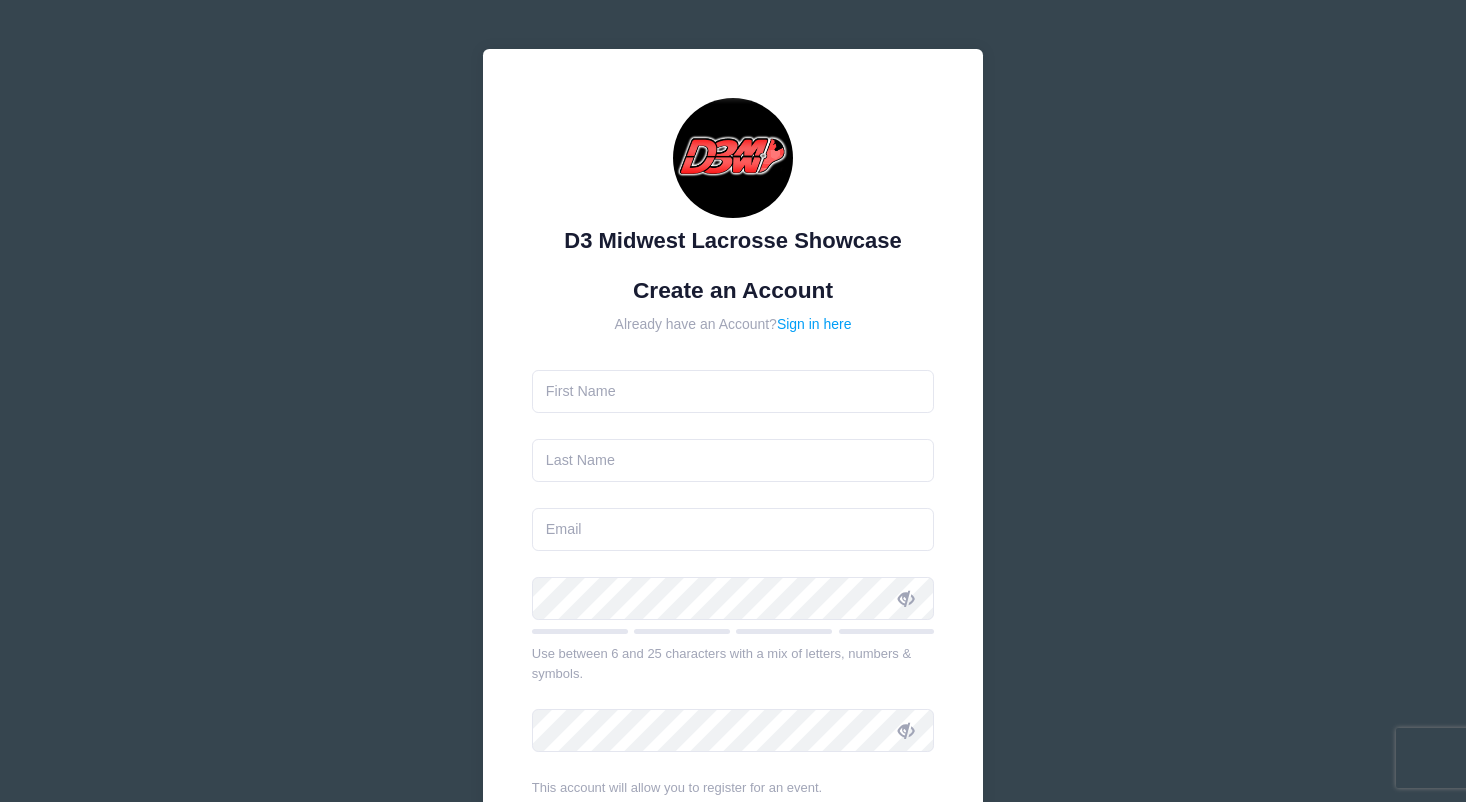 scroll, scrollTop: 0, scrollLeft: 0, axis: both 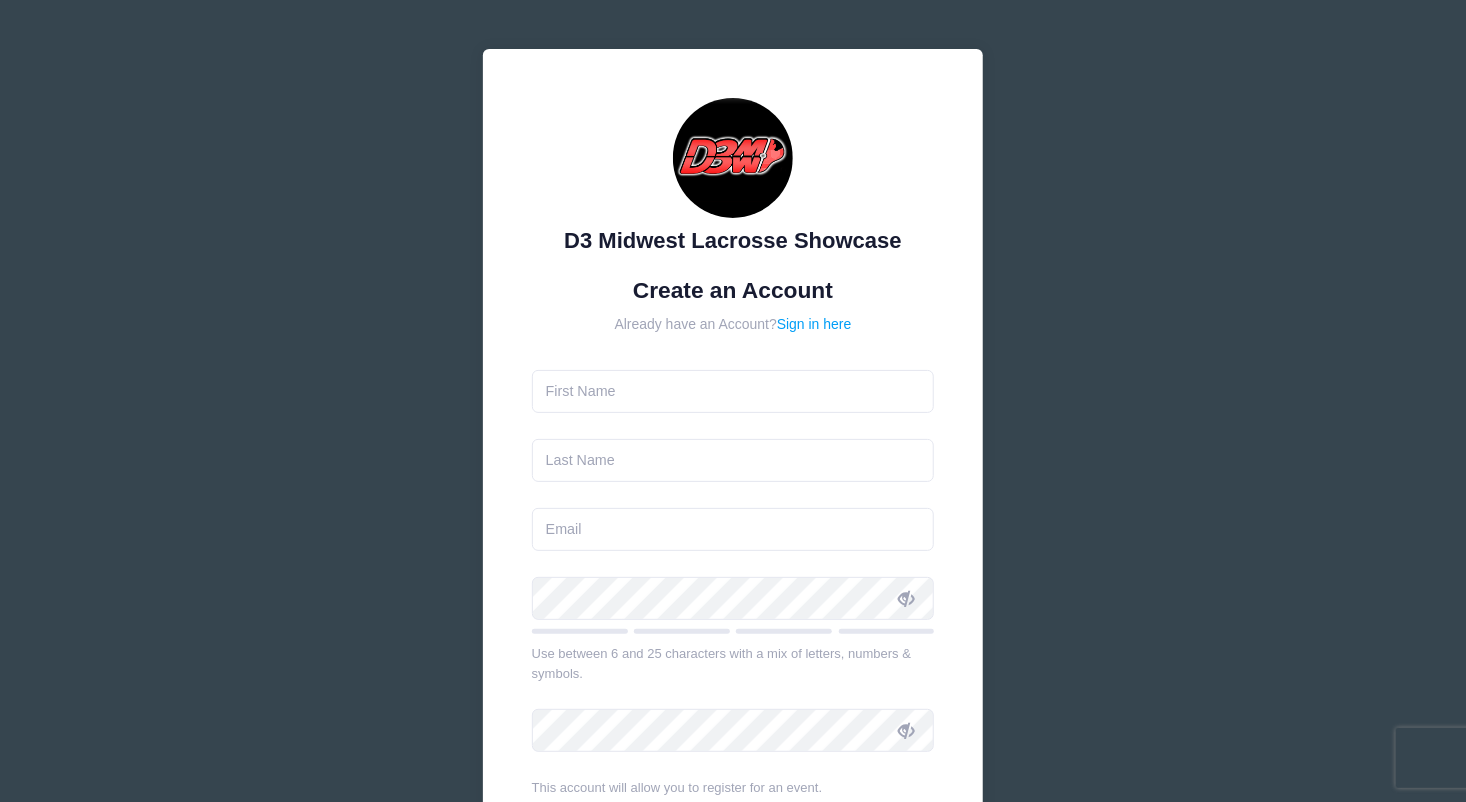type on "[FIRST]" 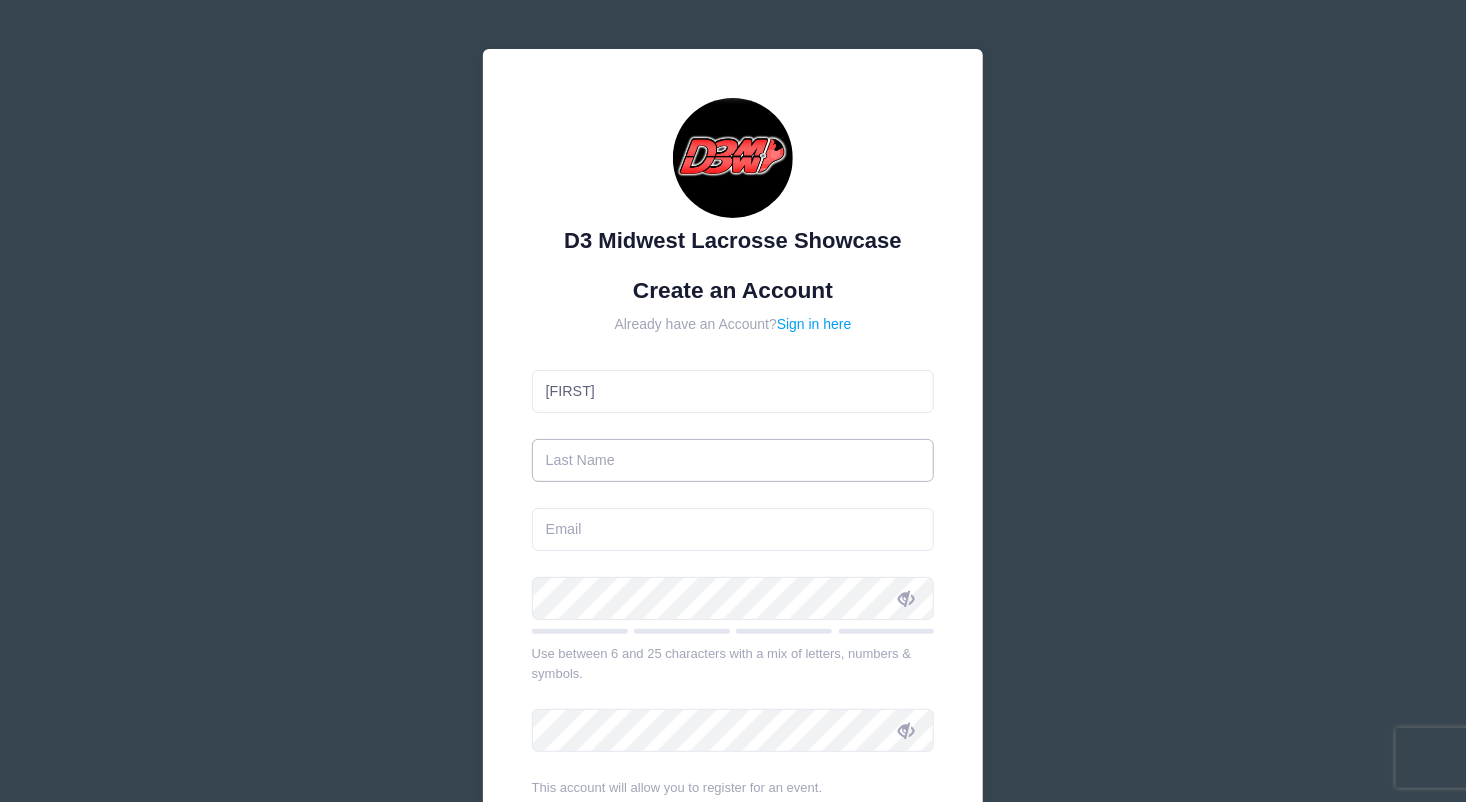 type on "[LAST]" 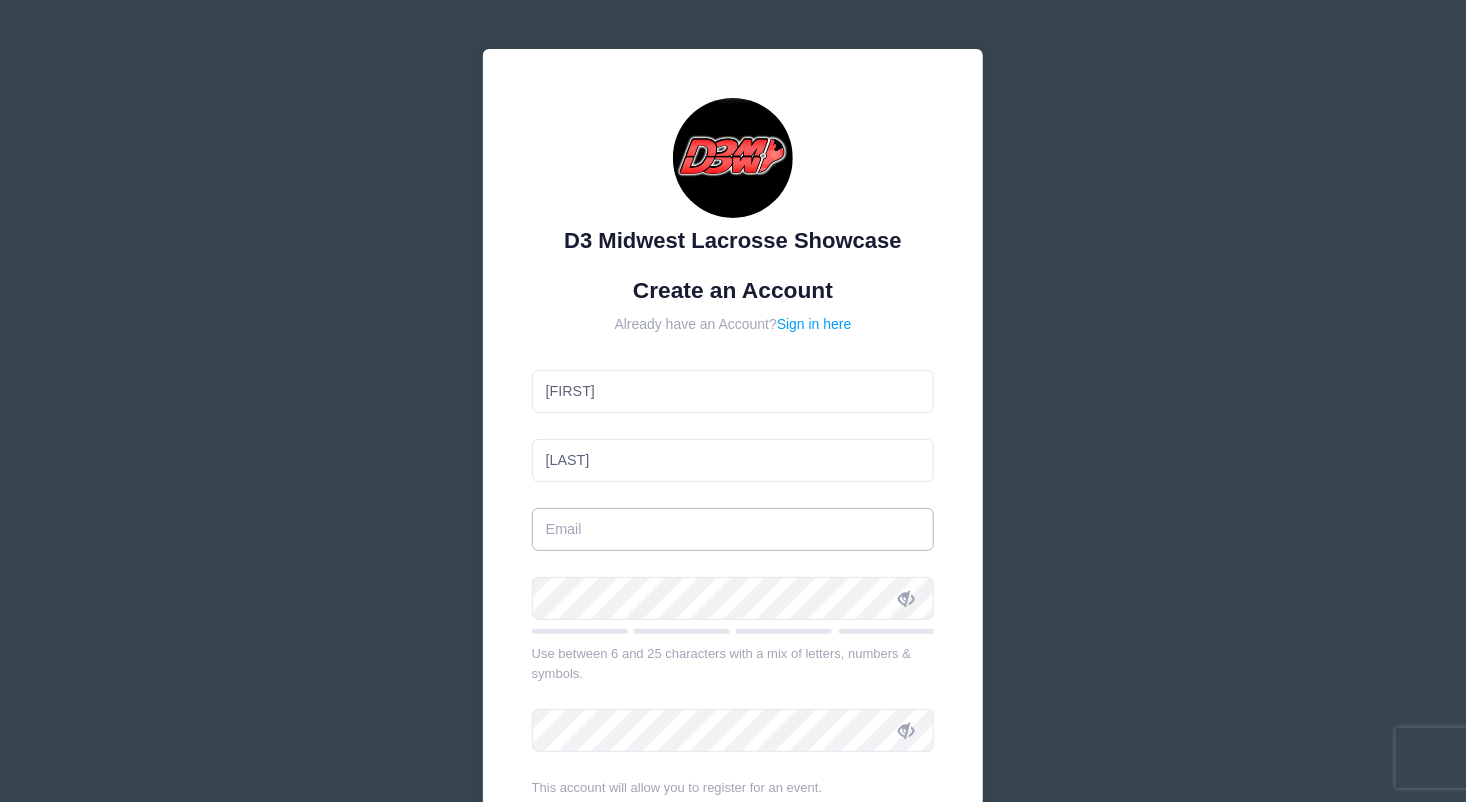 type on "[EMAIL]" 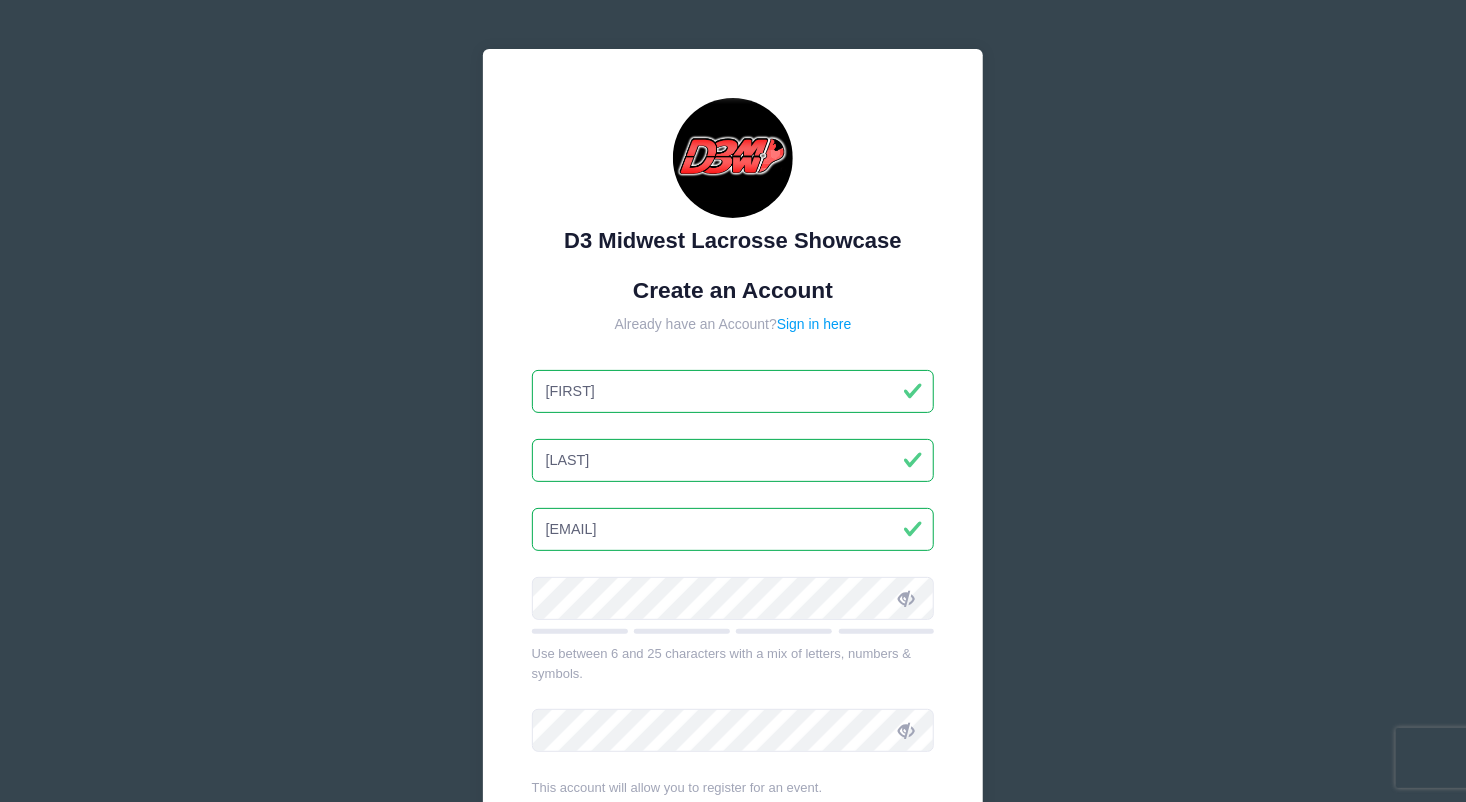 click on "D3 Midwest Lacrosse Showcase
Create an Account
Already have an Account?
Sign in here
[FIRST]" at bounding box center (733, 543) 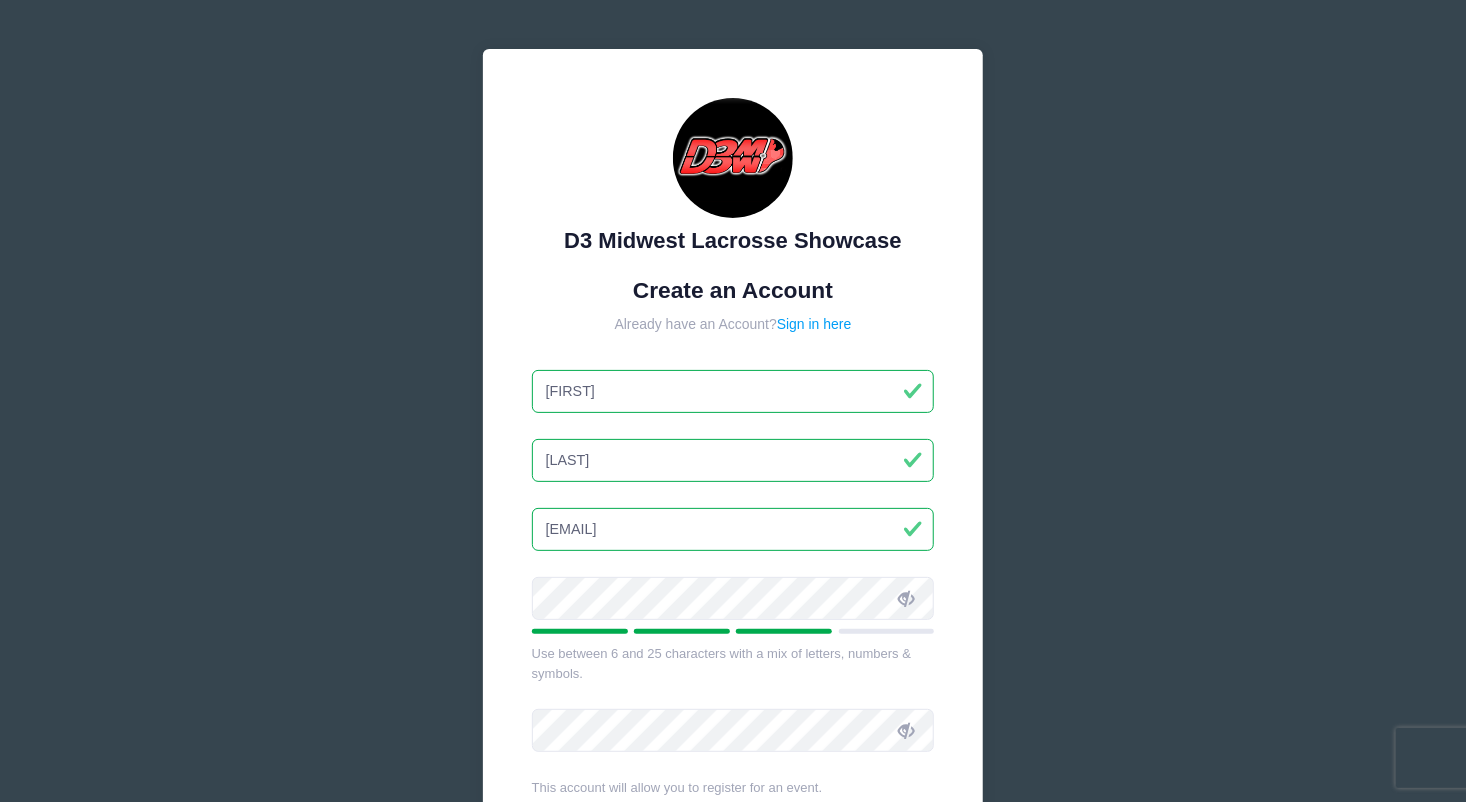 click at bounding box center (906, 599) 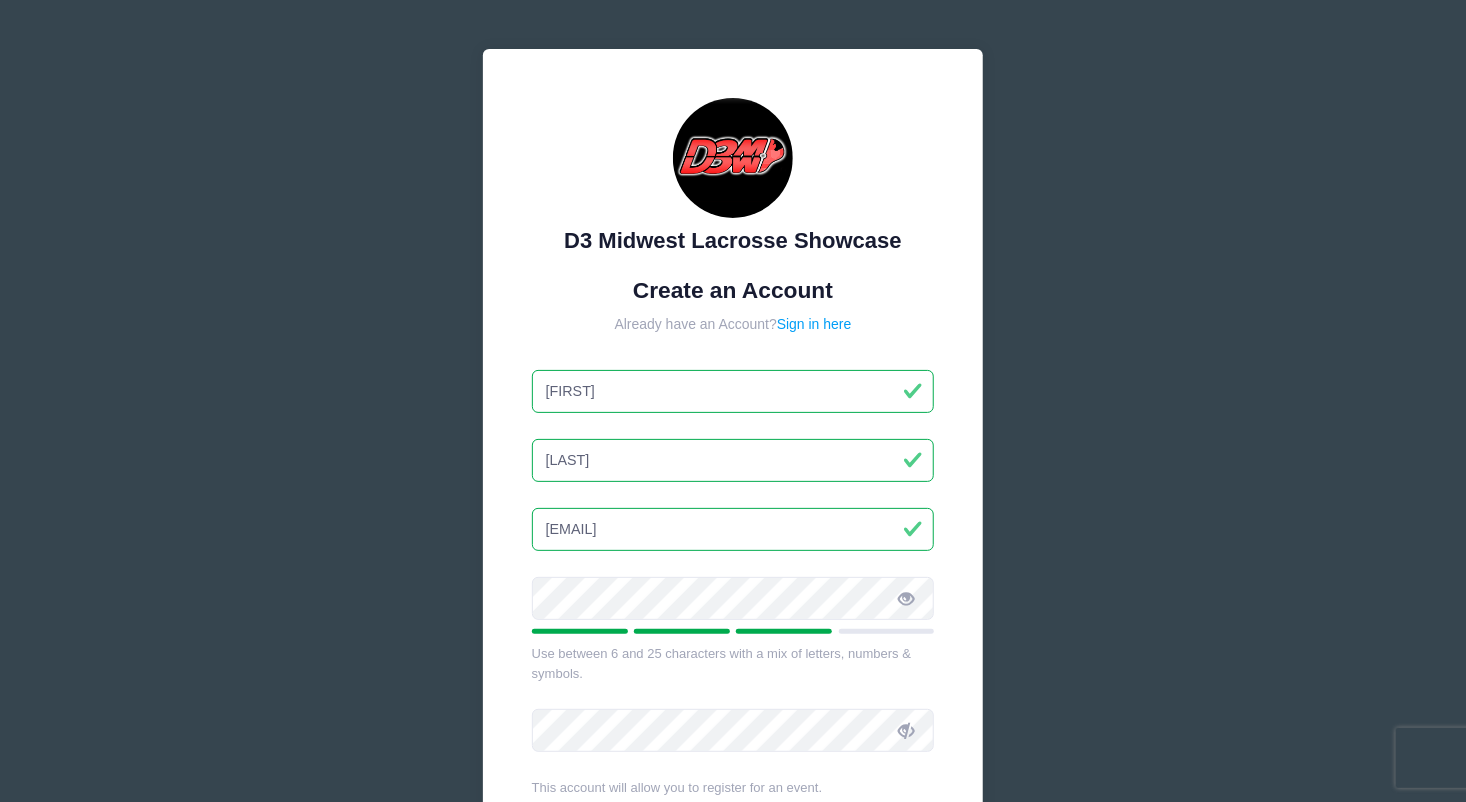 click at bounding box center (906, 599) 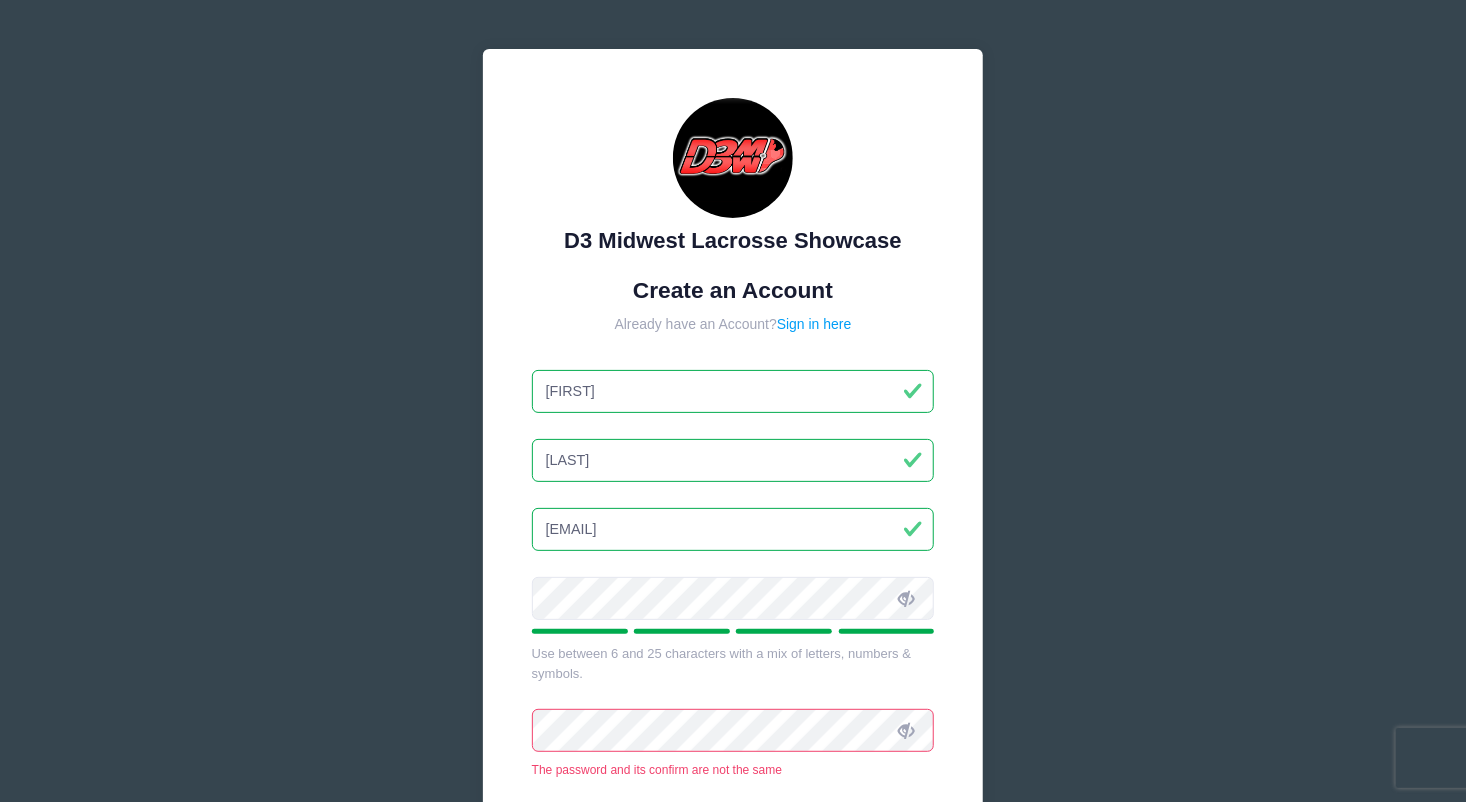 click at bounding box center [906, 731] 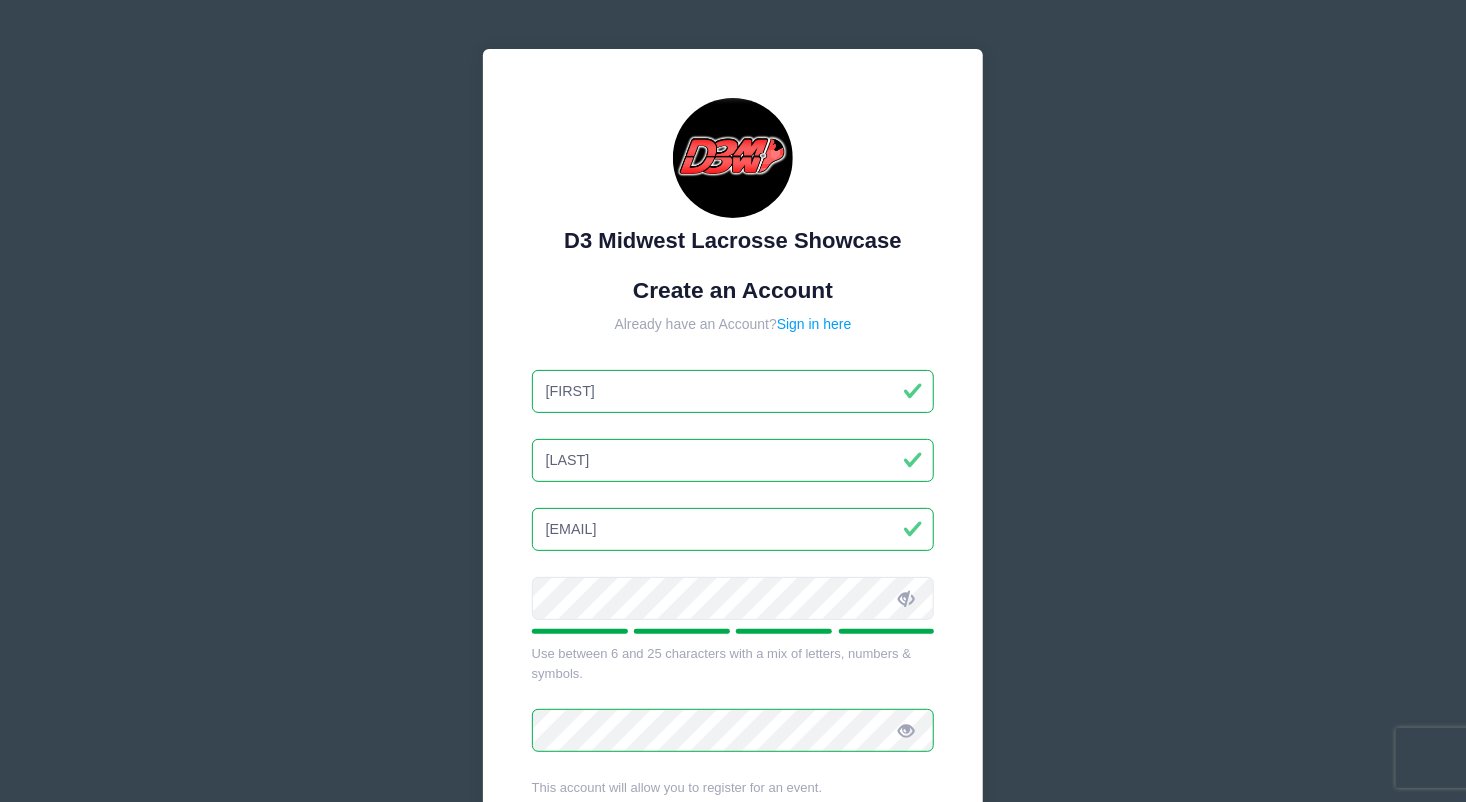 click on "D3 Midwest Lacrosse Showcase
Create an Account
Already have an Account?
Sign in here
[FIRST]" at bounding box center (733, 543) 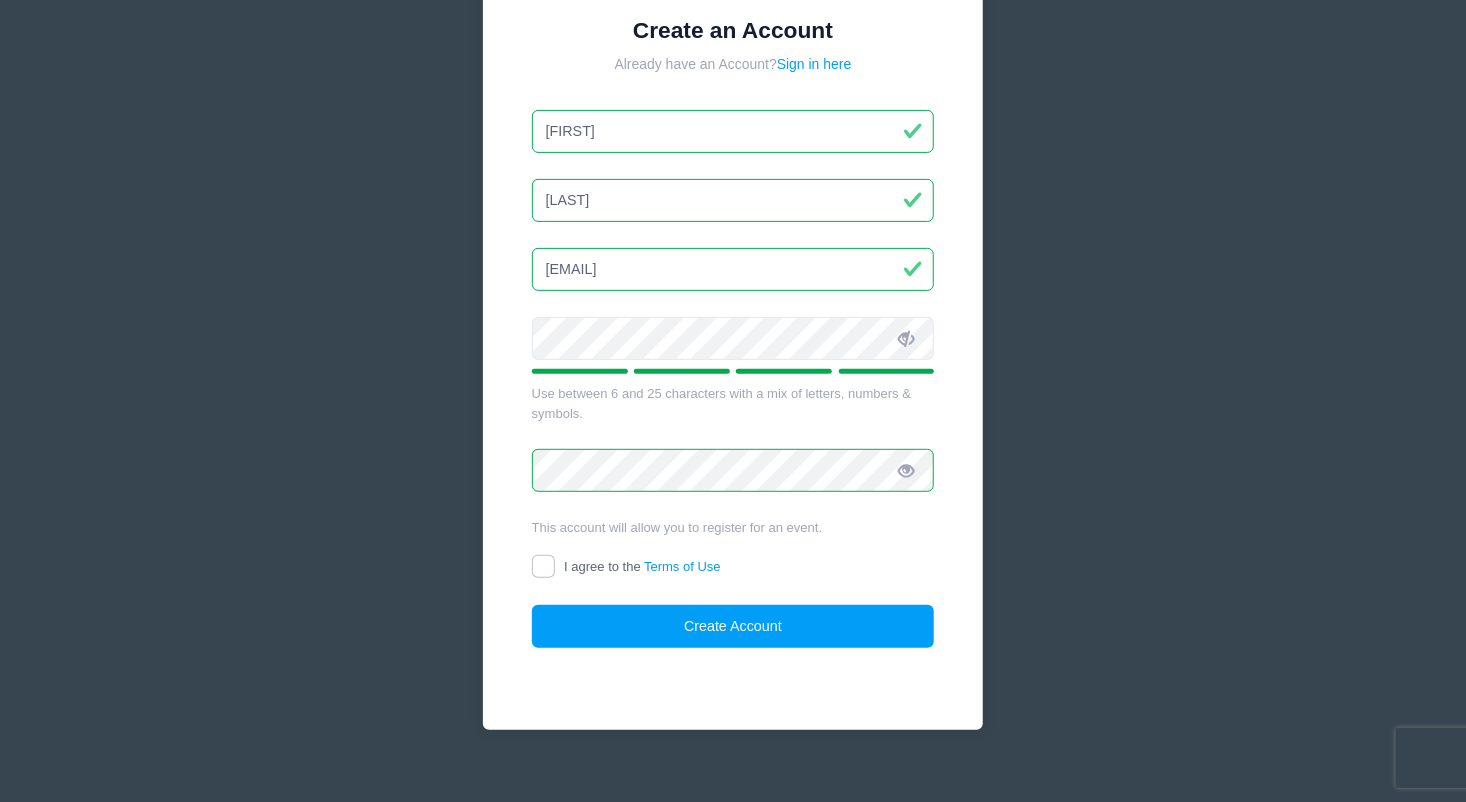 scroll, scrollTop: 283, scrollLeft: 0, axis: vertical 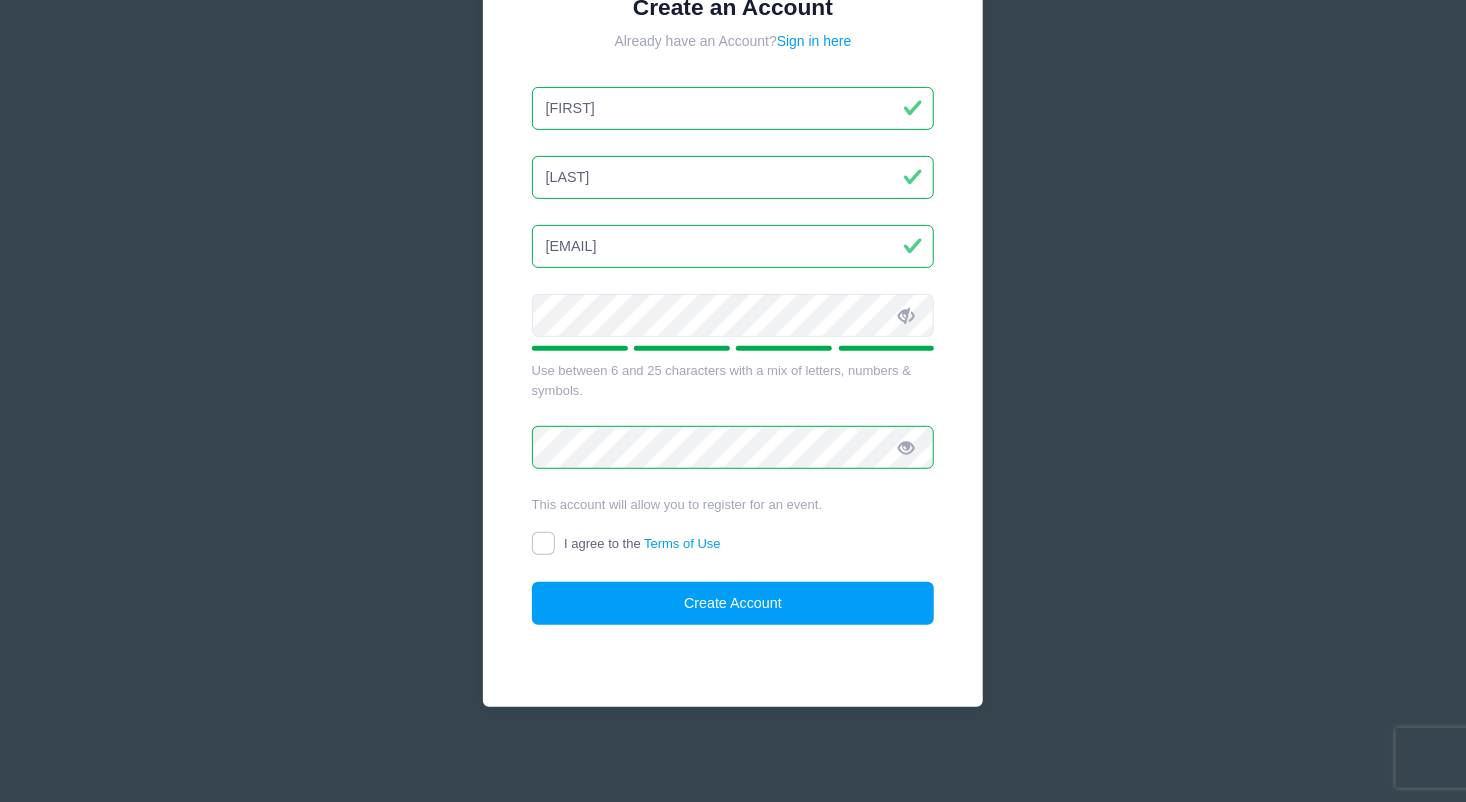click on "Create an Account
Already have an Account?
Sign in here
[FIRST]
[LAST]
[EMAIL]
Use between 6 and 25 characters with a mix of letters, numbers & symbols." at bounding box center (733, 310) 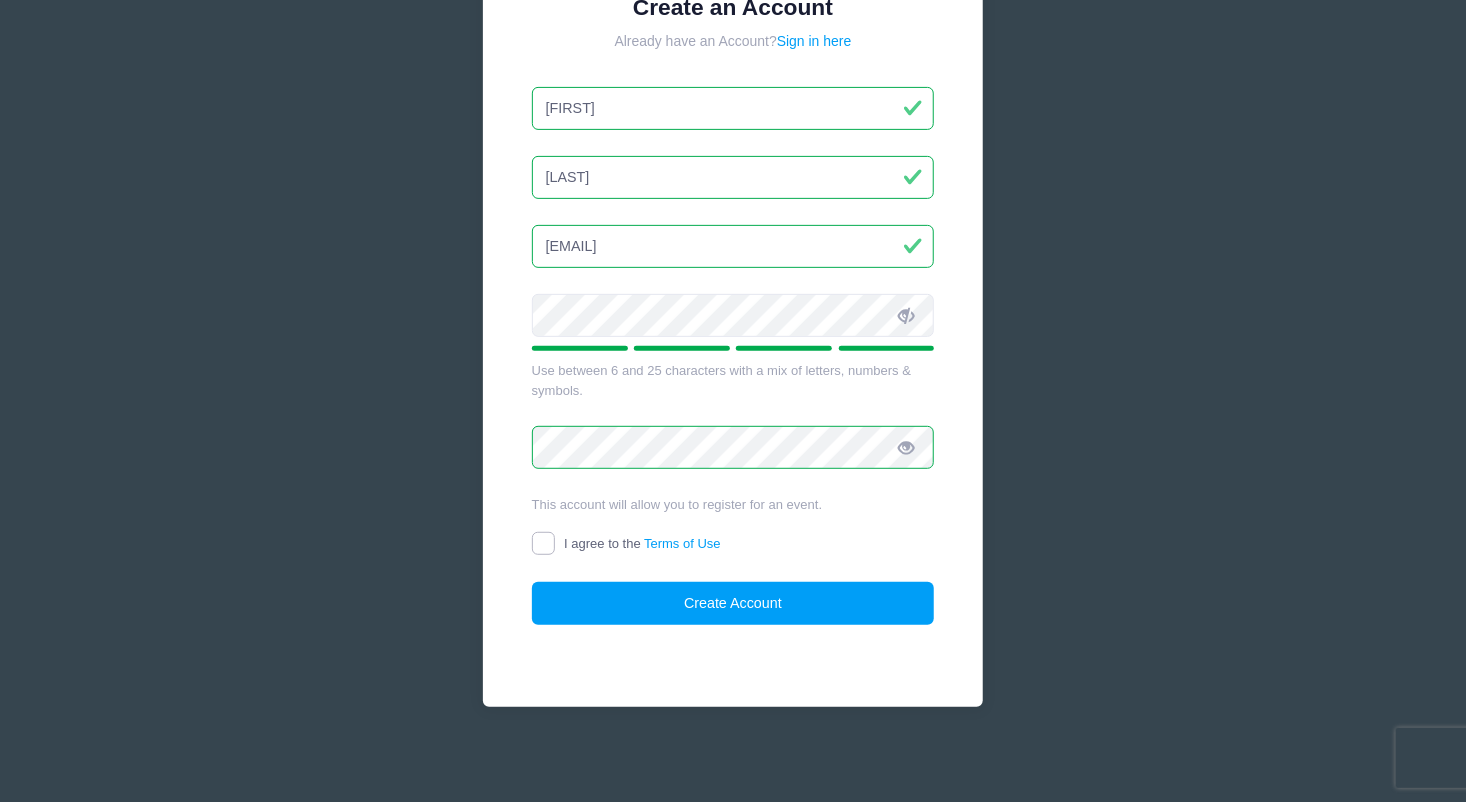 click on "I agree to the
Terms of Use" at bounding box center (543, 543) 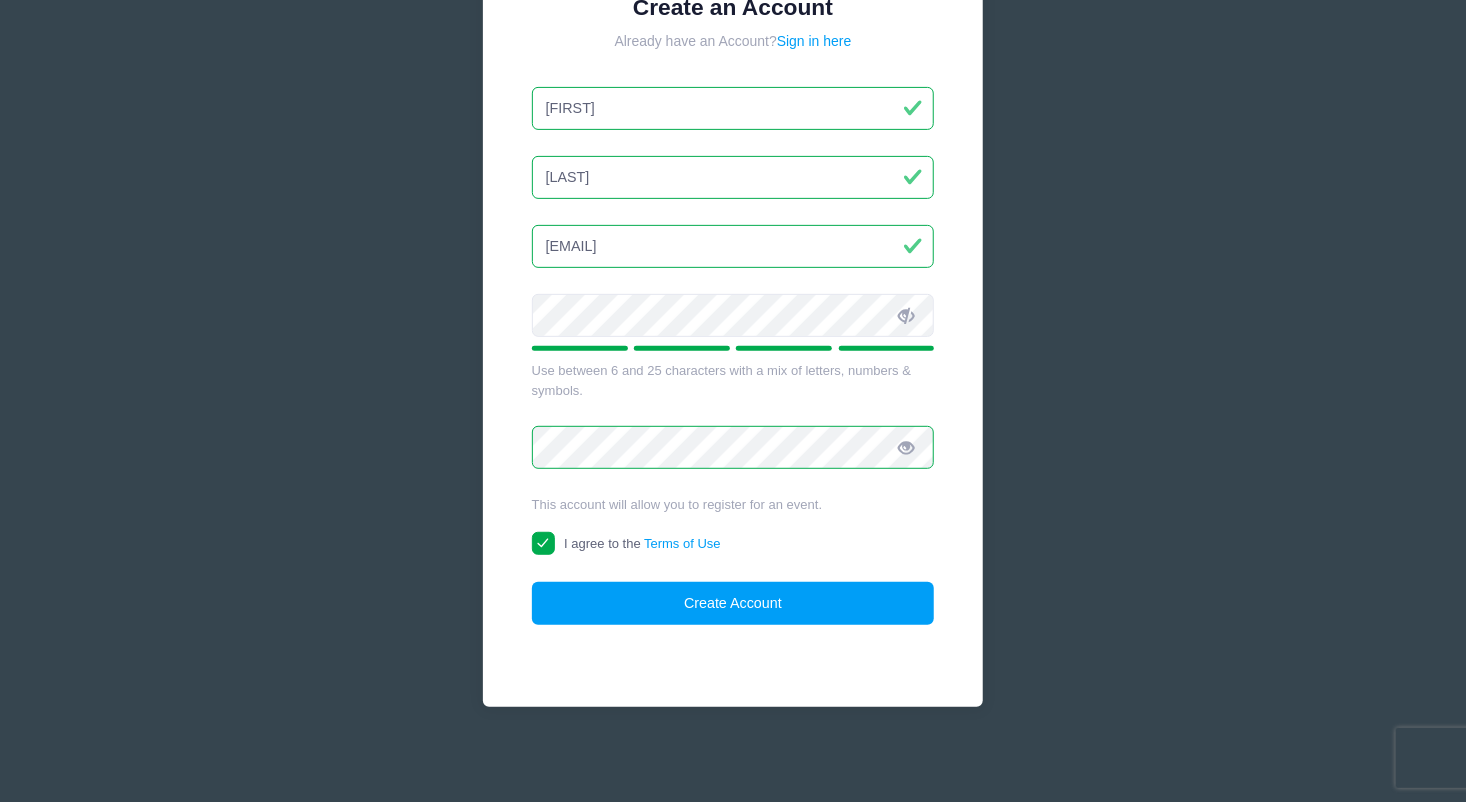 drag, startPoint x: 690, startPoint y: 411, endPoint x: 403, endPoint y: 428, distance: 287.50305 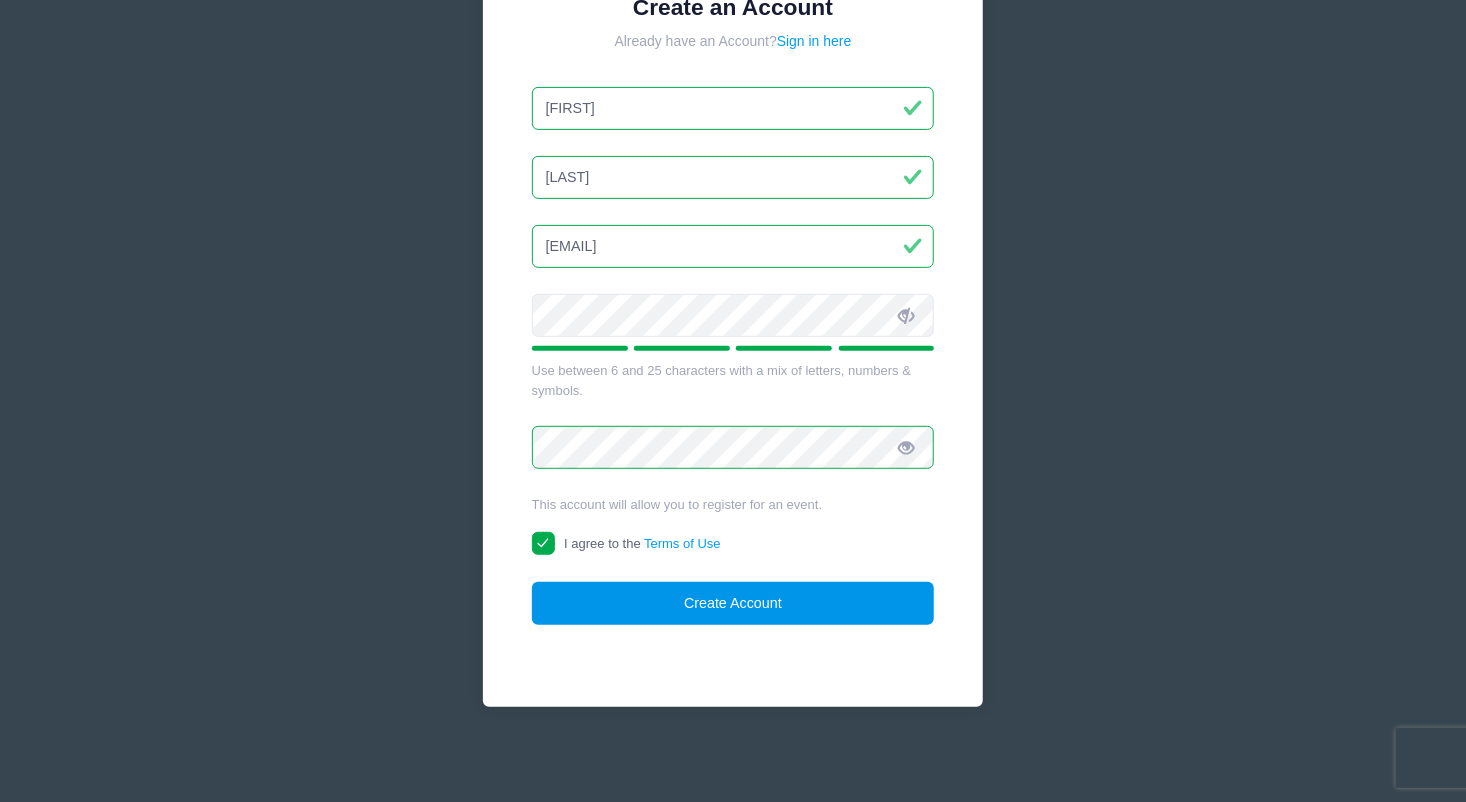 click on "Create Account" at bounding box center (733, 603) 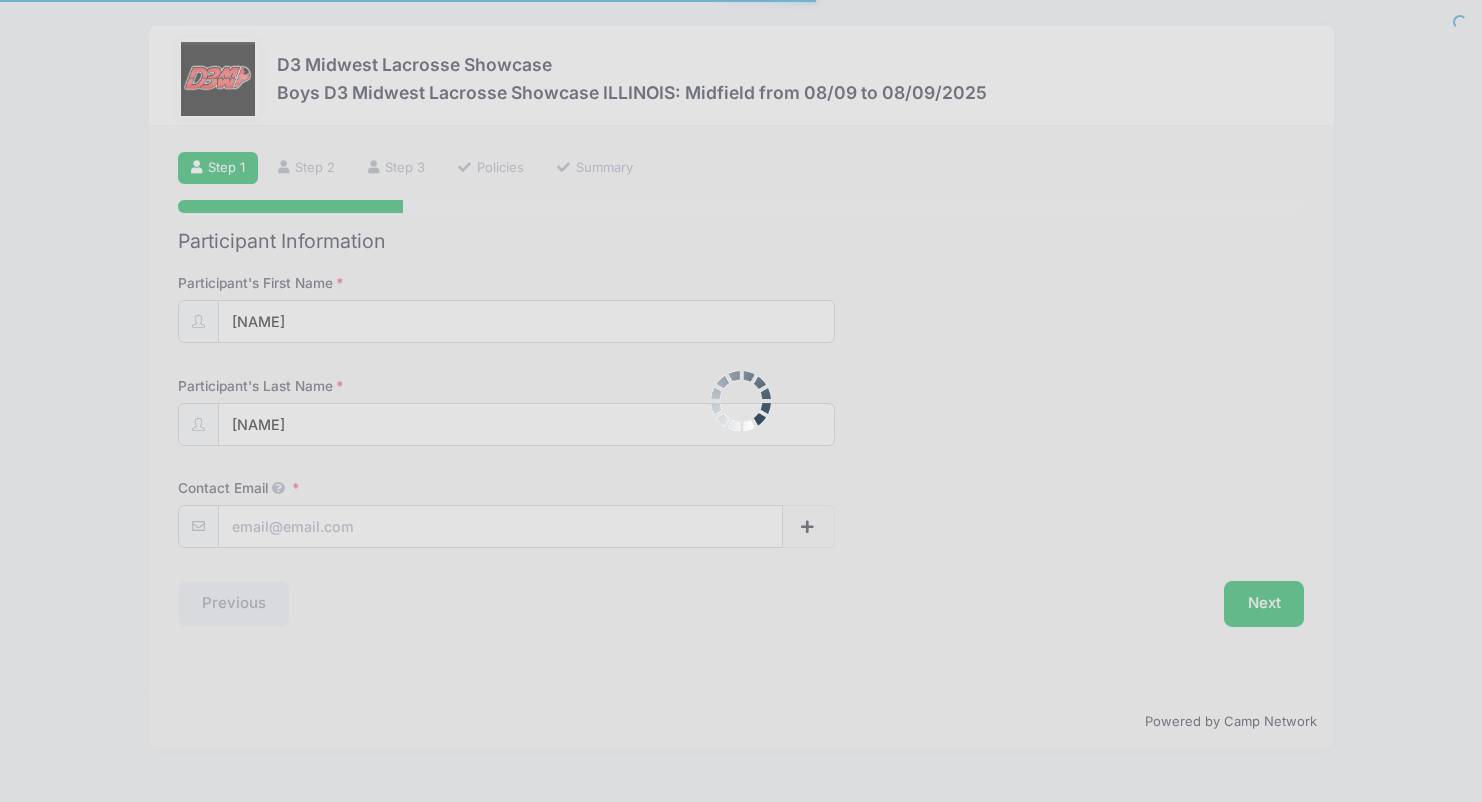 scroll, scrollTop: 0, scrollLeft: 0, axis: both 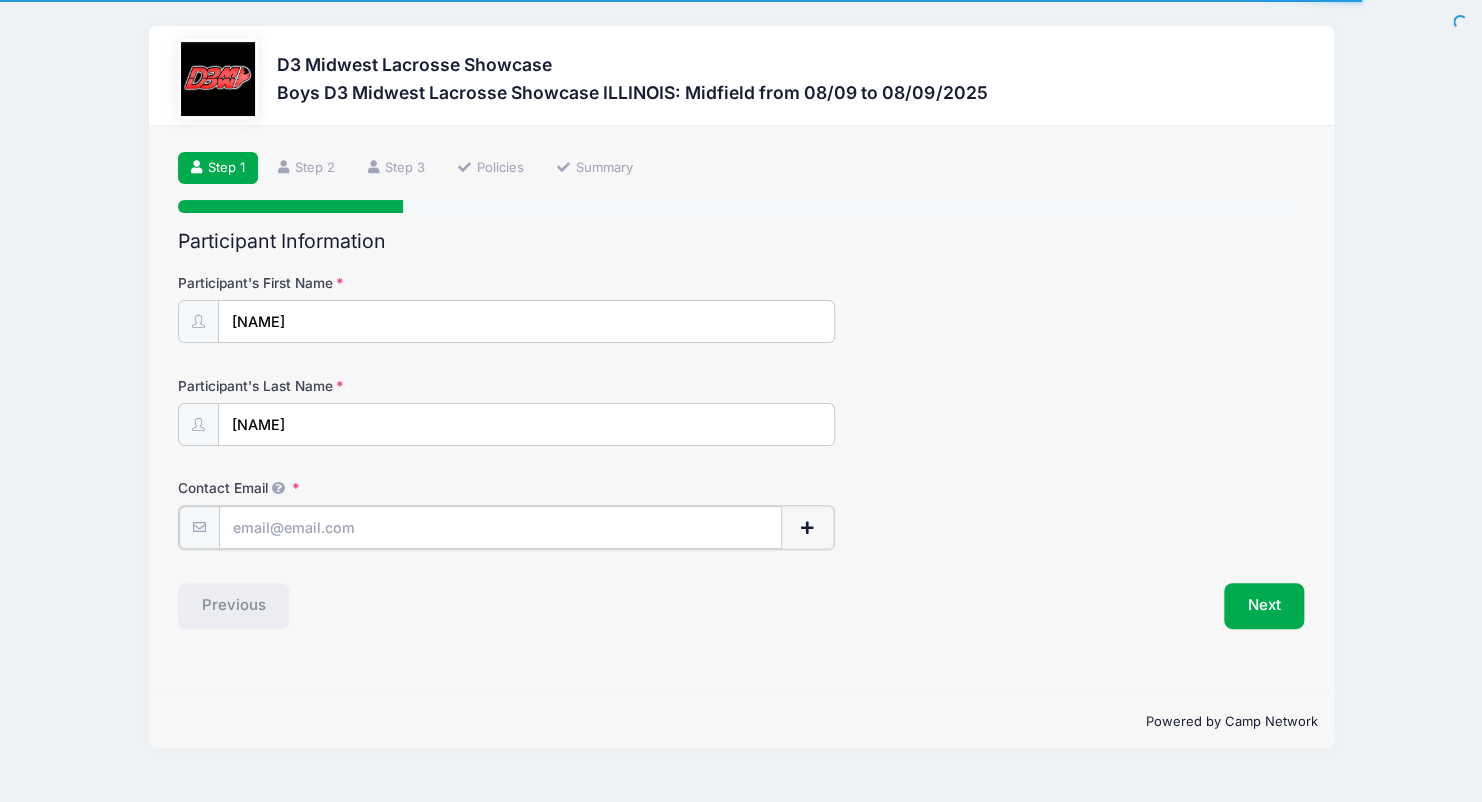 click on "Contact Email" at bounding box center [500, 527] 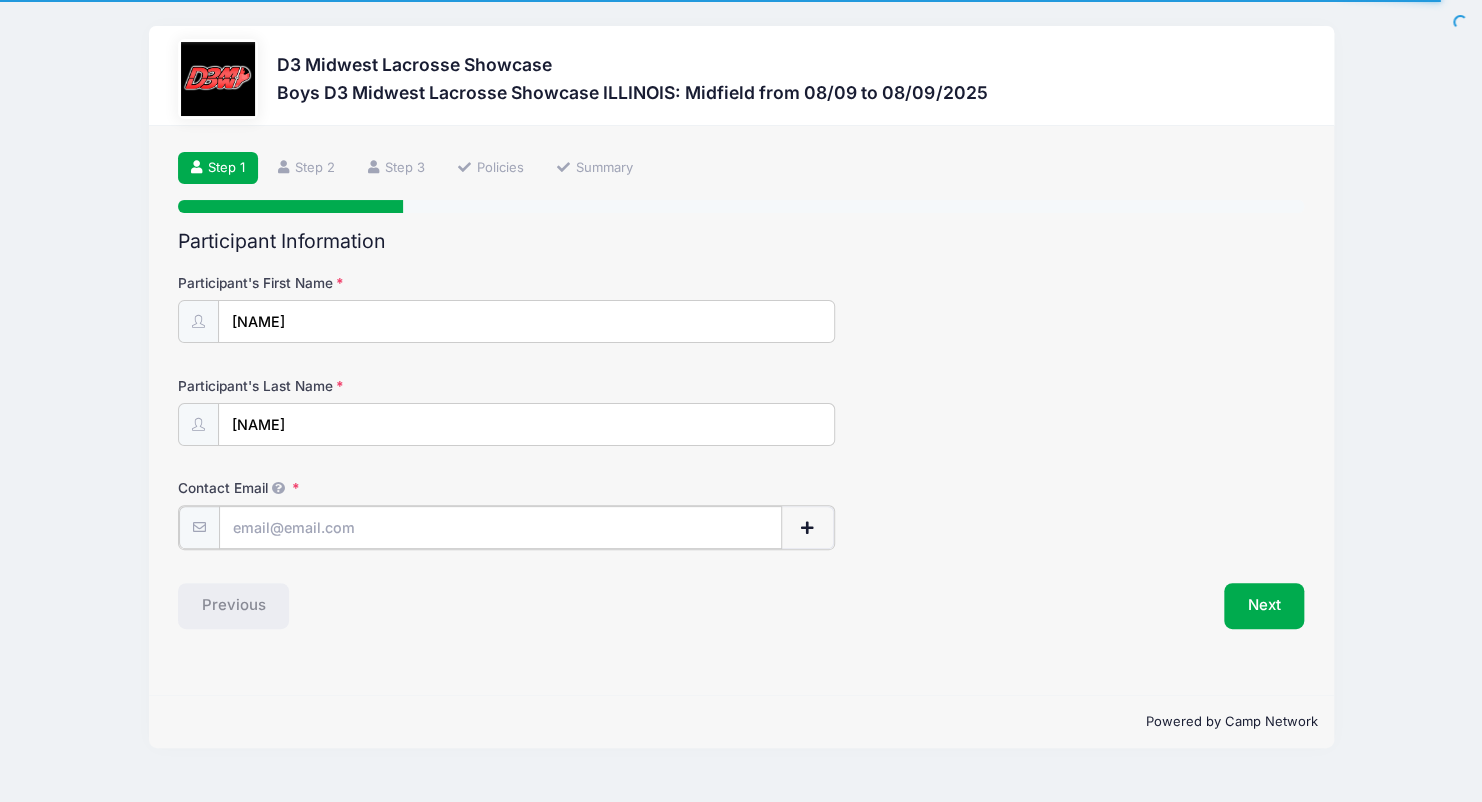 type on "benton.anne@[DOMAIN]" 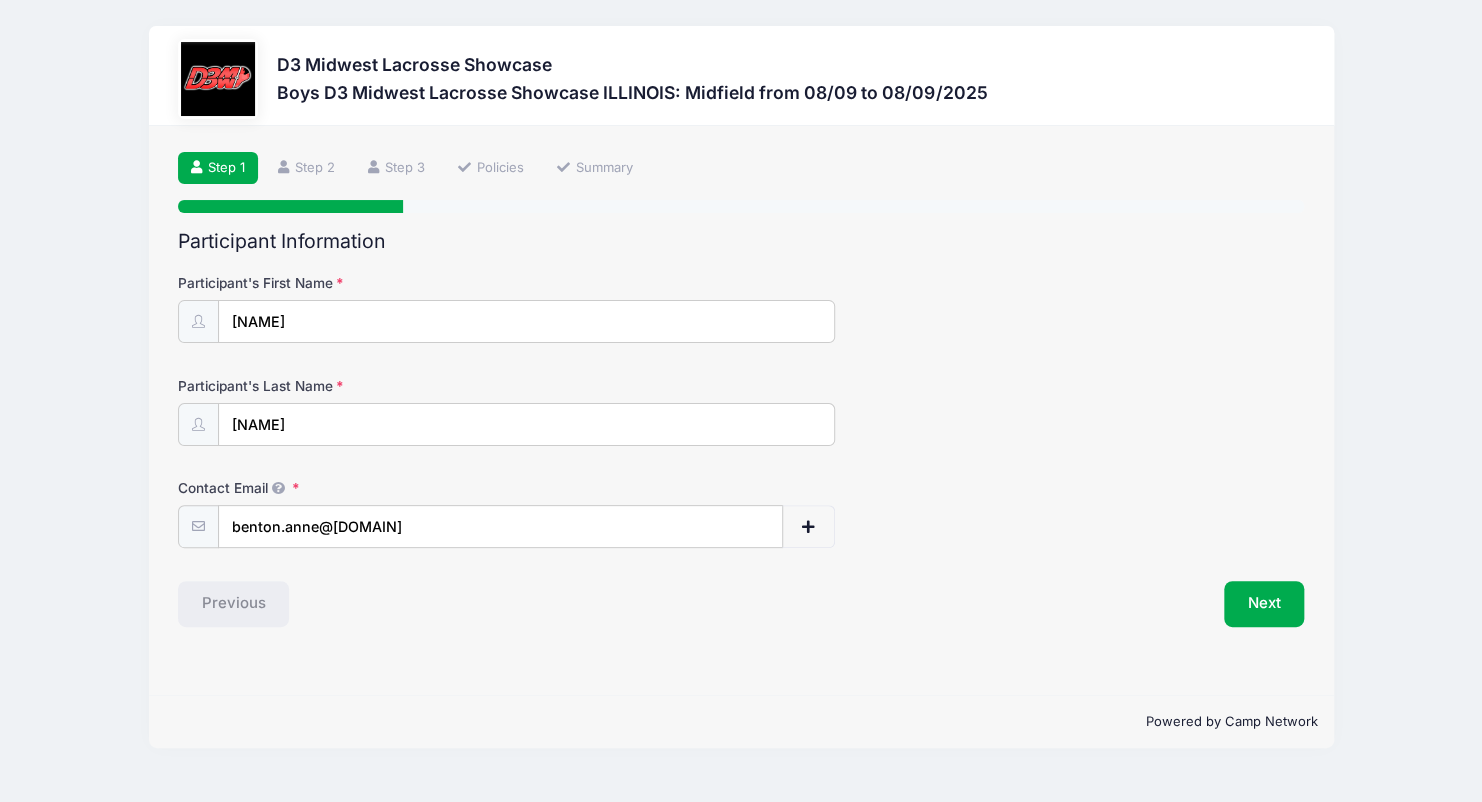 click on "Step  1 /7
Step 1
Step 2
Step 3
Policies
Summary
Participant Information
Participant's First Name
[FIRST]
Participant's Last Name
[LAST]" at bounding box center (741, 410) 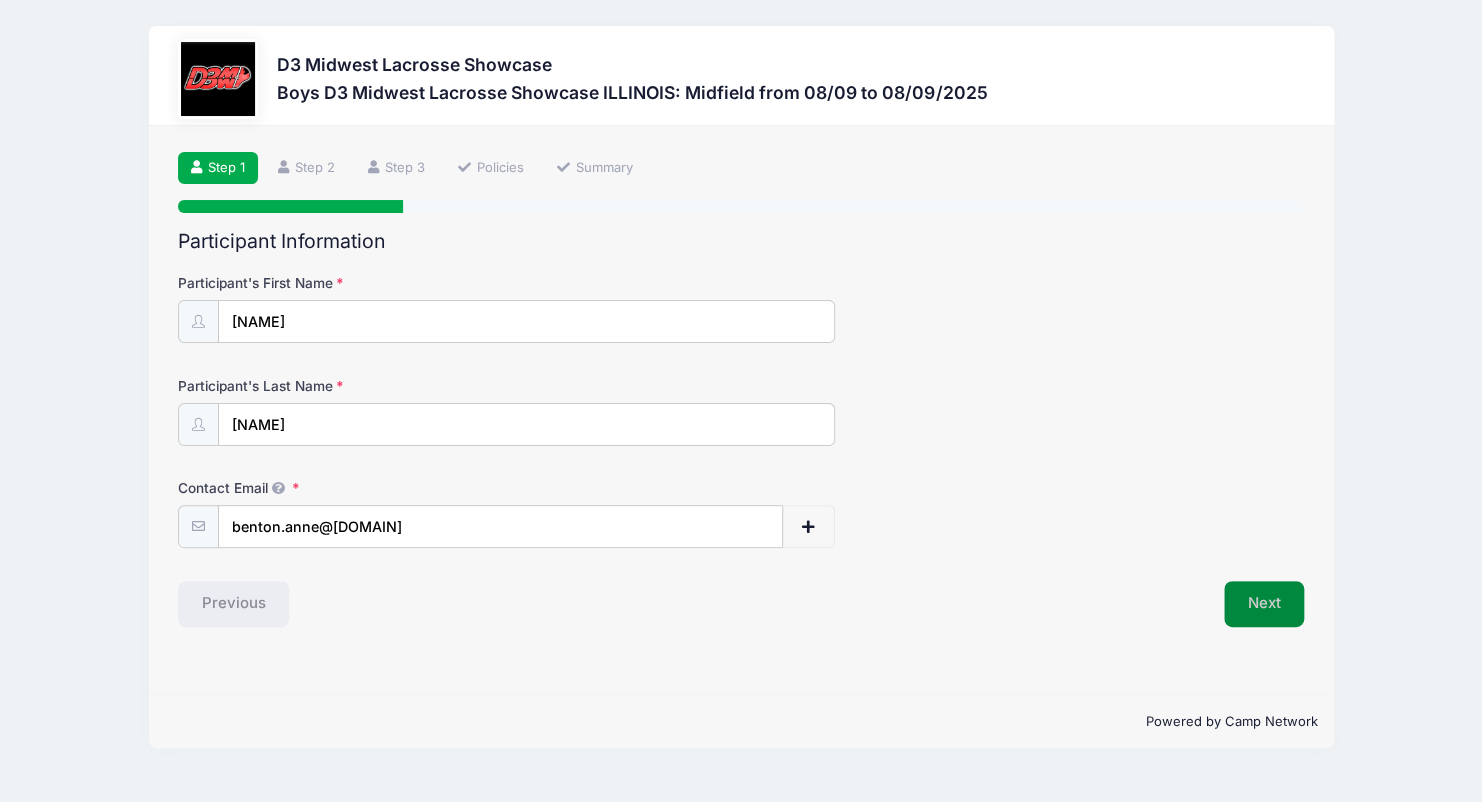 click on "Next" at bounding box center (1264, 604) 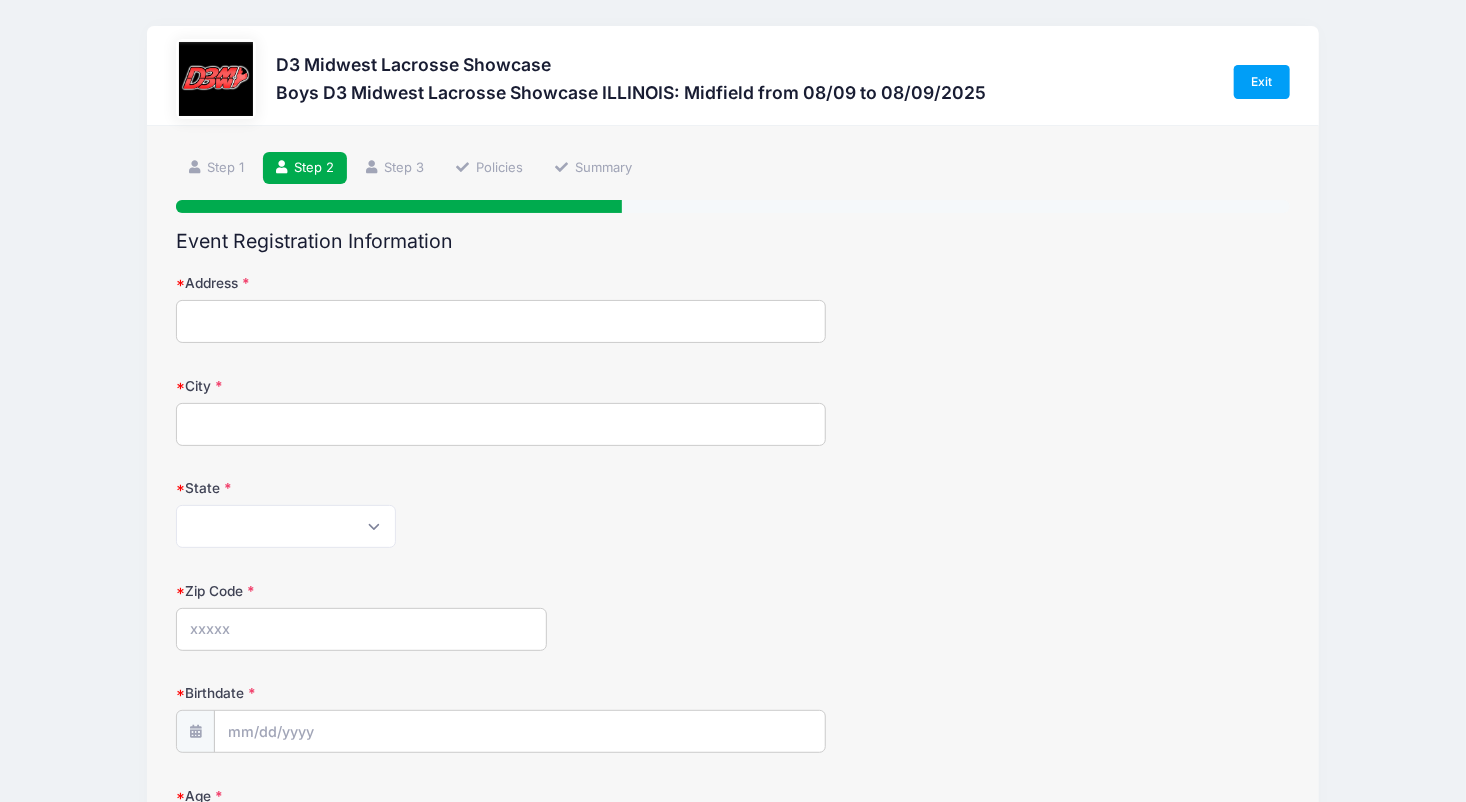 click on "Address" at bounding box center [500, 321] 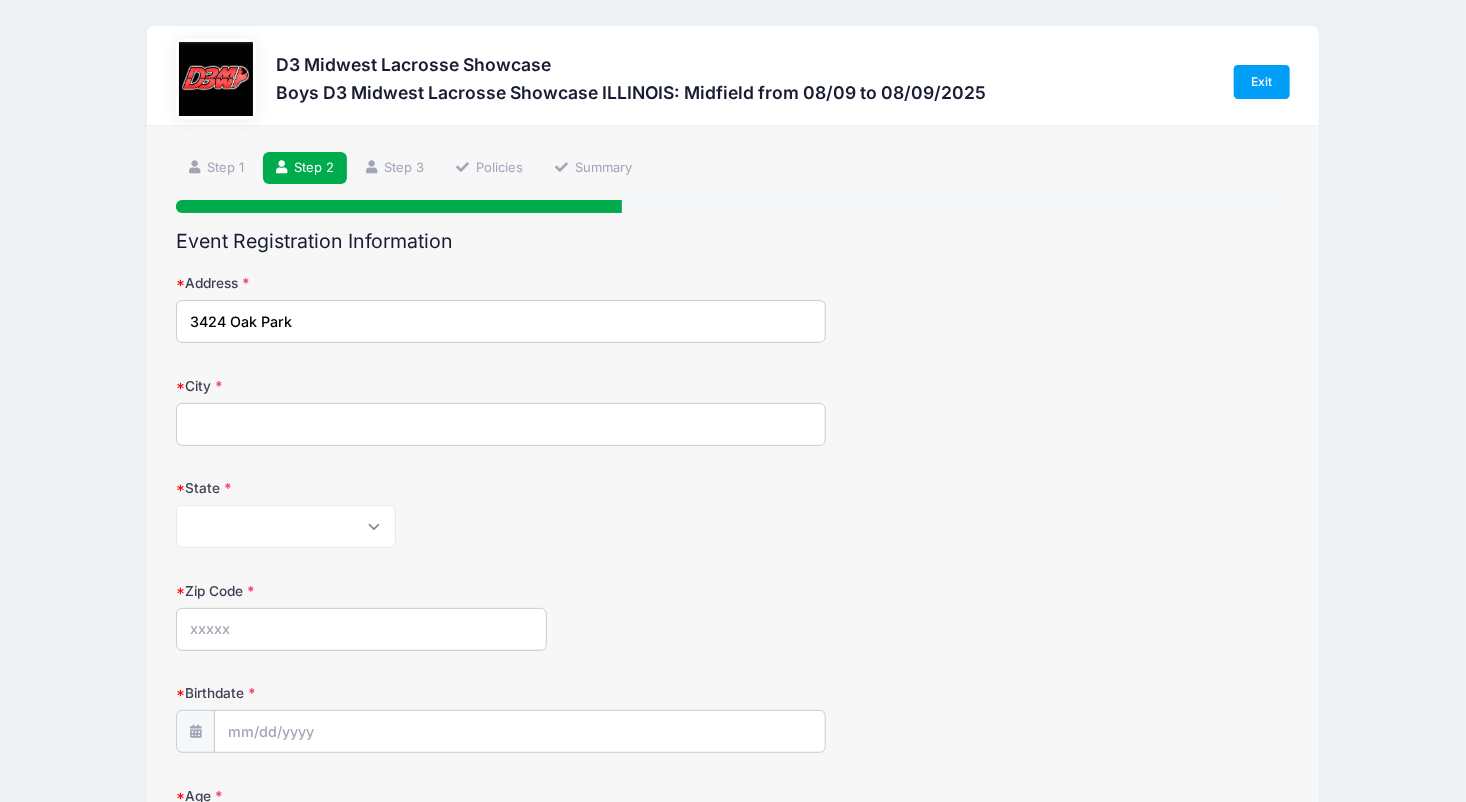 type on "[CITY]" 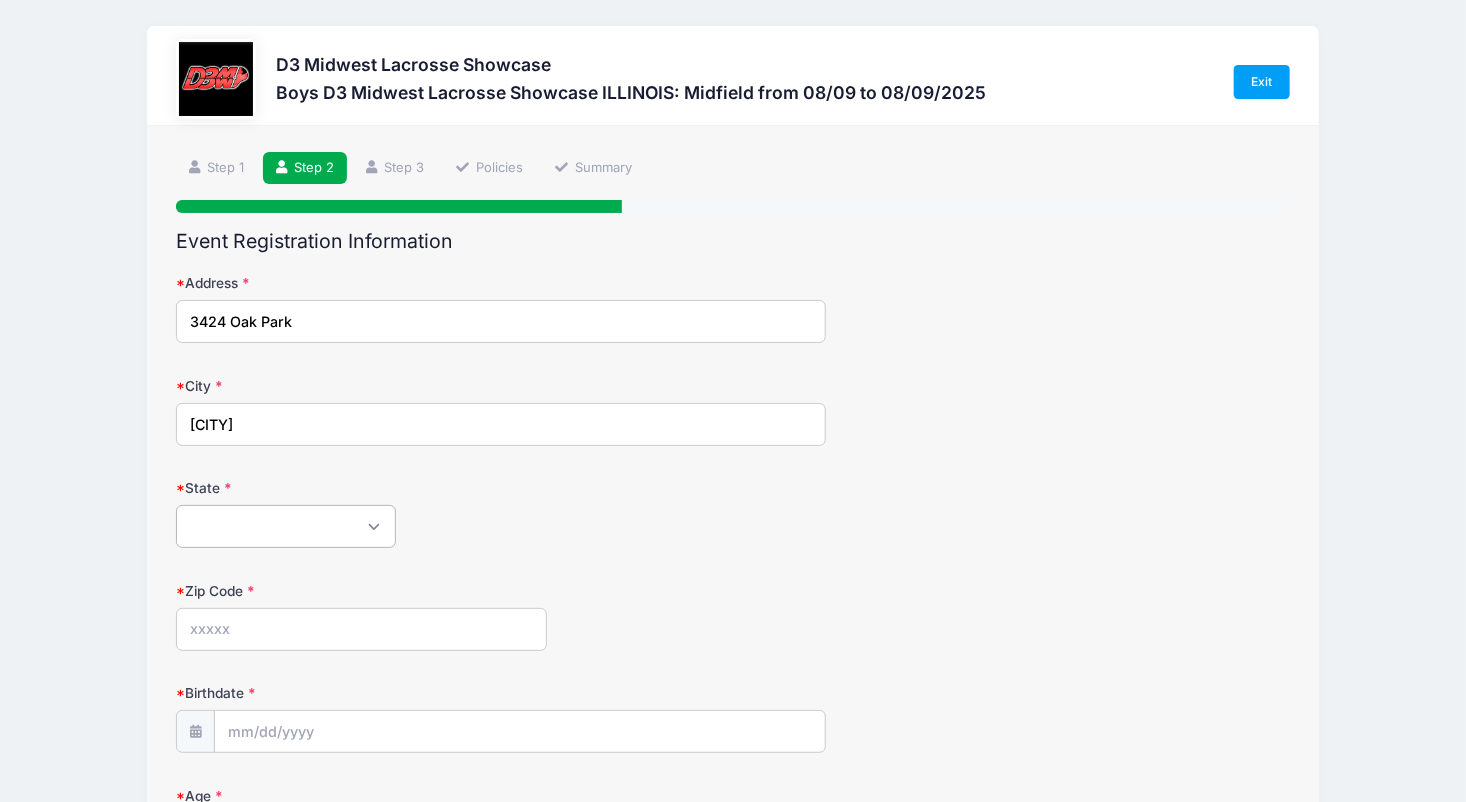 select on "IL" 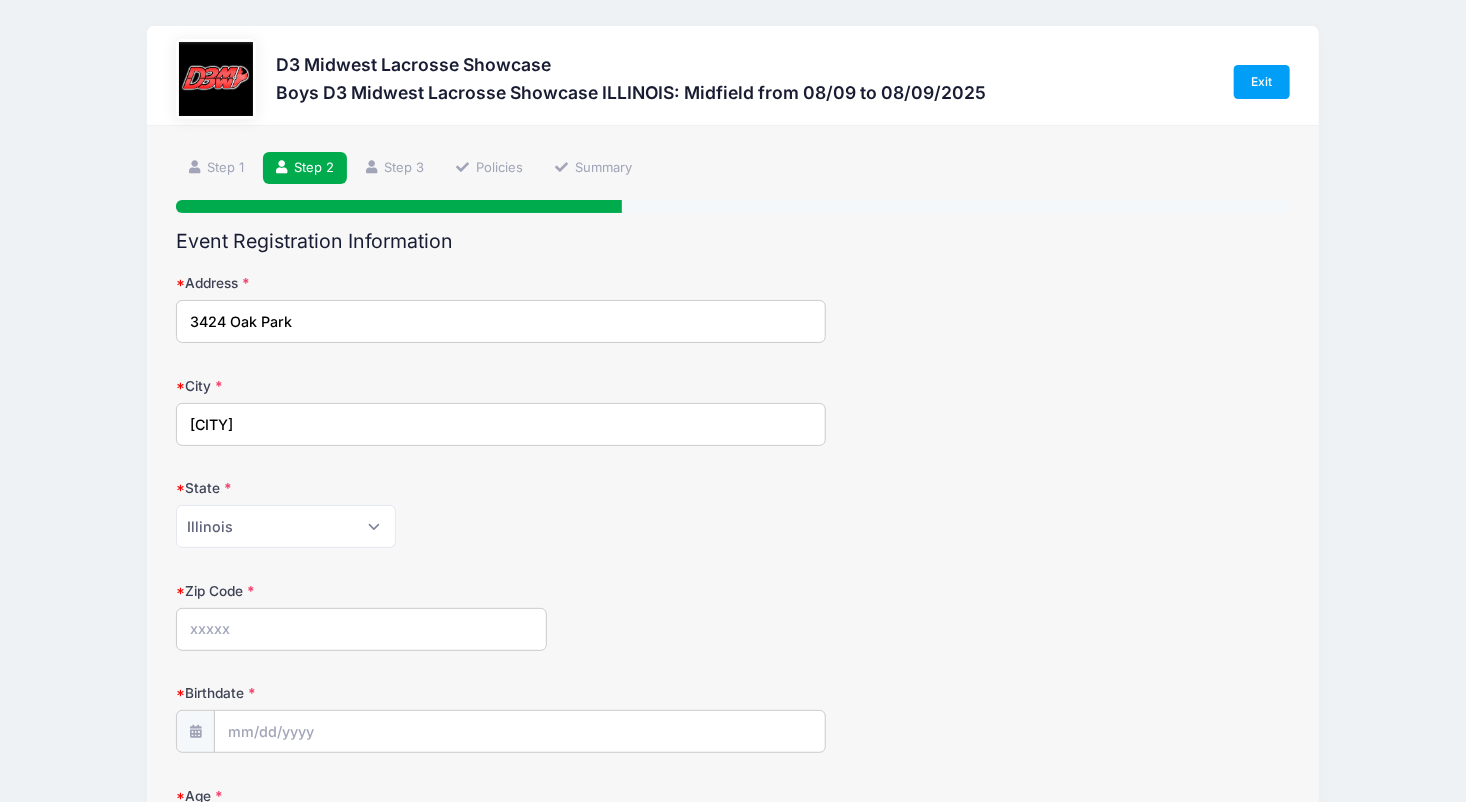 type on "[ZIP]" 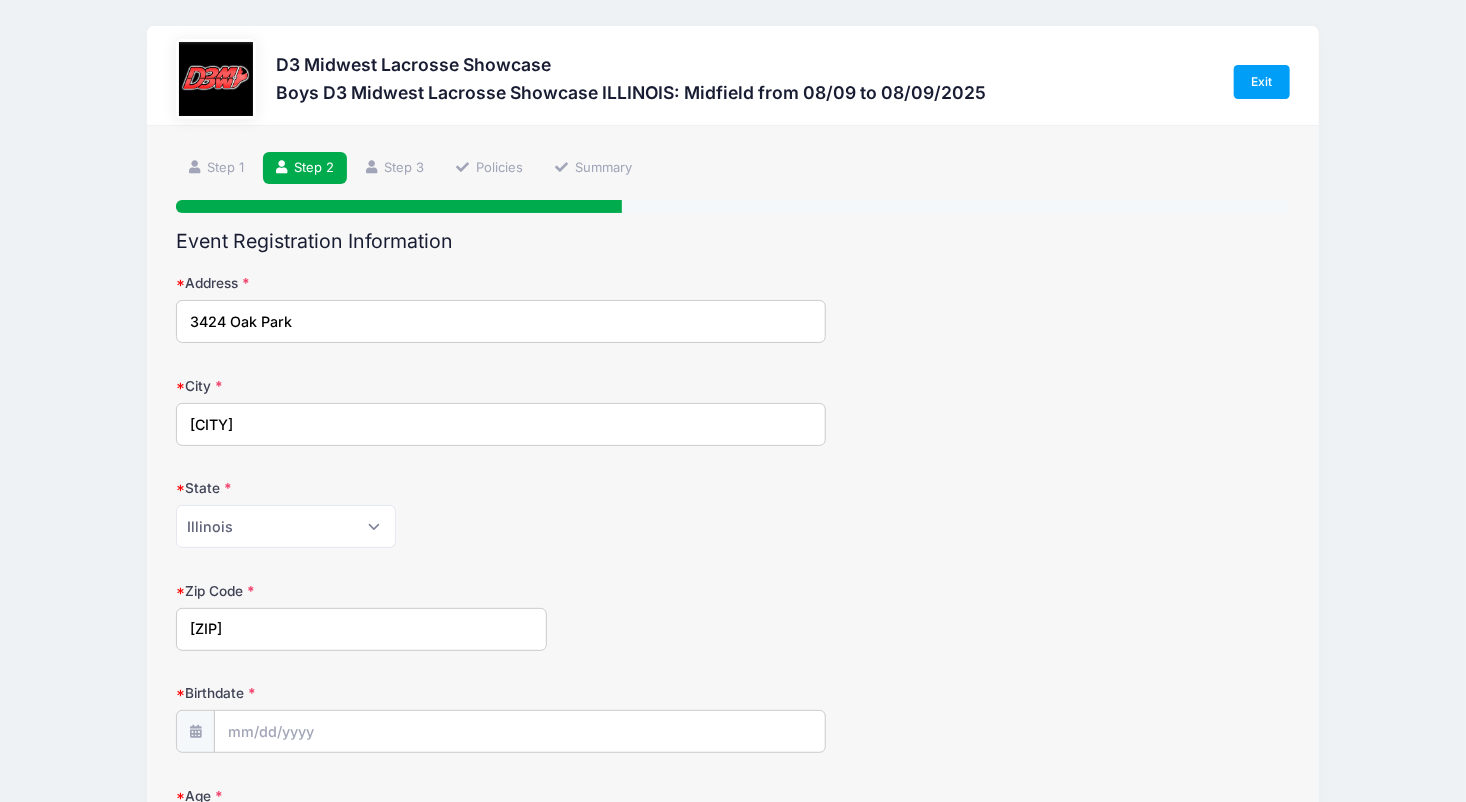 type on "[PHONE]" 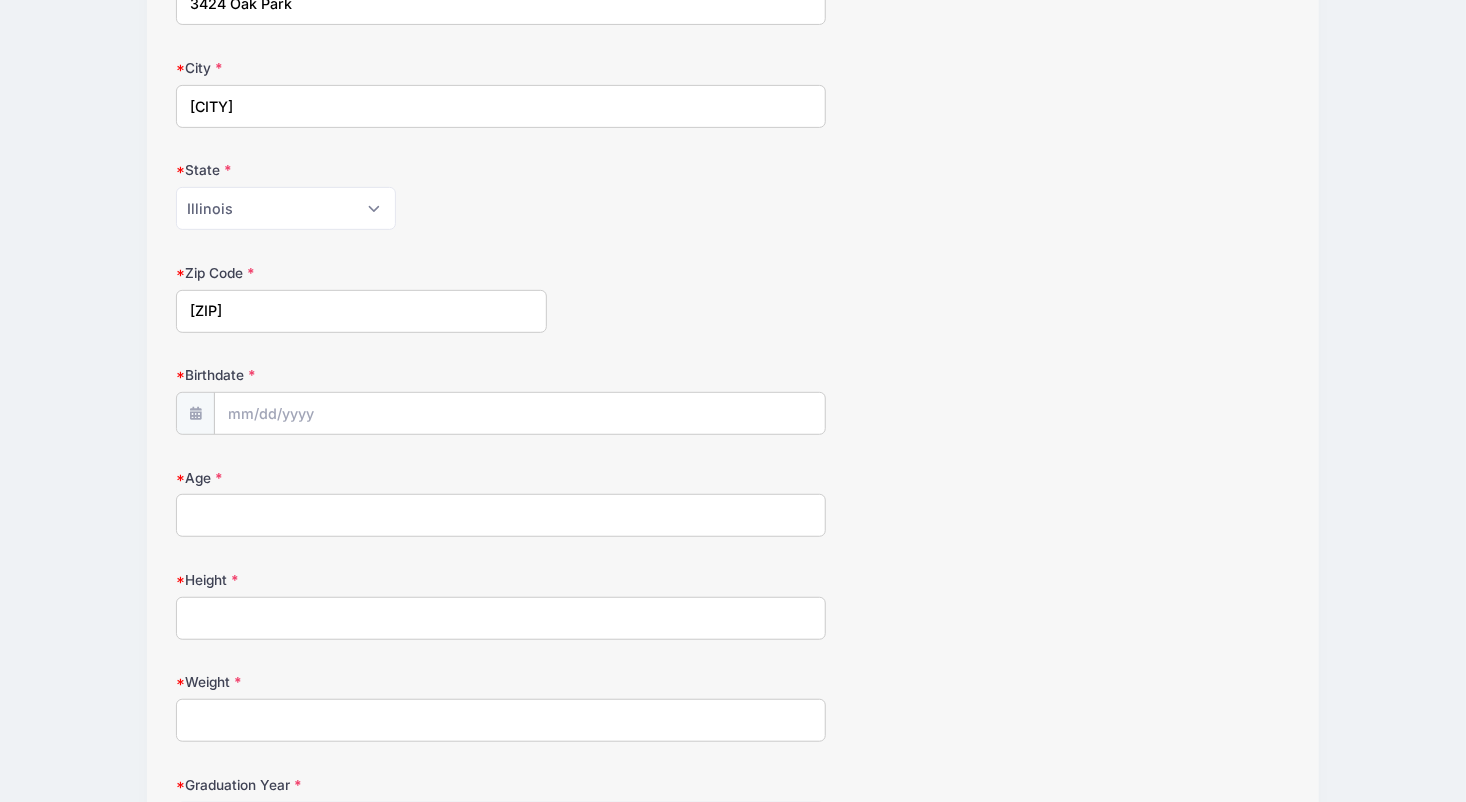 scroll, scrollTop: 320, scrollLeft: 0, axis: vertical 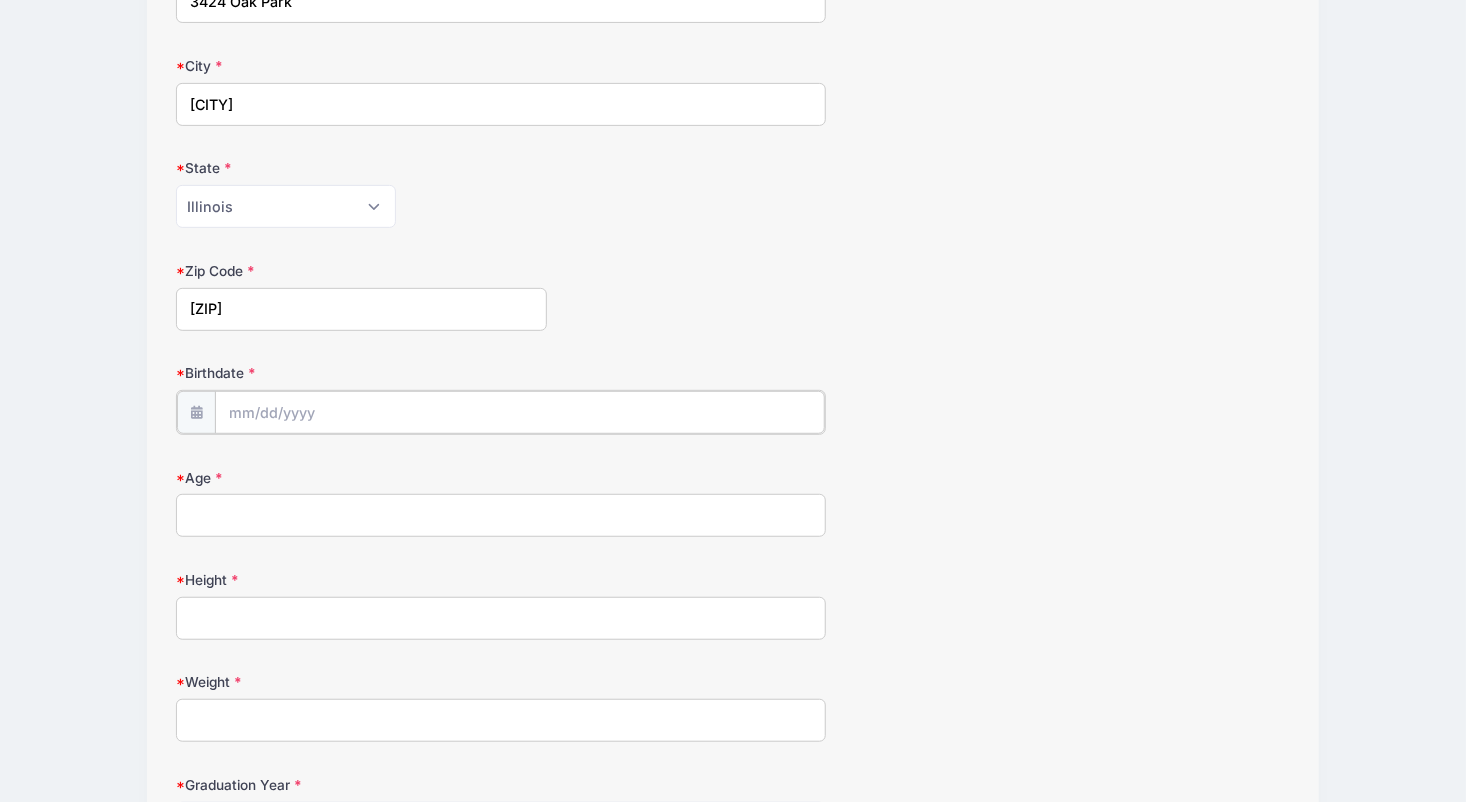 click on "Birthdate" at bounding box center (519, 412) 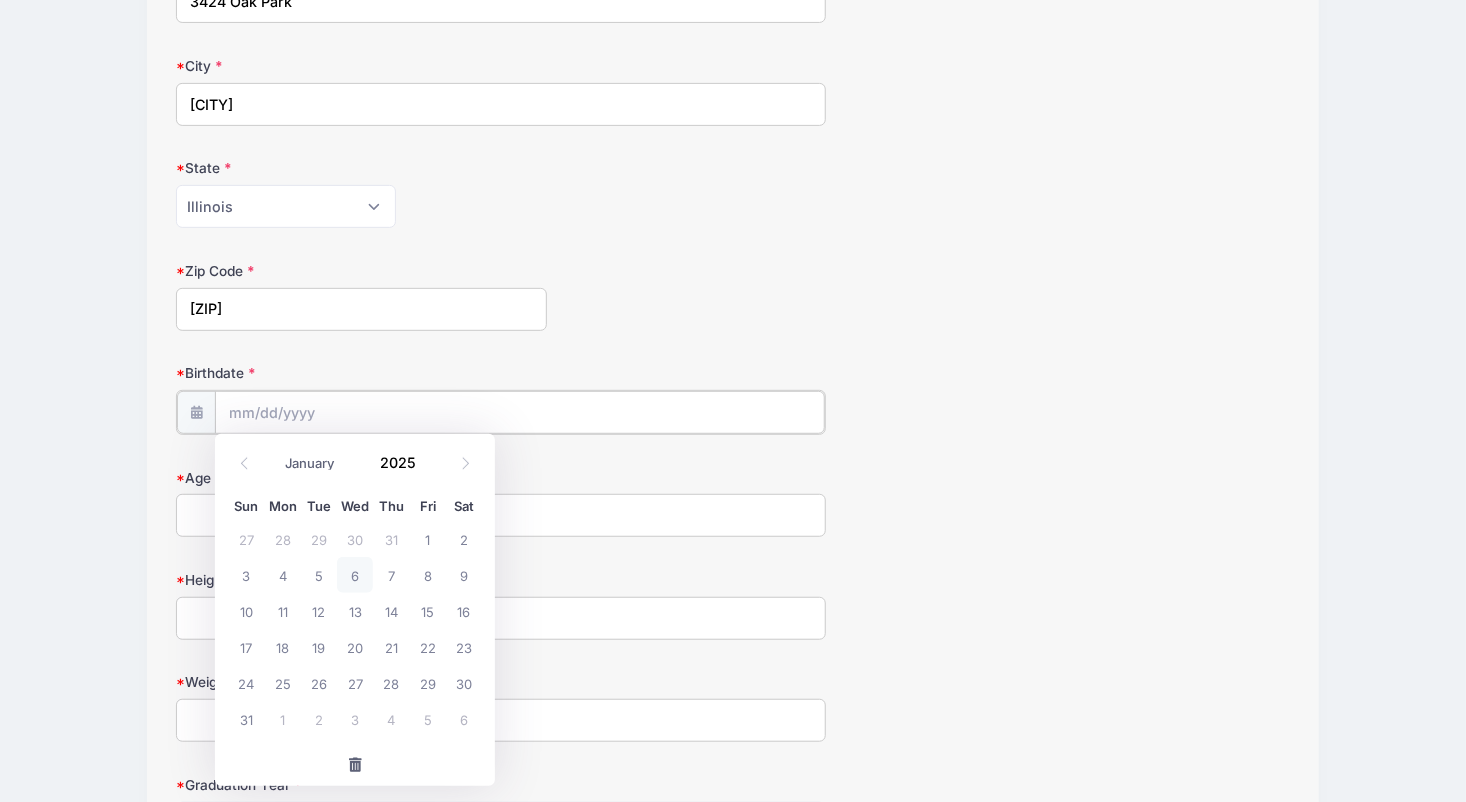 drag, startPoint x: 395, startPoint y: 404, endPoint x: 360, endPoint y: 346, distance: 67.74216 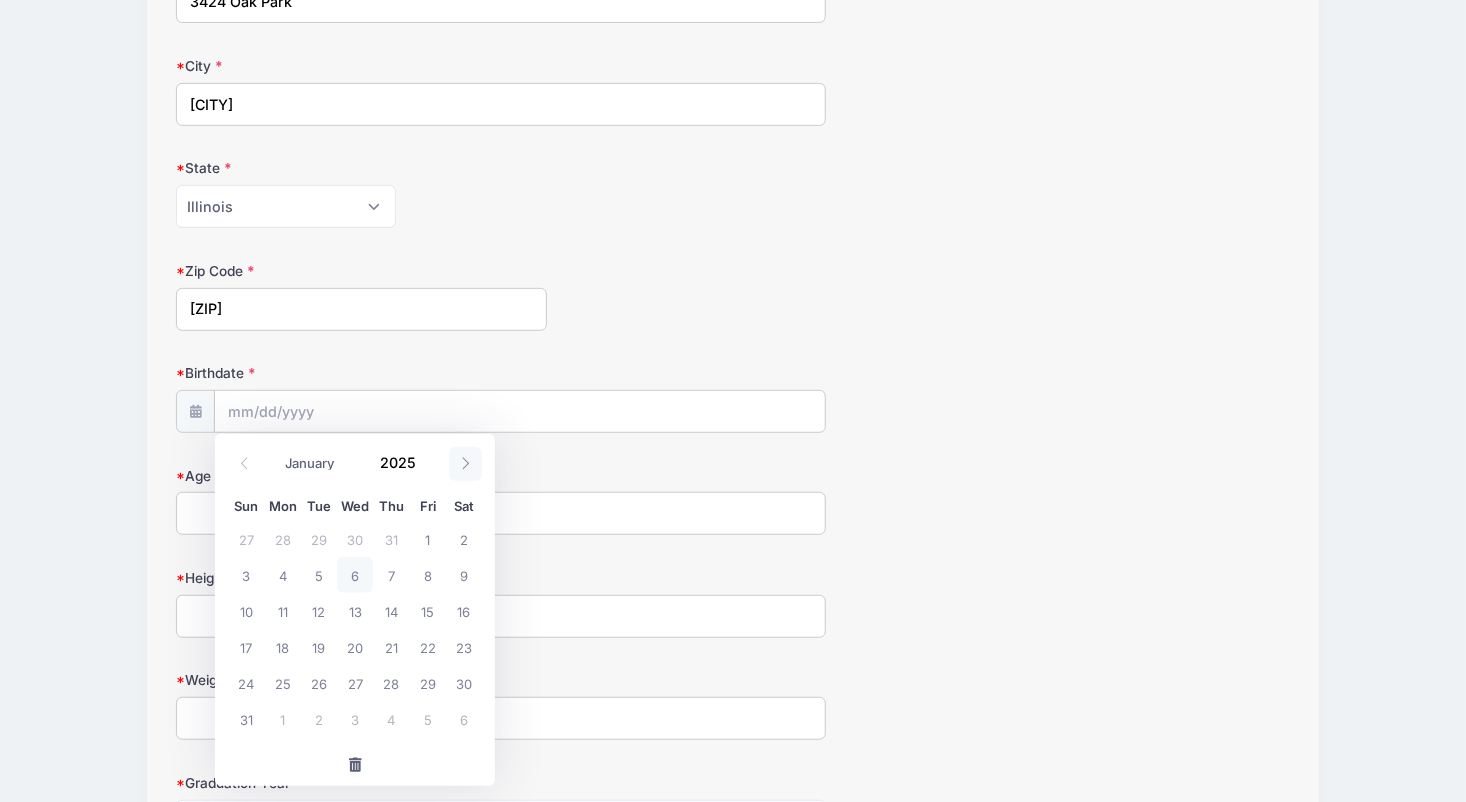 click 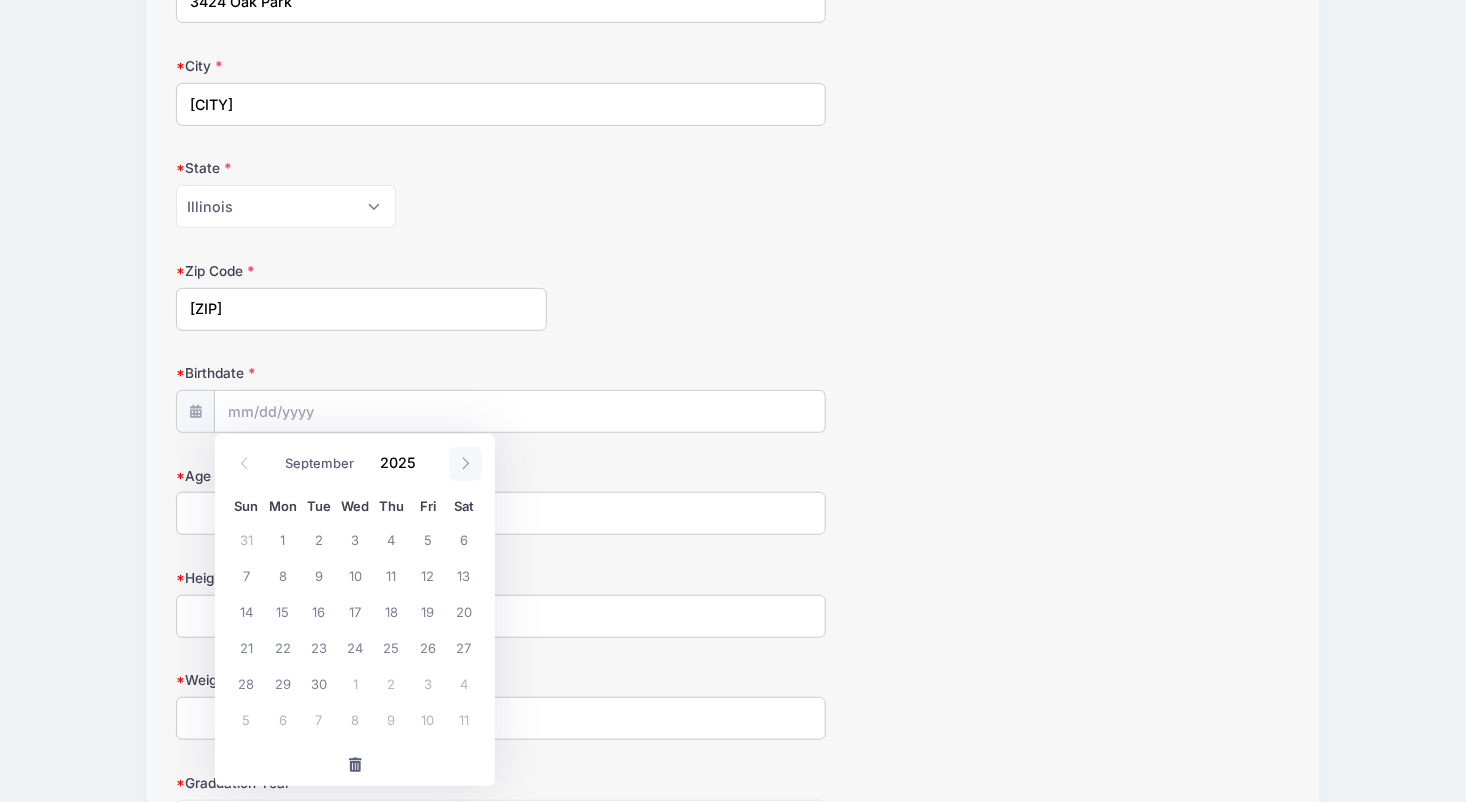 click 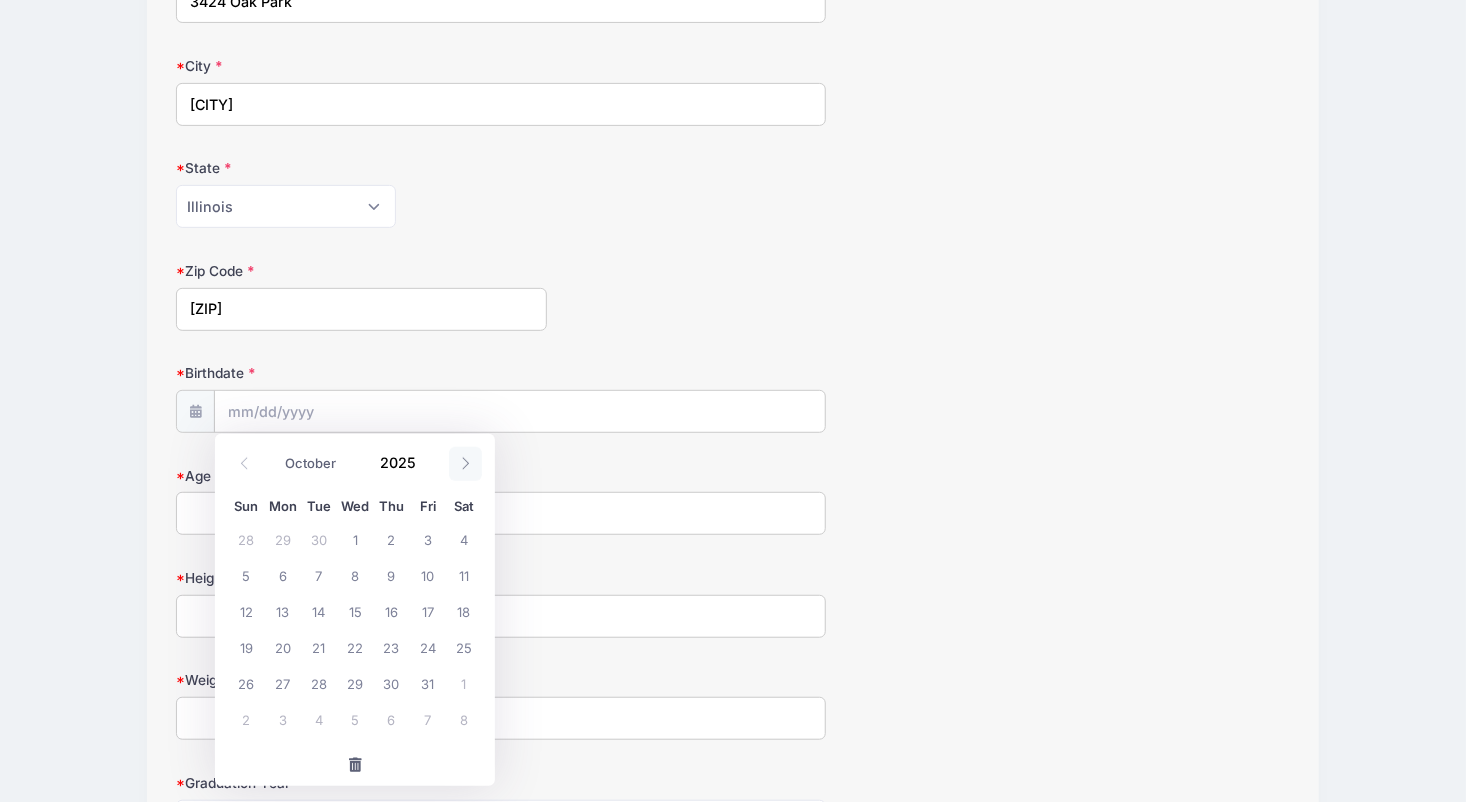 click 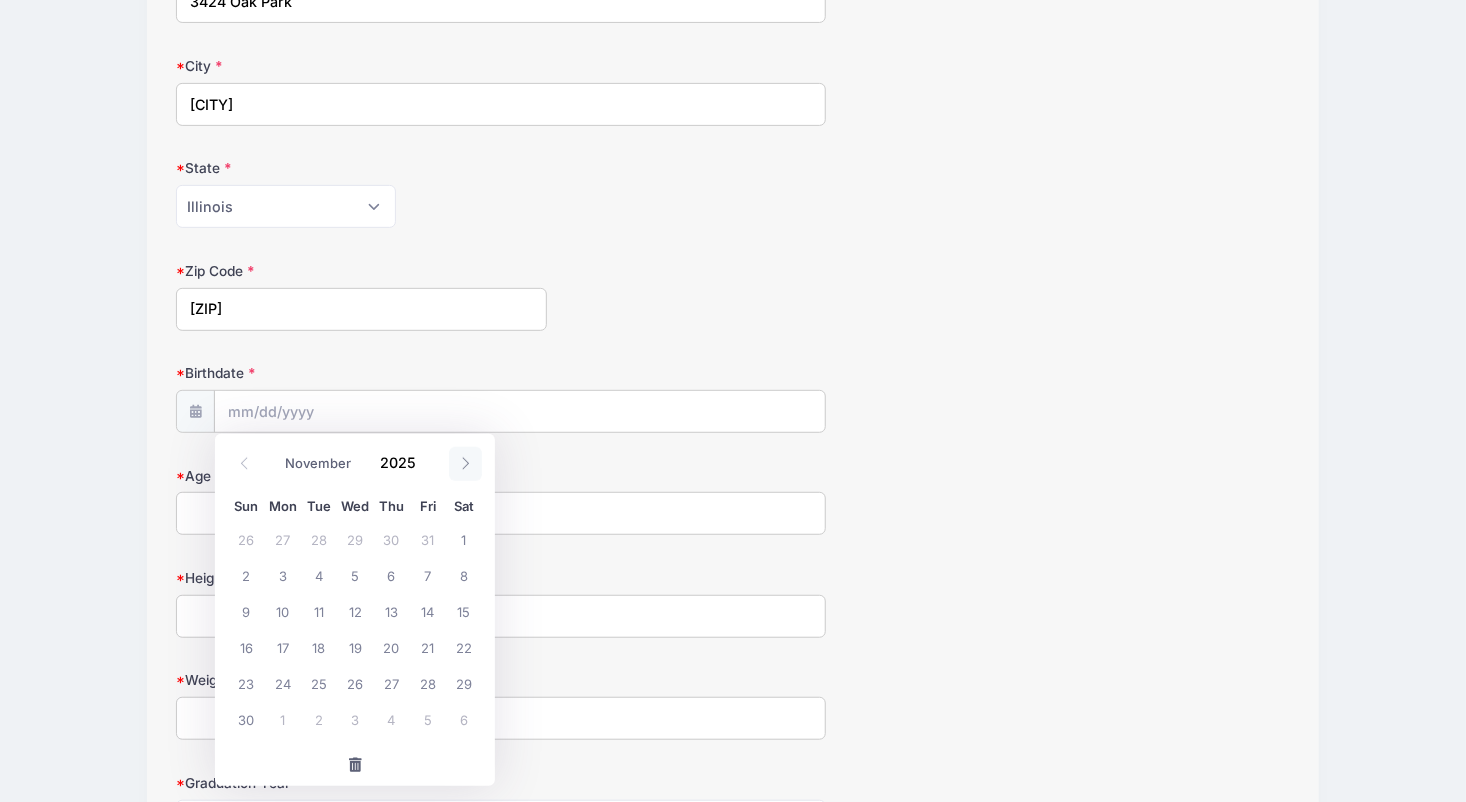 click at bounding box center (465, 464) 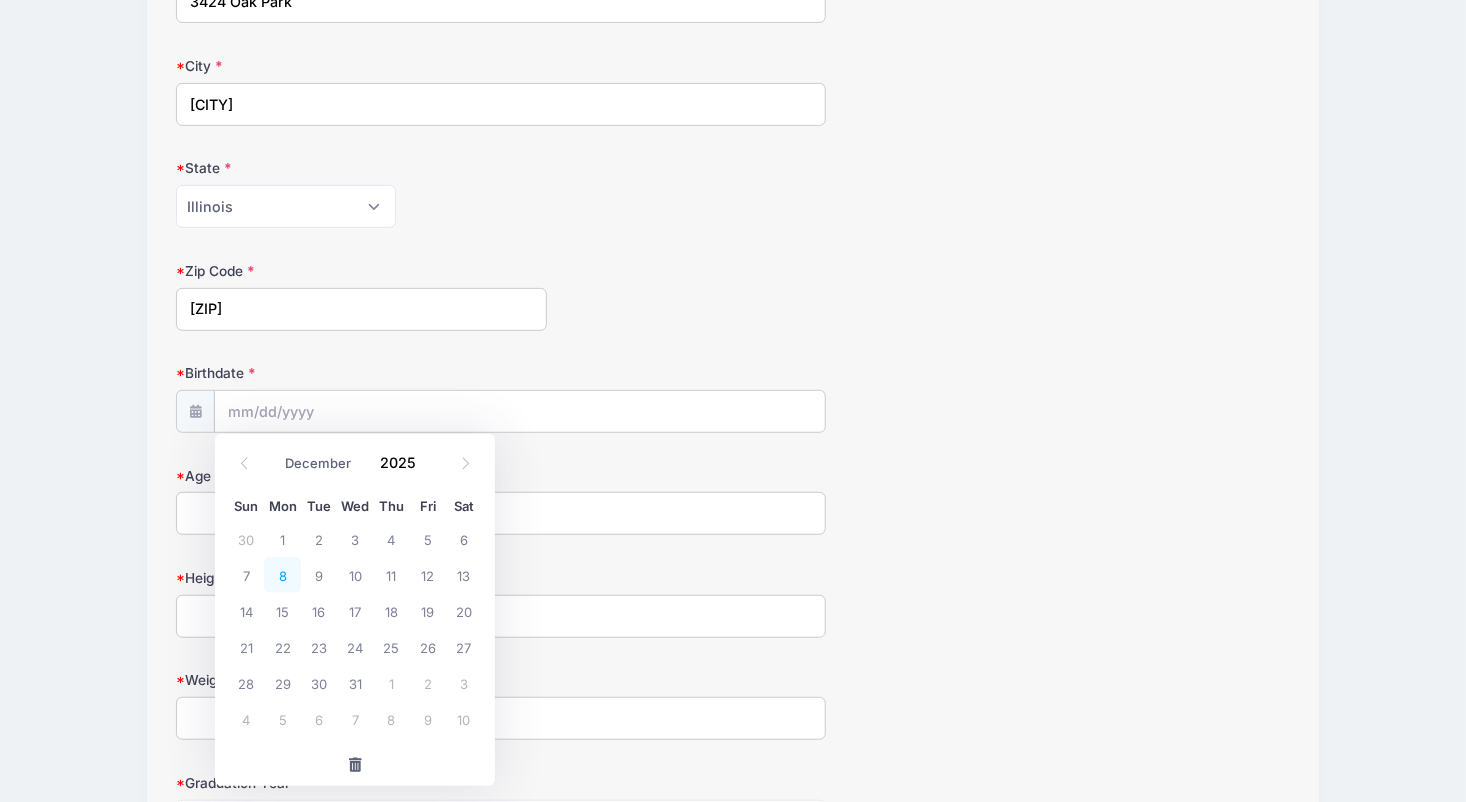 click on "8" at bounding box center (282, 575) 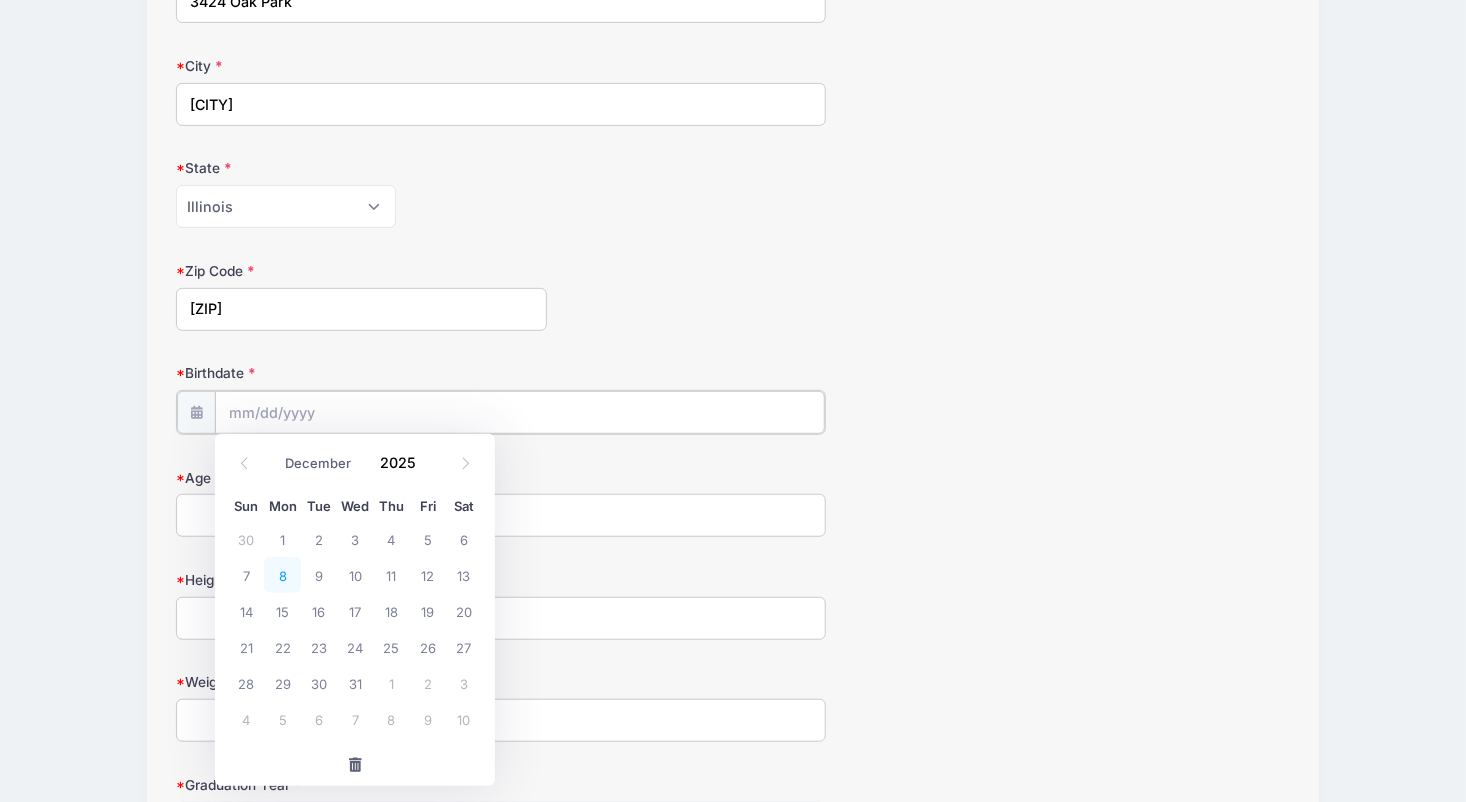 type on "12/08/2025" 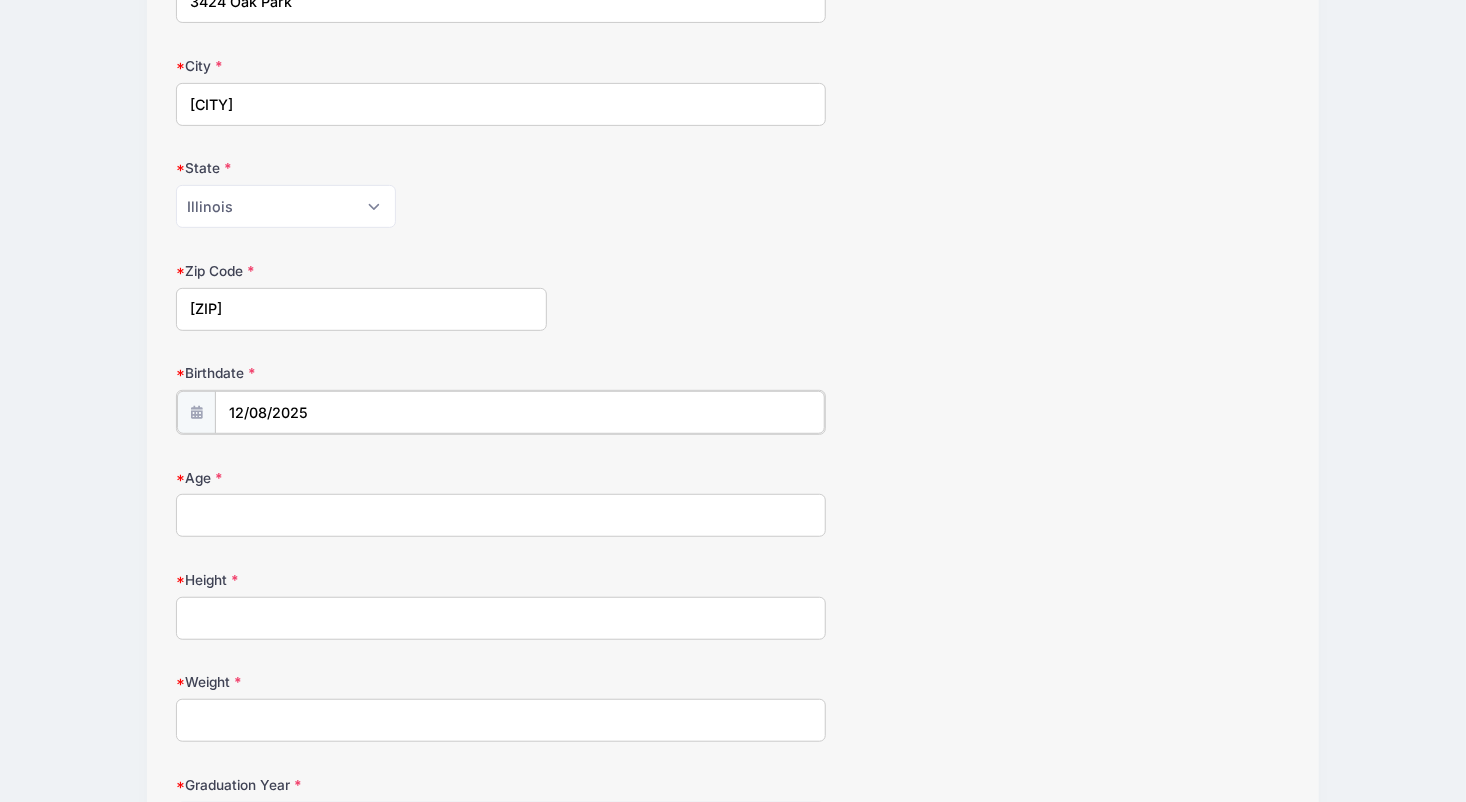 click on "12/08/2025" at bounding box center (519, 412) 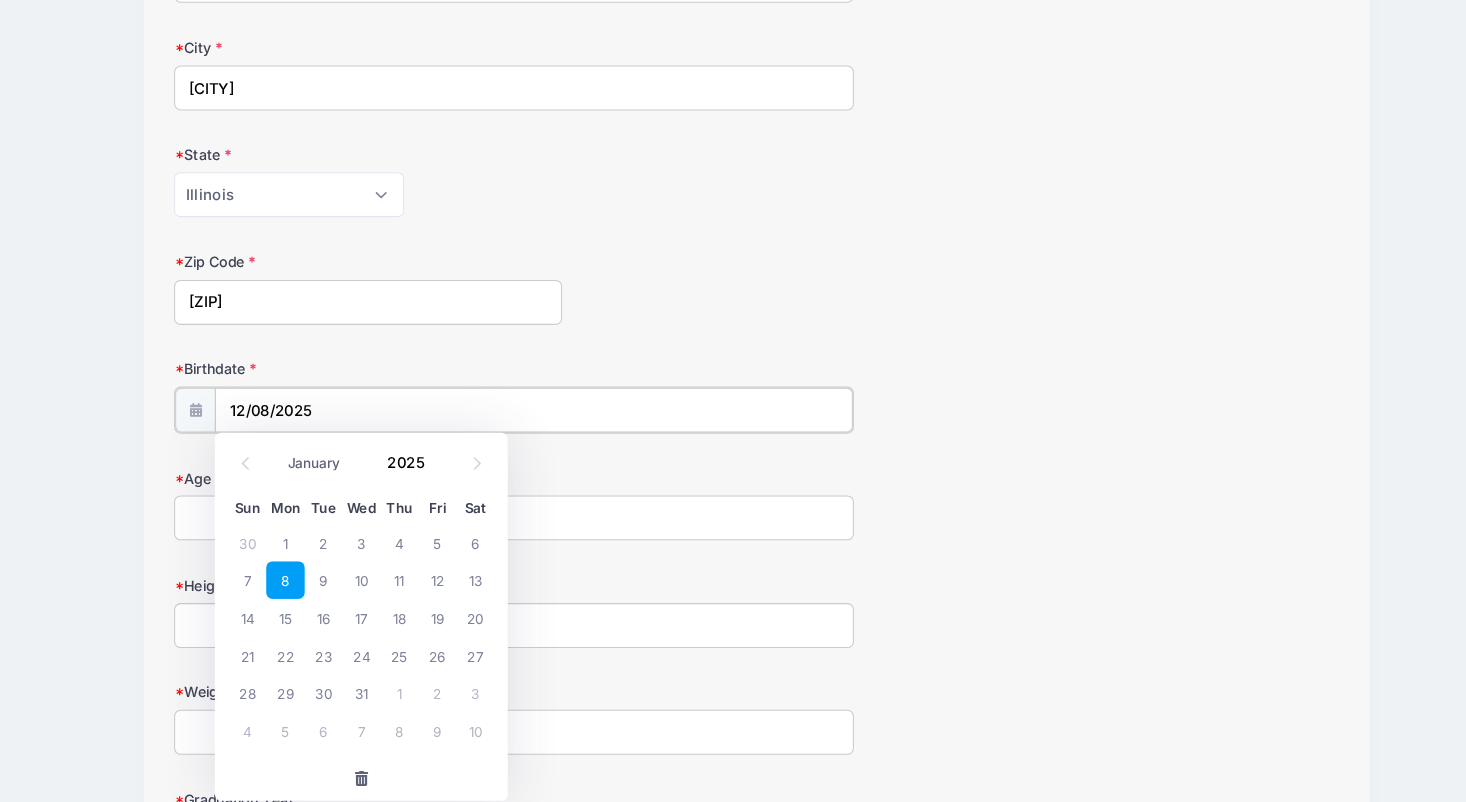 scroll, scrollTop: 320, scrollLeft: 0, axis: vertical 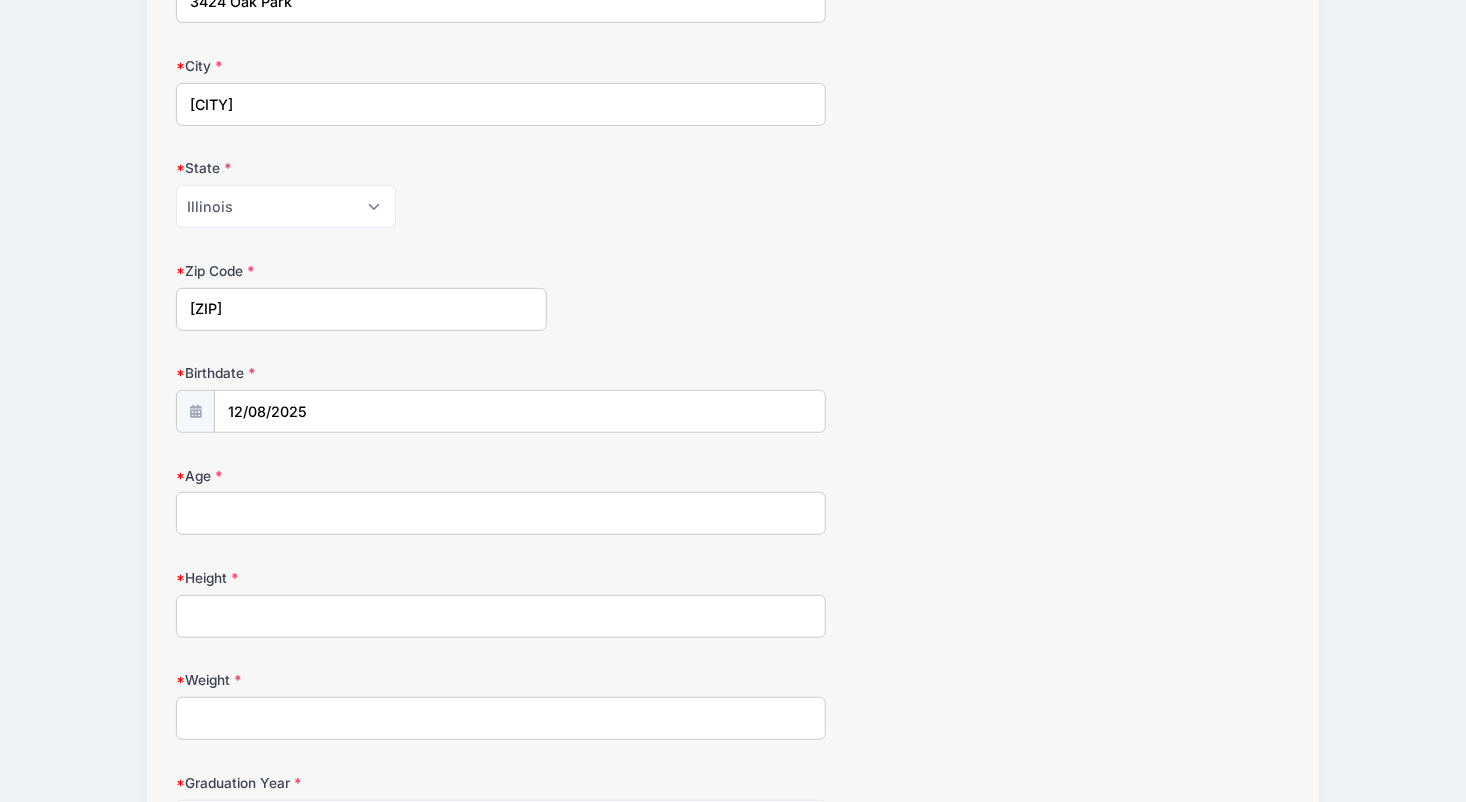 click at bounding box center (195, 411) 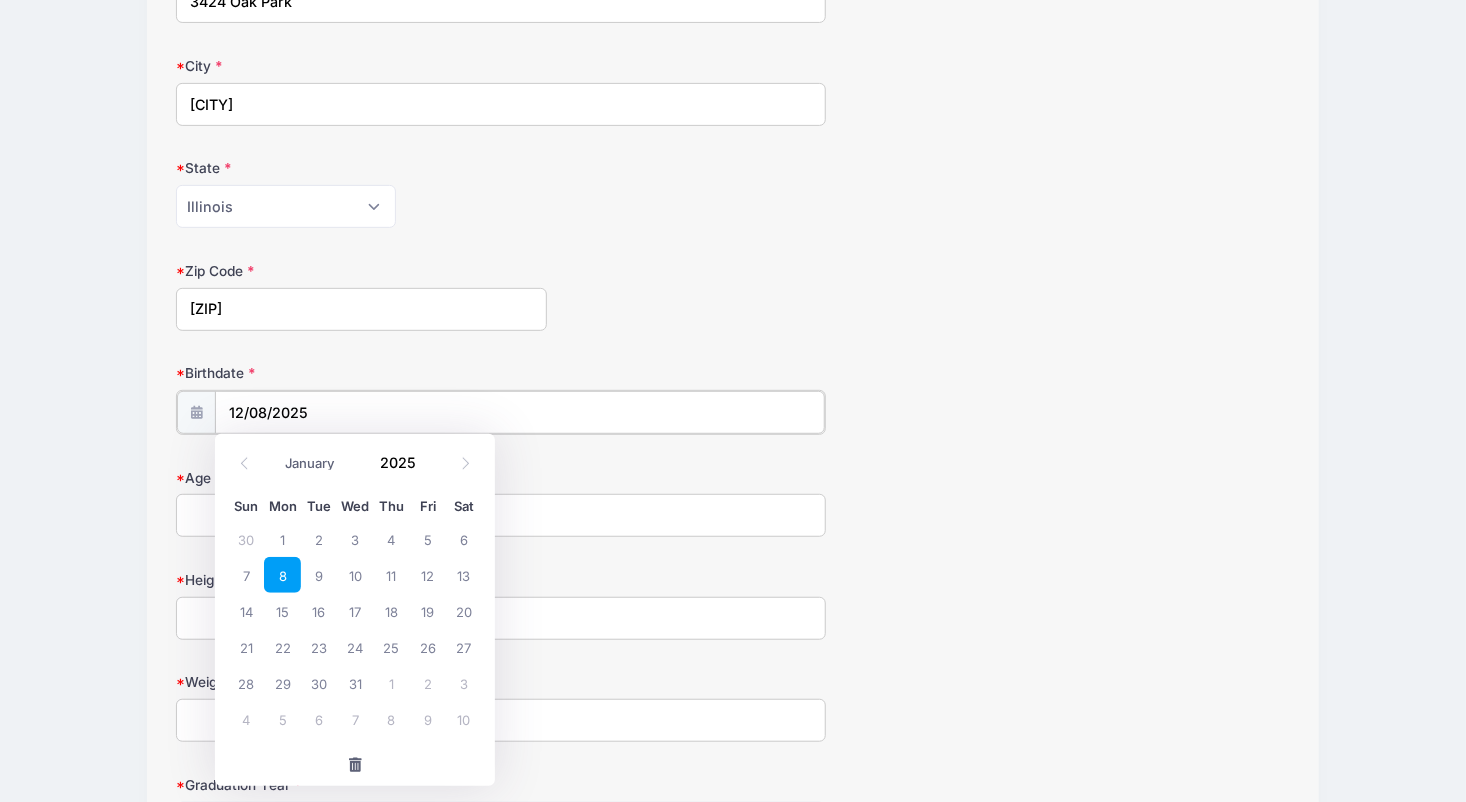 click on "12/08/2025" at bounding box center [519, 412] 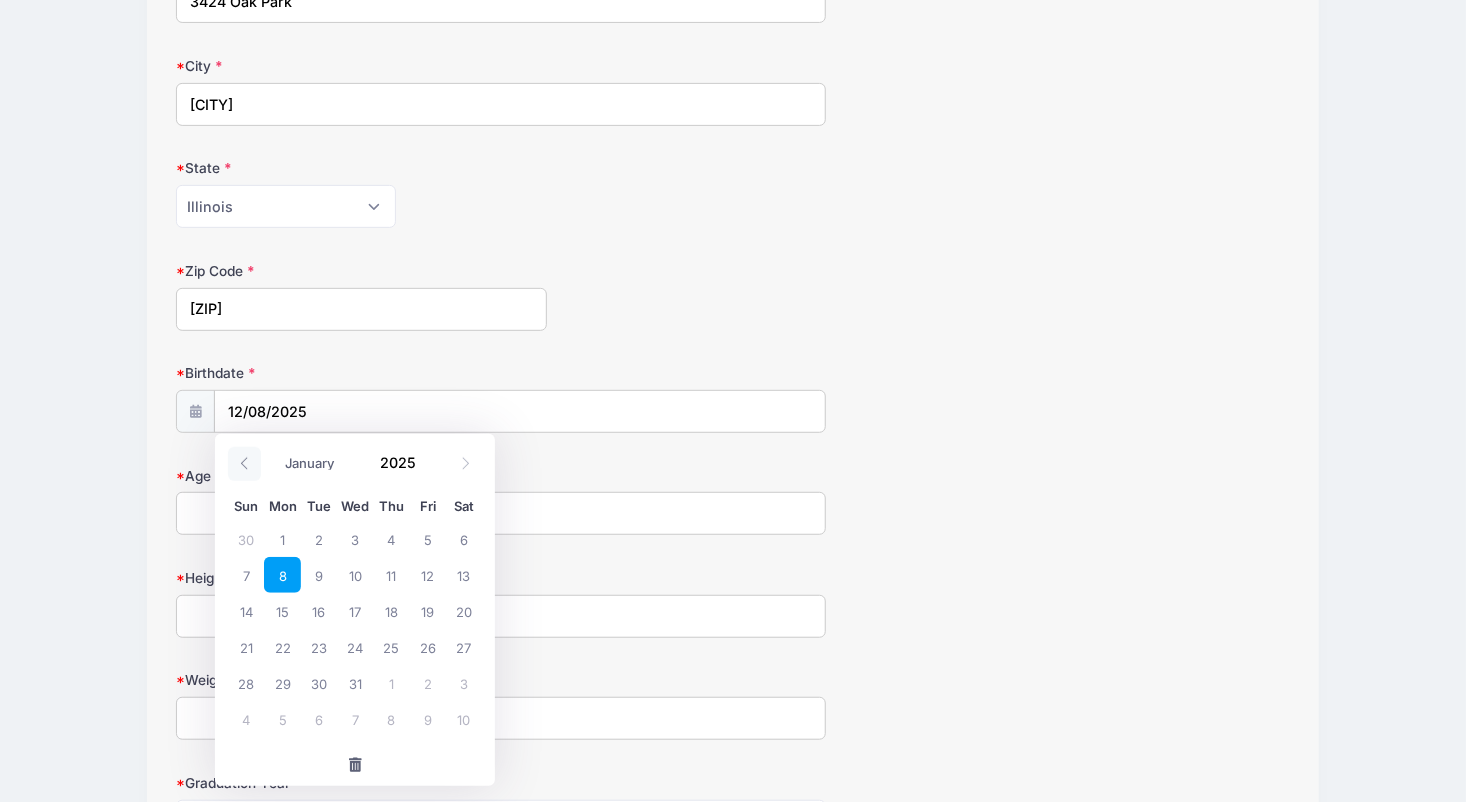 click 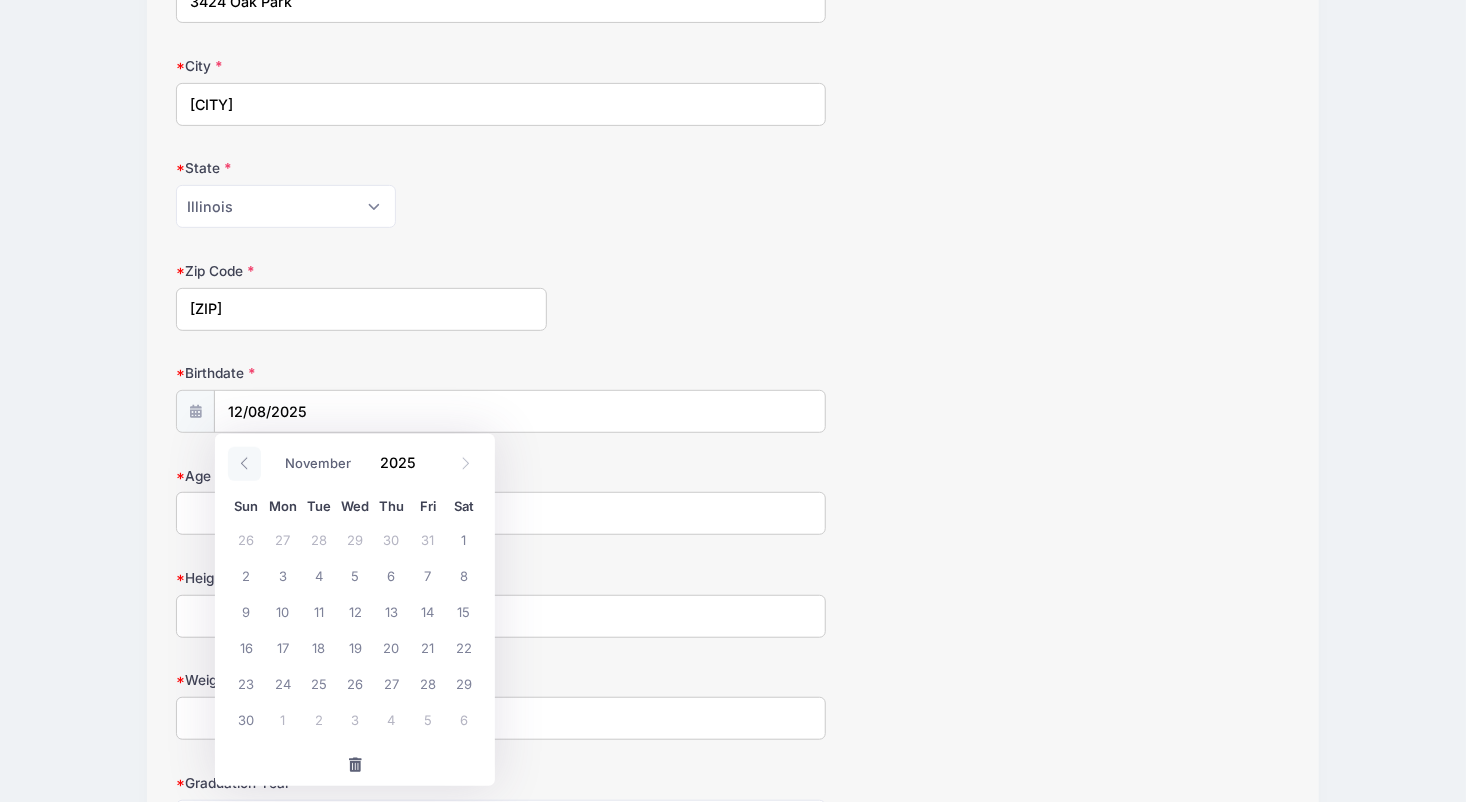 click 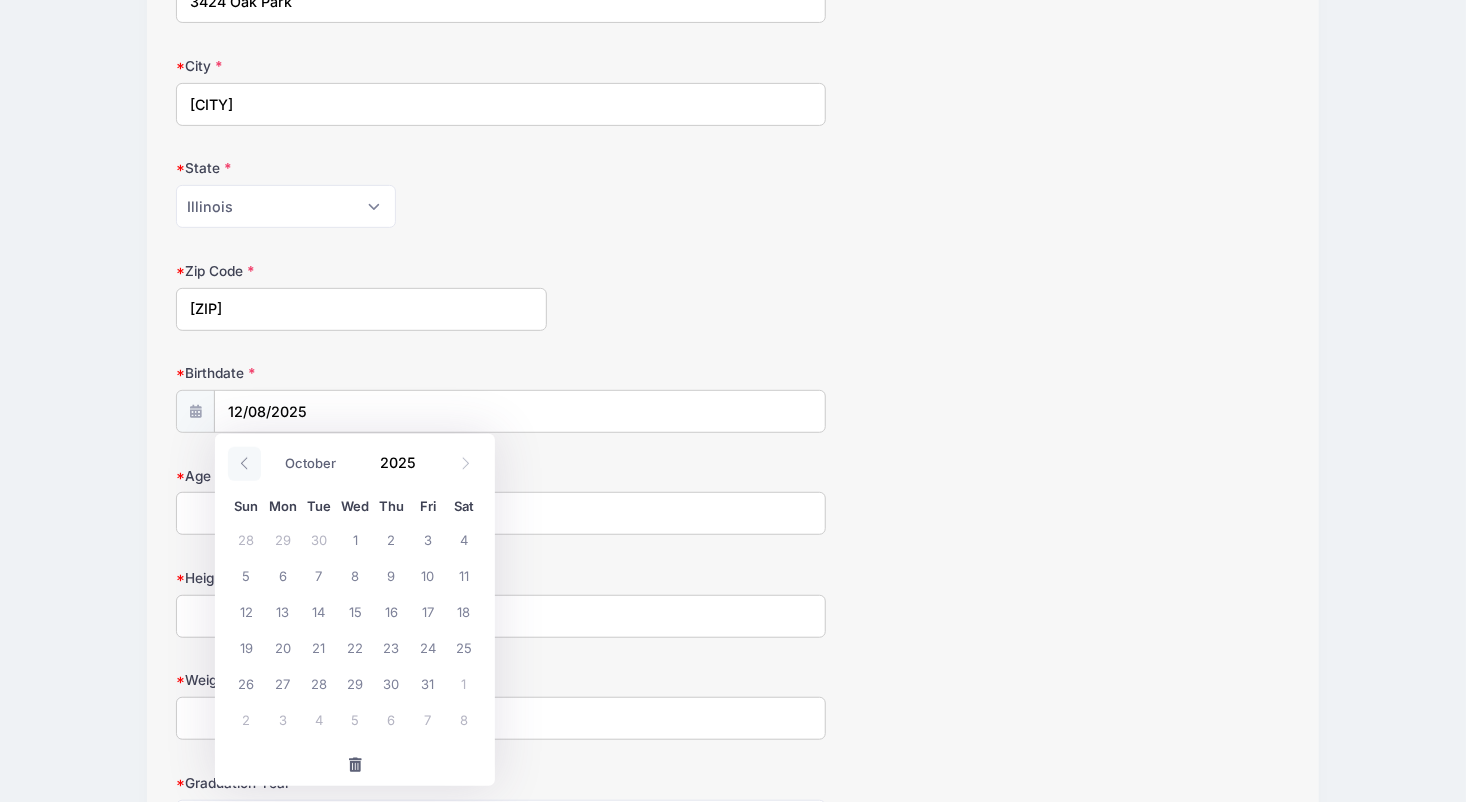 click 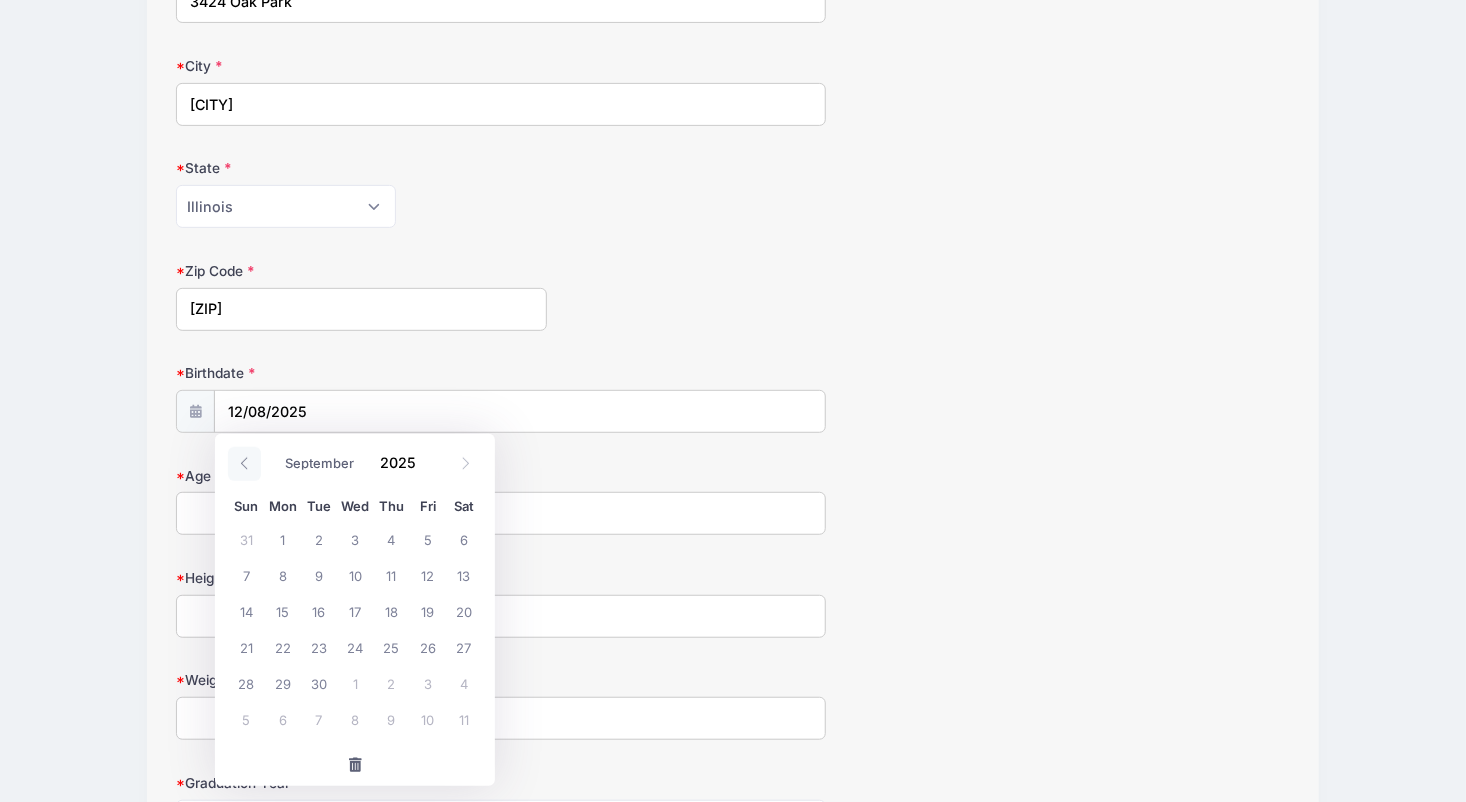 click 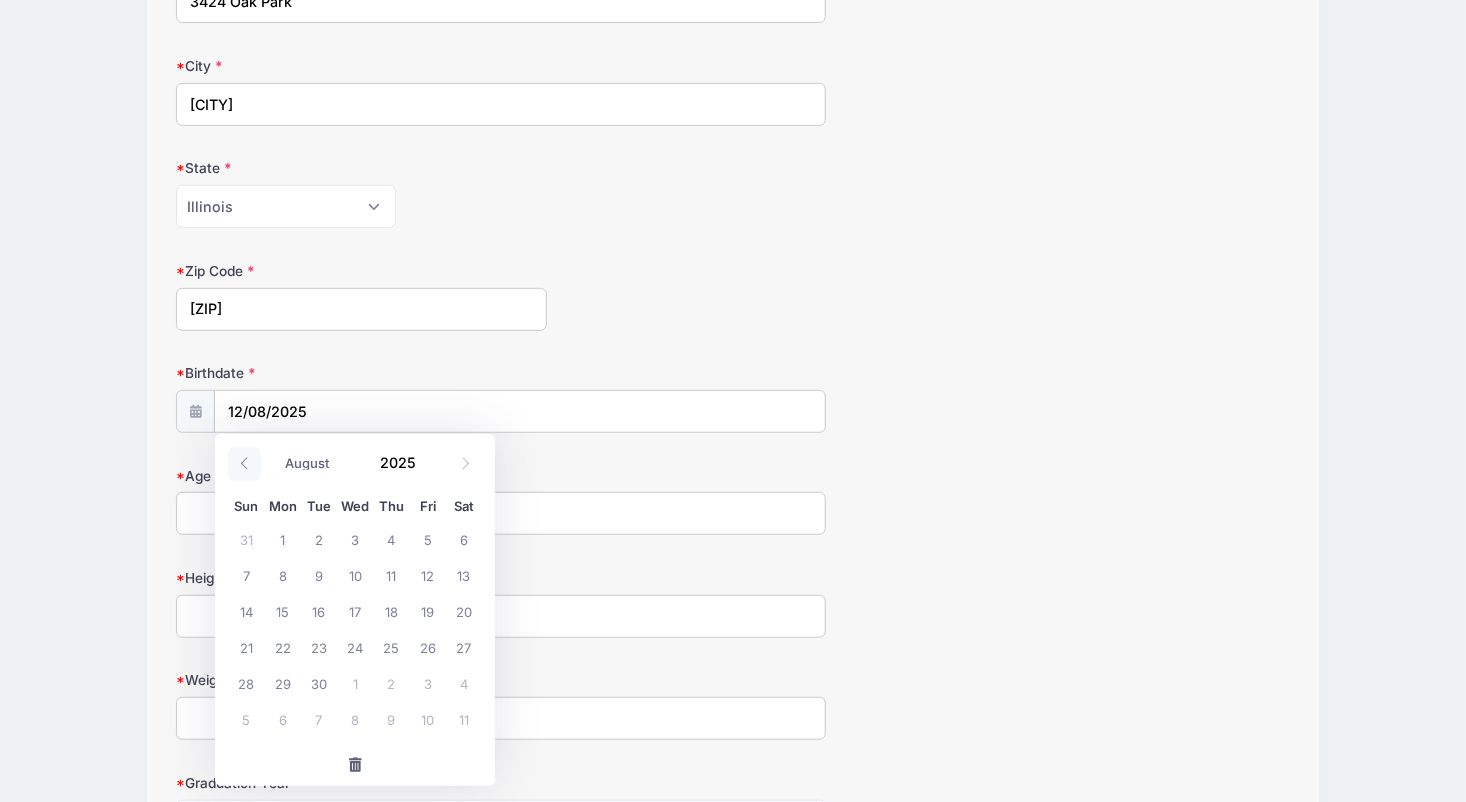 click 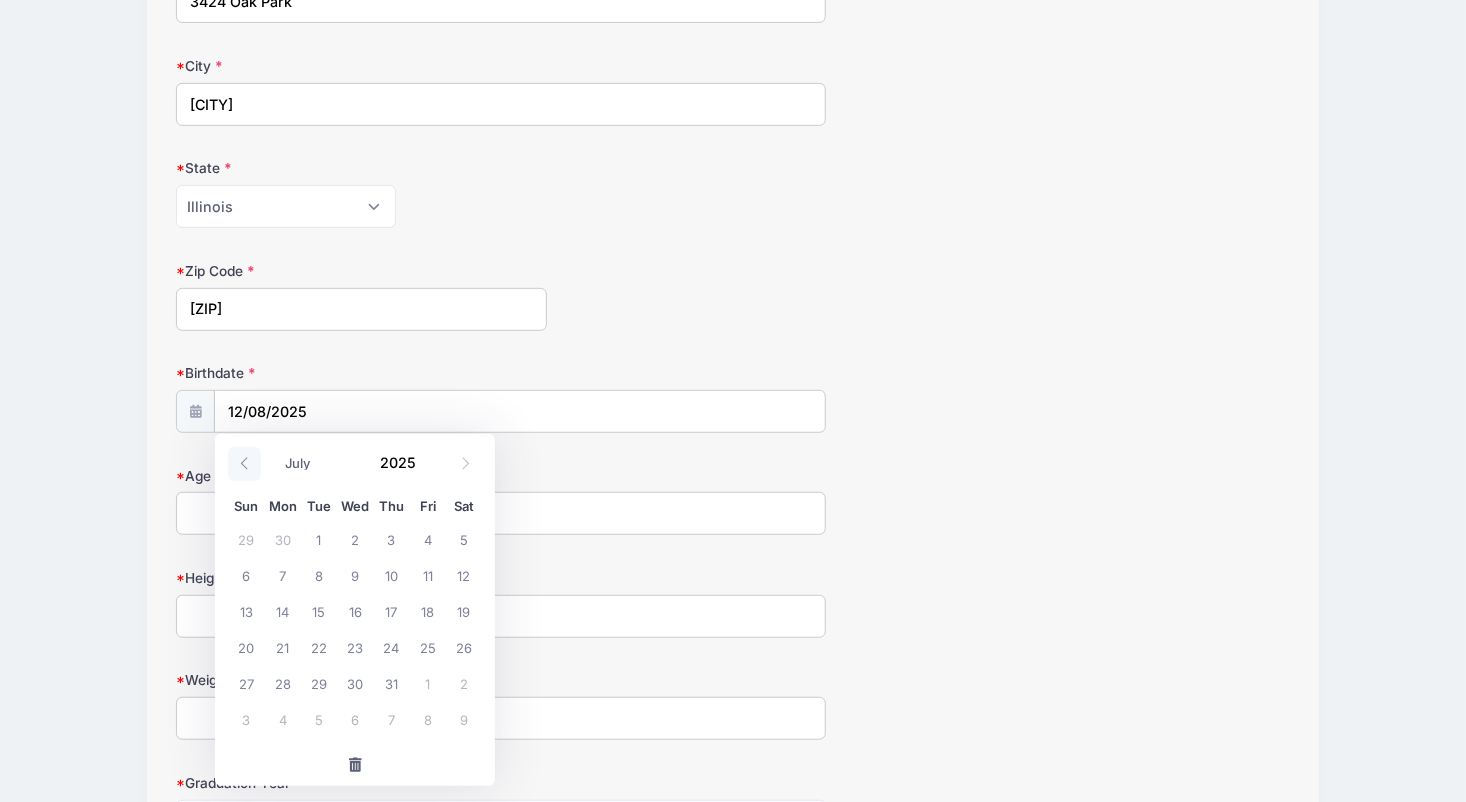 click 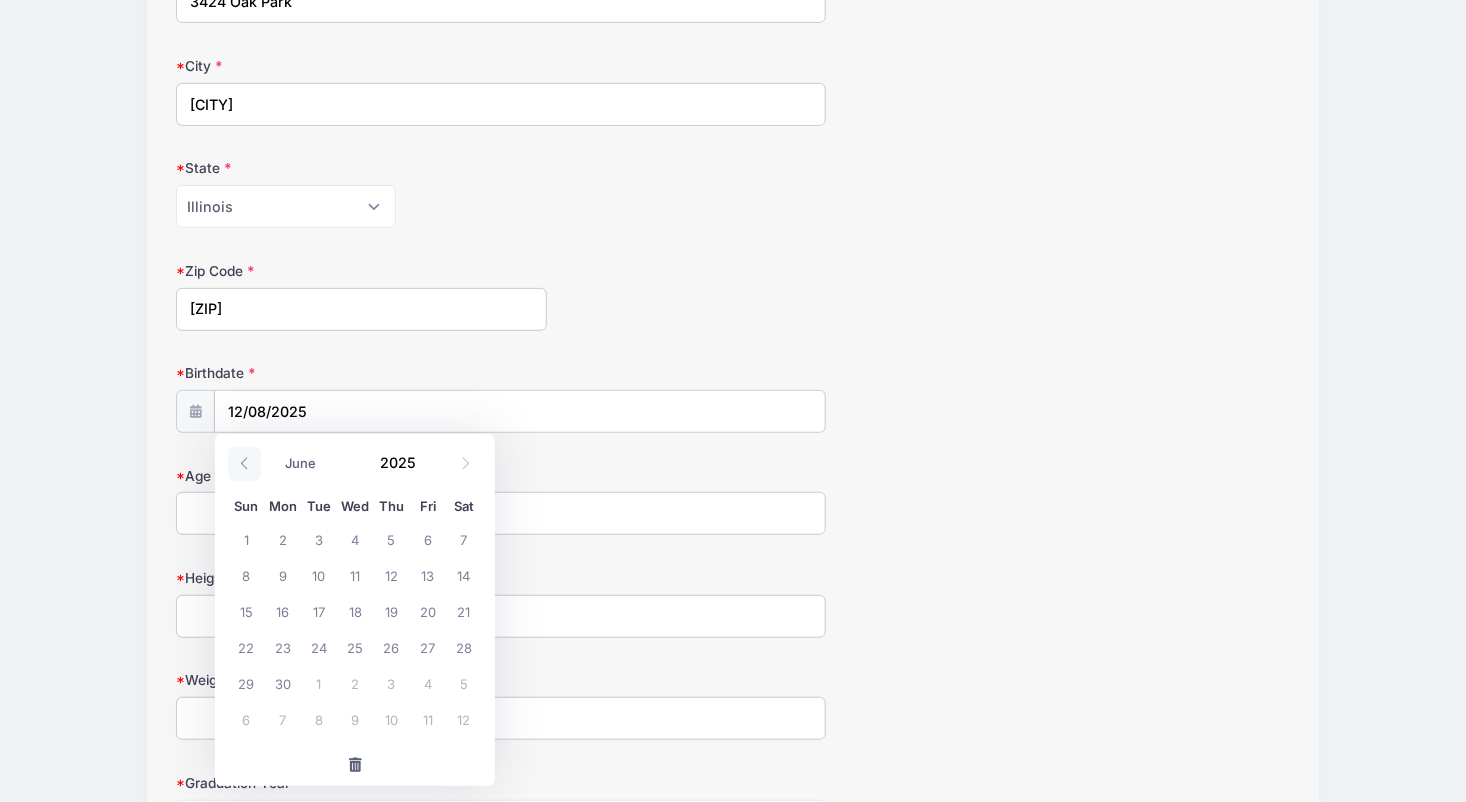 click 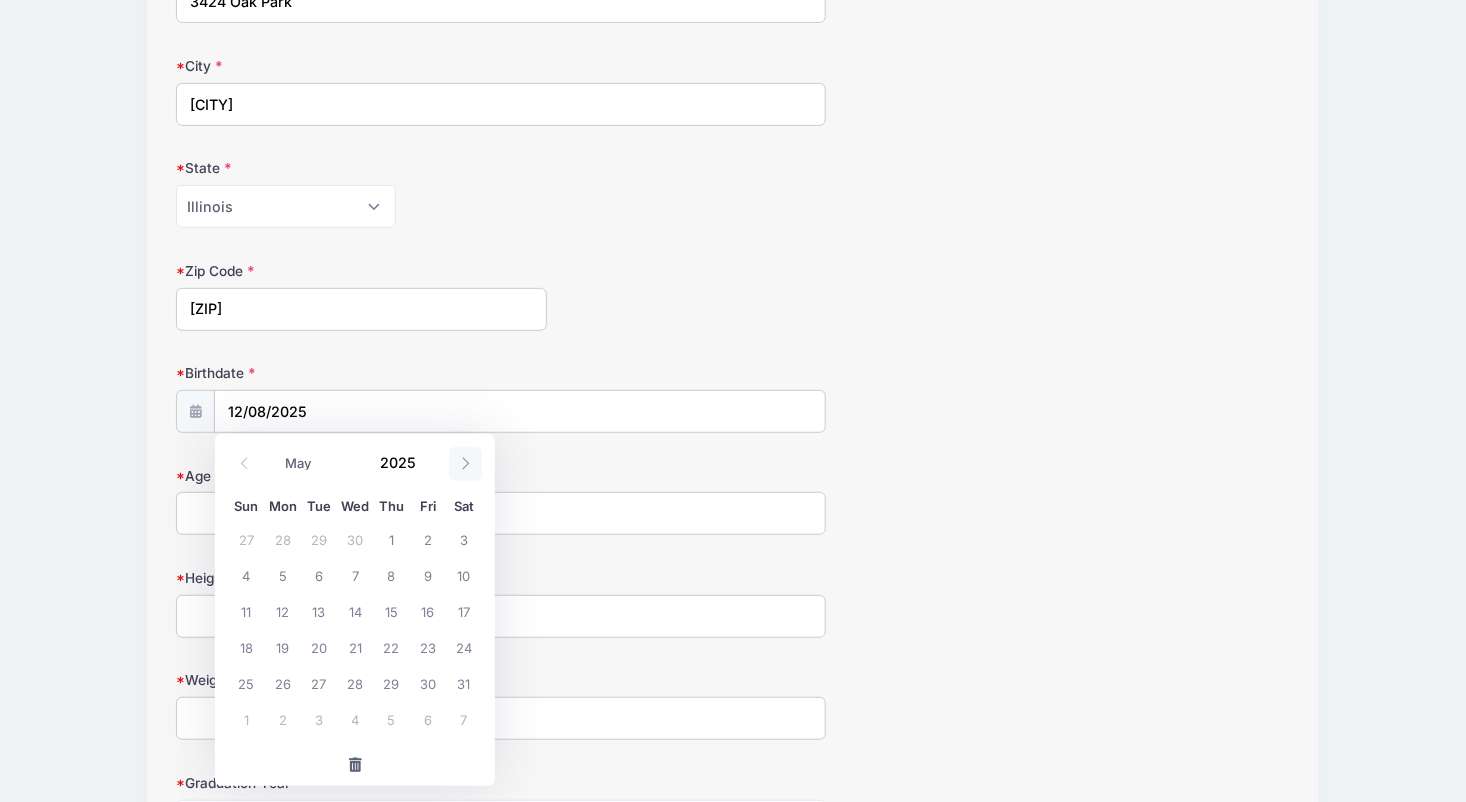 click at bounding box center [465, 464] 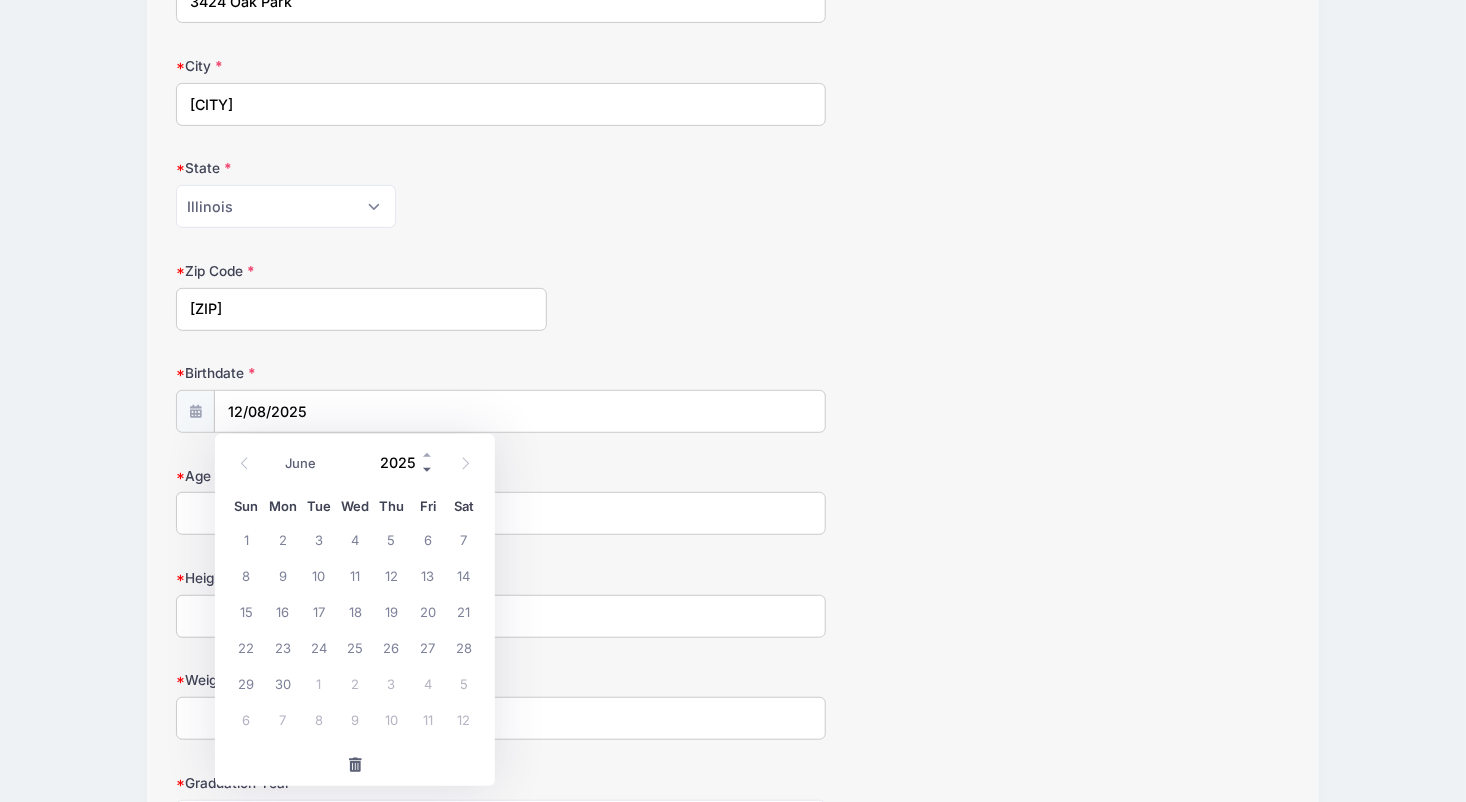 click at bounding box center (428, 470) 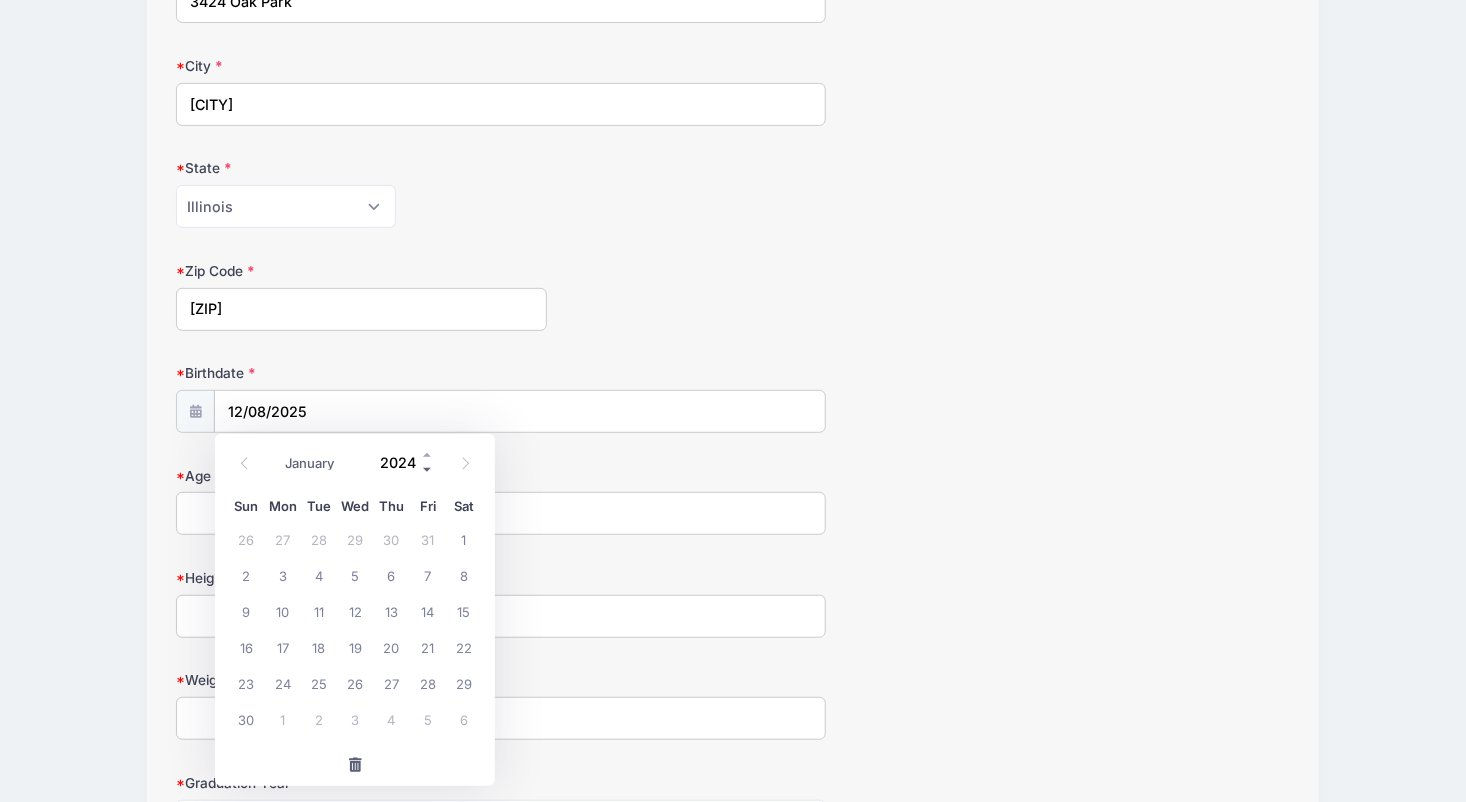 click at bounding box center (428, 470) 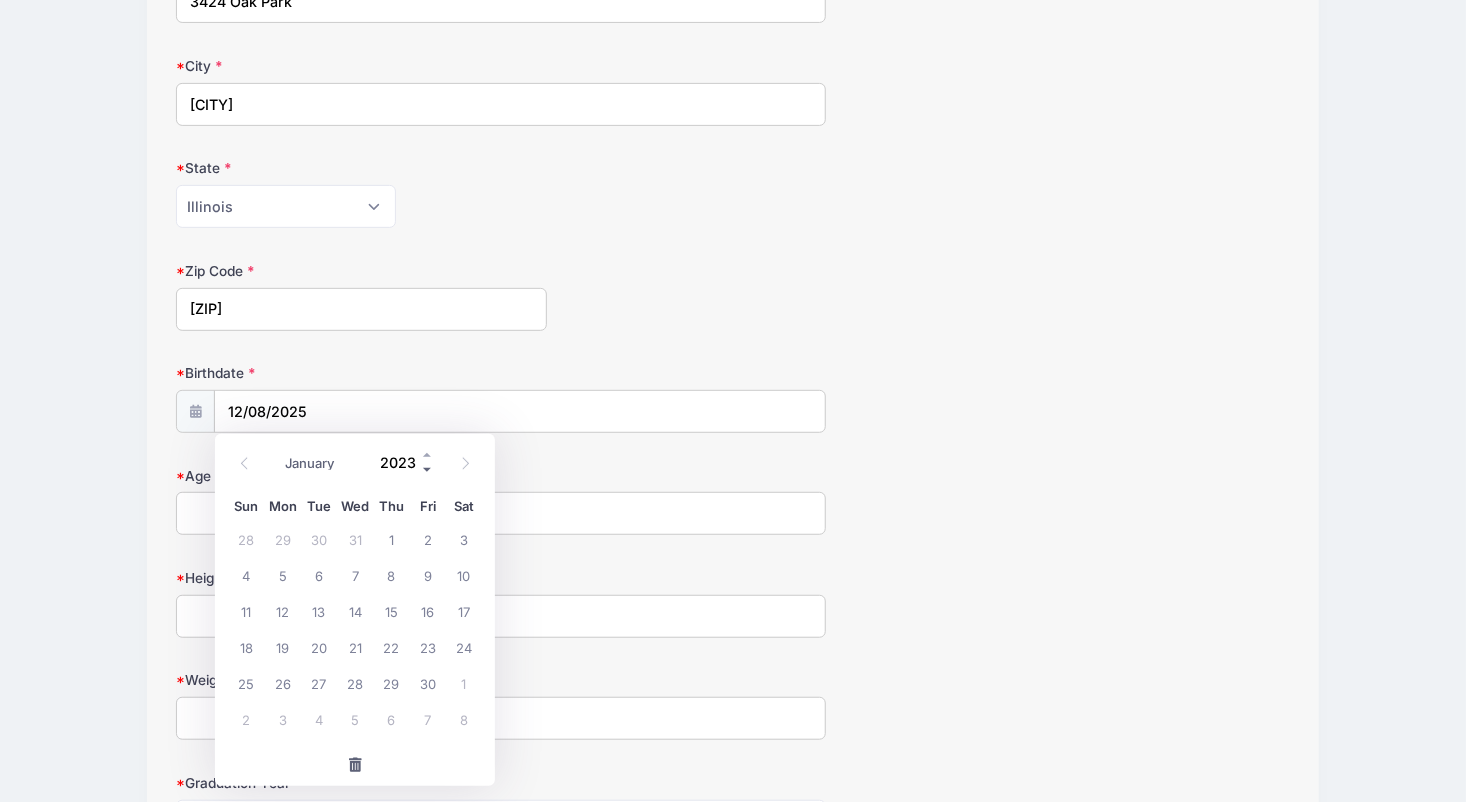 click at bounding box center (428, 470) 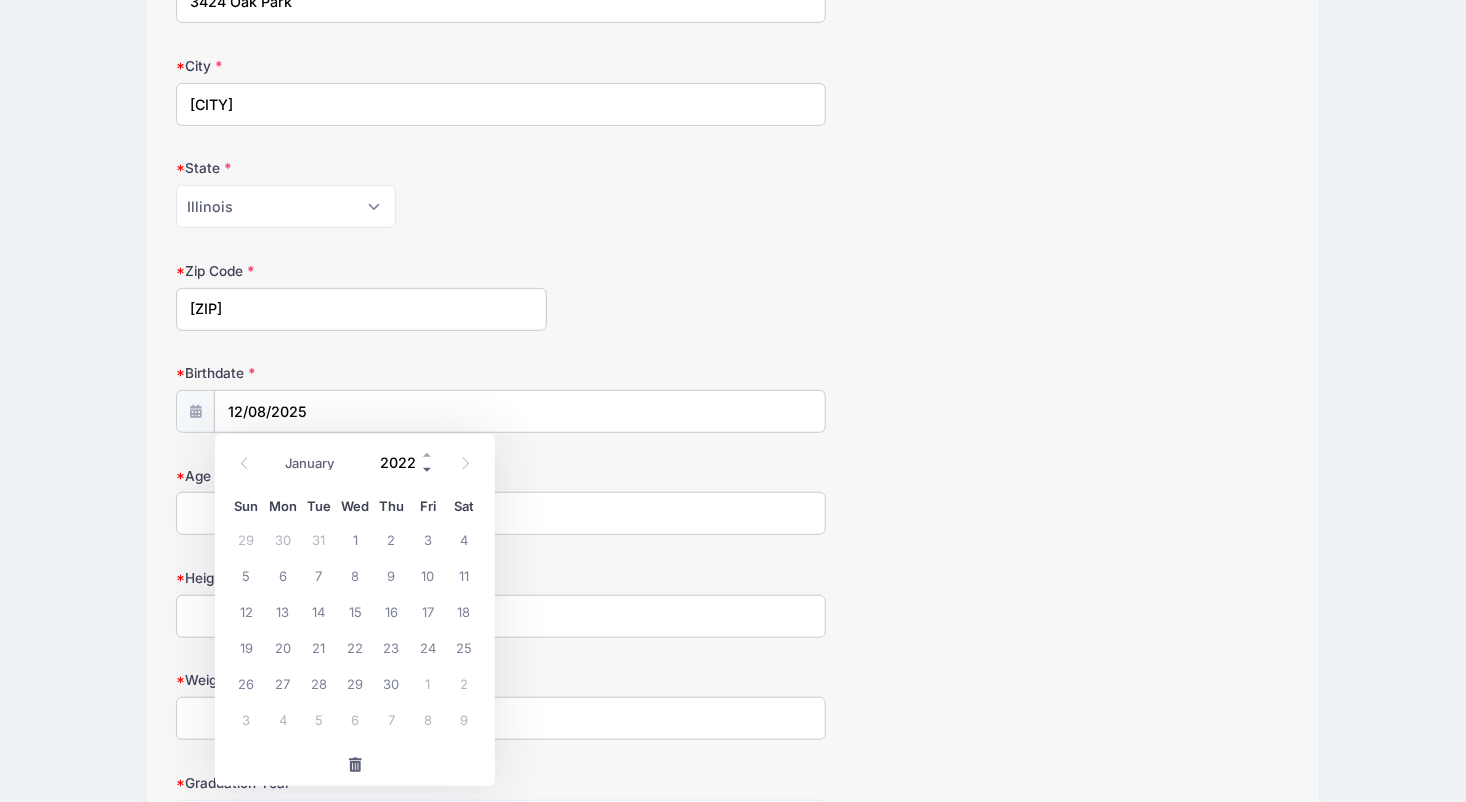 click at bounding box center [428, 470] 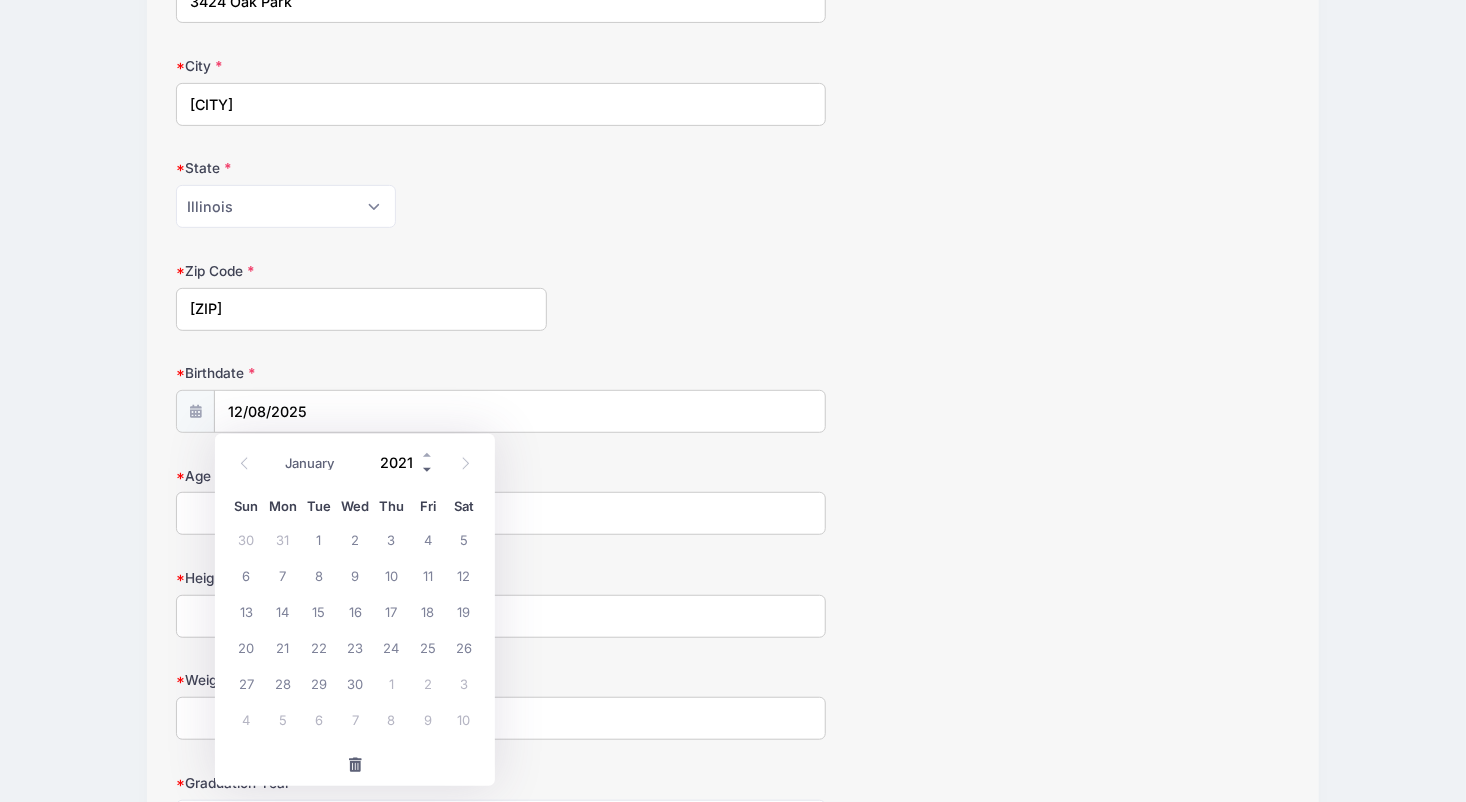 click at bounding box center (428, 470) 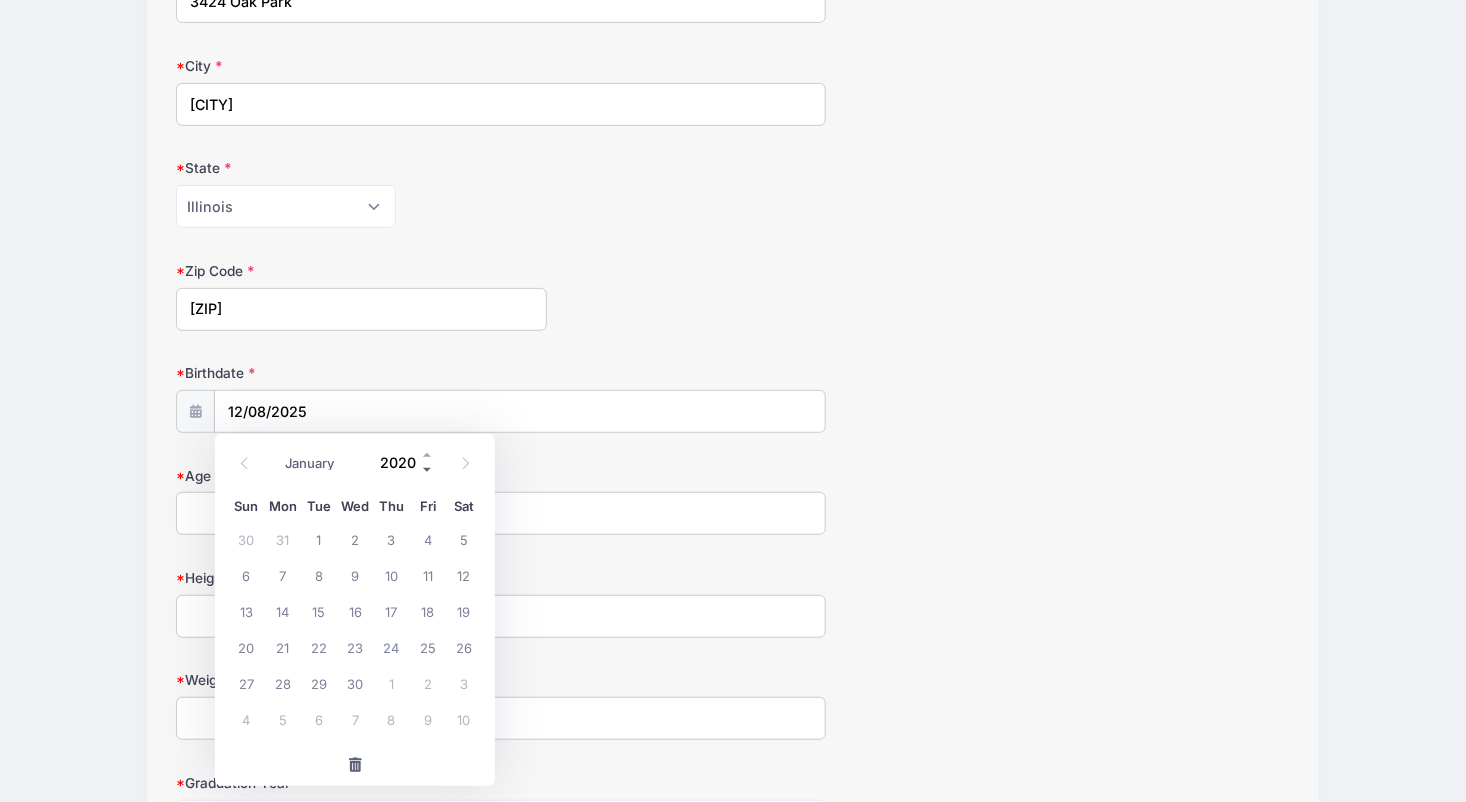 click at bounding box center [428, 470] 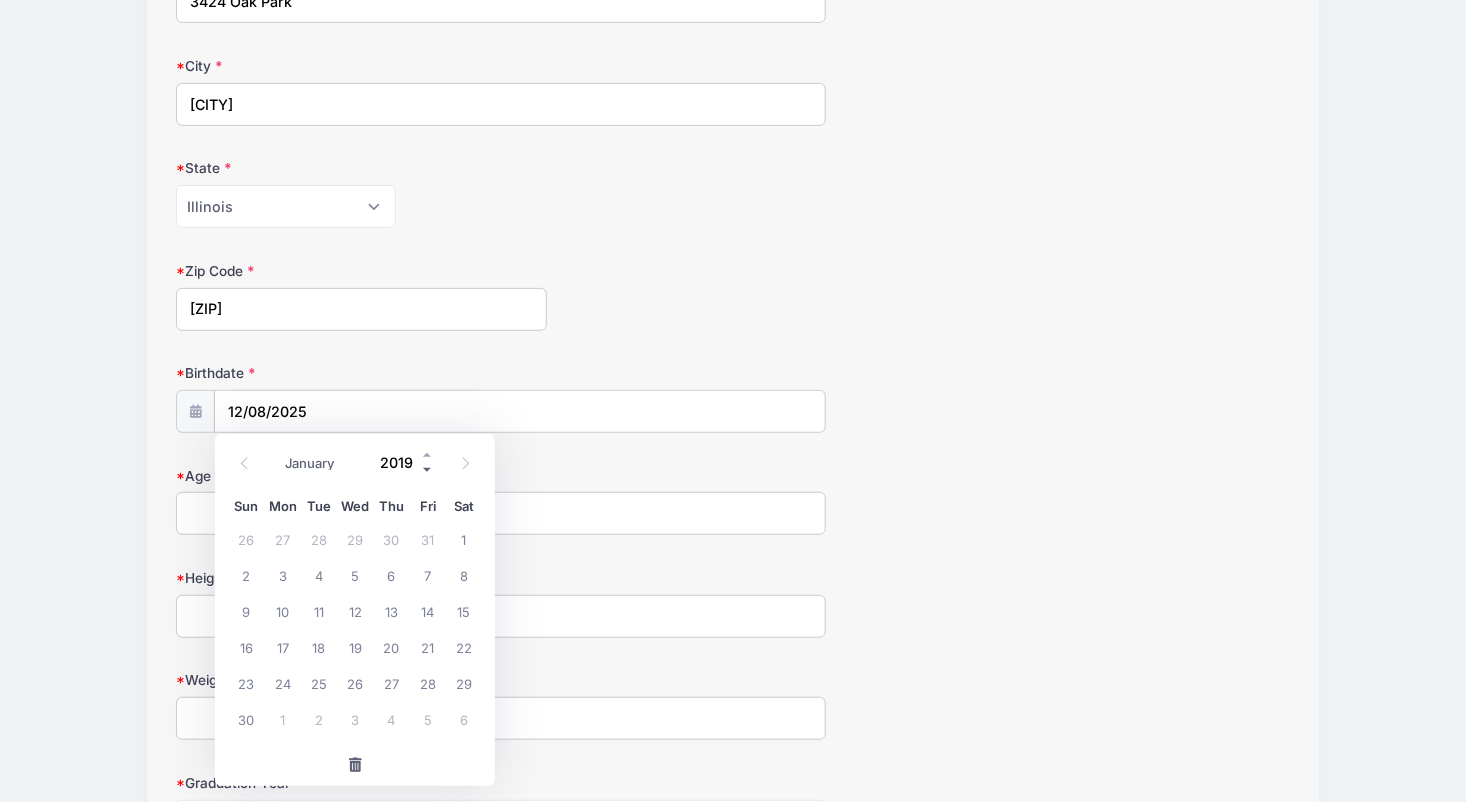 click at bounding box center [428, 470] 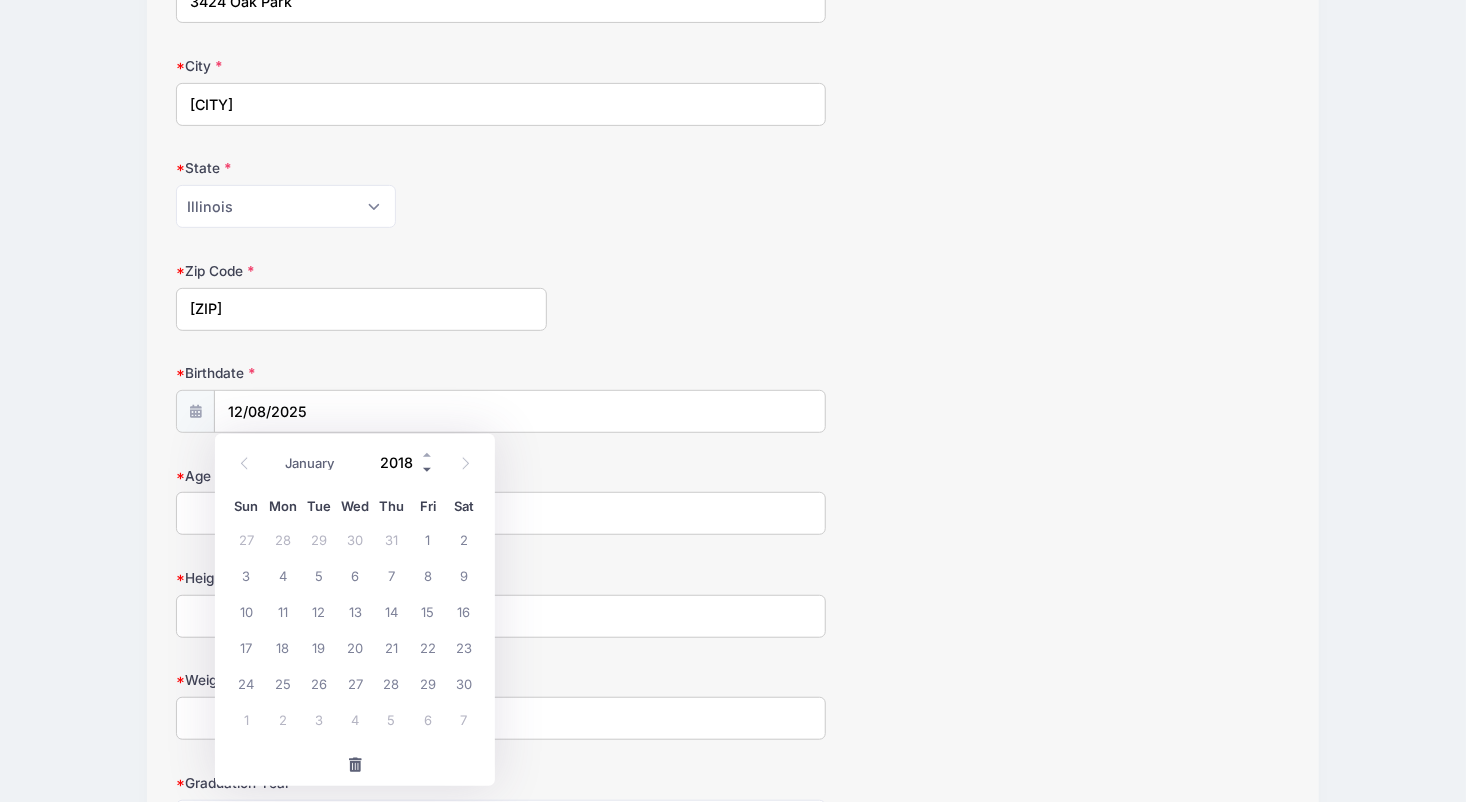 click at bounding box center (428, 470) 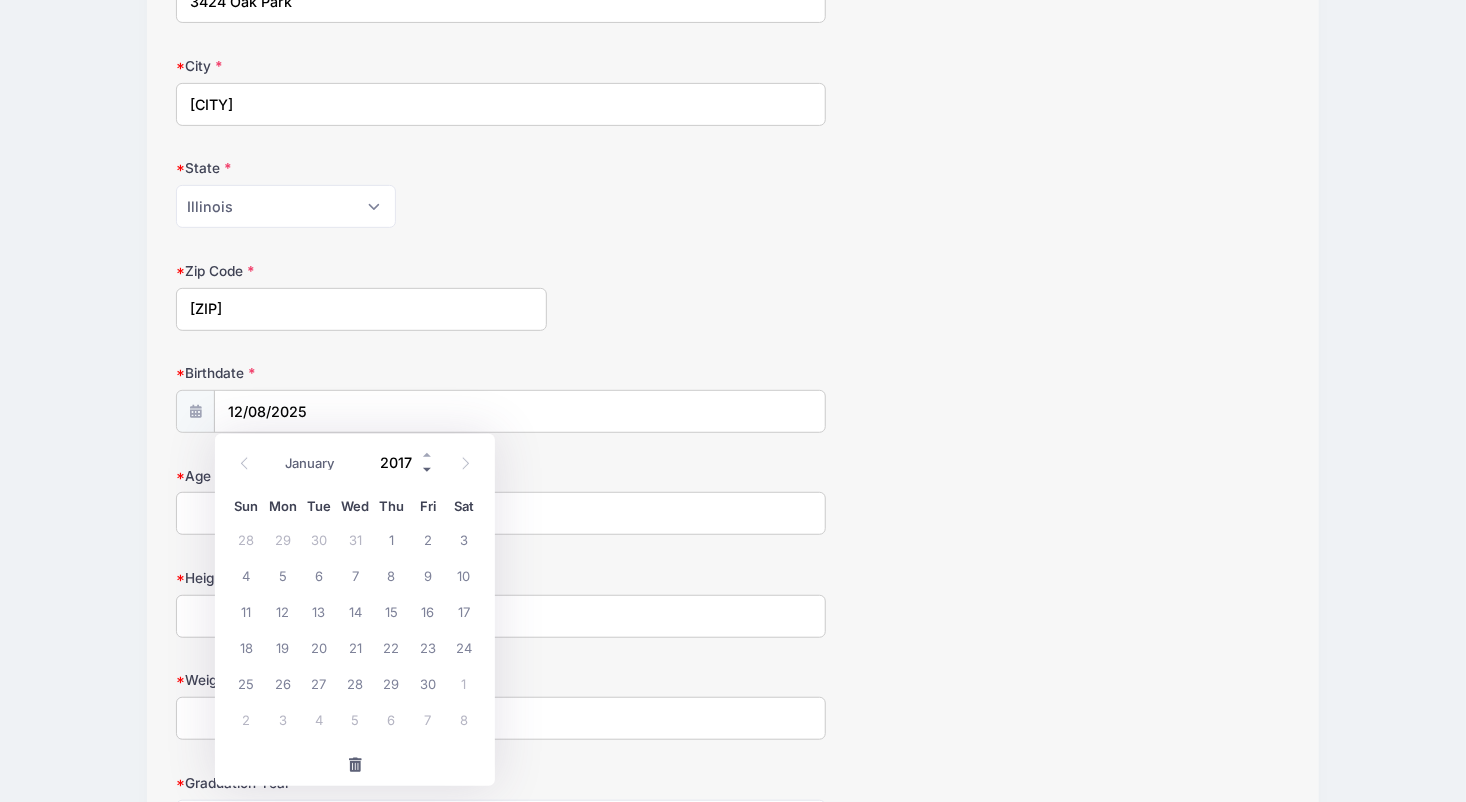 click at bounding box center [428, 470] 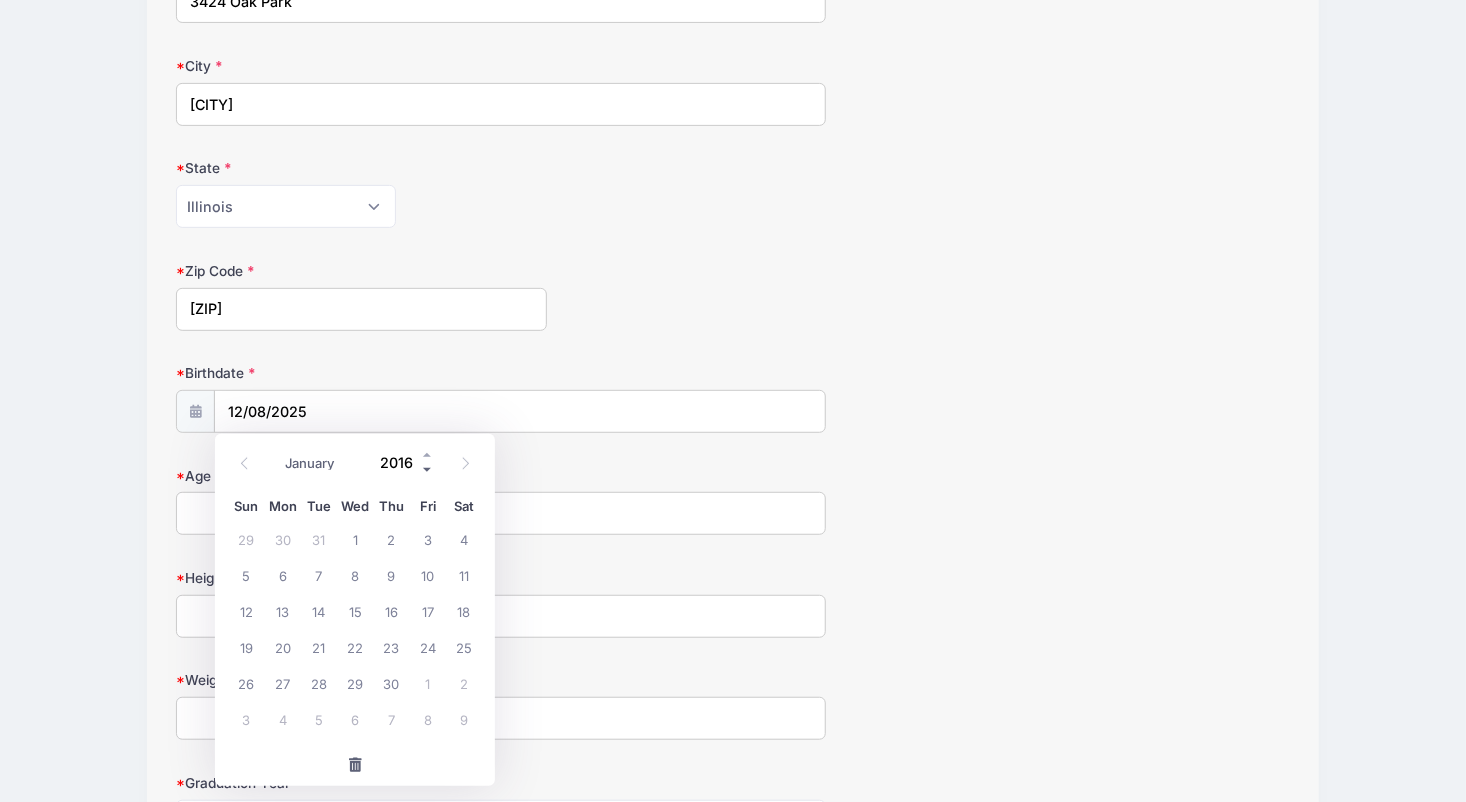 click at bounding box center (428, 470) 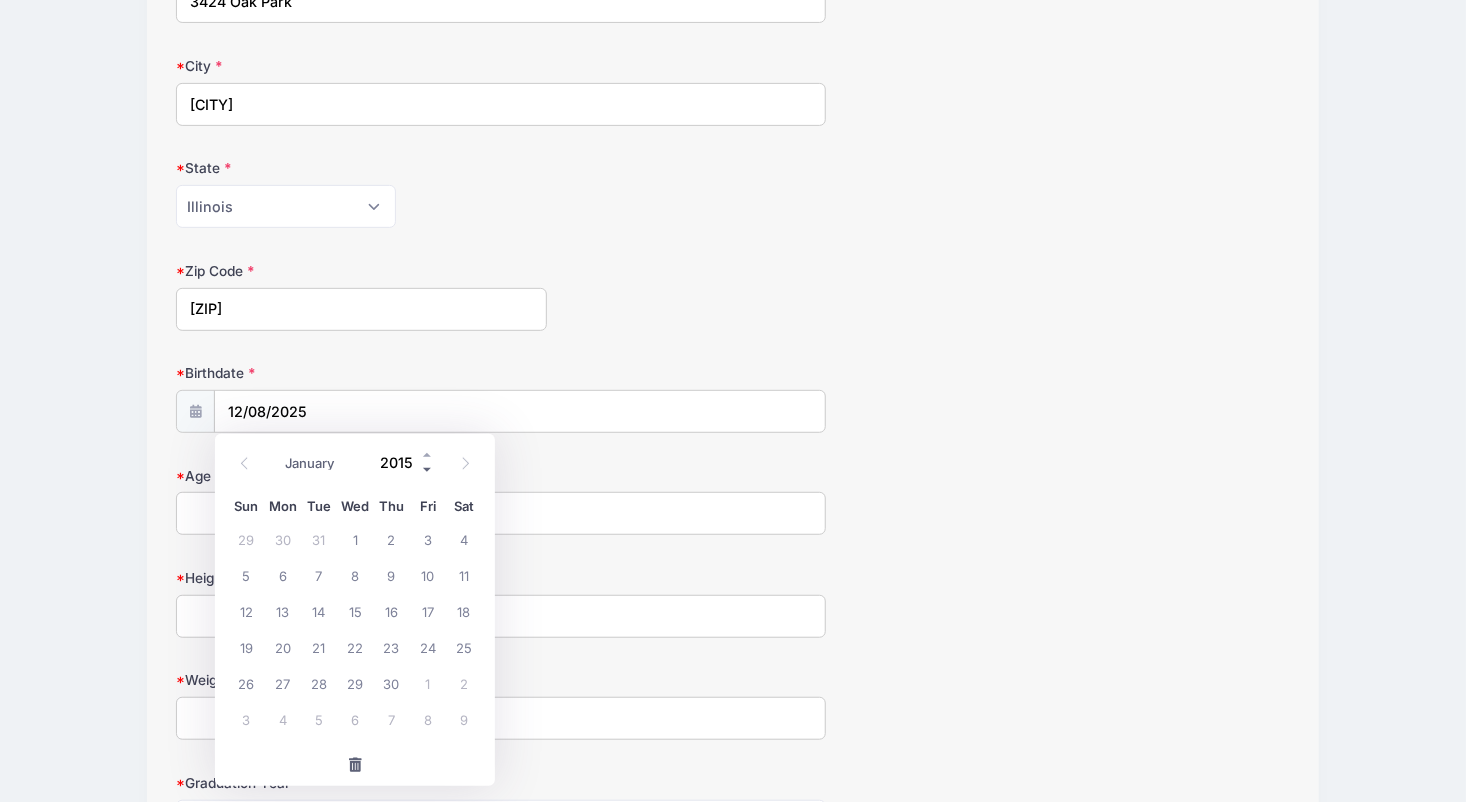 click at bounding box center (428, 470) 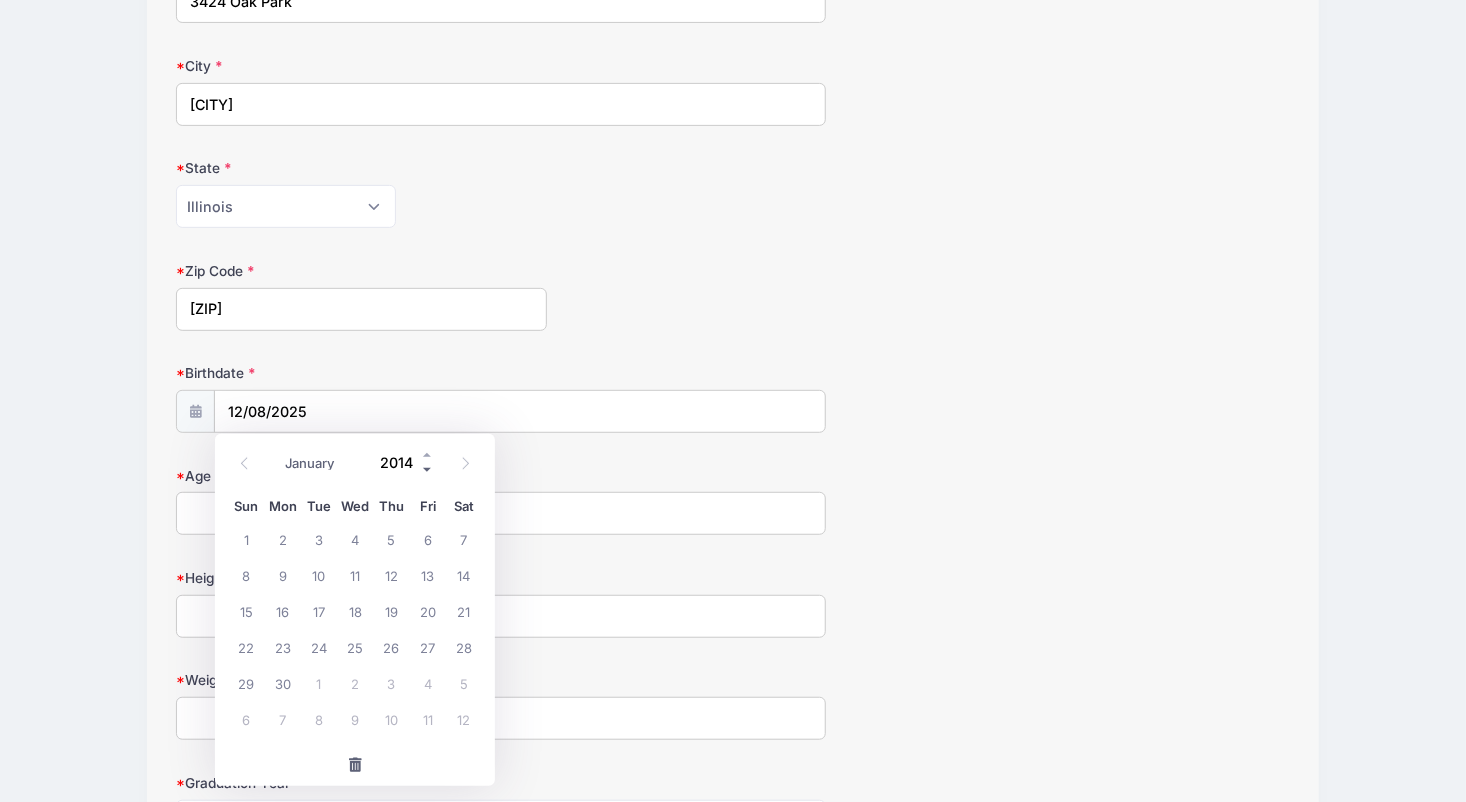 click at bounding box center [428, 470] 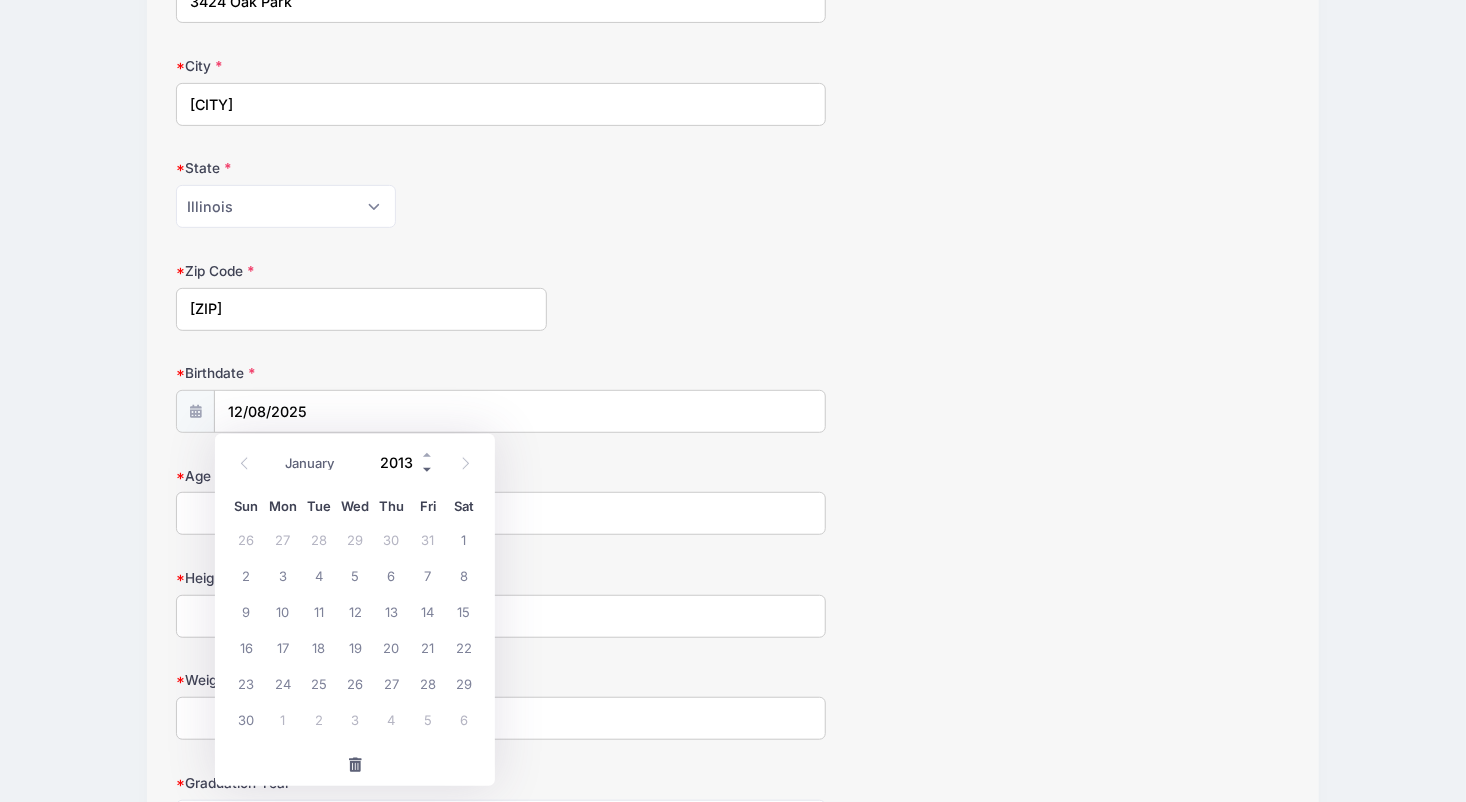 click at bounding box center [428, 470] 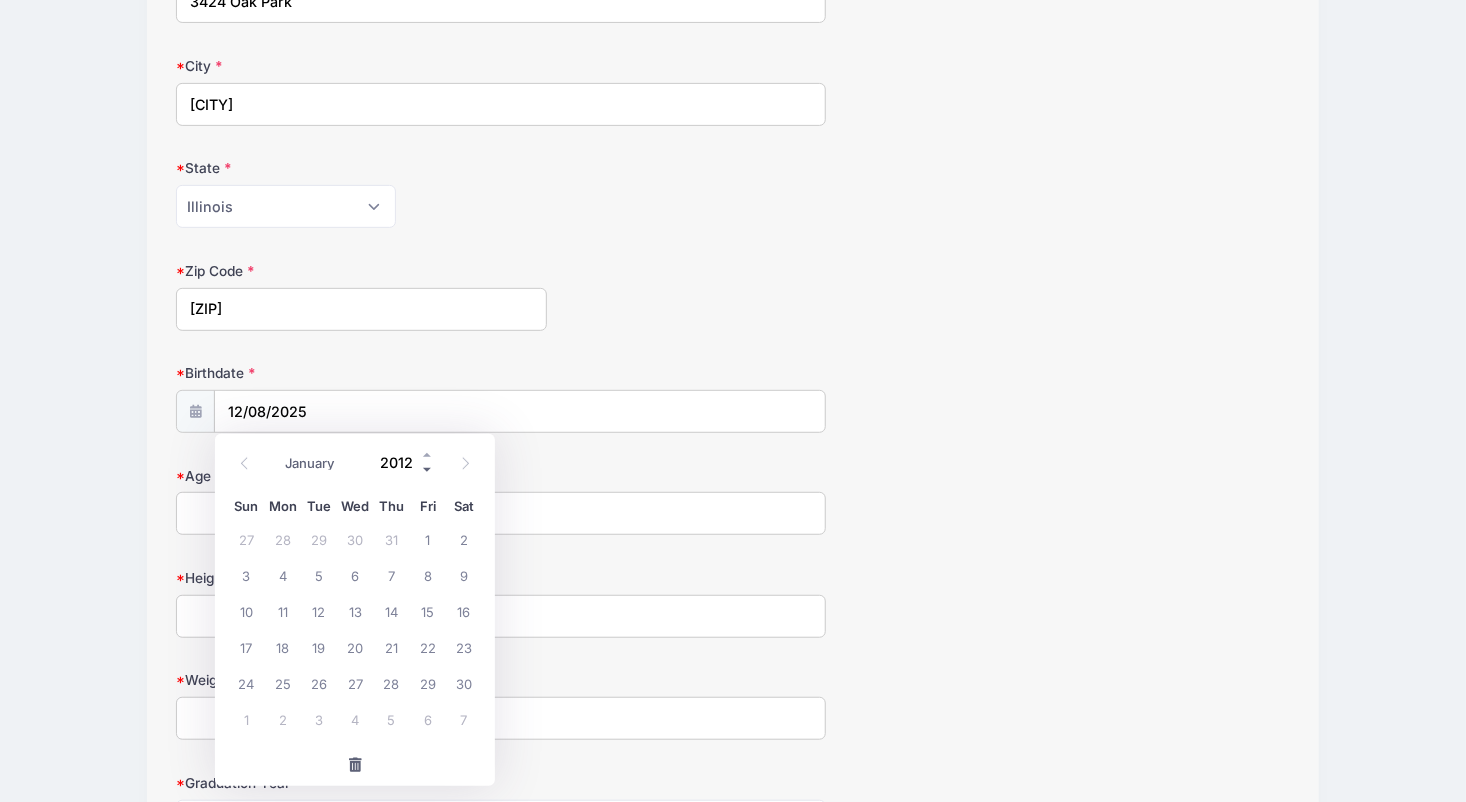 click at bounding box center (428, 470) 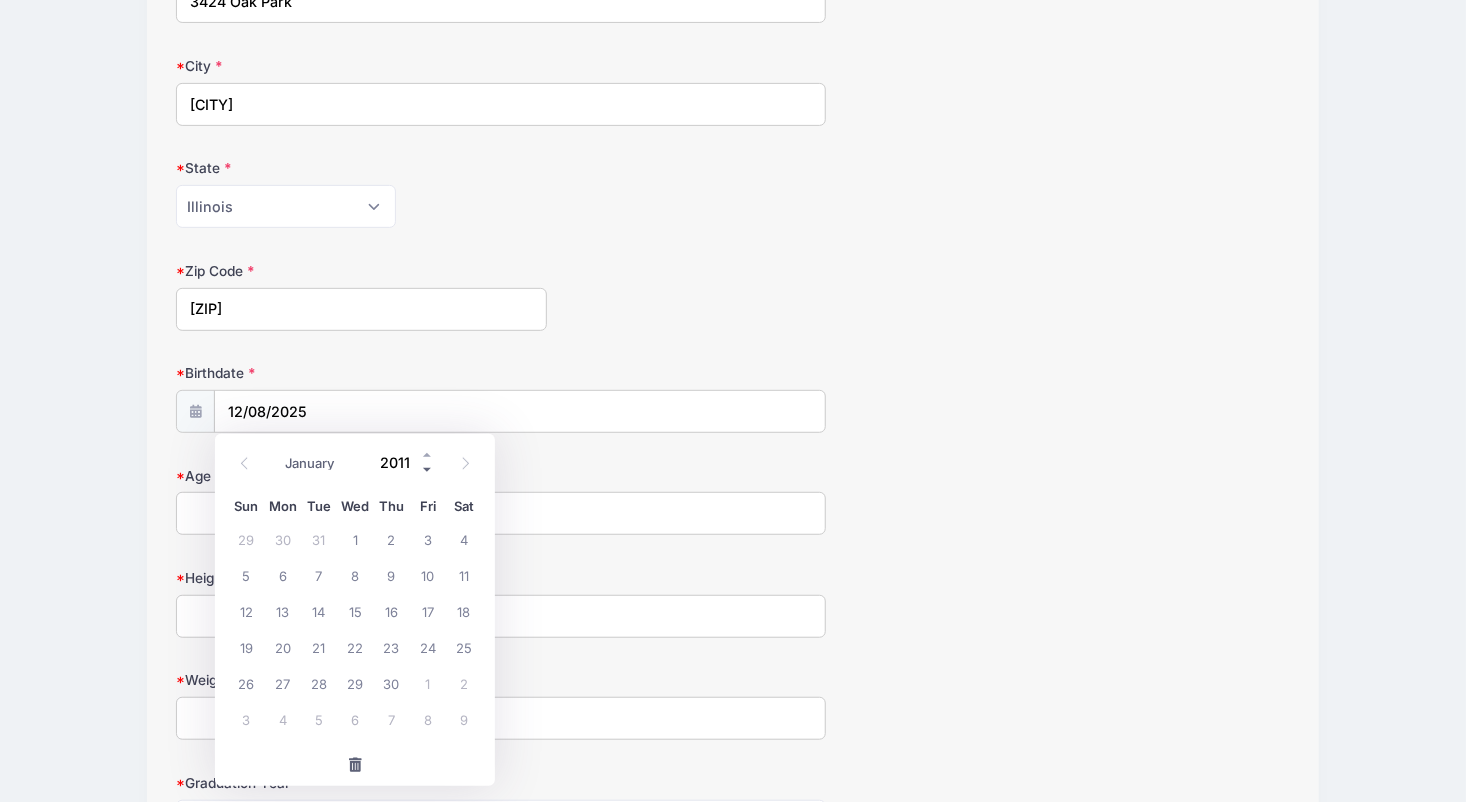 click at bounding box center [428, 470] 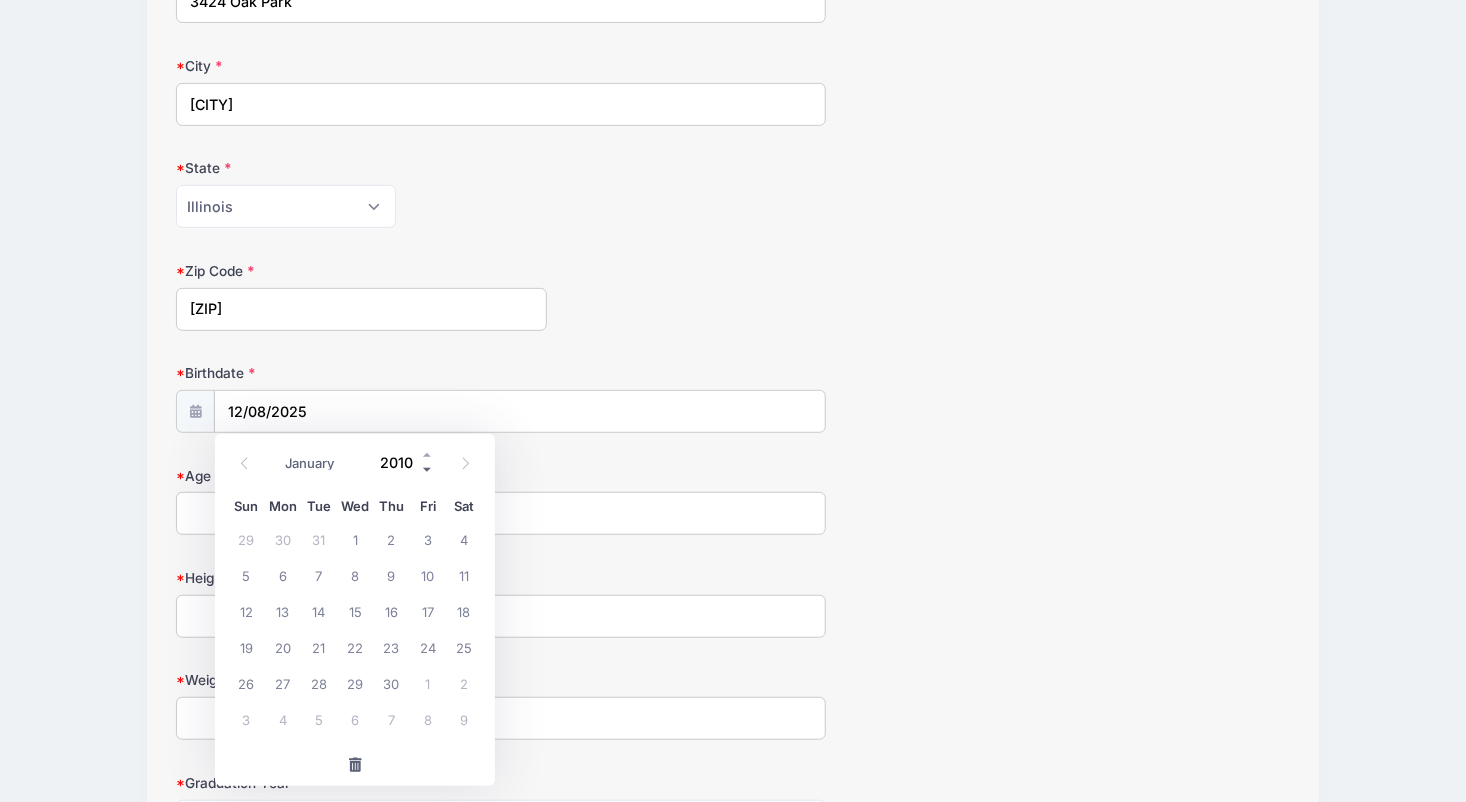 click at bounding box center (428, 470) 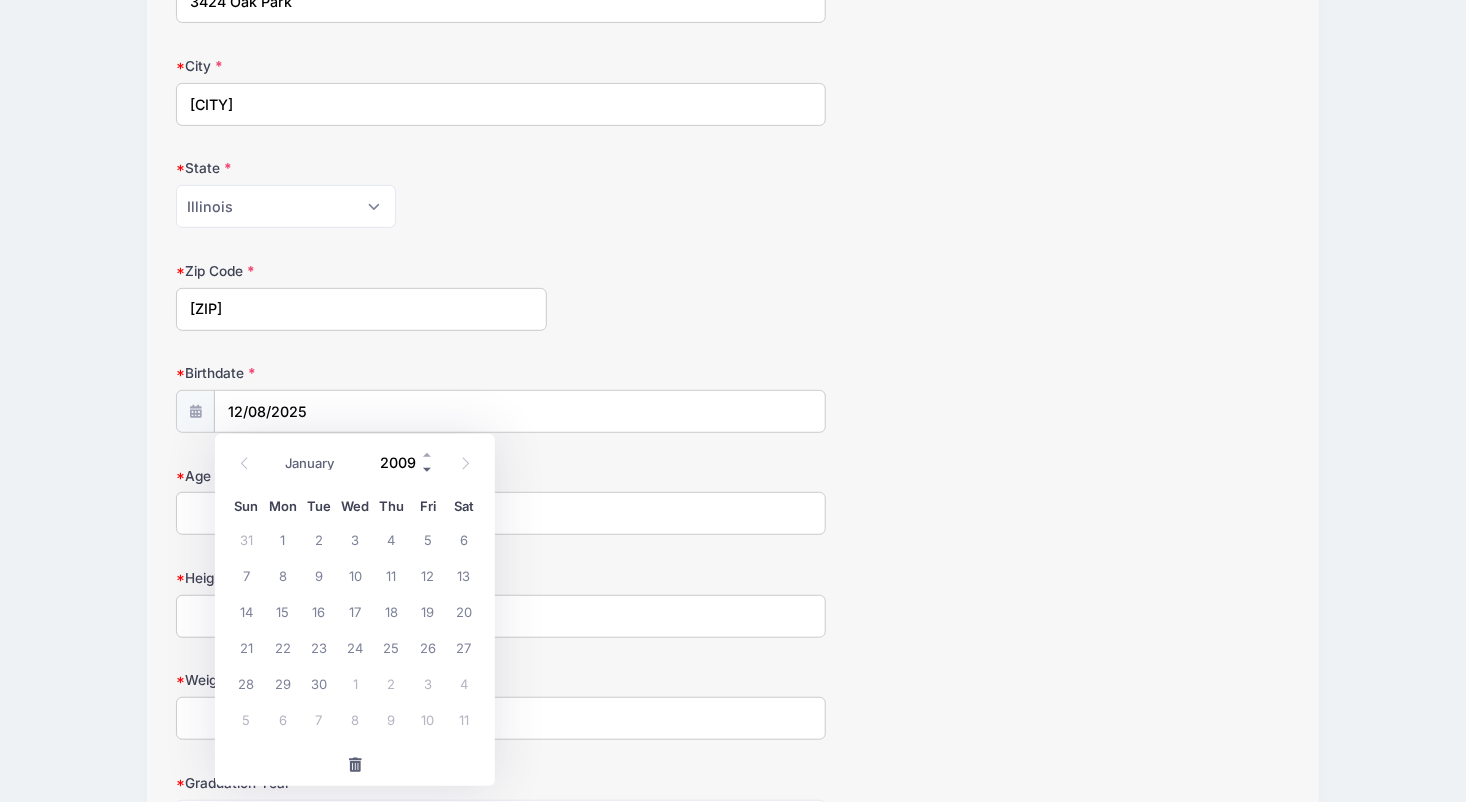 click at bounding box center (428, 470) 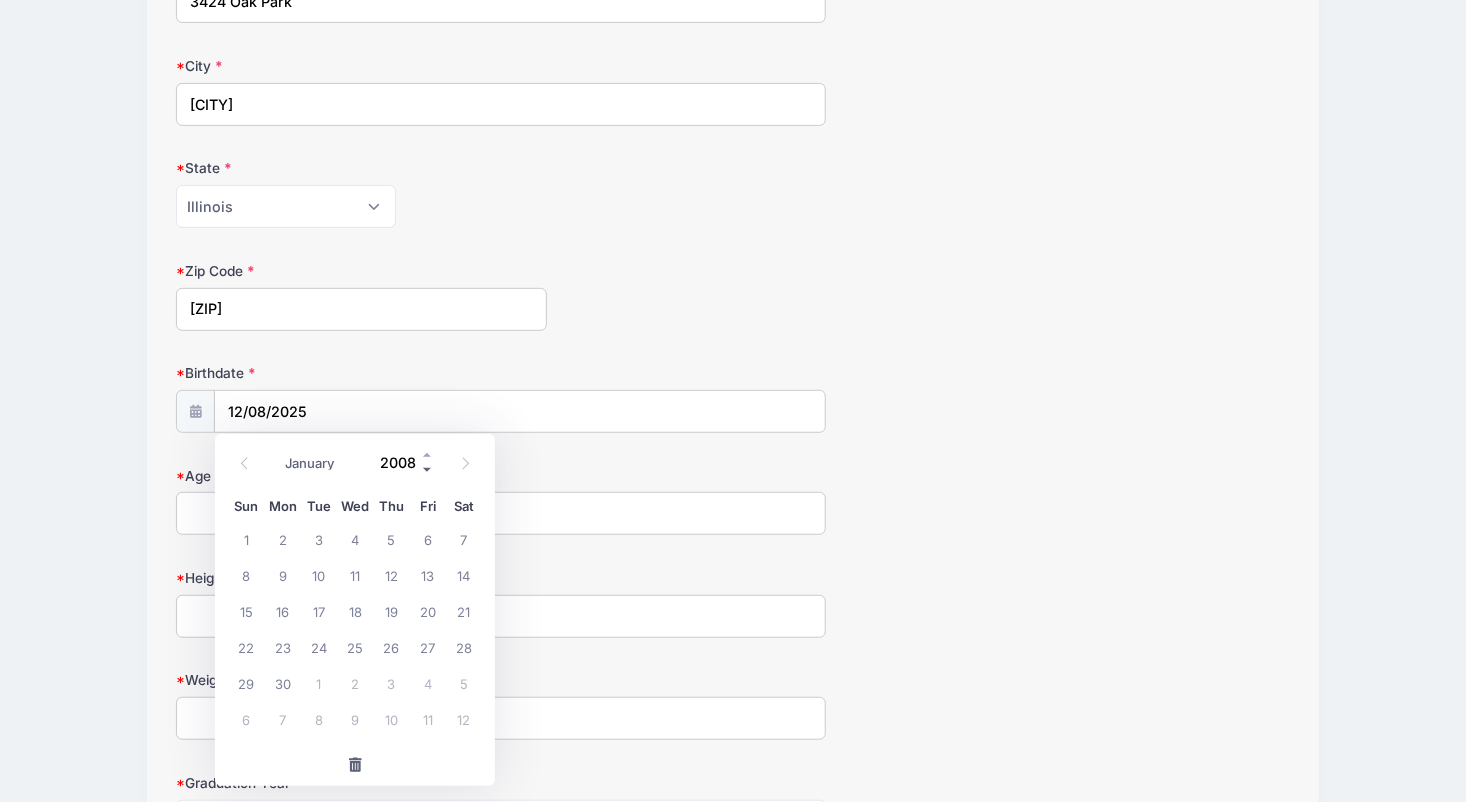 click at bounding box center (428, 470) 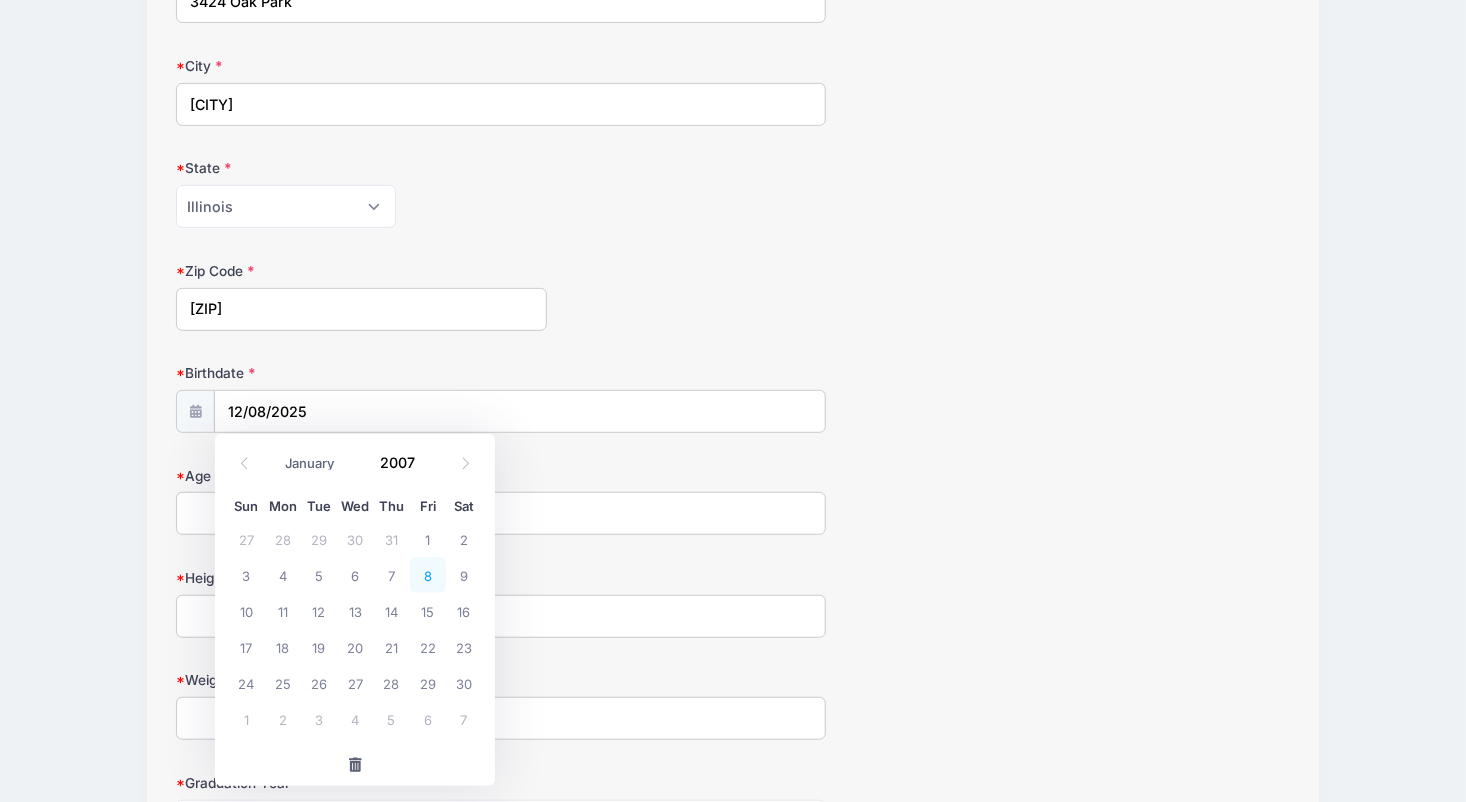 click on "8" at bounding box center [428, 575] 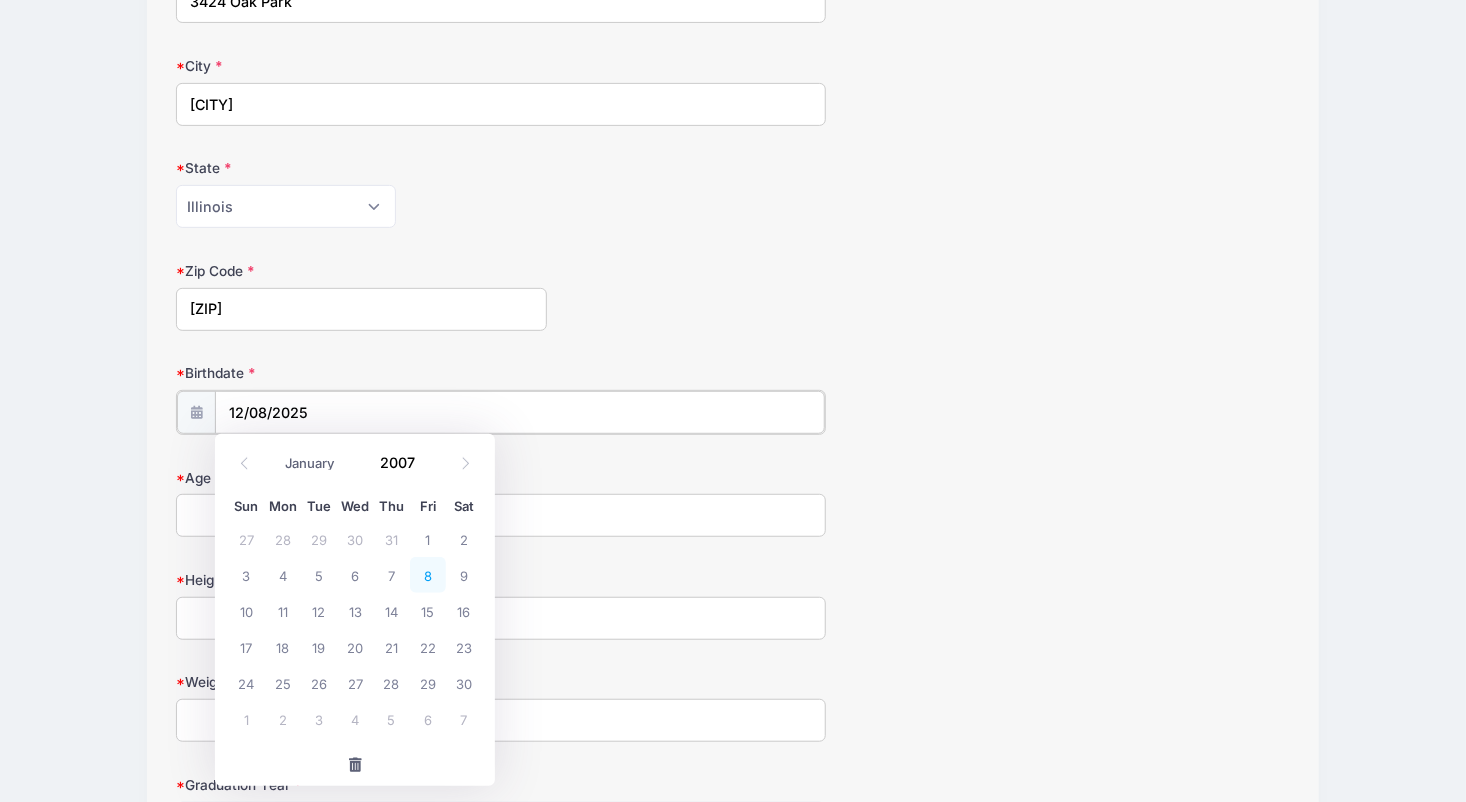 type on "[DATE]" 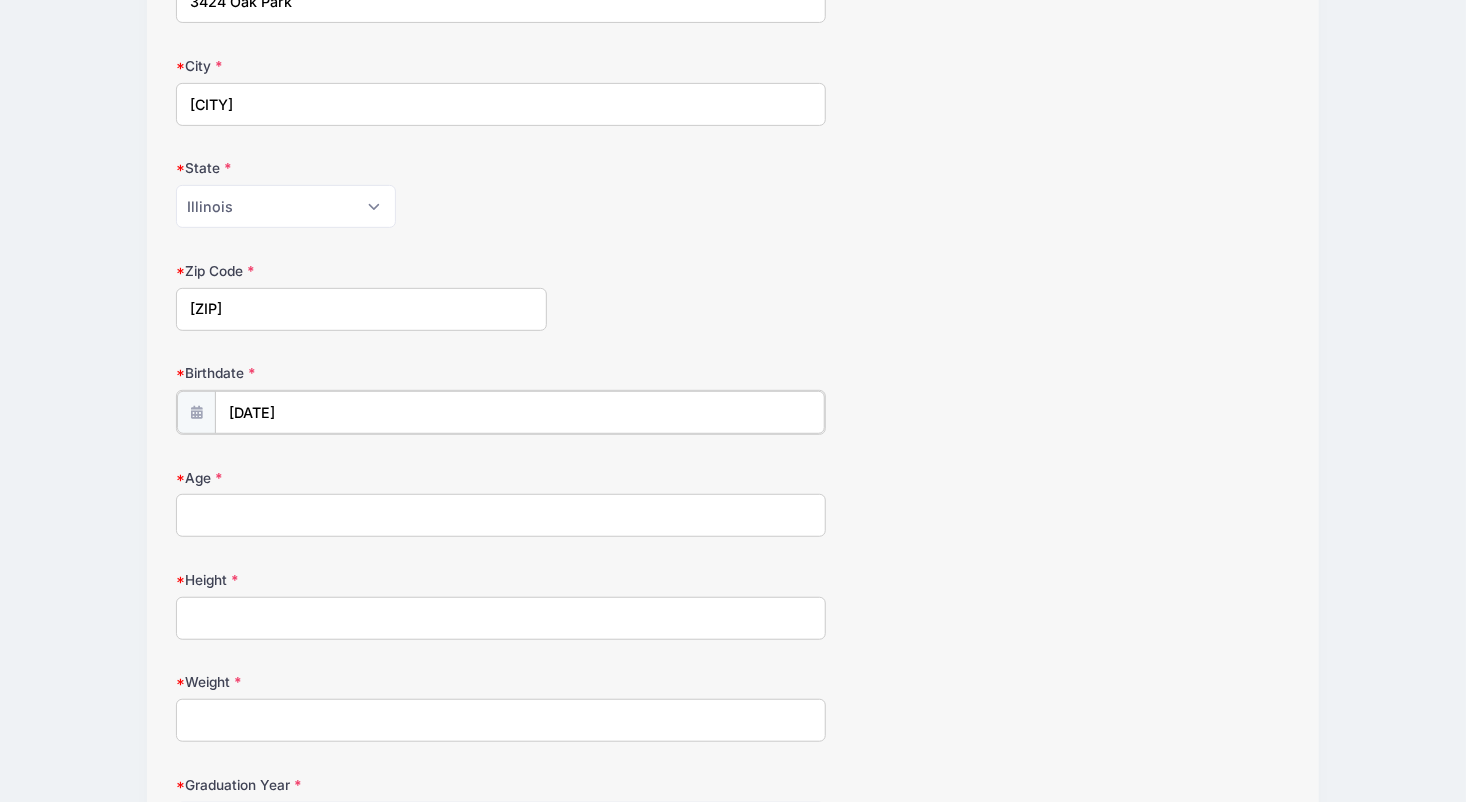 click on "[DATE]" at bounding box center (519, 412) 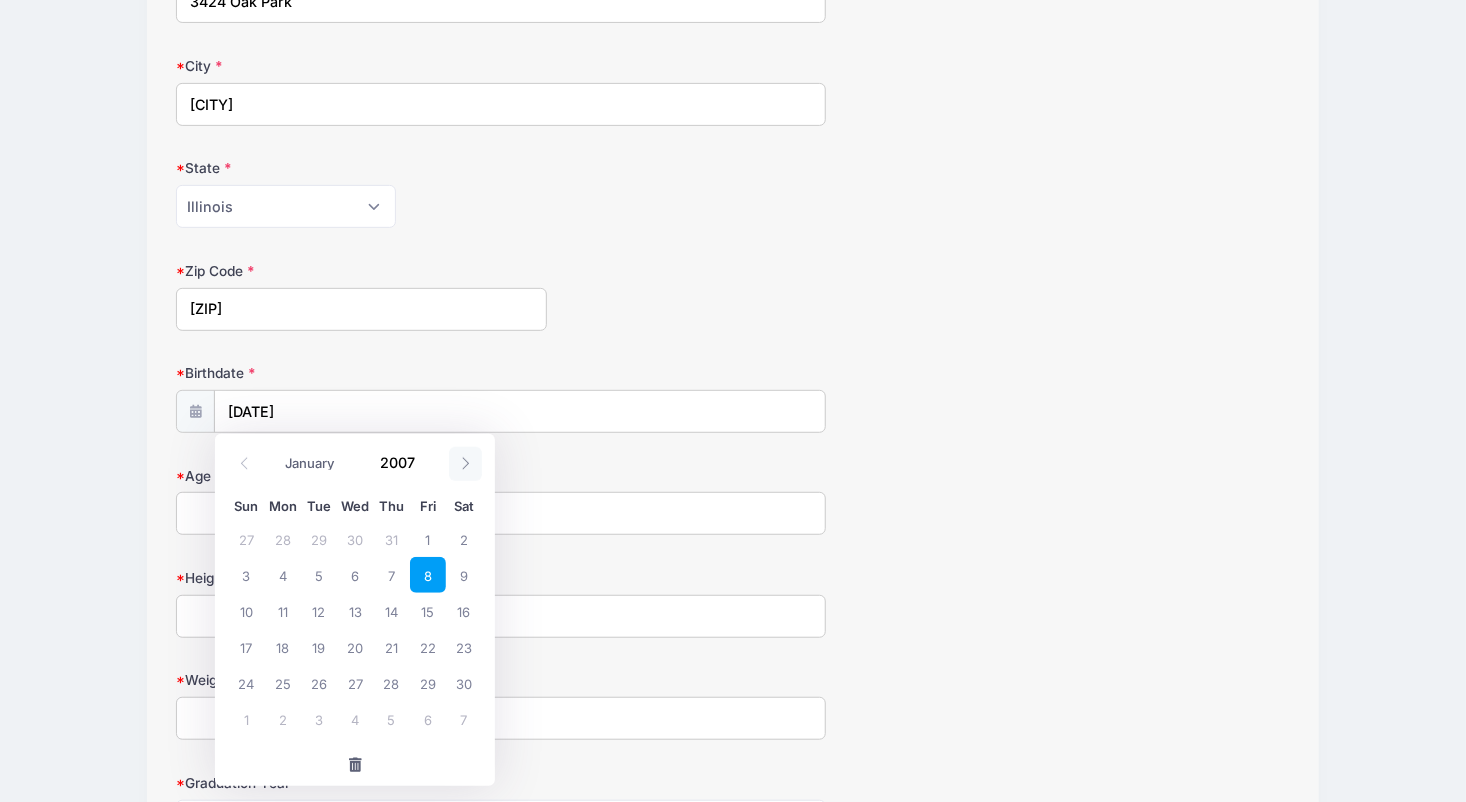 click 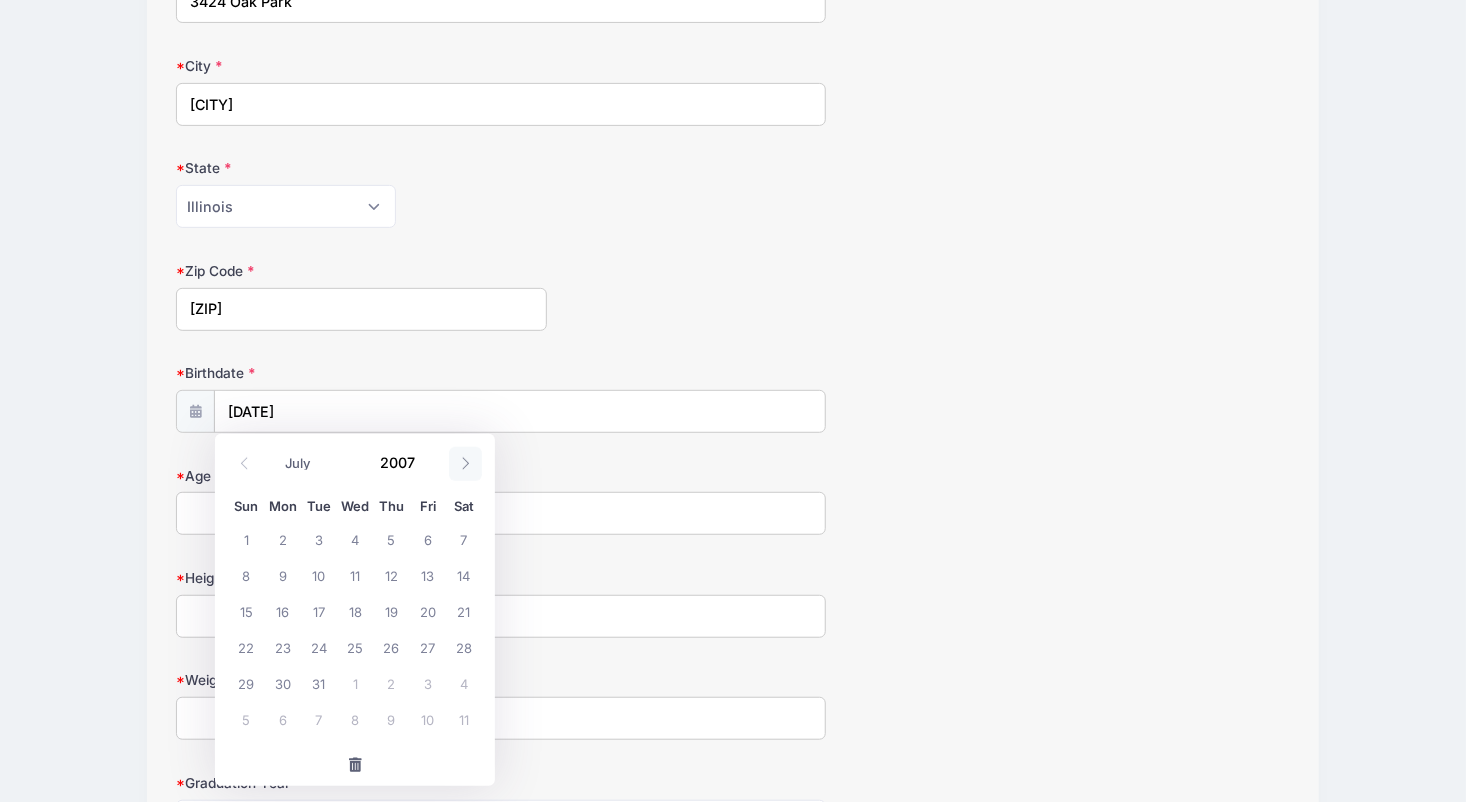 drag, startPoint x: 445, startPoint y: 461, endPoint x: 468, endPoint y: 469, distance: 24.351591 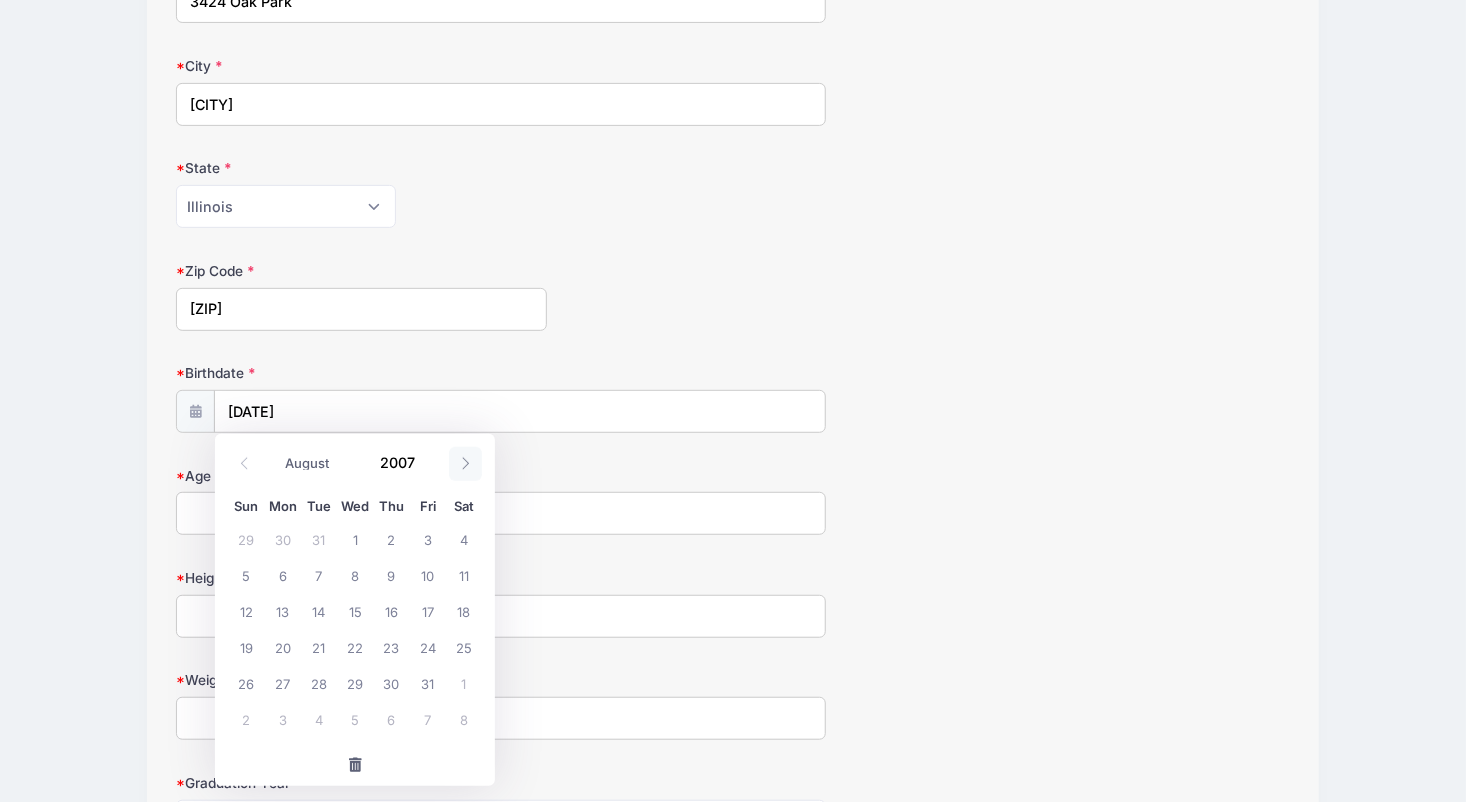 click 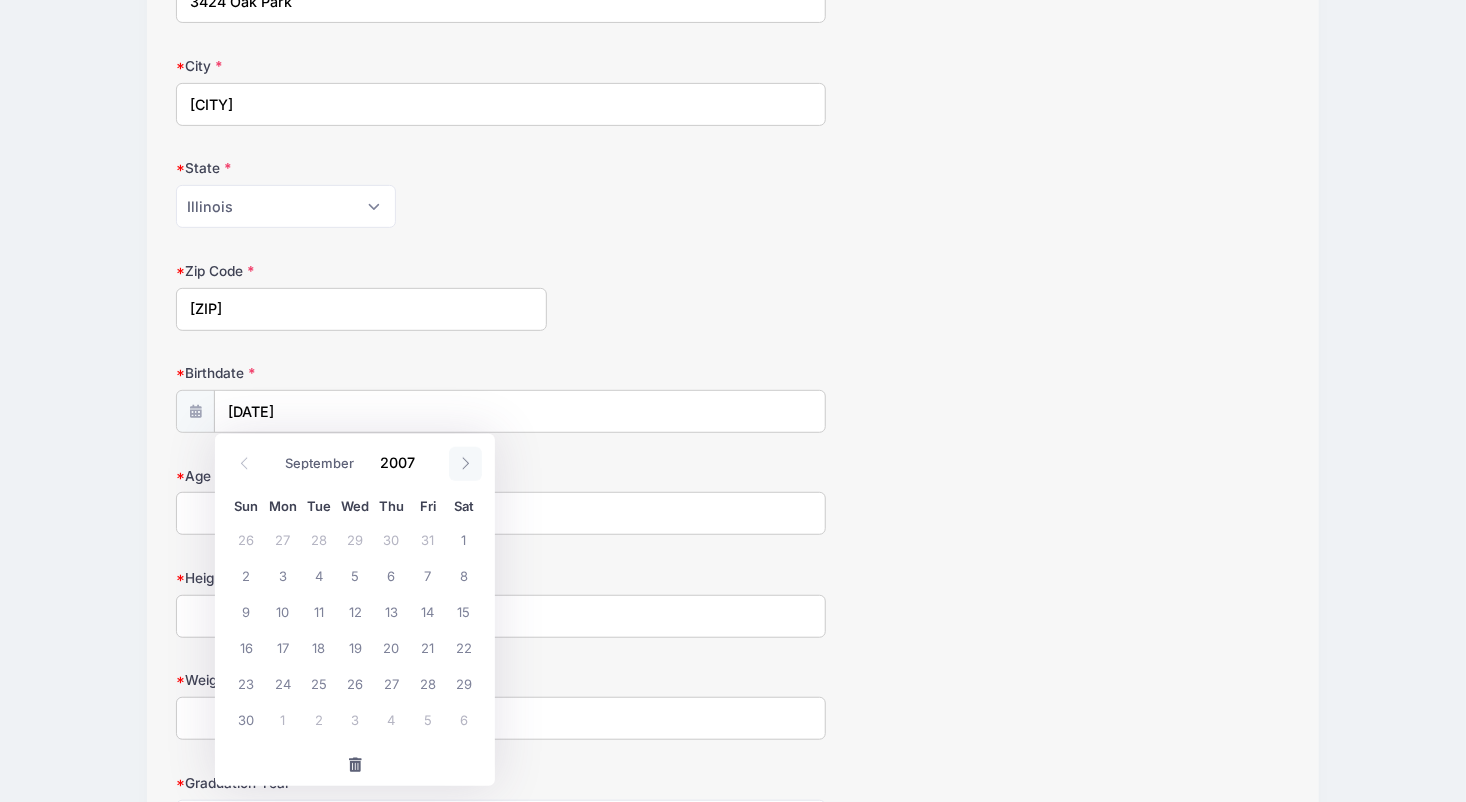 click 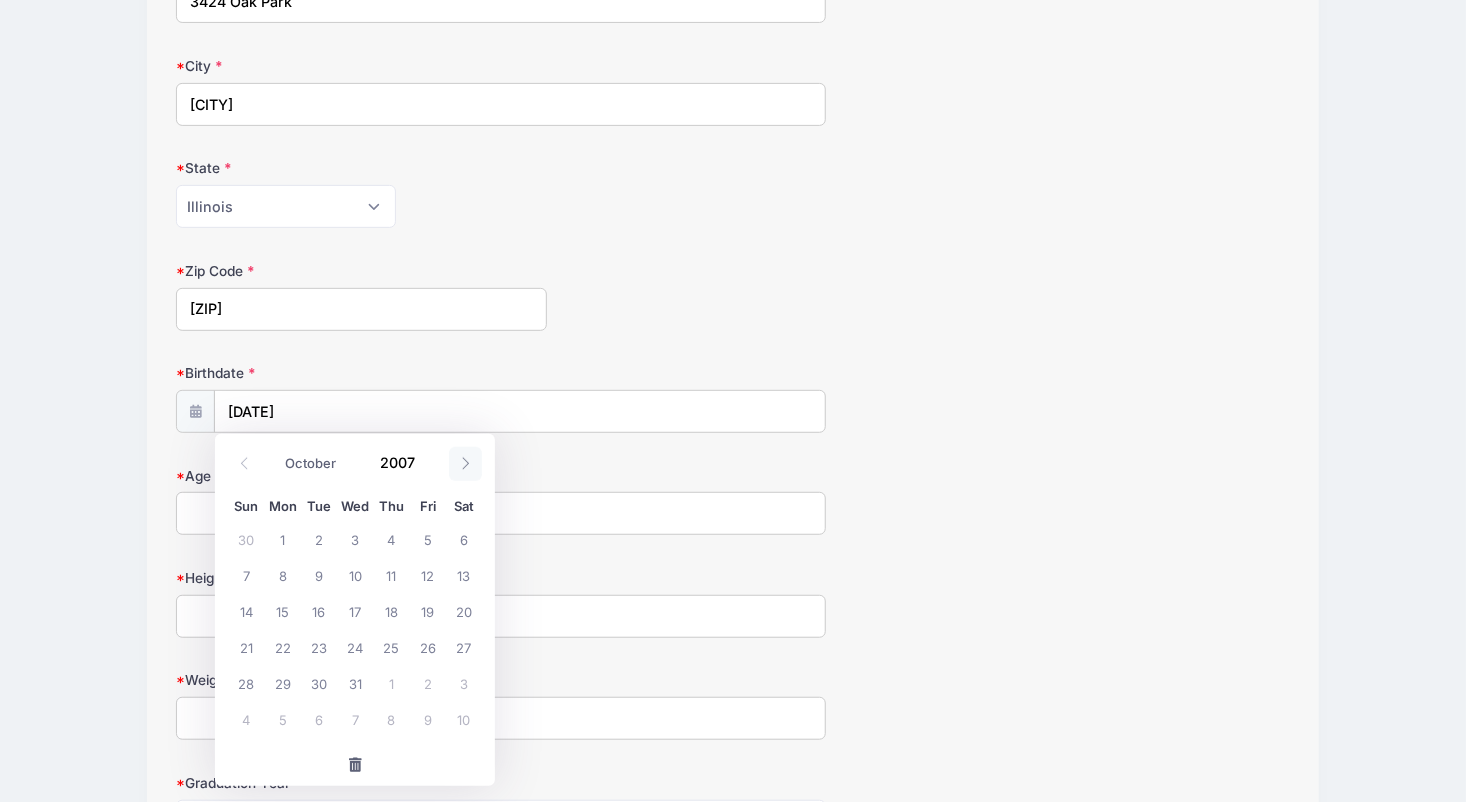 click 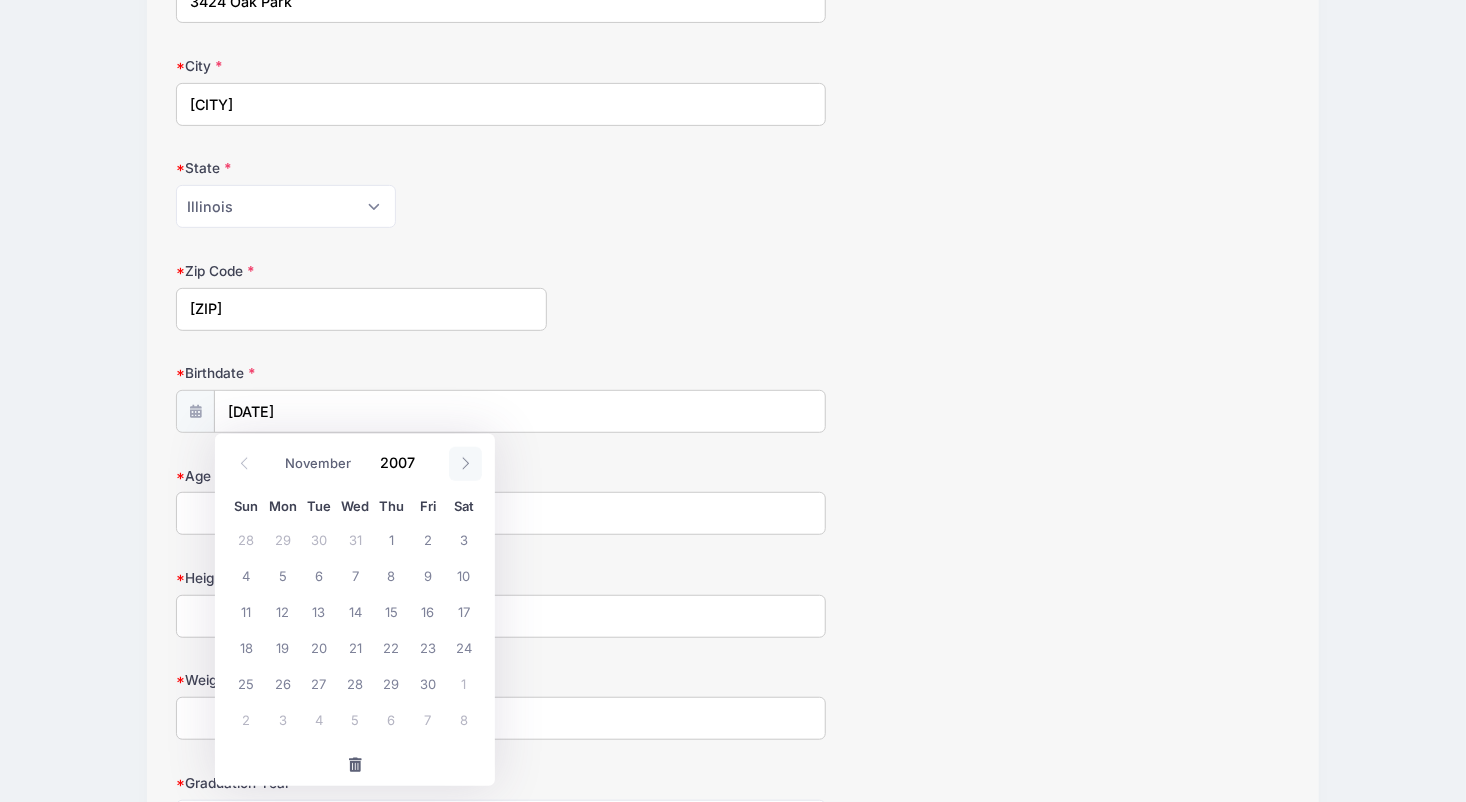 click 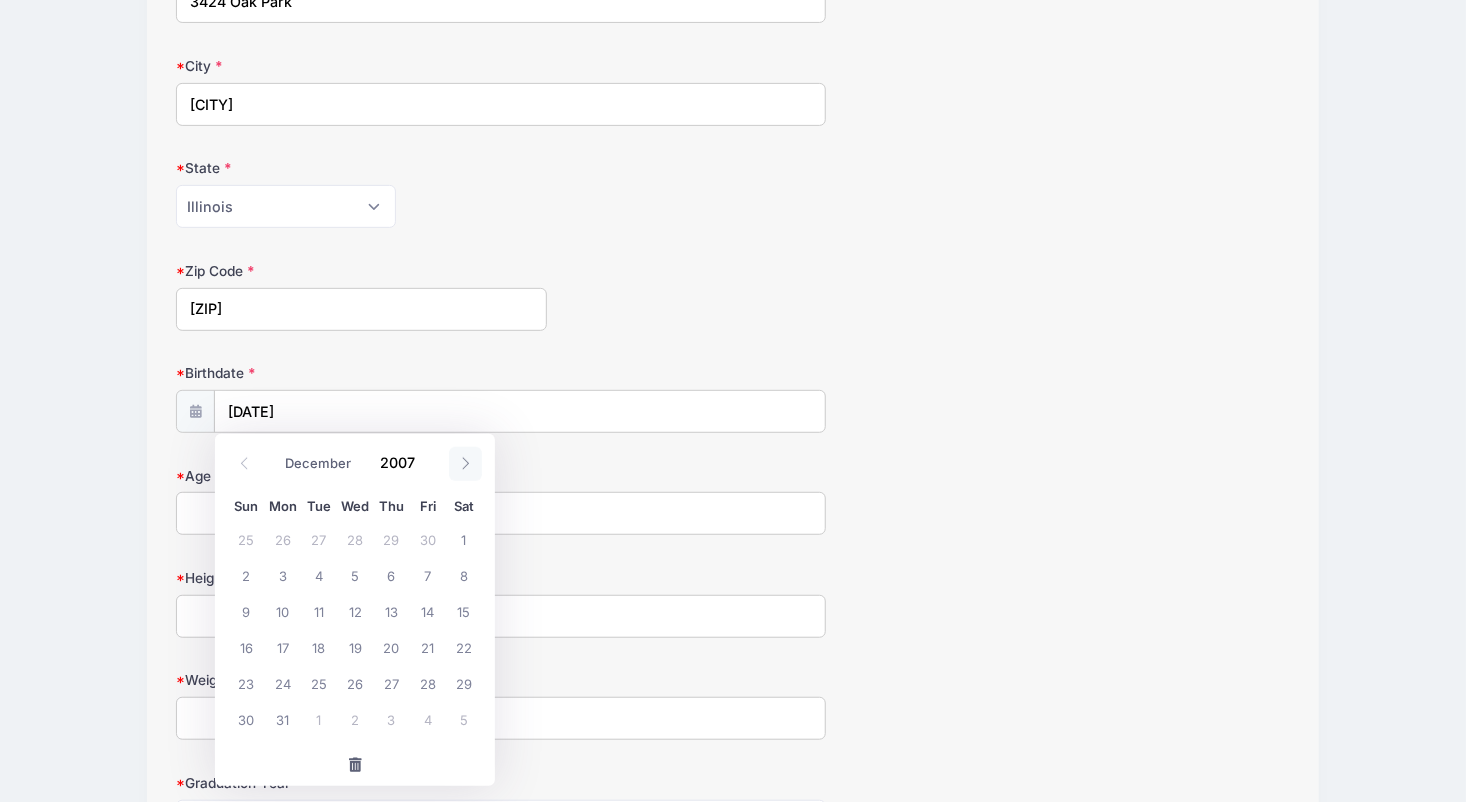 click 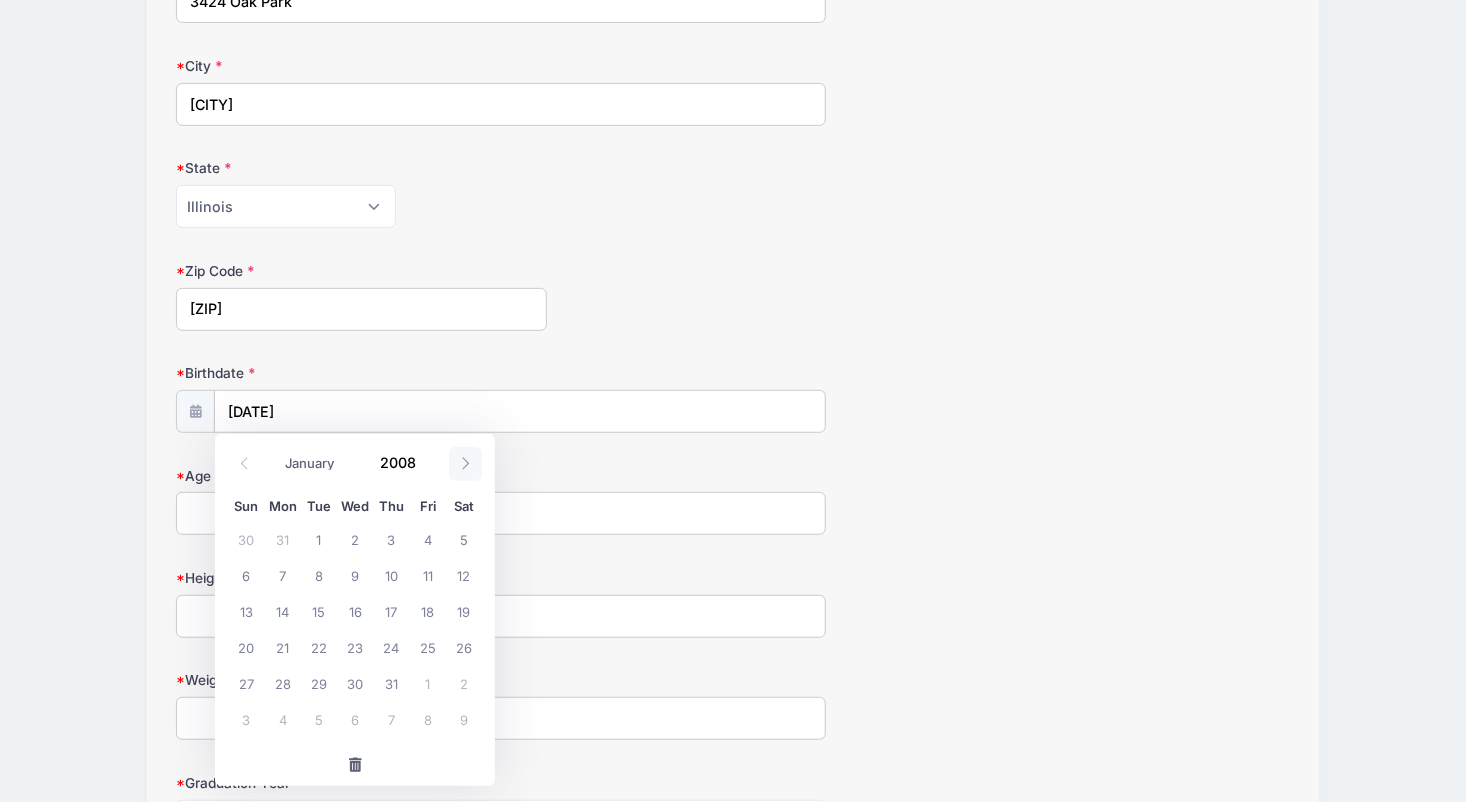 click 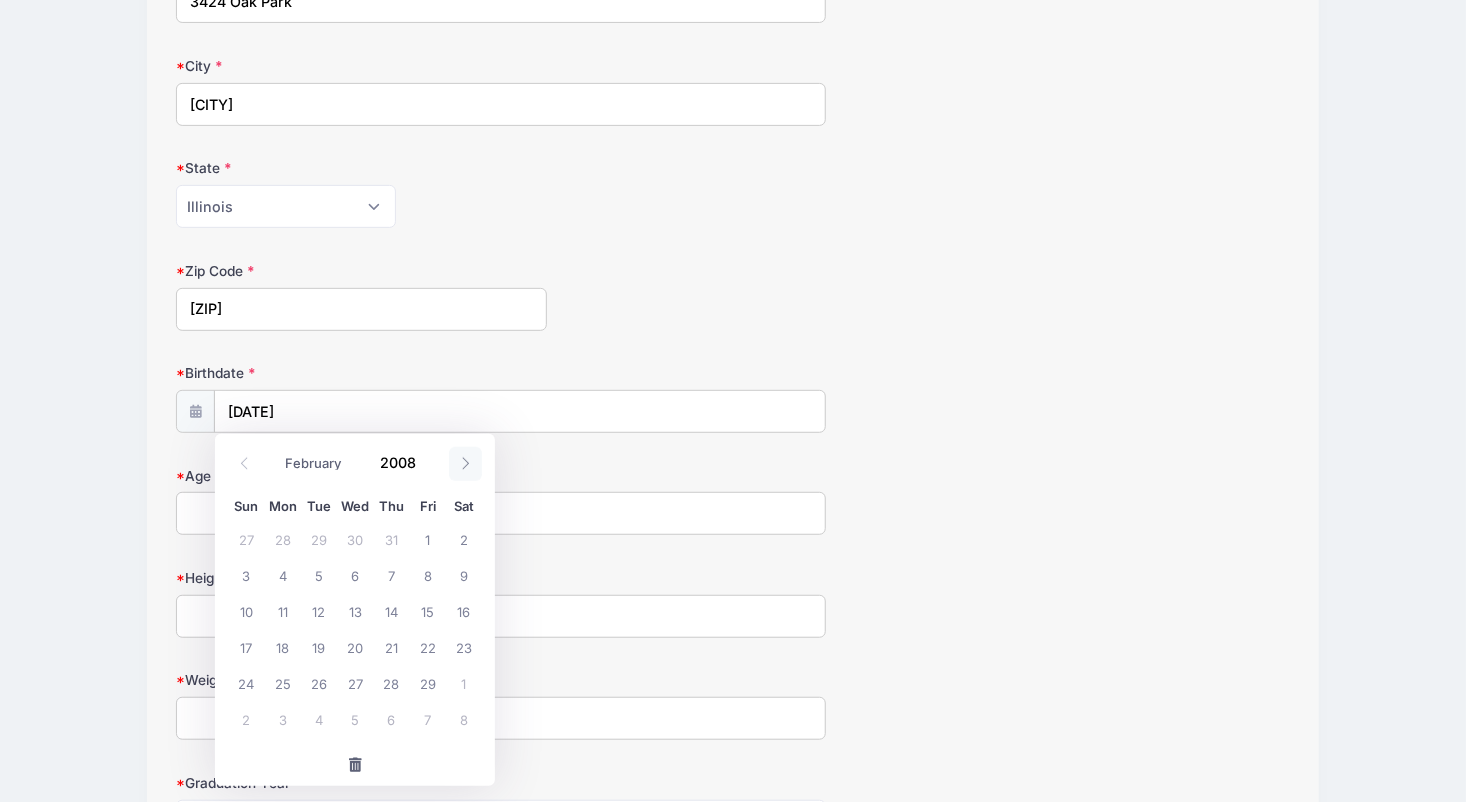 click at bounding box center [465, 464] 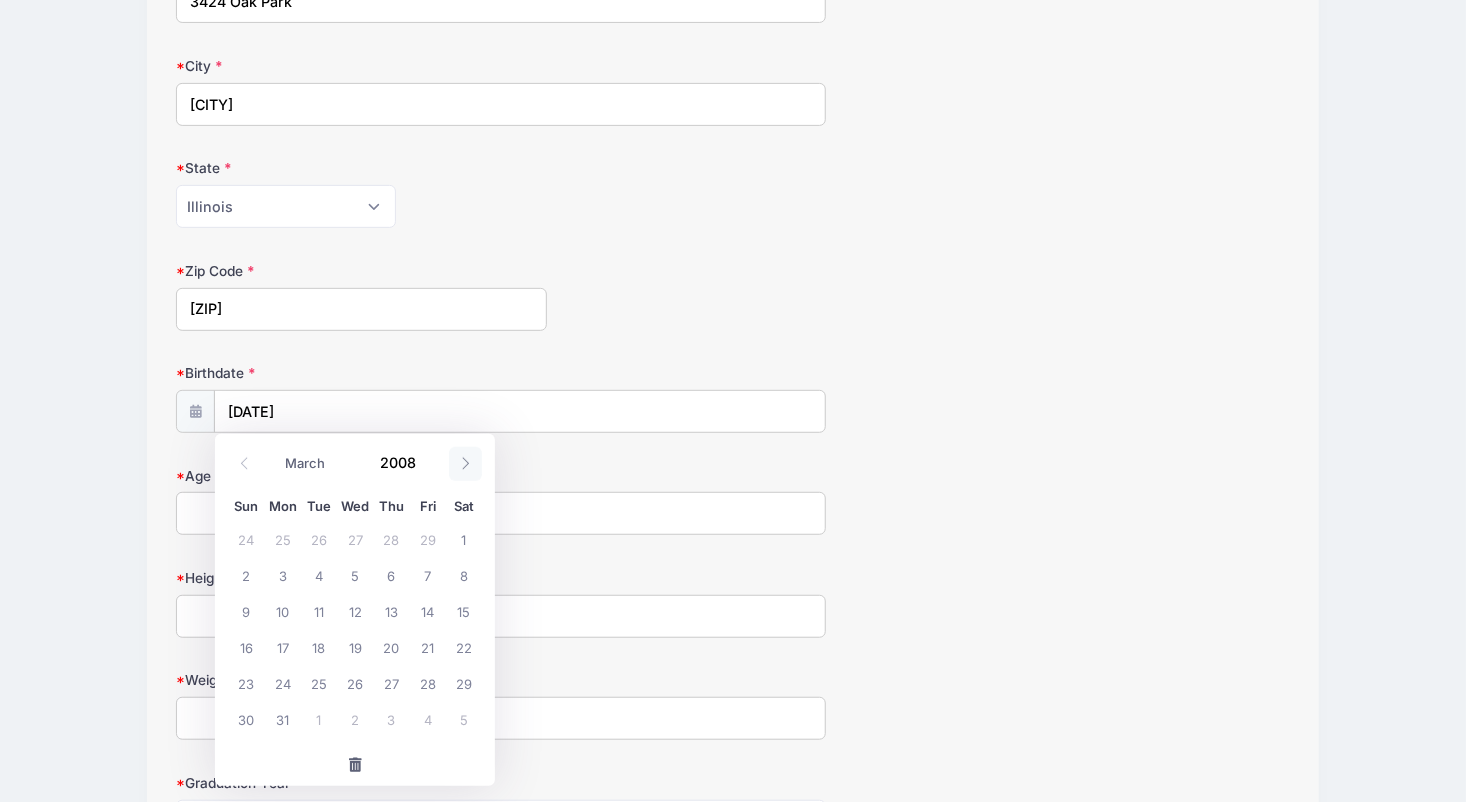 click 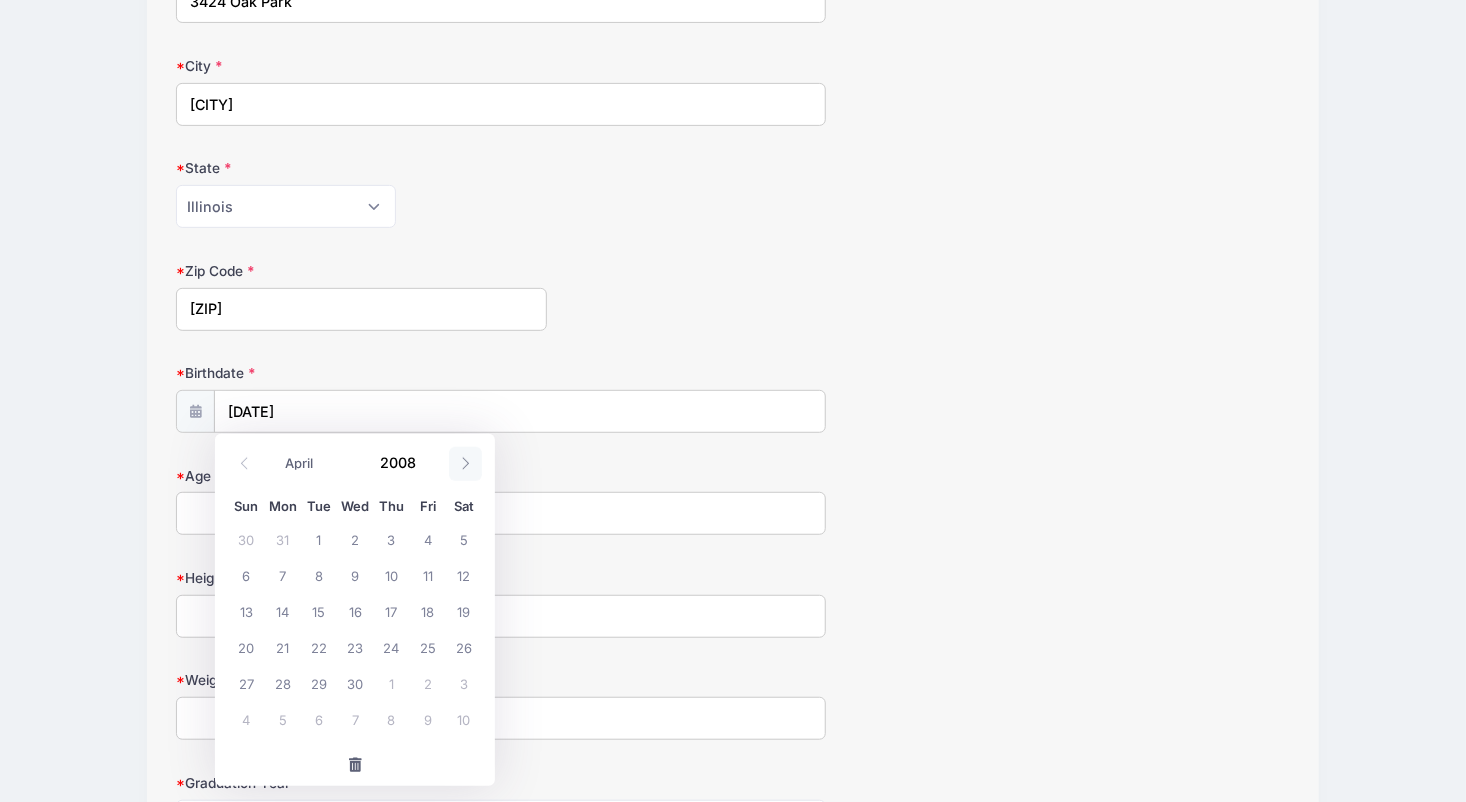 click 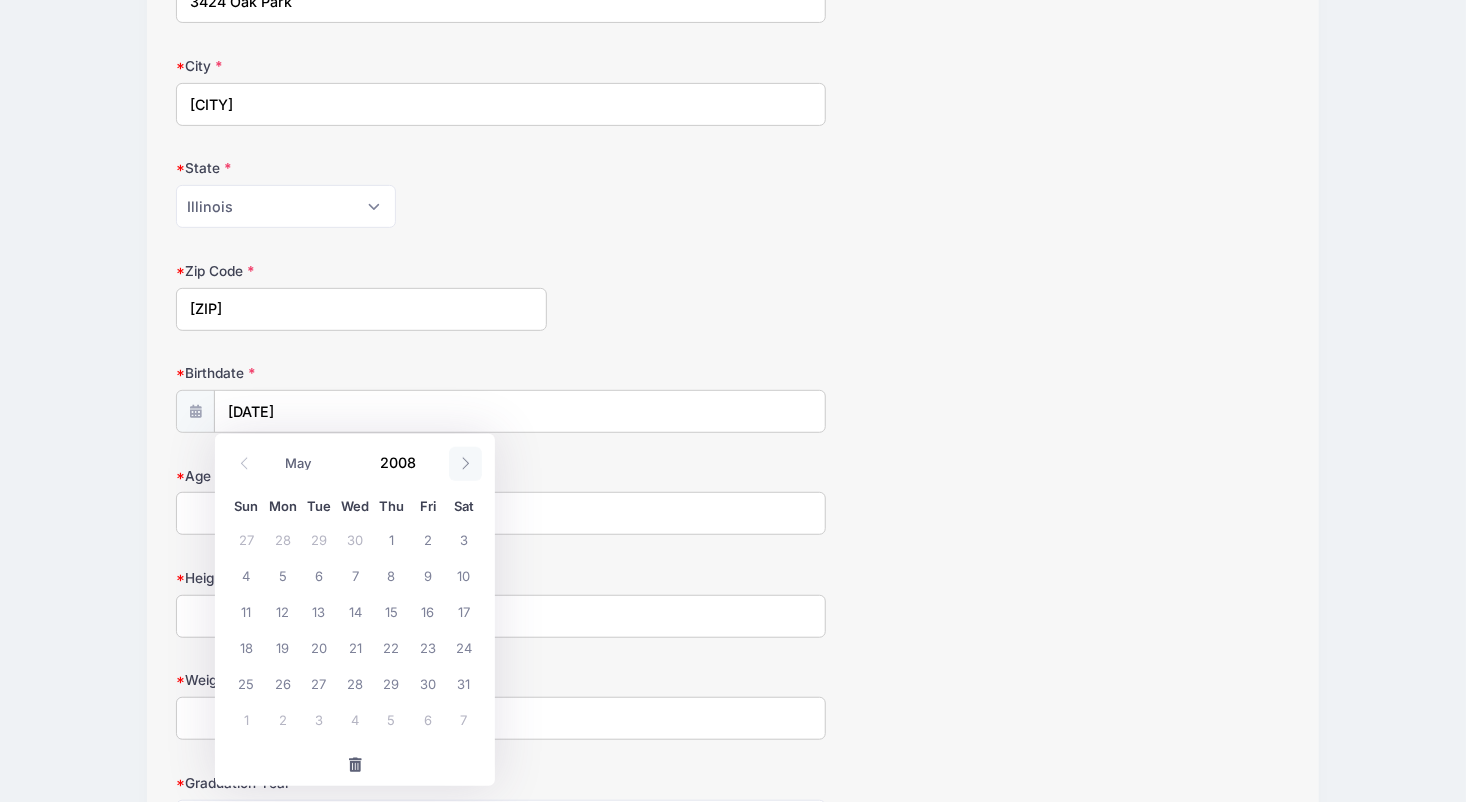 click 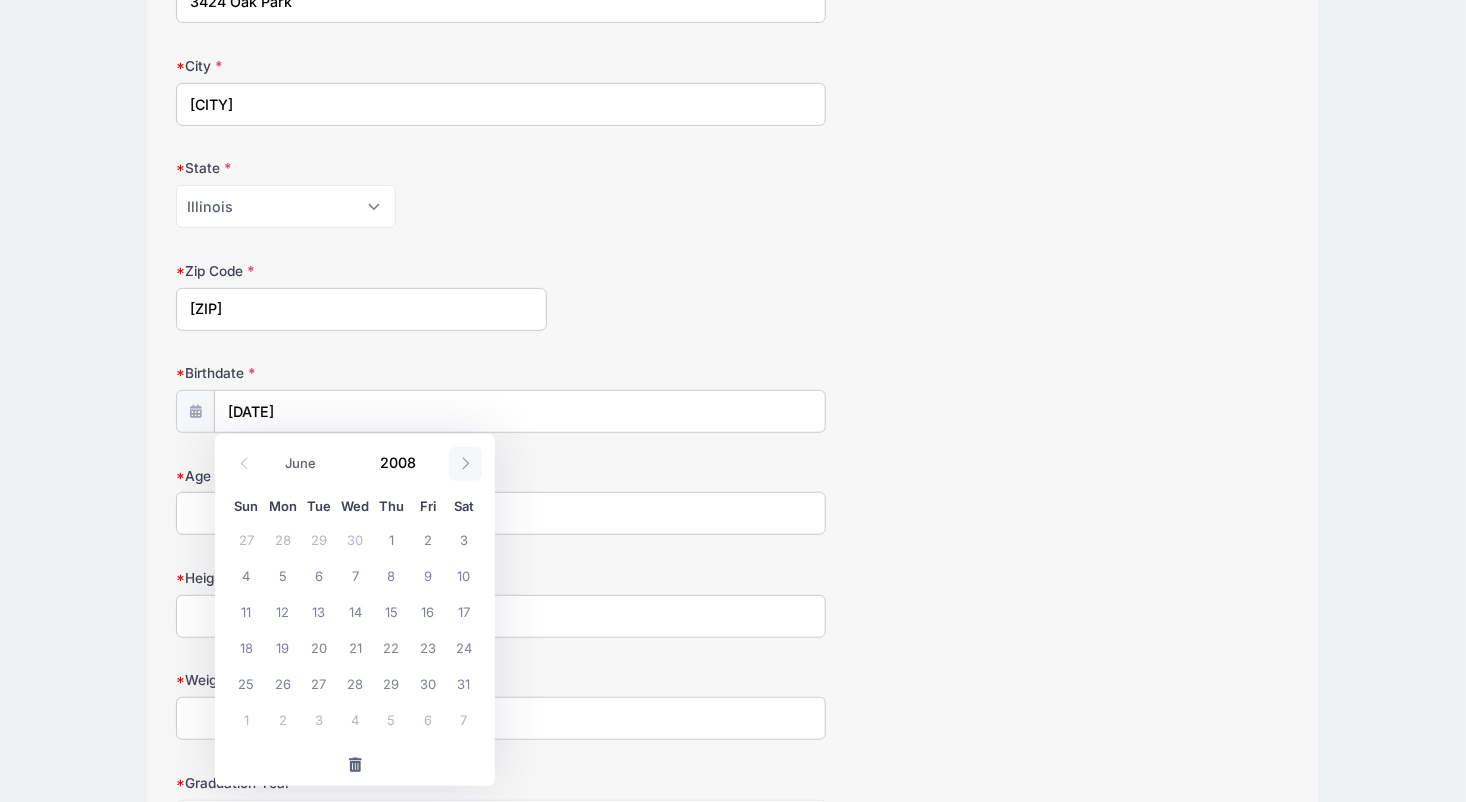 click 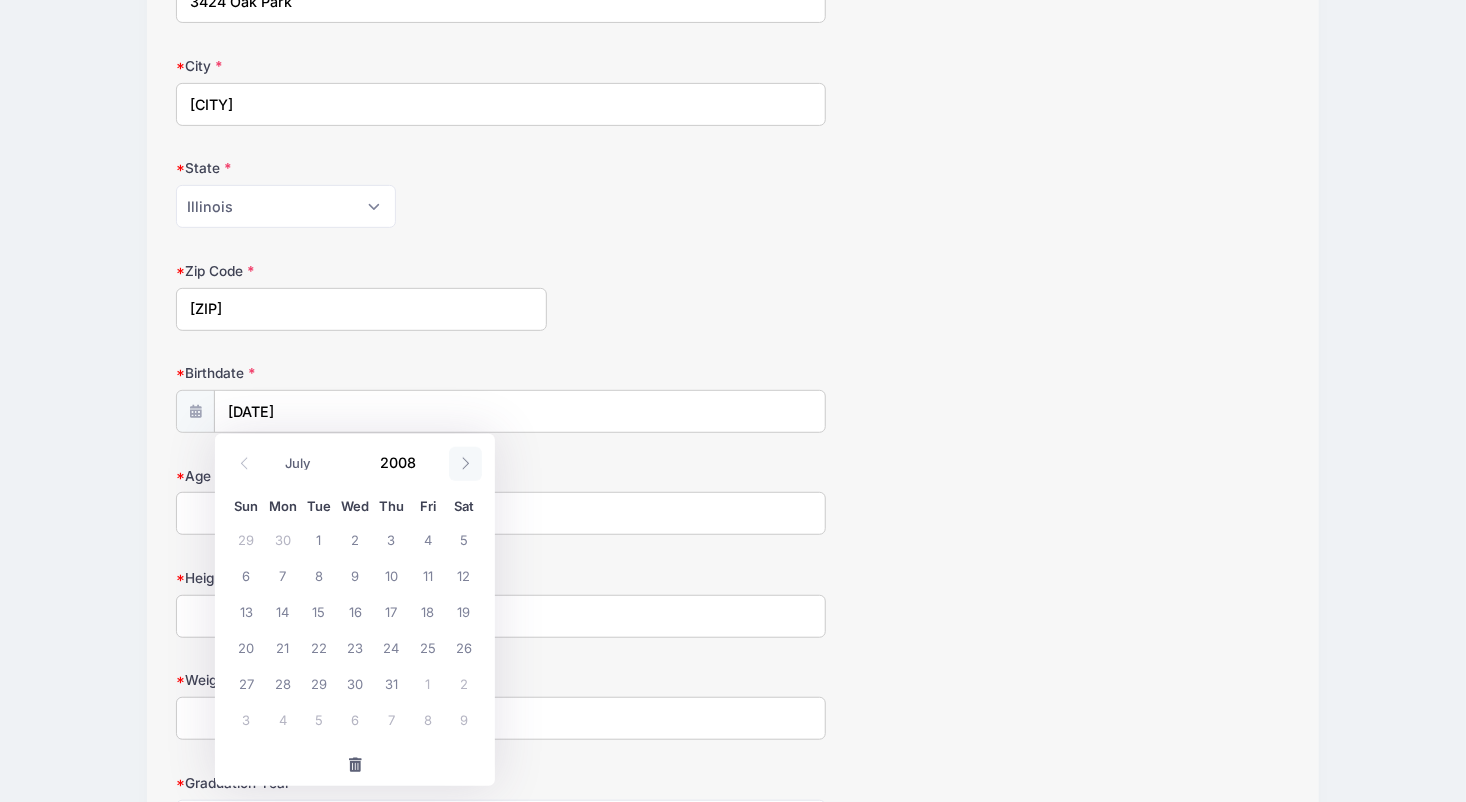 click 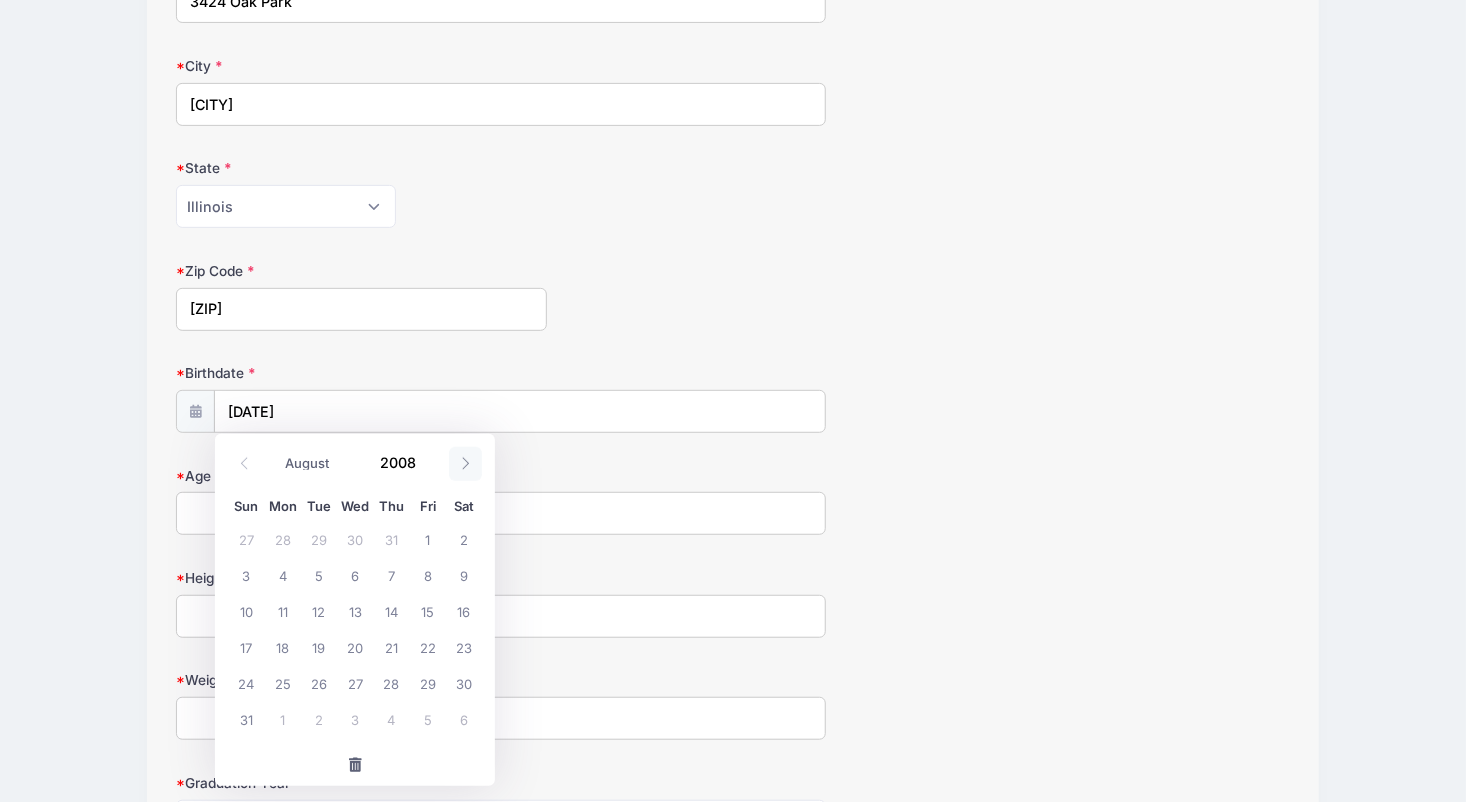 click 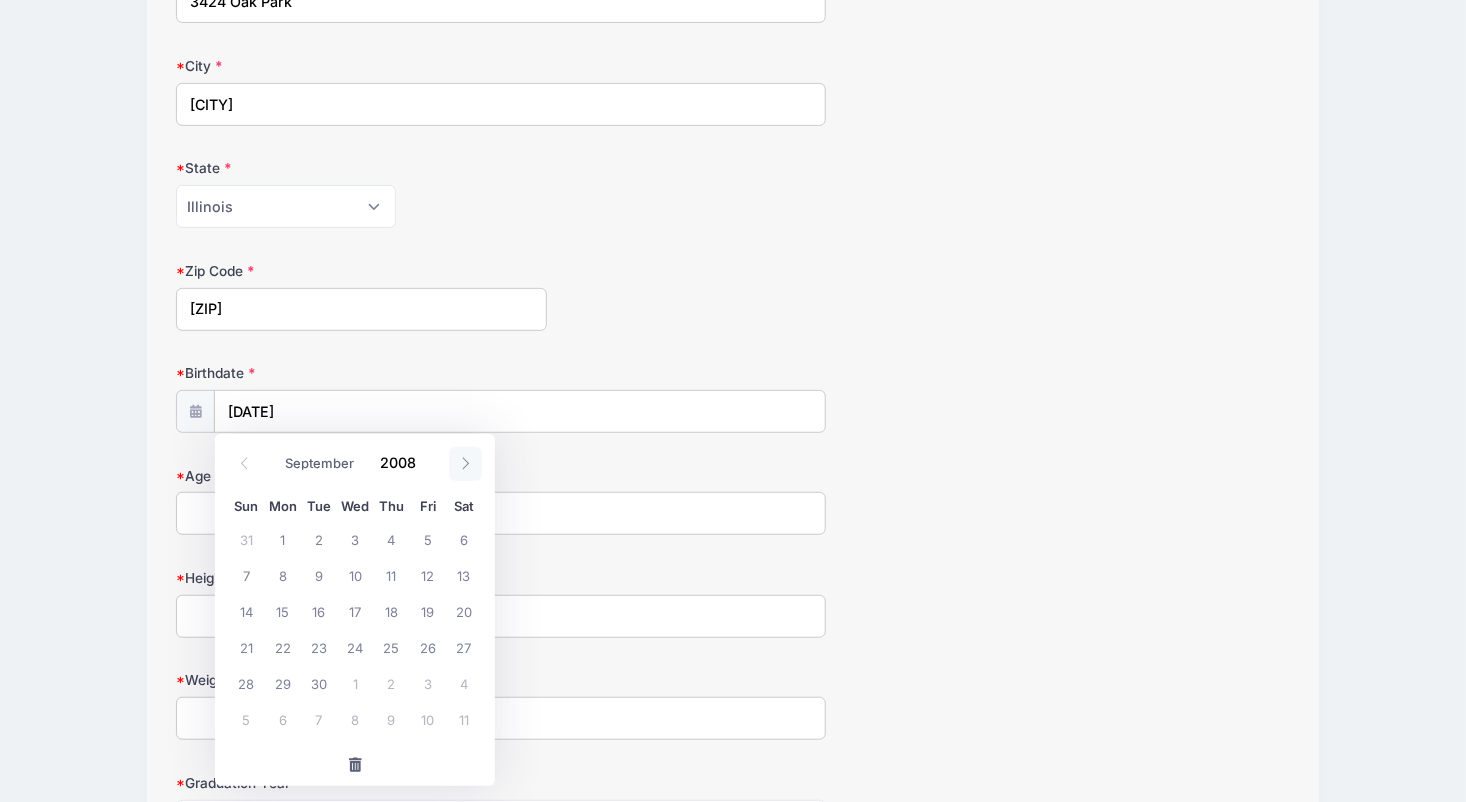 click 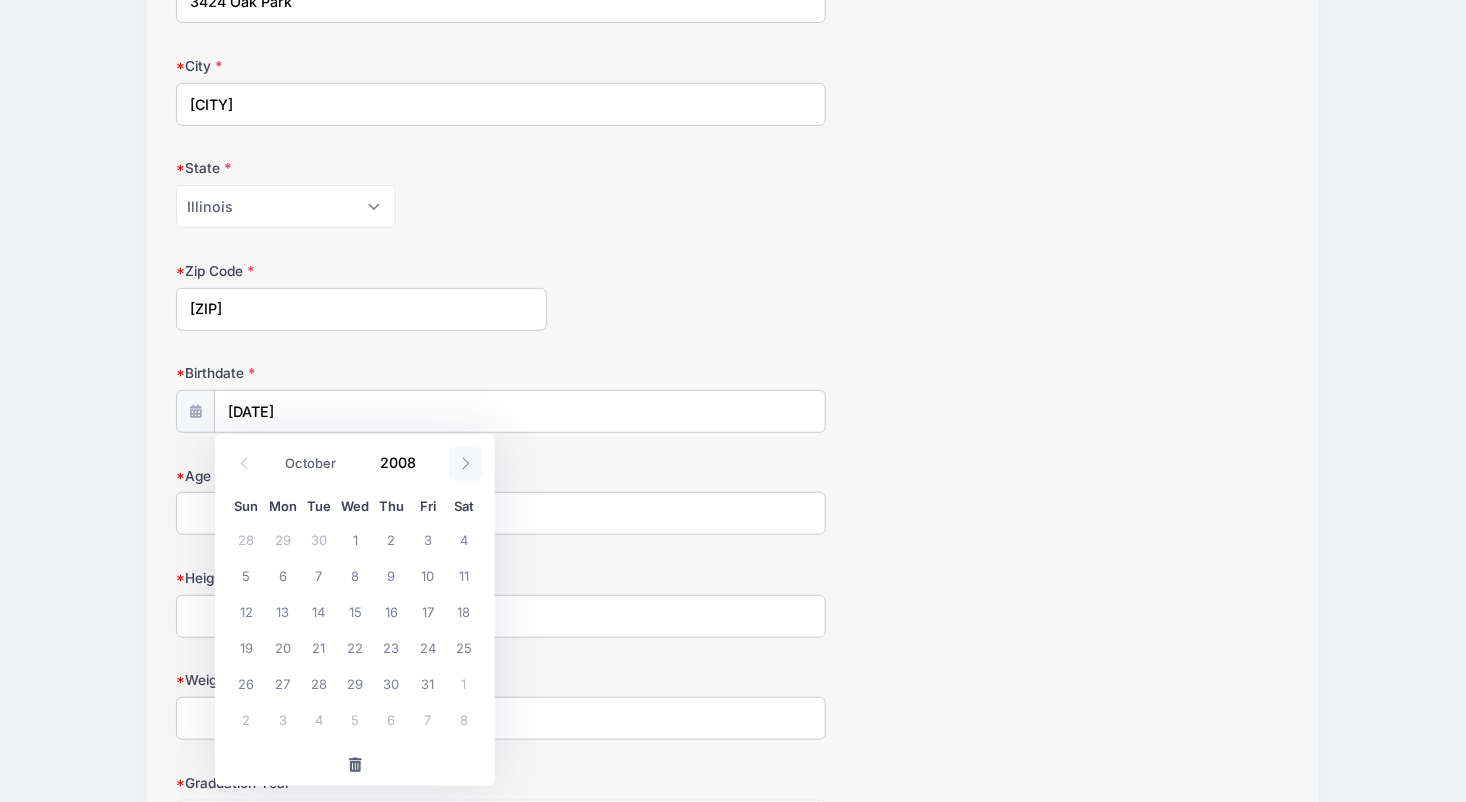 click 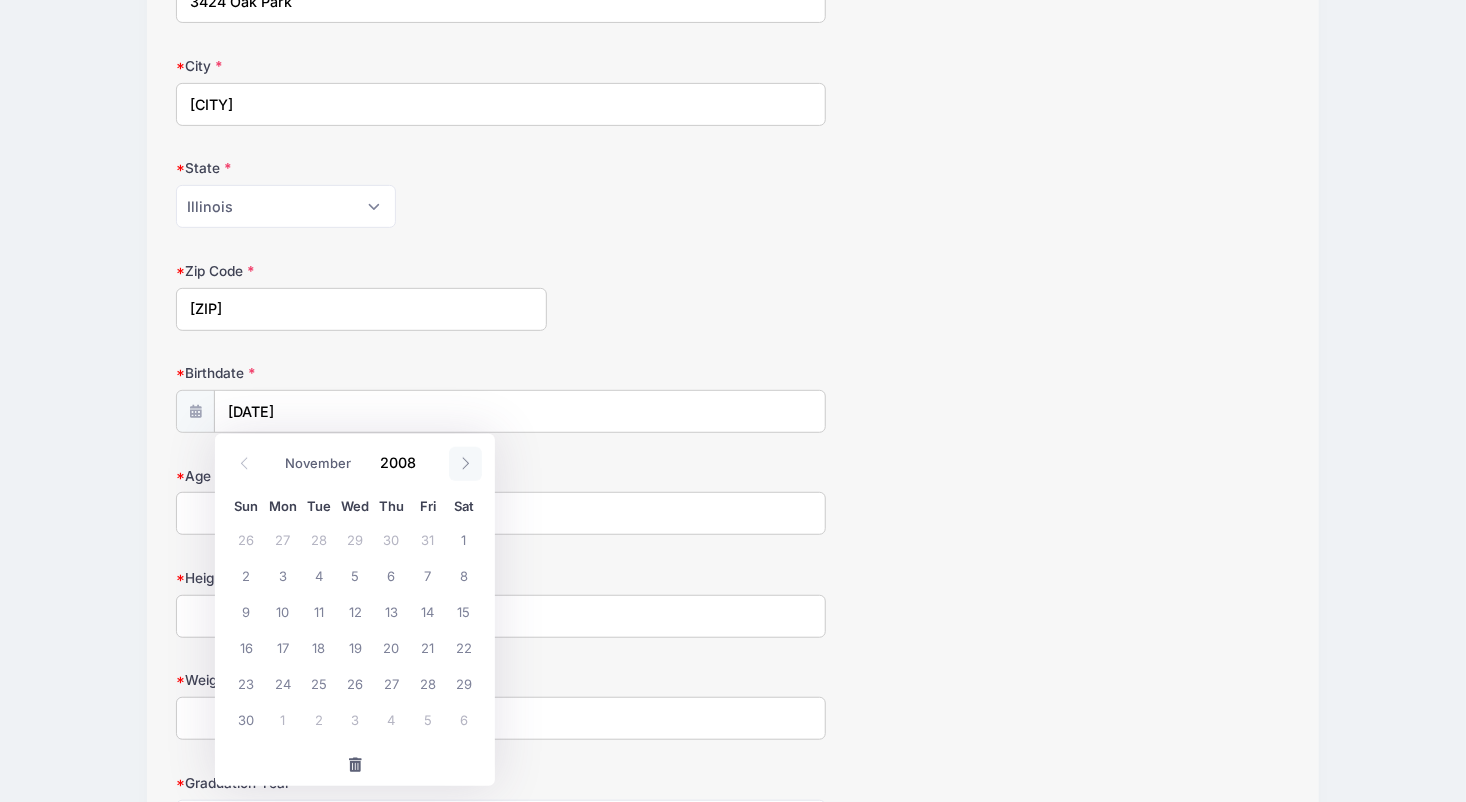 click 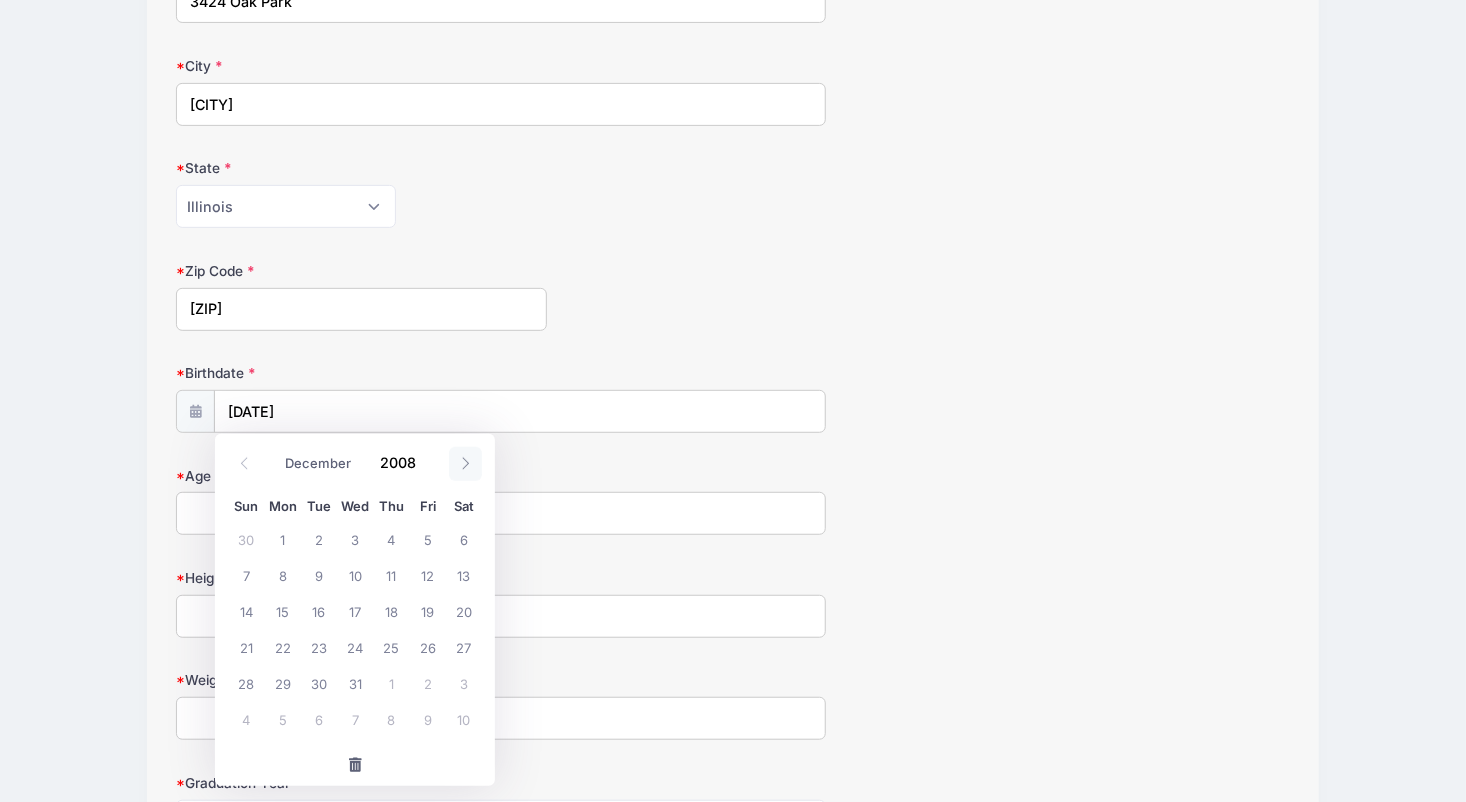click 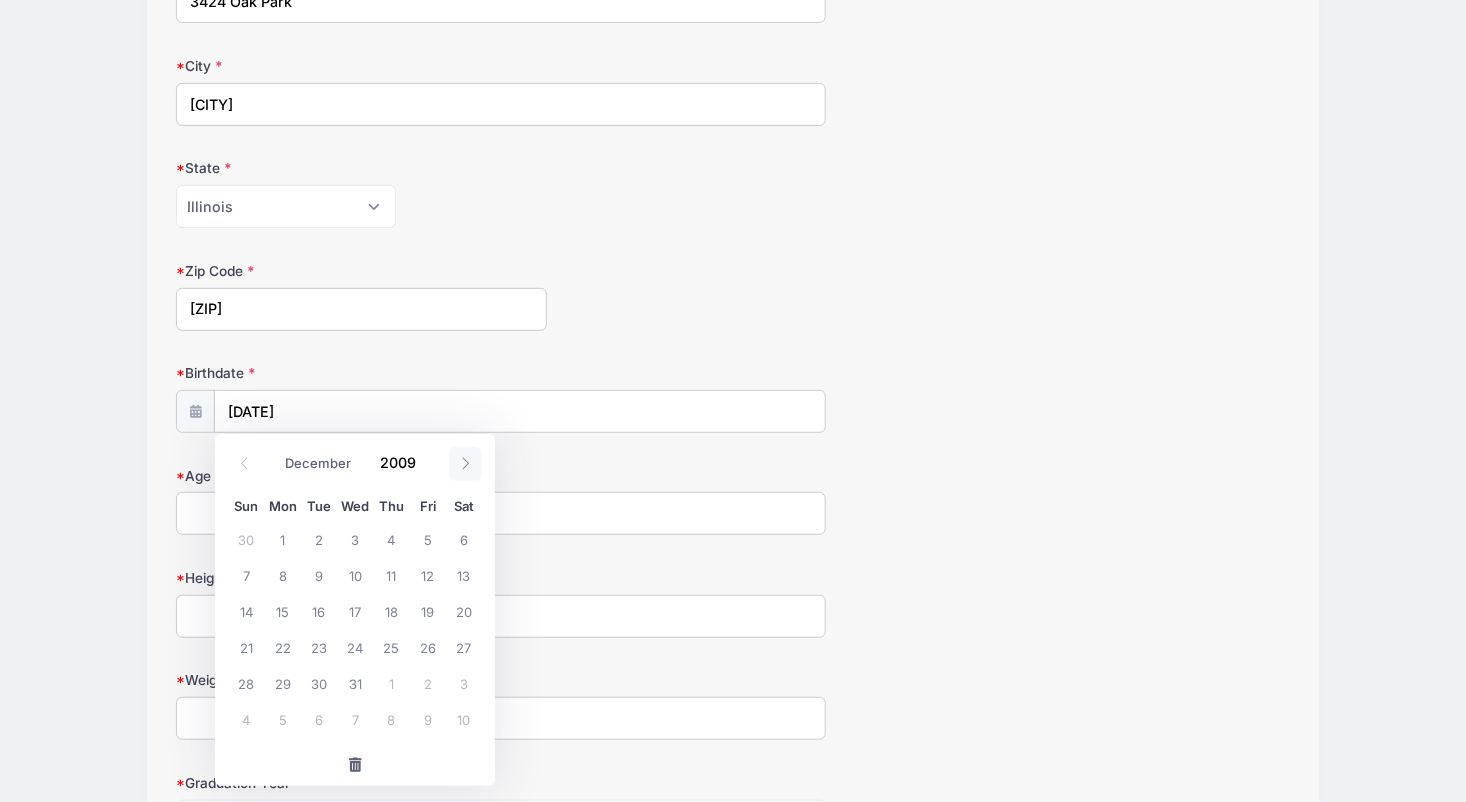 select on "0" 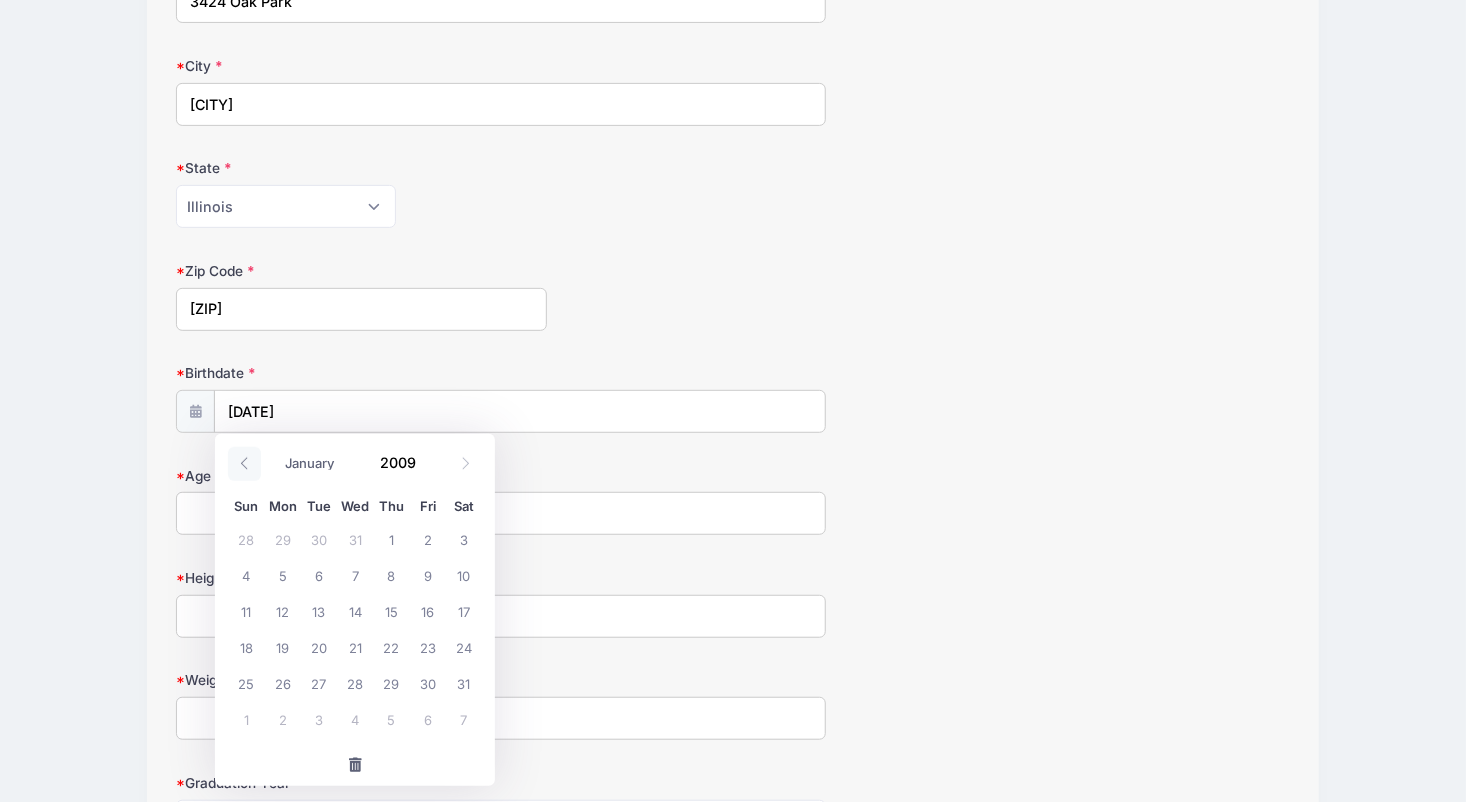 click 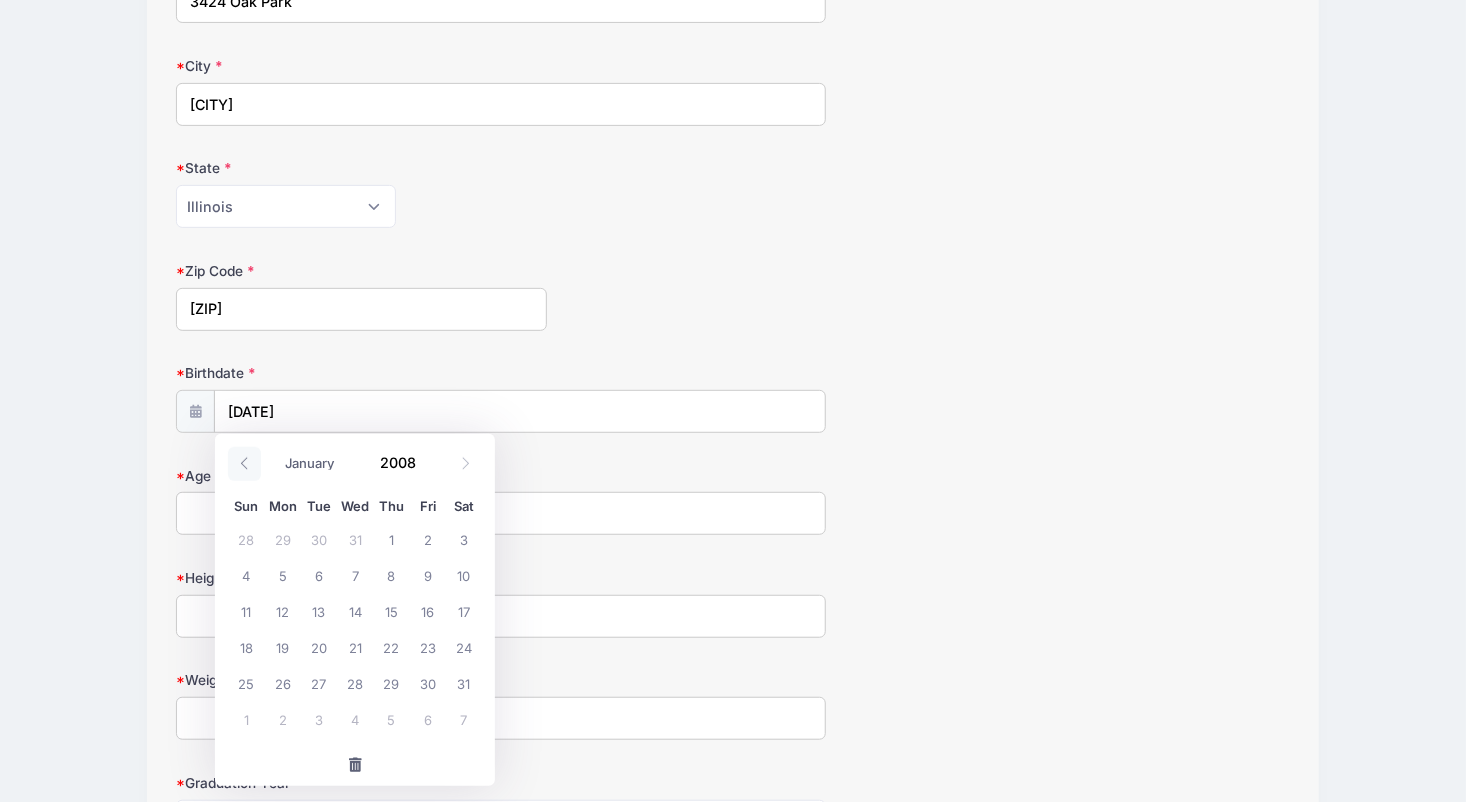 select on "11" 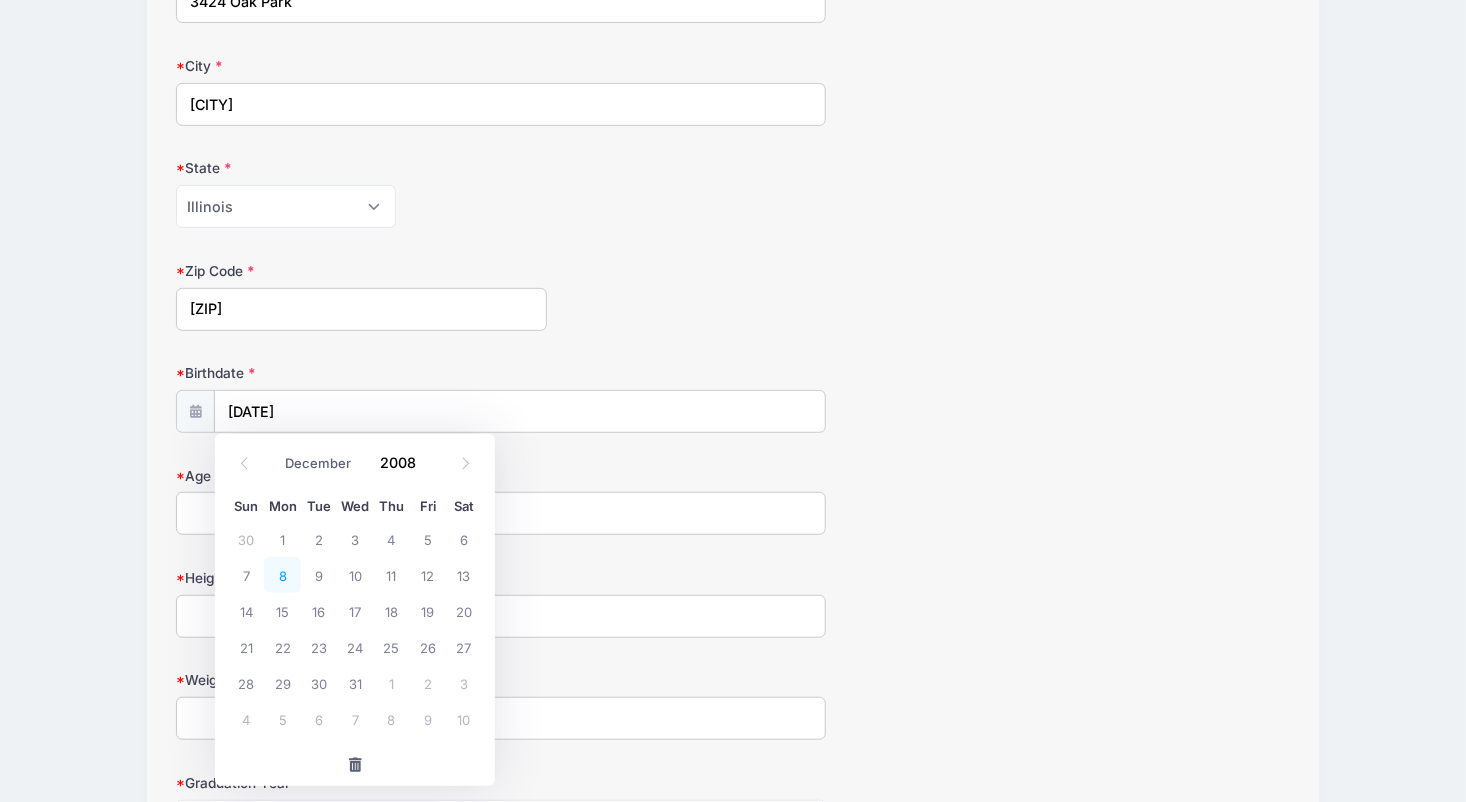 click on "8" at bounding box center (282, 575) 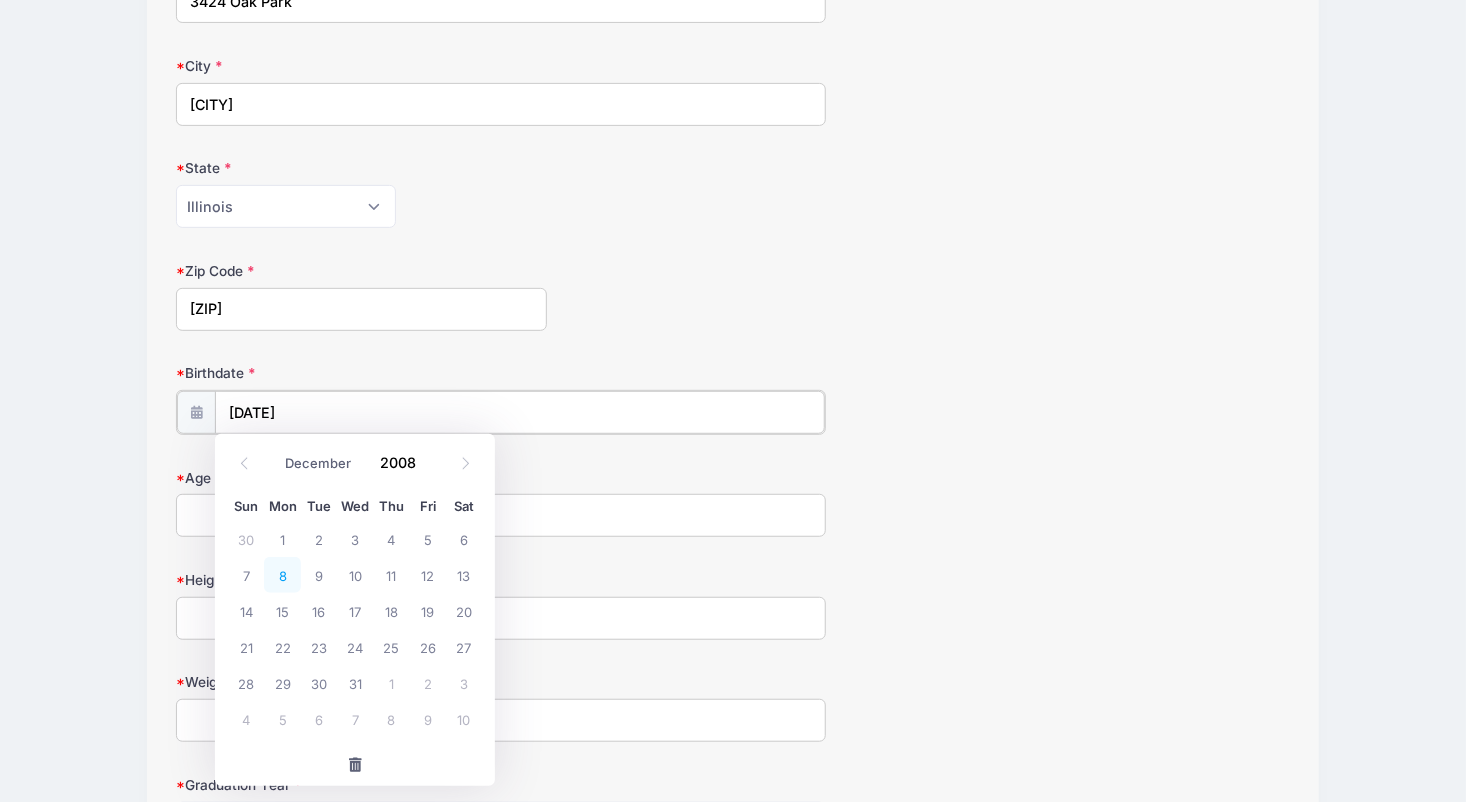 type on "[DATE]" 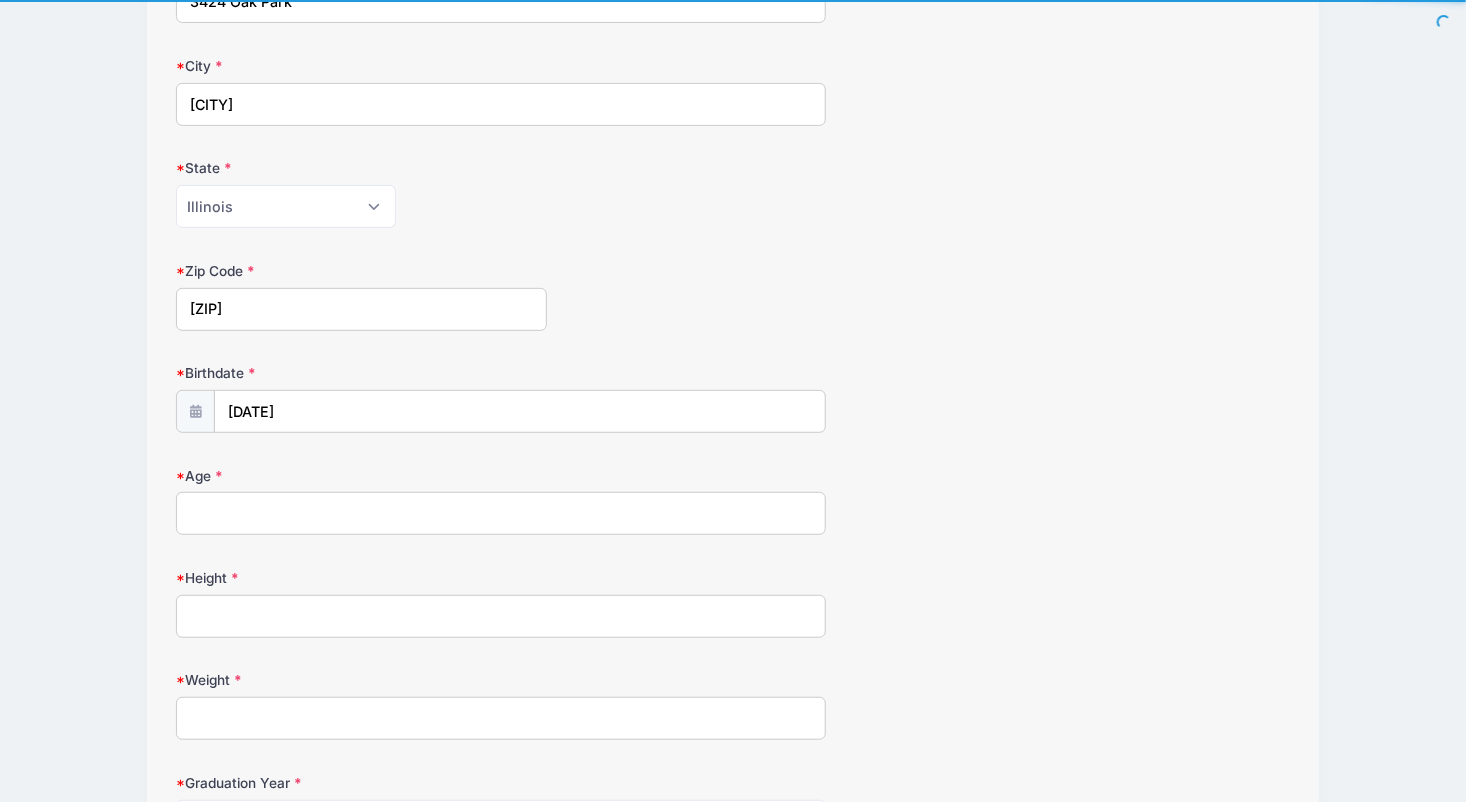 click on "Age" at bounding box center (500, 513) 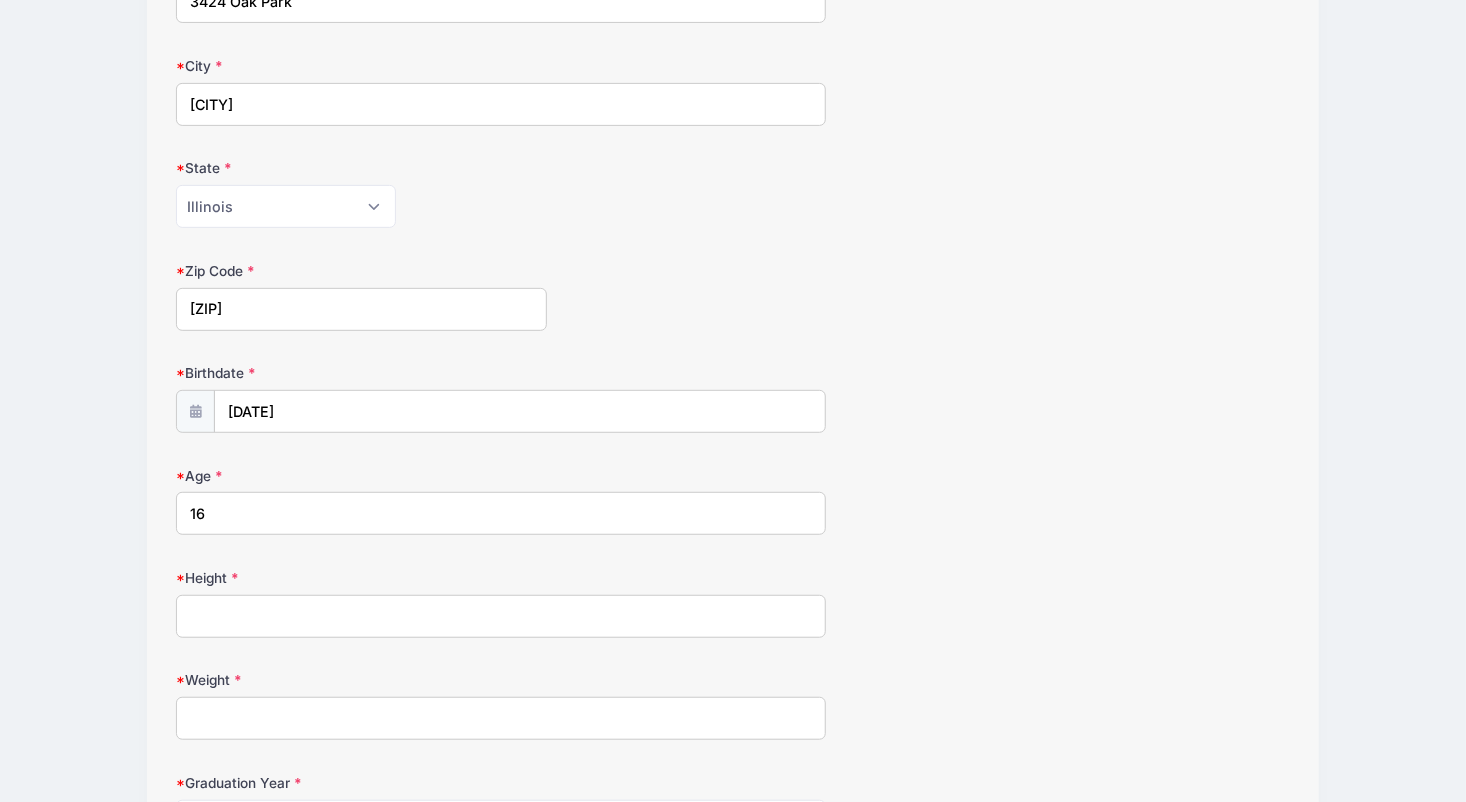 type on "16" 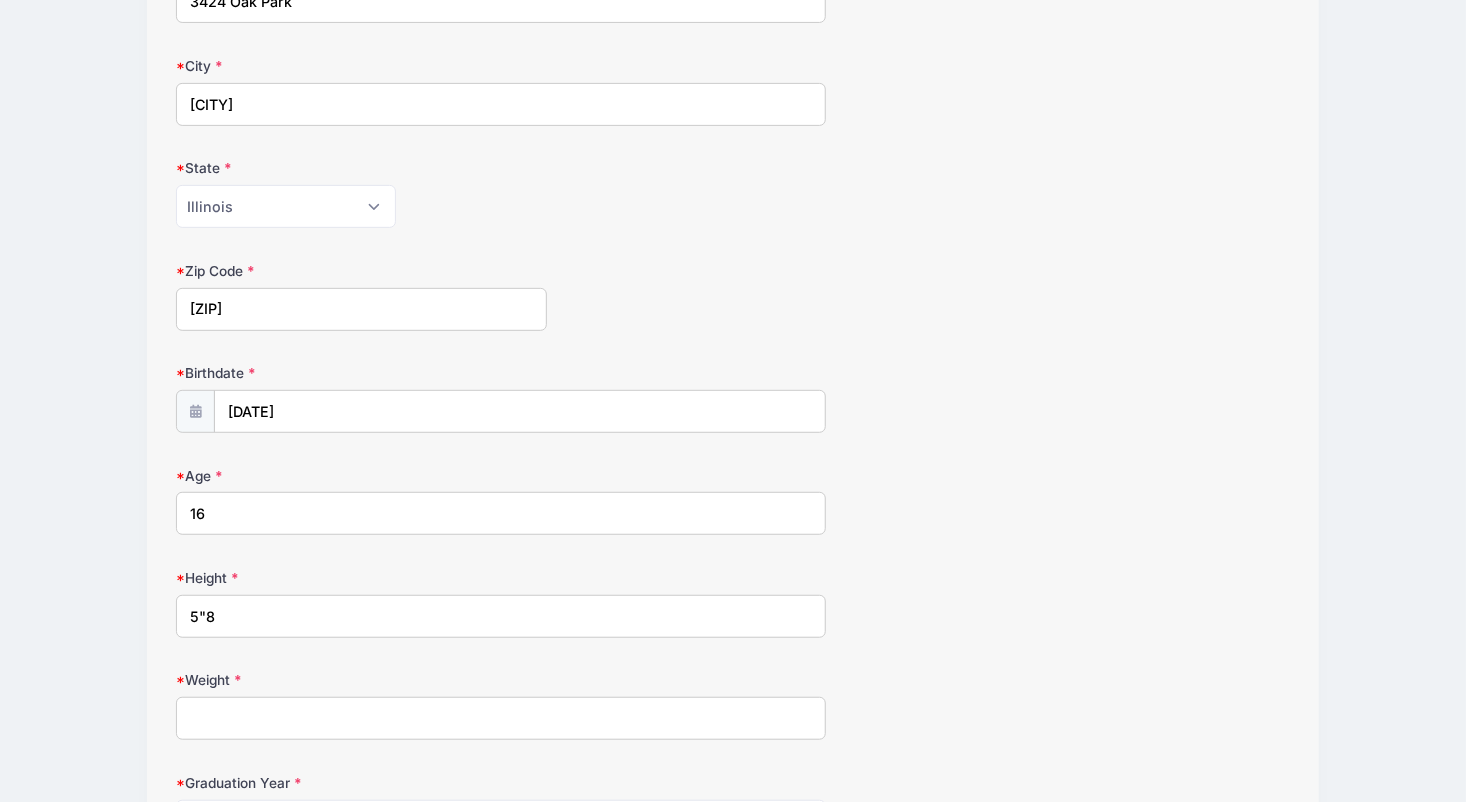 type on "5"8" 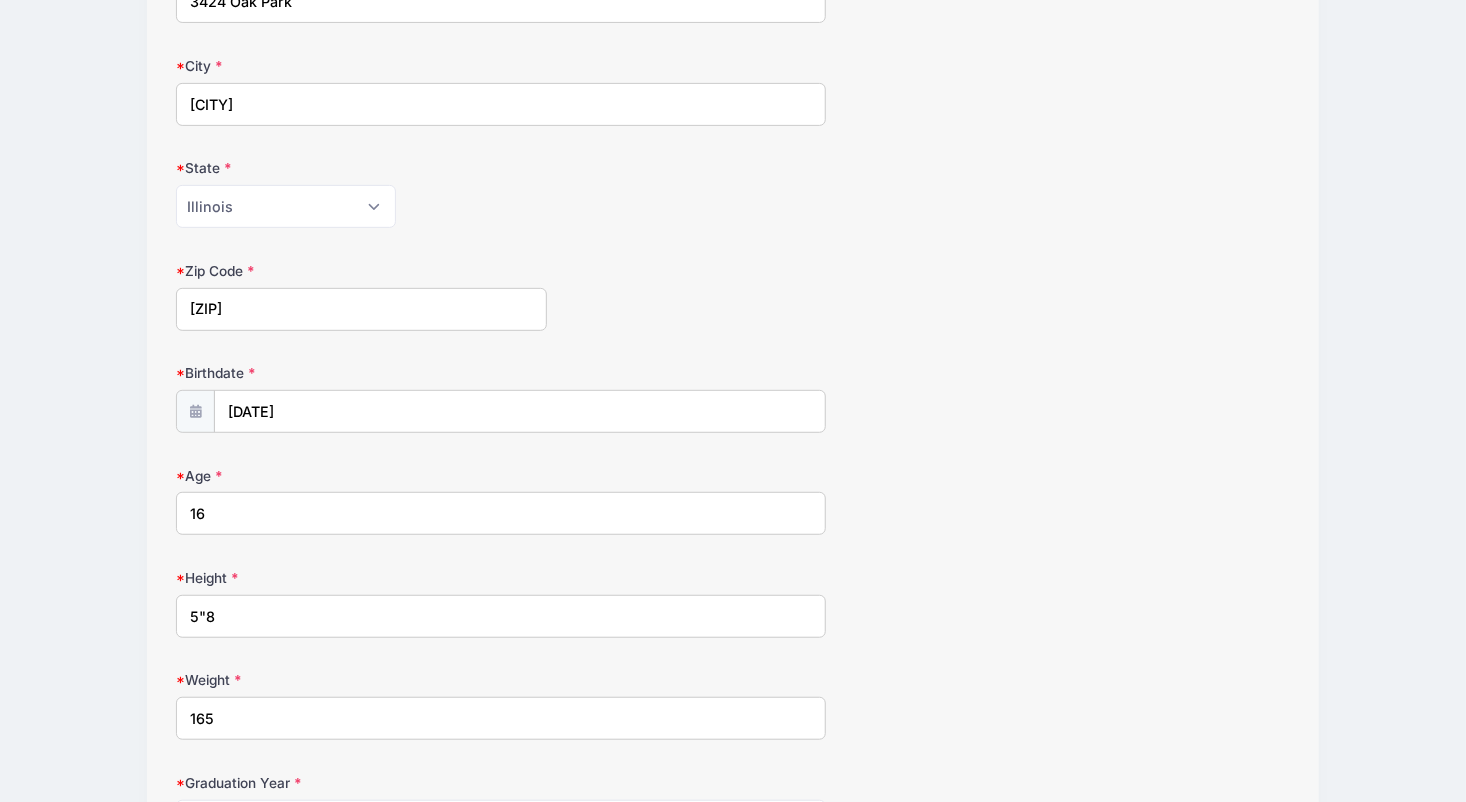 type on "165" 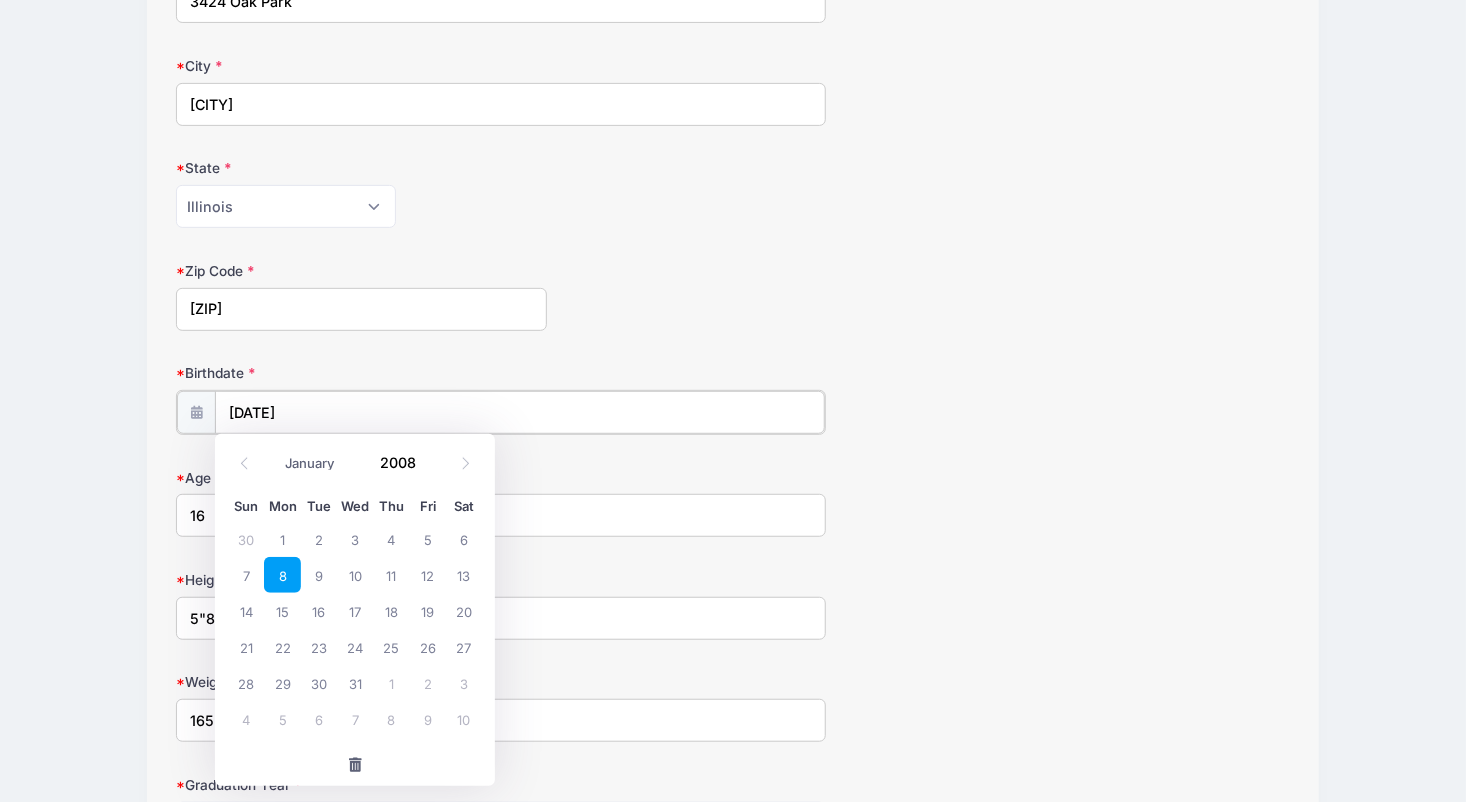 click on "[DATE]" at bounding box center (519, 412) 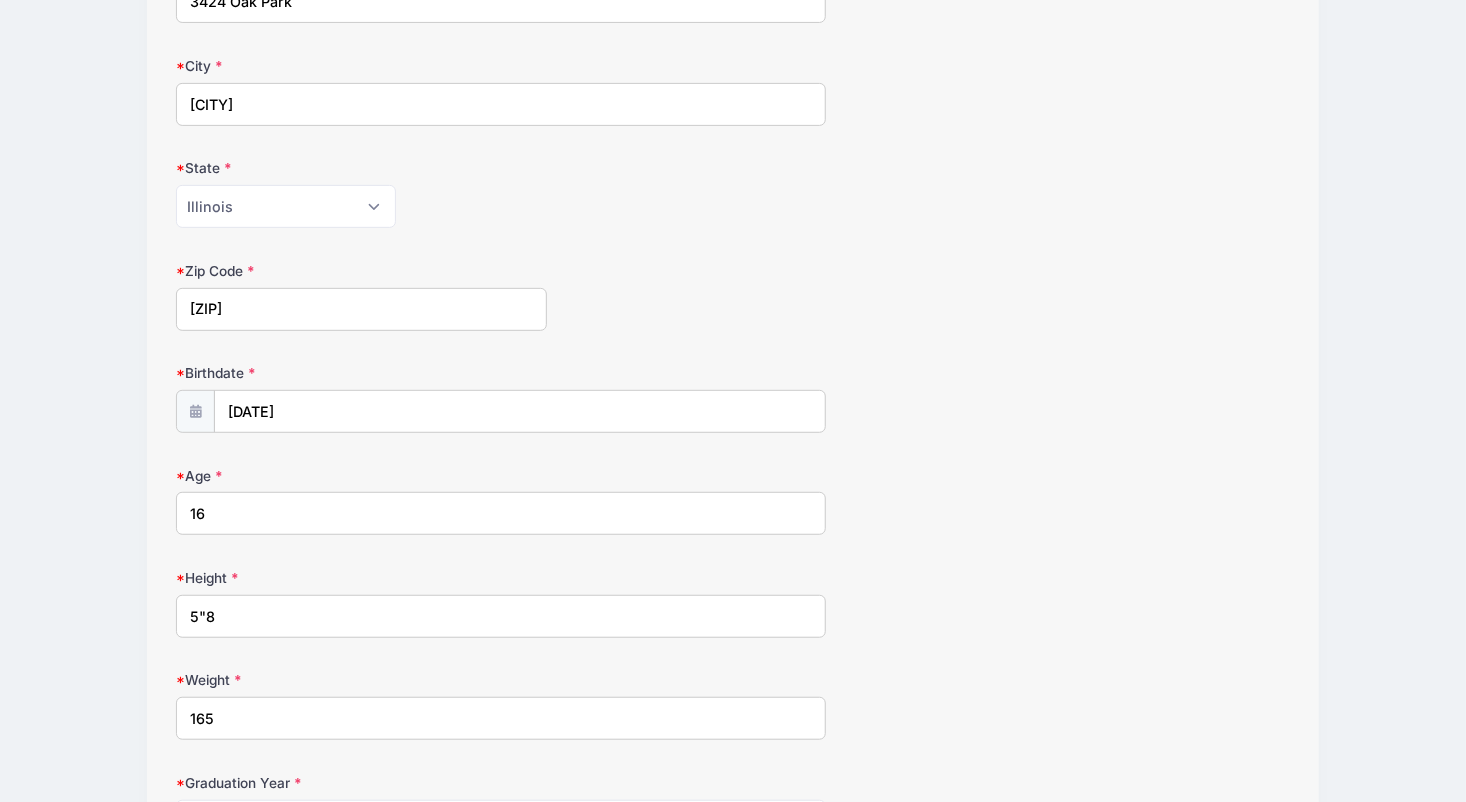 click on "D3 Midwest Lacrosse Showcase
Boys D3 Midwest Lacrosse Showcase ILLINOIS: Midfield from 08/09 to 08/09/2025
Exit
Step  2 /7
Step 1
Step 2
Step 3
Policies
Summary
[FIRST]" at bounding box center [733, 1381] 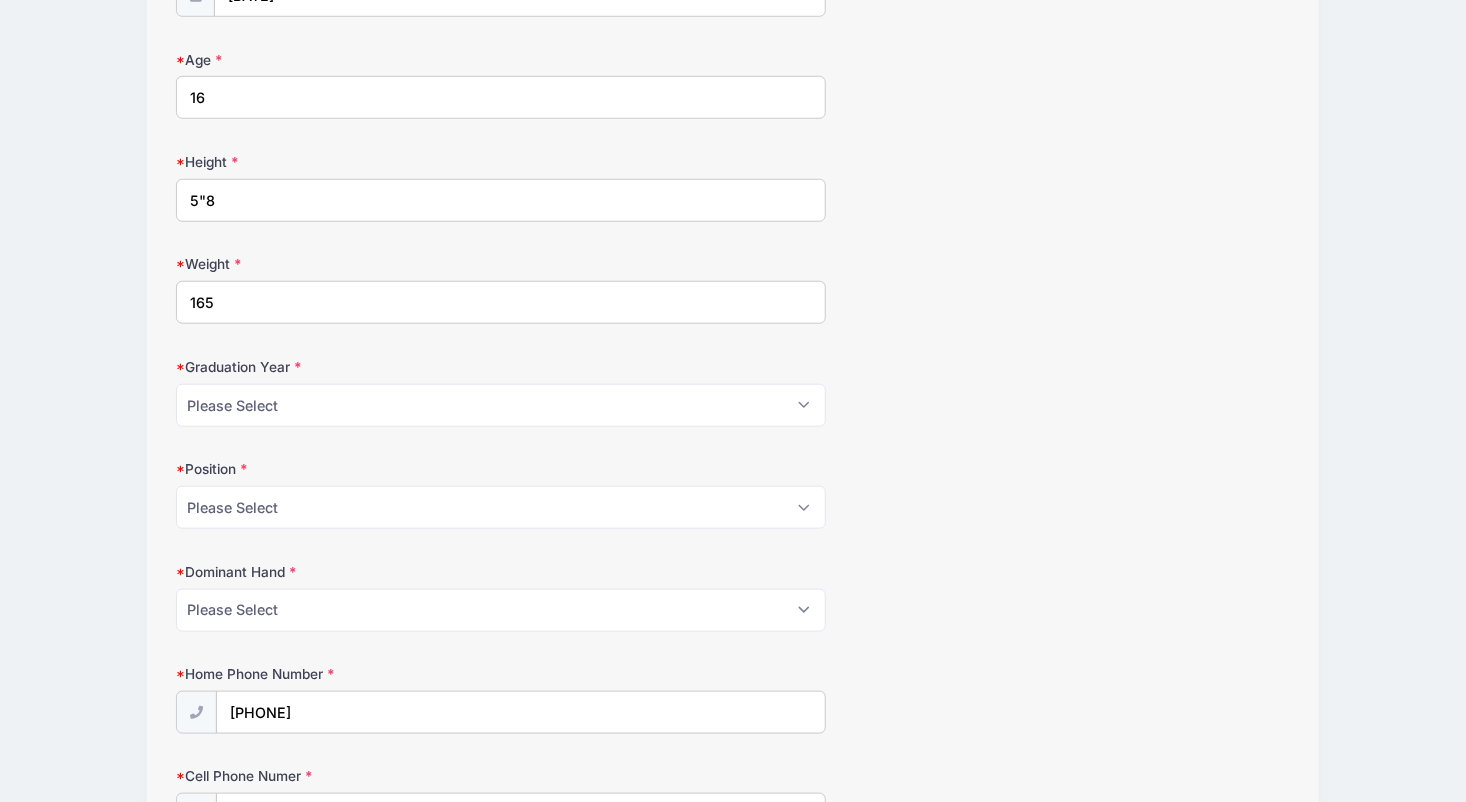 scroll, scrollTop: 760, scrollLeft: 0, axis: vertical 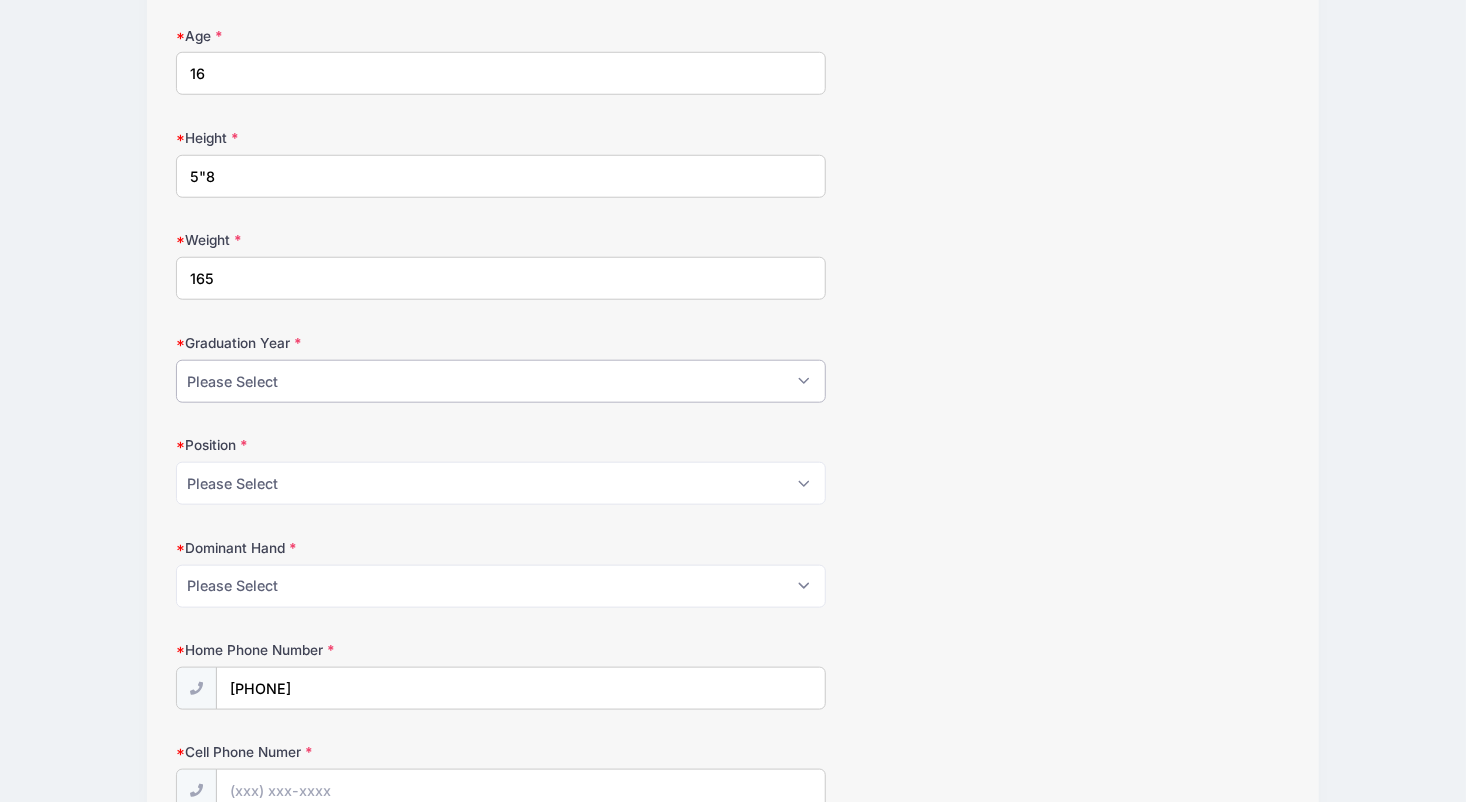 click on "Please Select 2024
2025
2026
2027
2028" at bounding box center (500, 381) 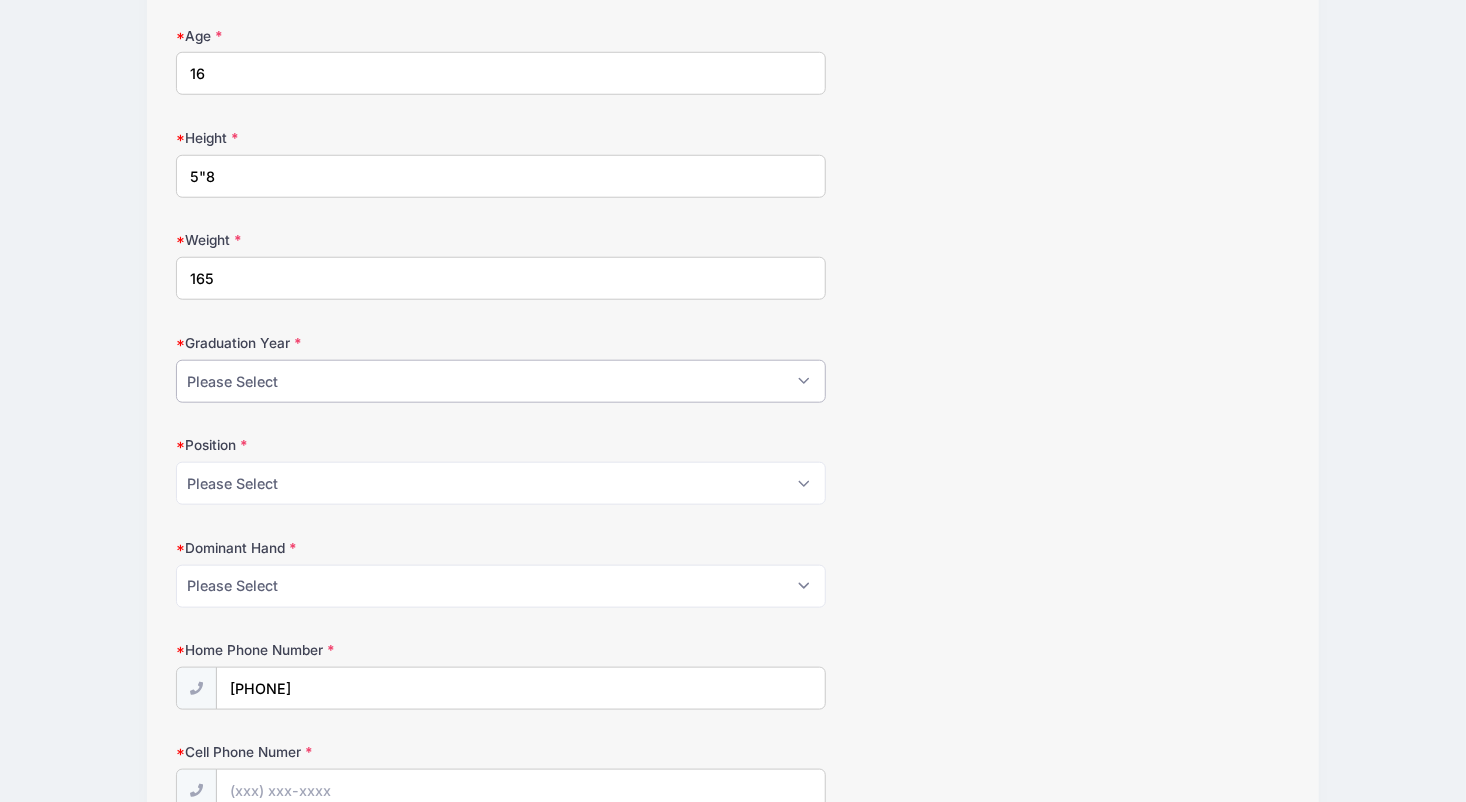 select on "2027" 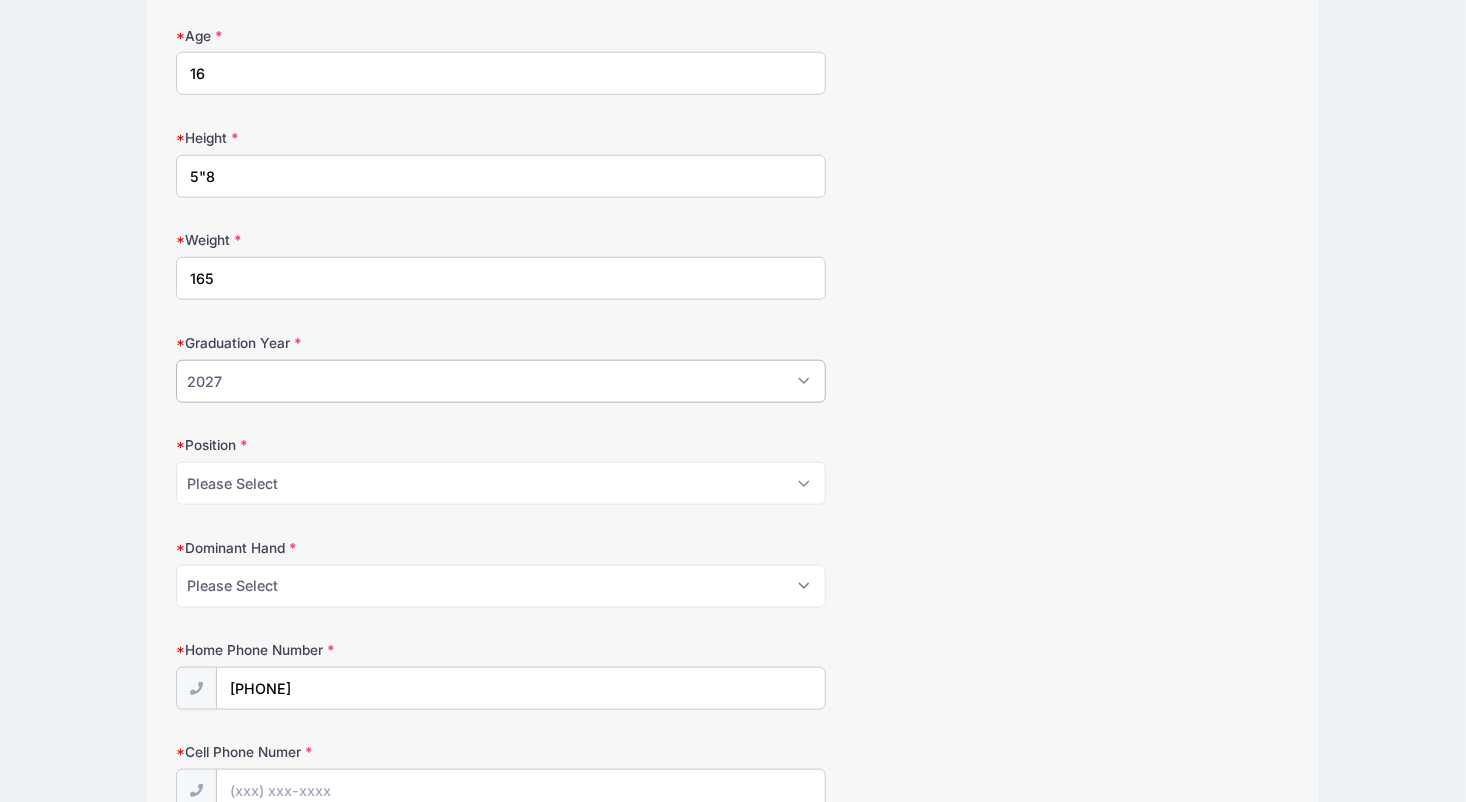 click on "Please Select 2024
2025
2026
2027
2028" at bounding box center (500, 381) 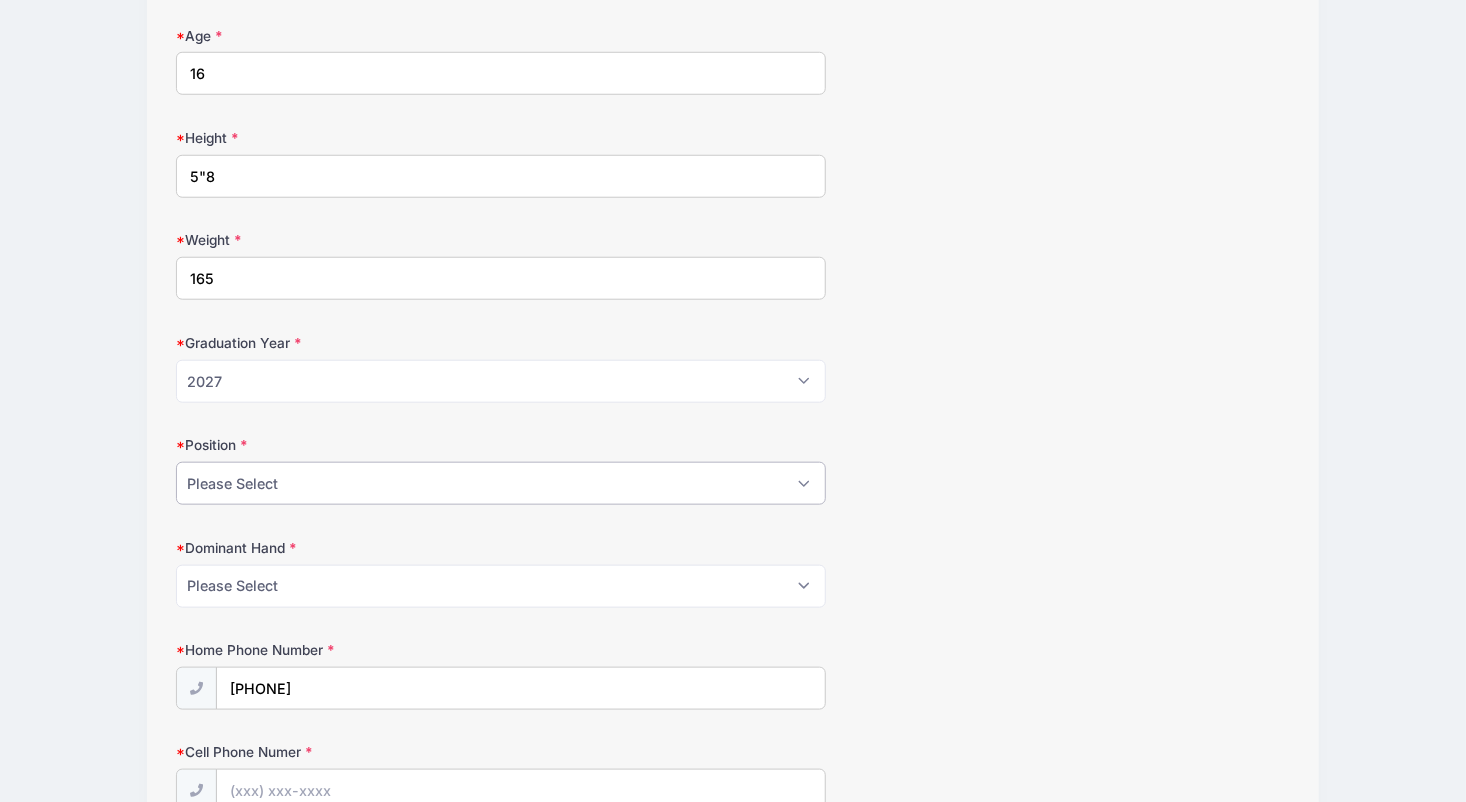 click on "Please Select Attack
Midfield
Defense
Goalie
LSM
Face Off" at bounding box center (500, 483) 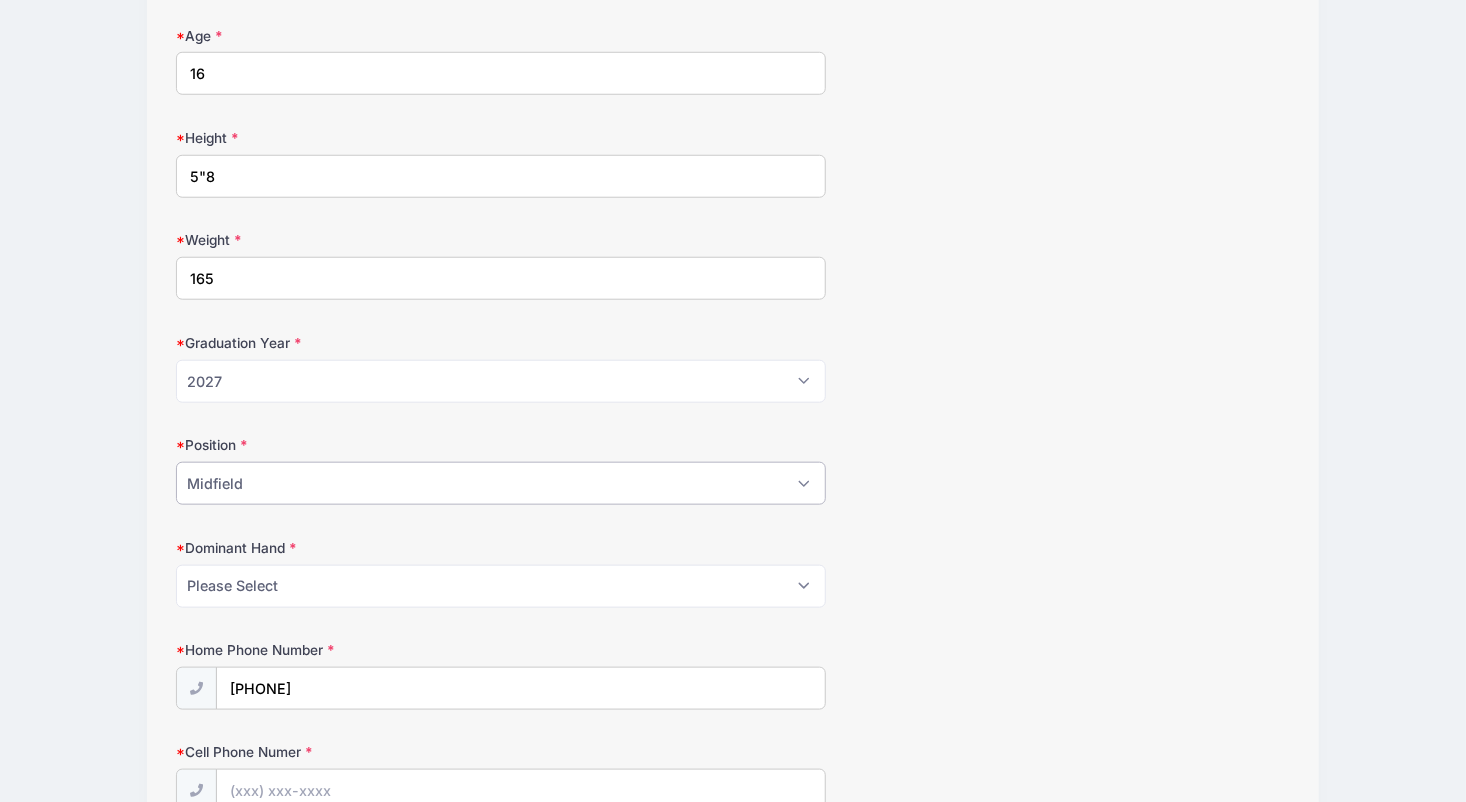 click on "Please Select Attack
Midfield
Defense
Goalie
LSM
Face Off" at bounding box center (500, 483) 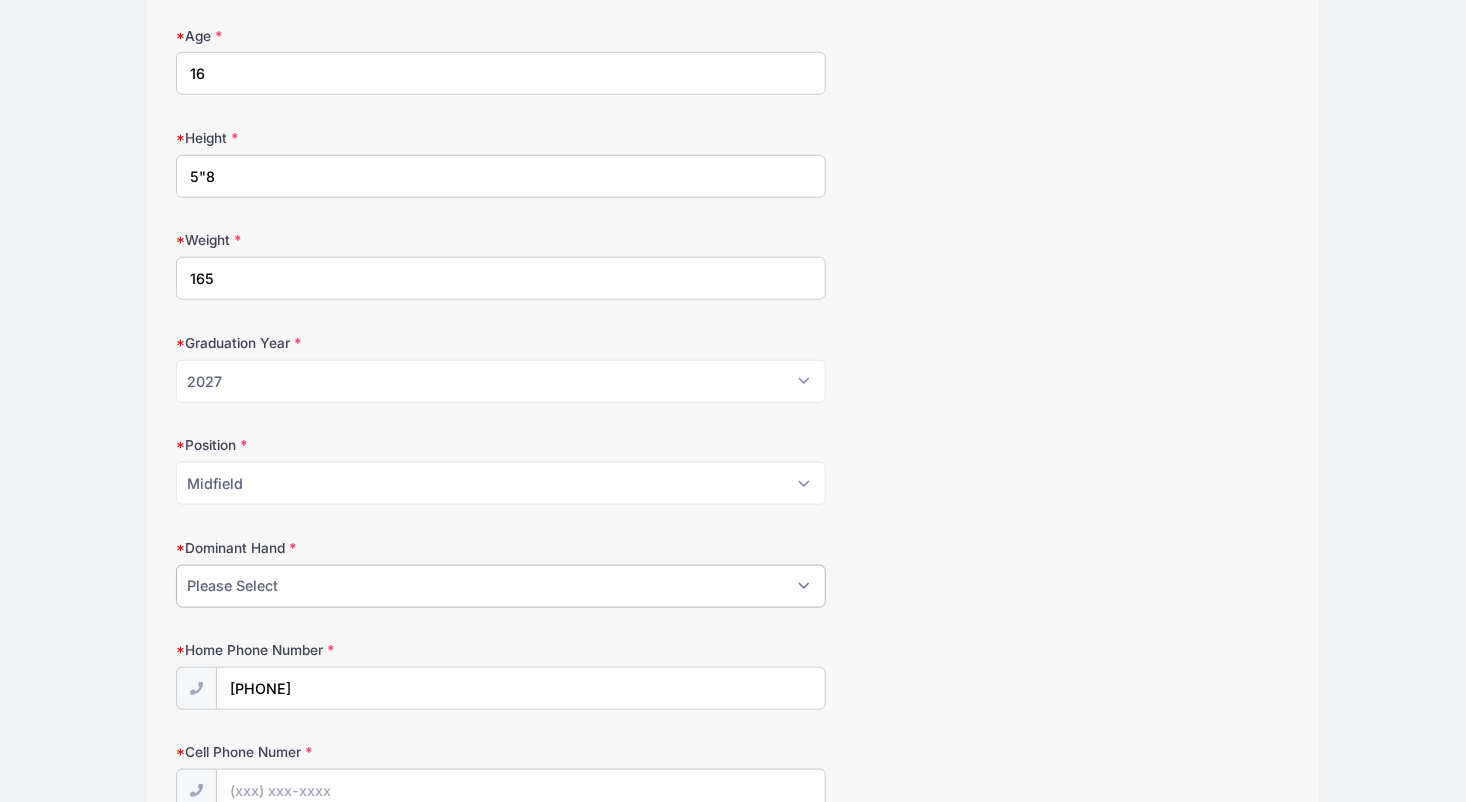click on "Please Select Right
Left" at bounding box center [500, 586] 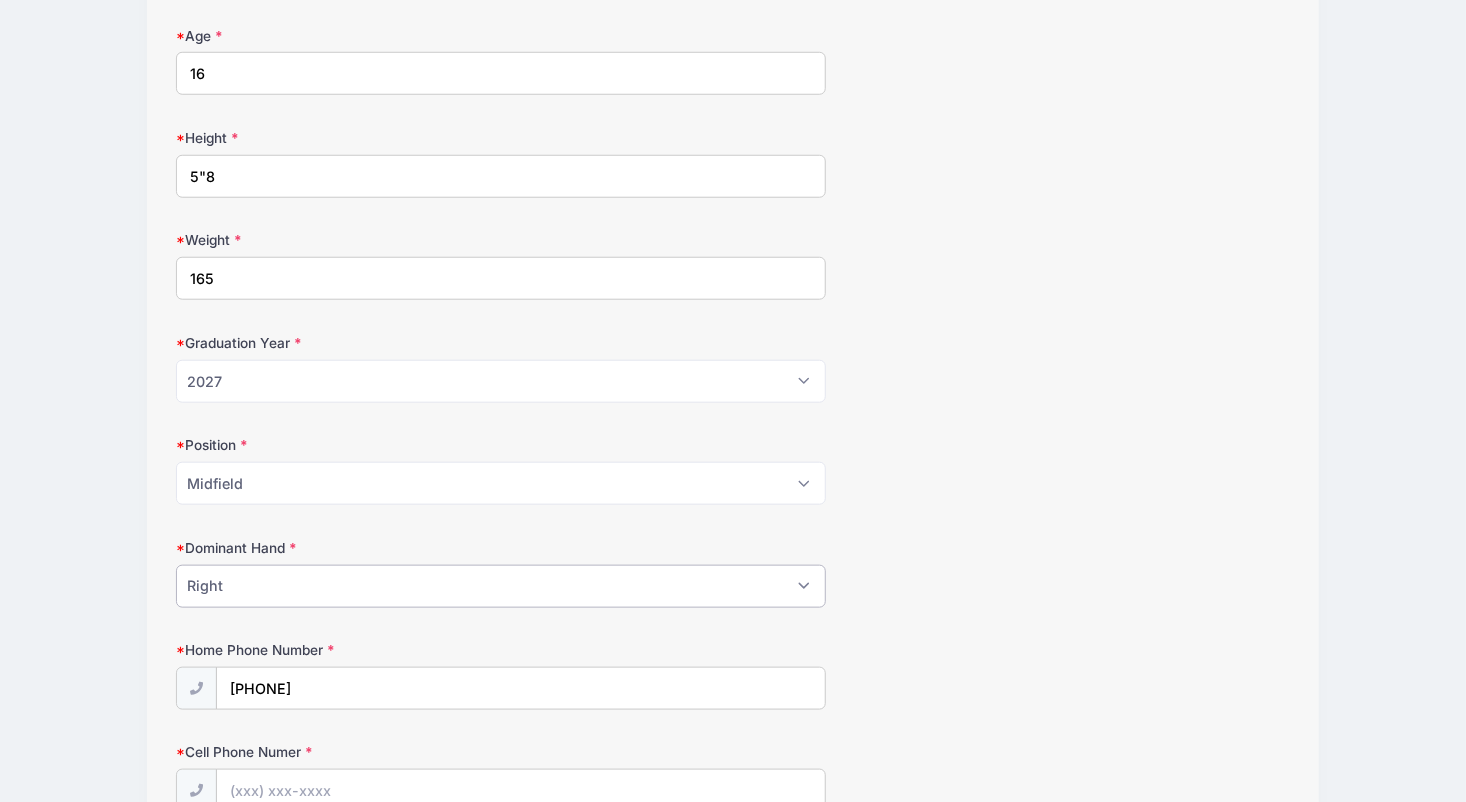 click on "Please Select Right
Left" at bounding box center (500, 586) 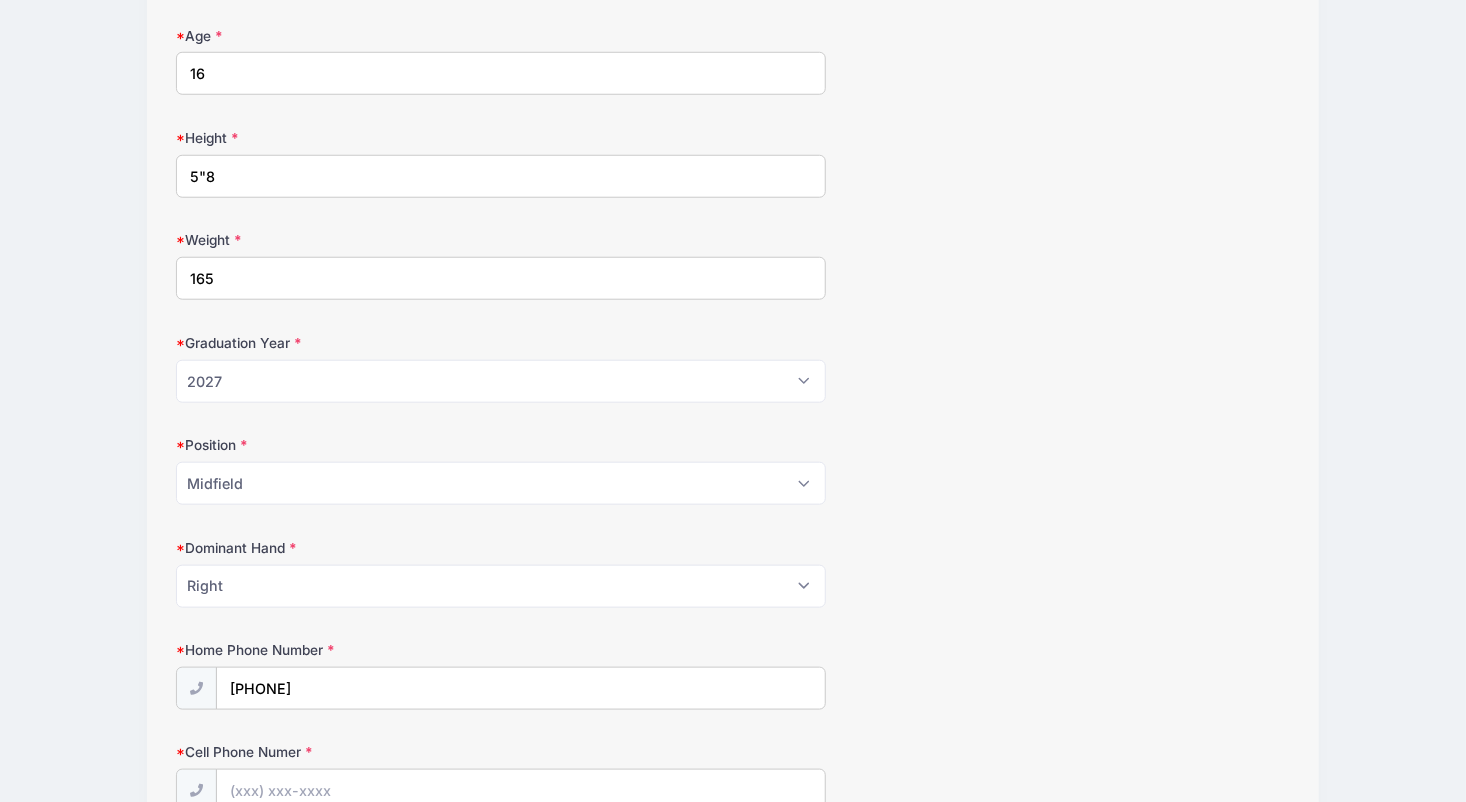 click on "D3 Midwest Lacrosse Showcase
Boys D3 Midwest Lacrosse Showcase ILLINOIS: Midfield from 08/09 to 08/09/2025
Exit
Step  2 /7
Step 1
Step 2
Step 3
Policies
Summary
[FIRST]" at bounding box center (733, 941) 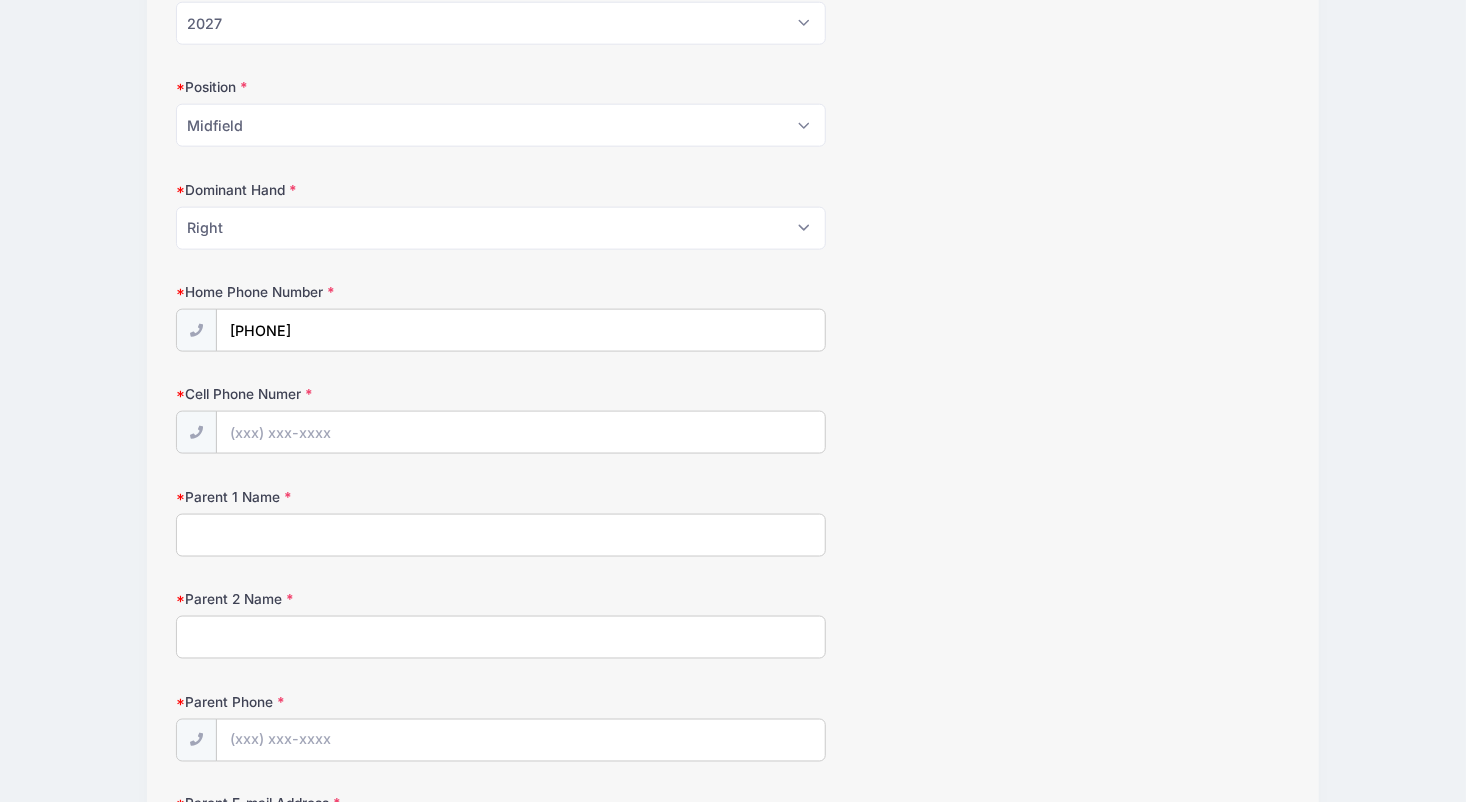 scroll, scrollTop: 1120, scrollLeft: 0, axis: vertical 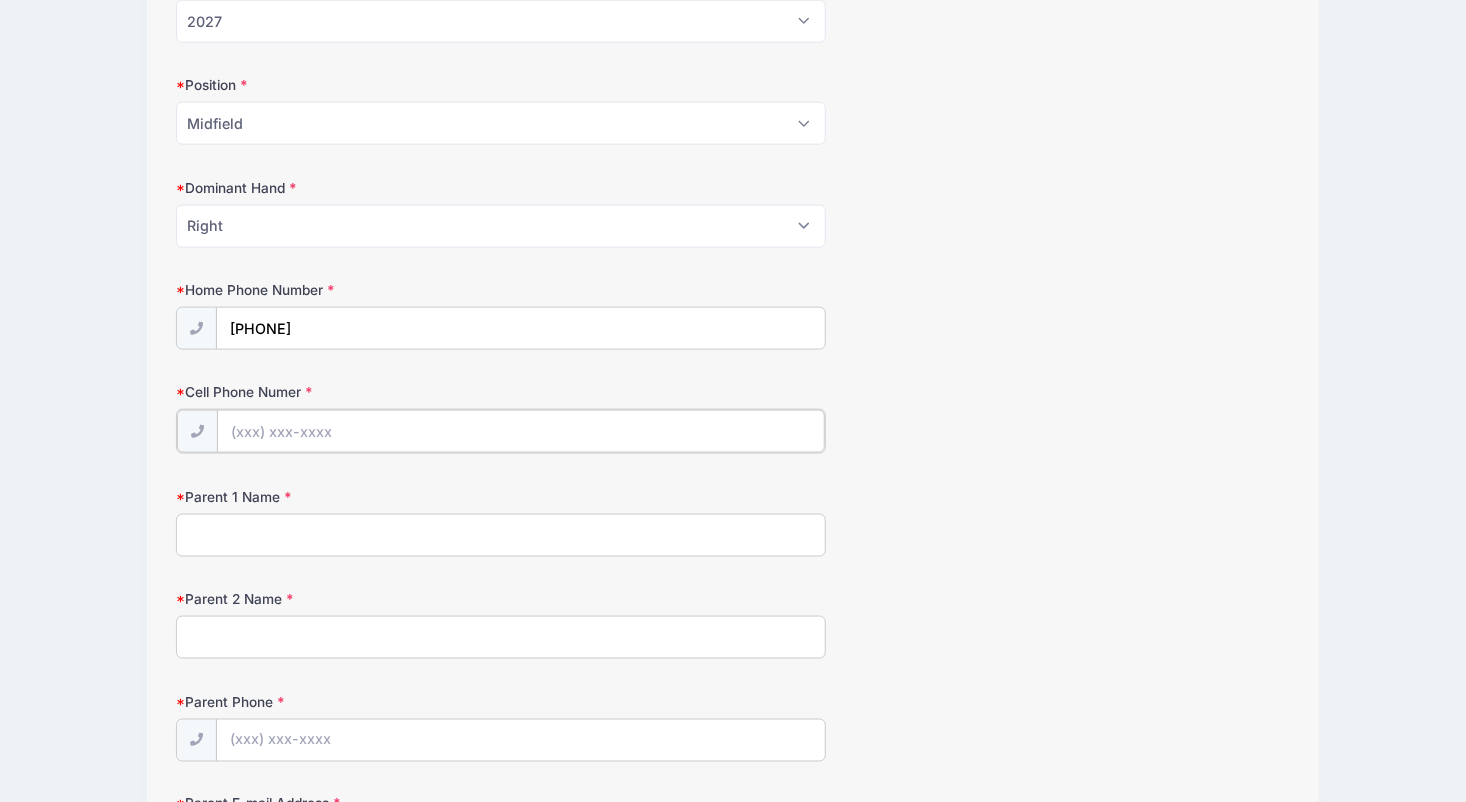 click on "Cell Phone Numer" at bounding box center (520, 431) 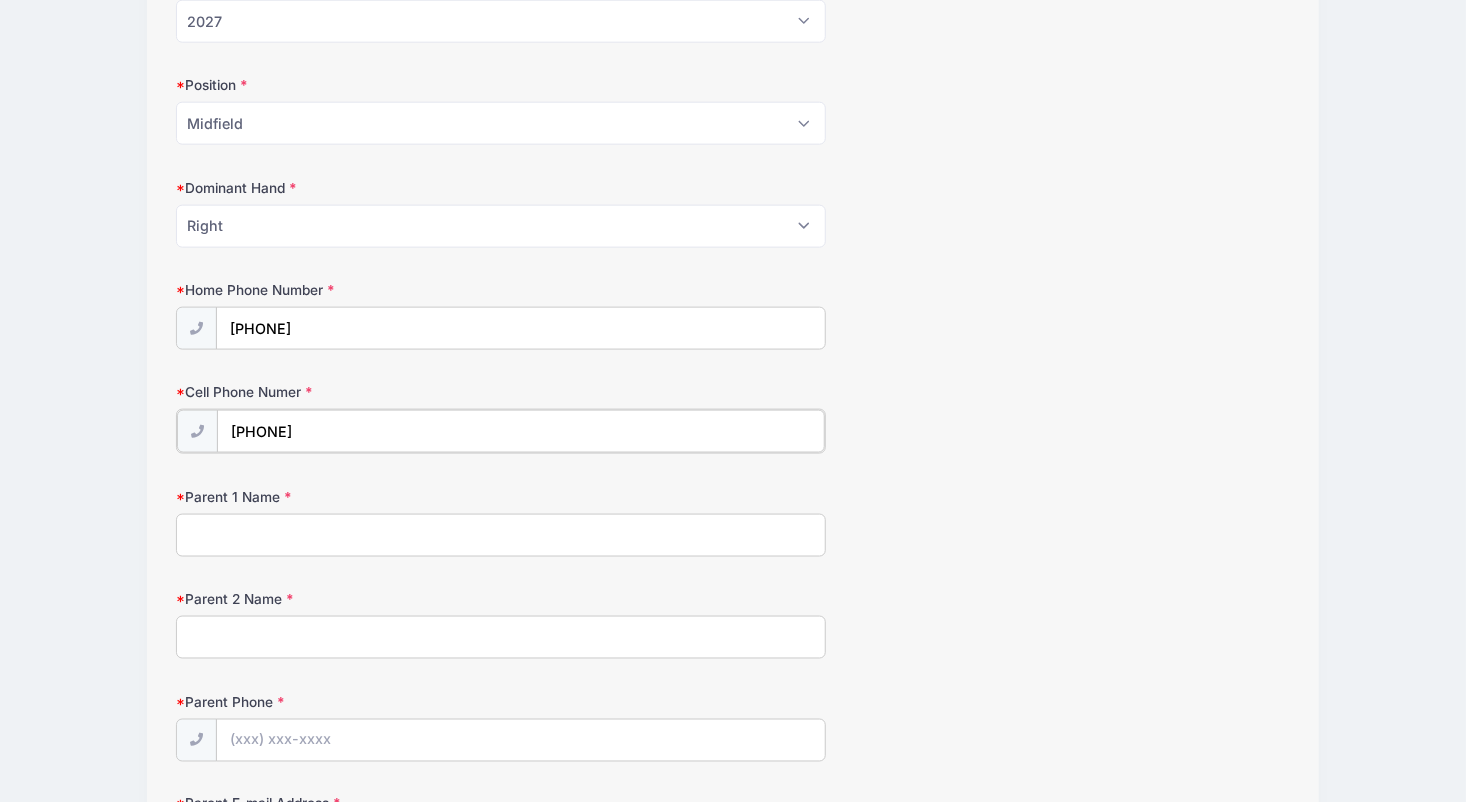 type on "[PHONE]" 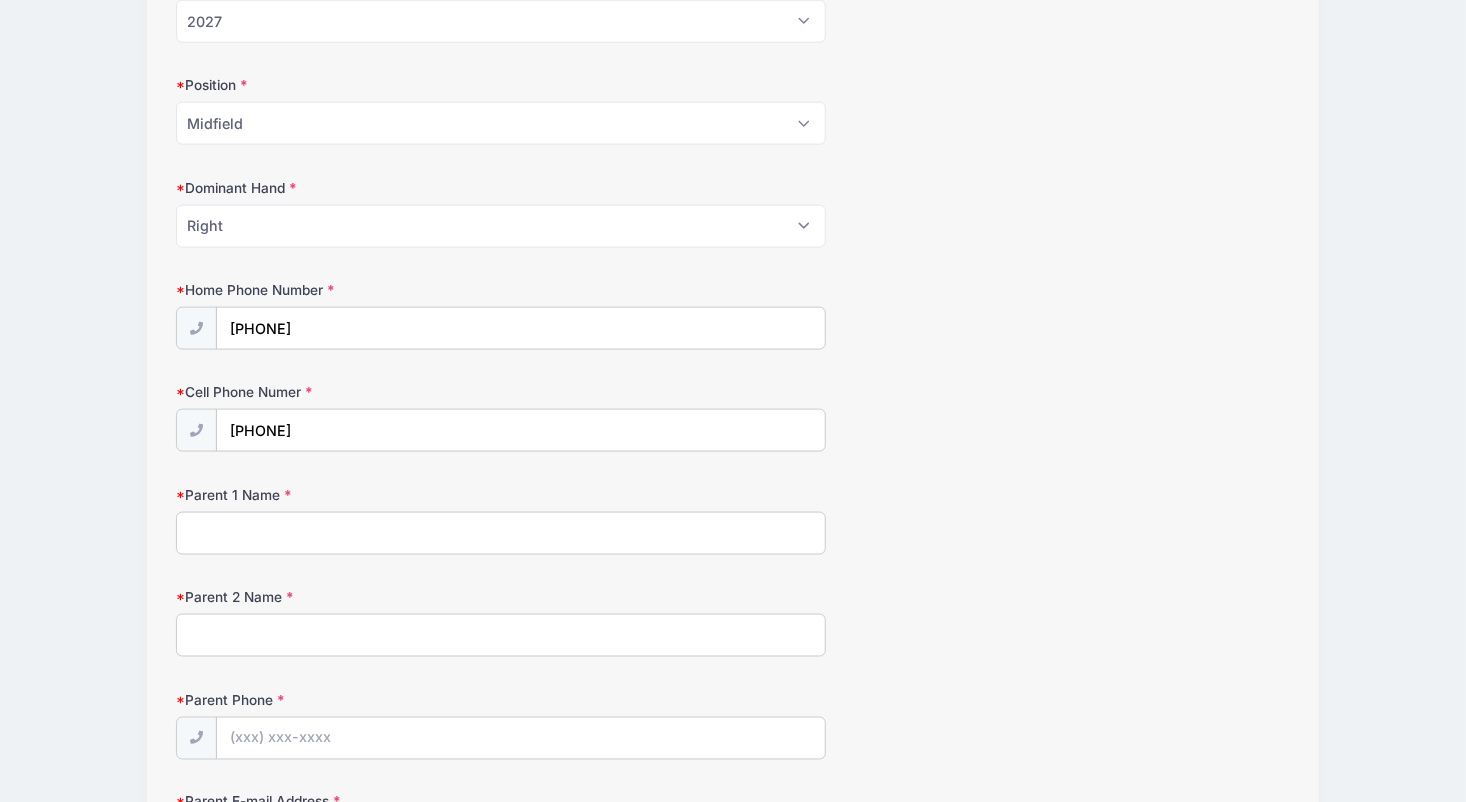 click on "Parent 1 Name" at bounding box center [500, 533] 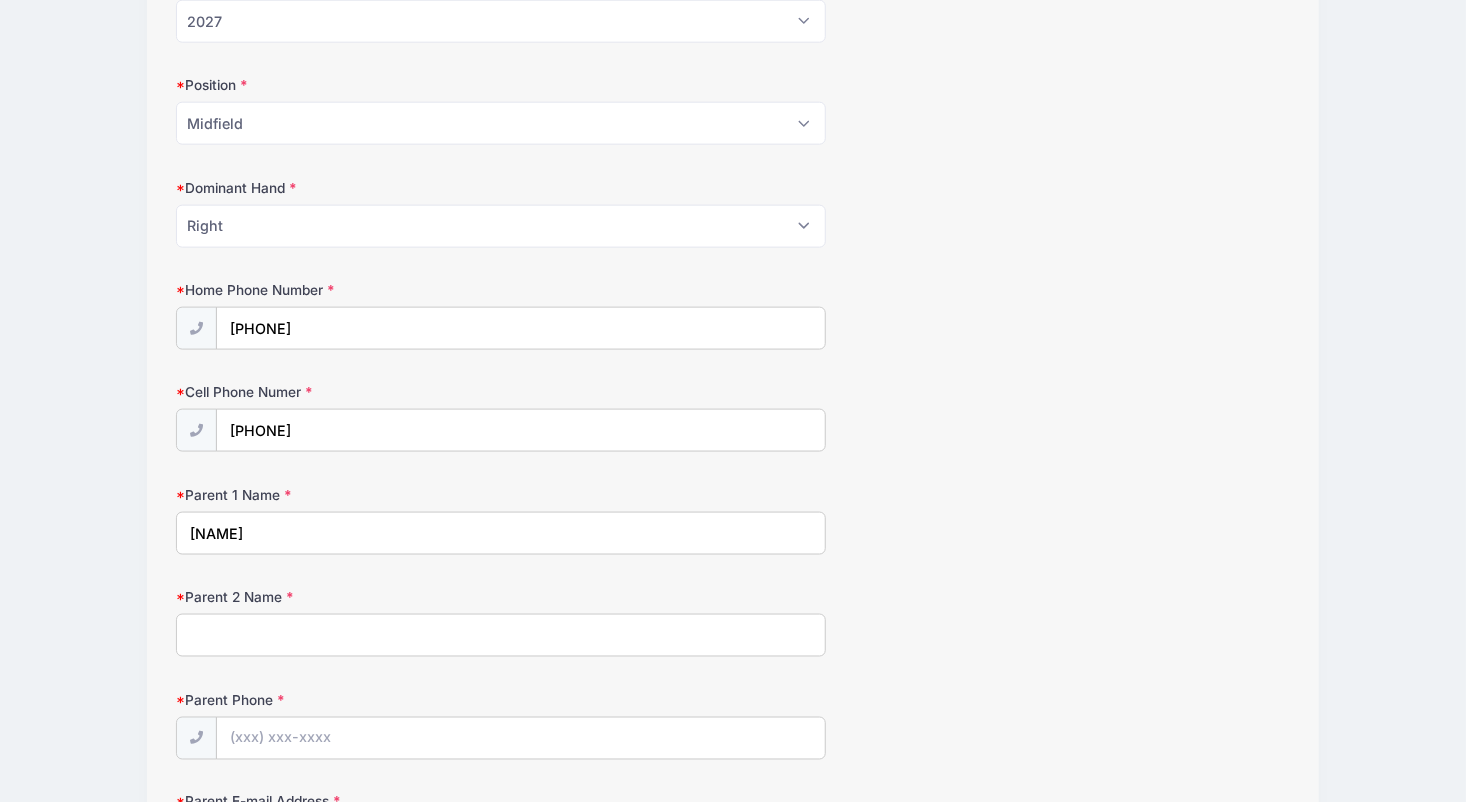 type on "[NAME]" 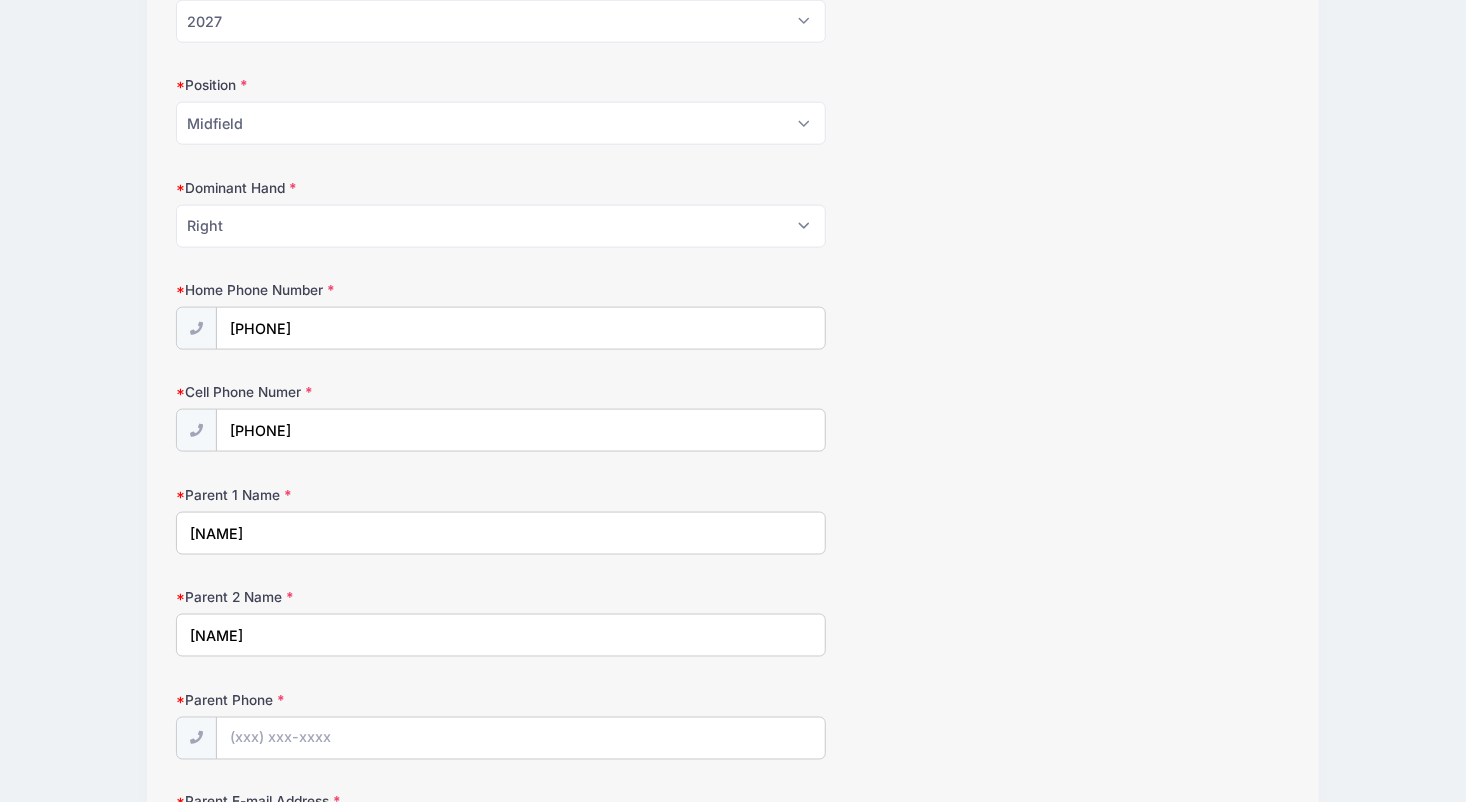 type on "[NAME]" 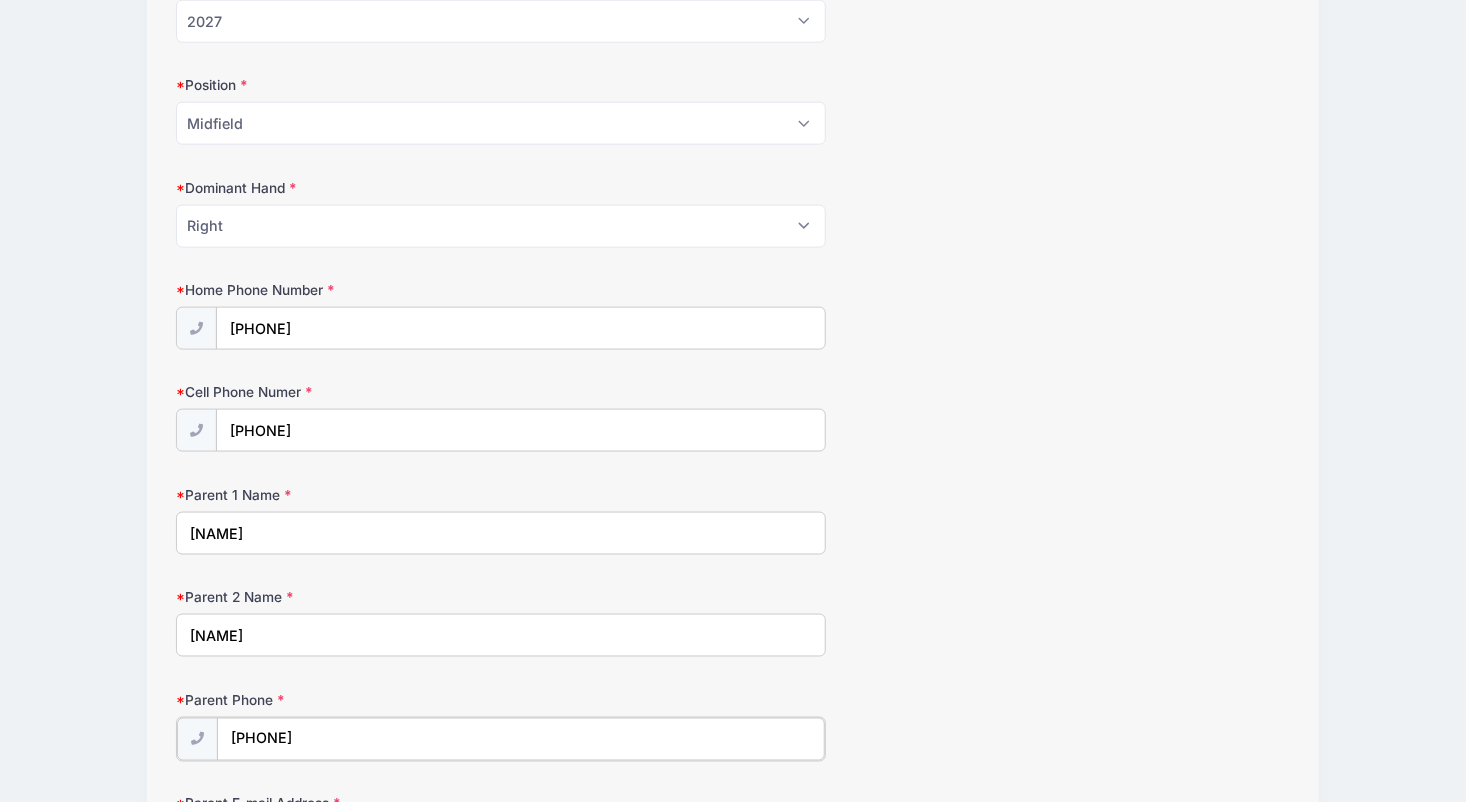 type on "[PHONE]" 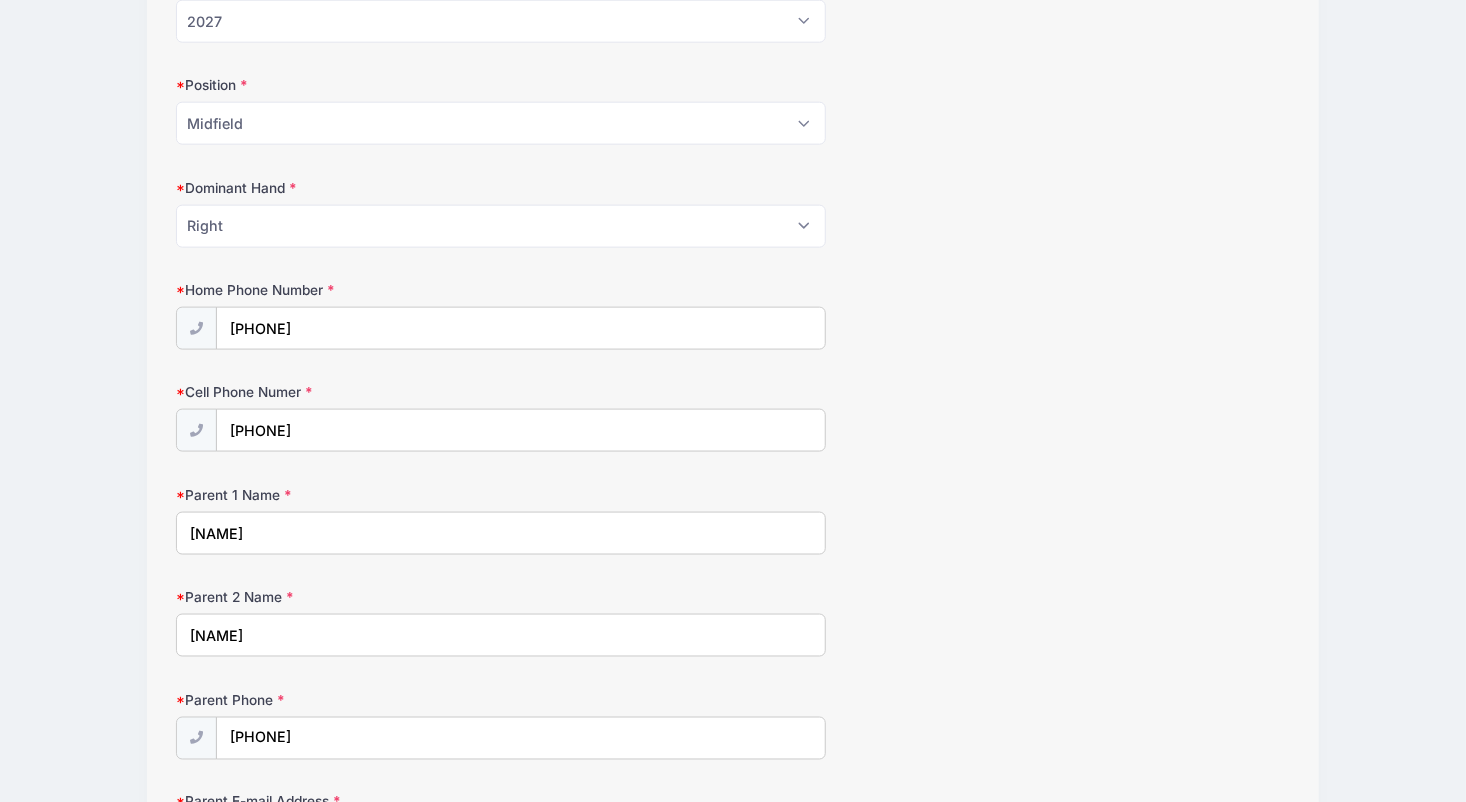 click on "D3 Midwest Lacrosse Showcase
Boys D3 Midwest Lacrosse Showcase ILLINOIS: Midfield from 08/09 to 08/09/2025
Exit
Step  2 /7
Step 1
Step 2
Step 3
Policies
Summary
[FIRST]" at bounding box center [733, 581] 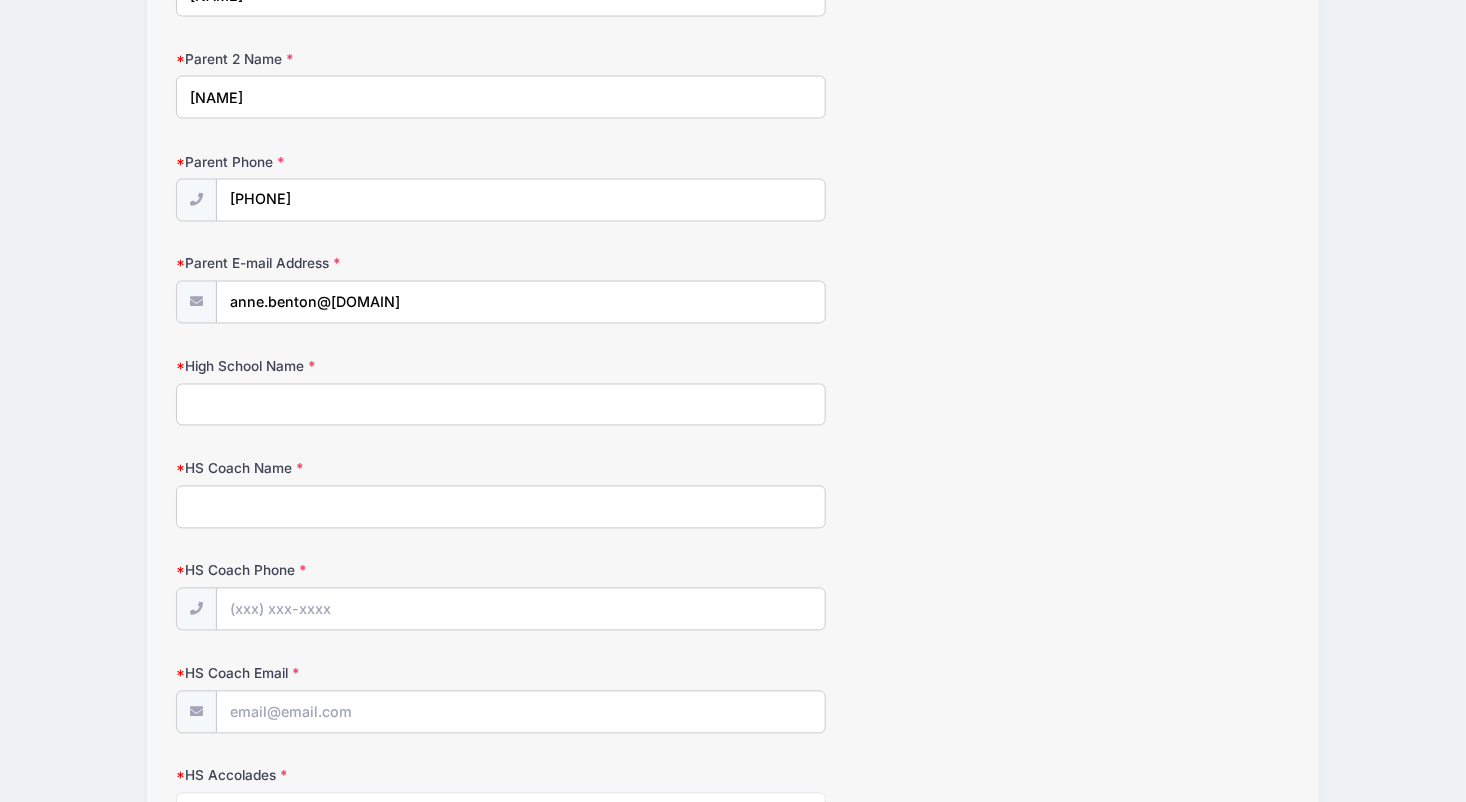 scroll, scrollTop: 1680, scrollLeft: 0, axis: vertical 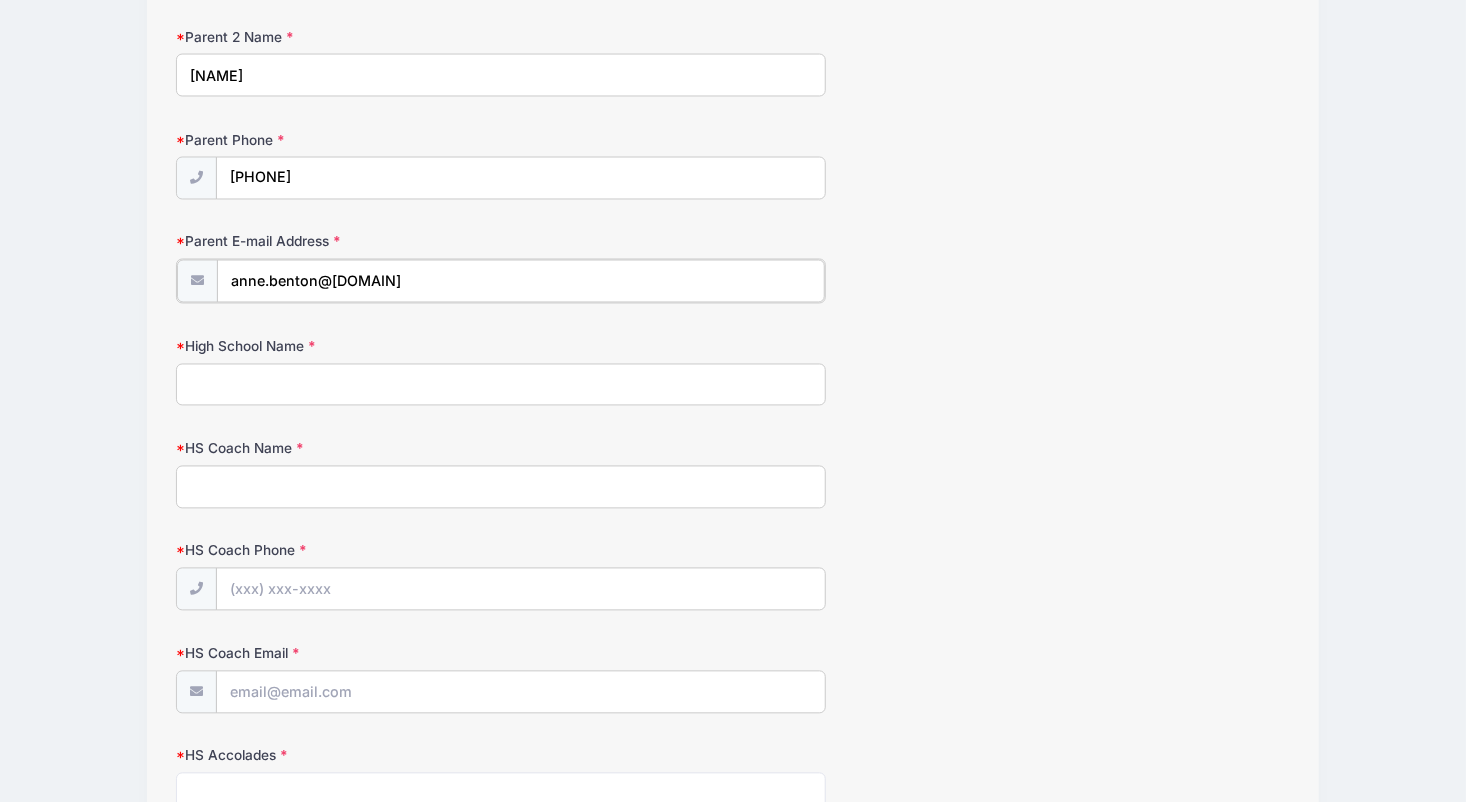 click on "anne.benton@[DOMAIN]" at bounding box center (520, 281) 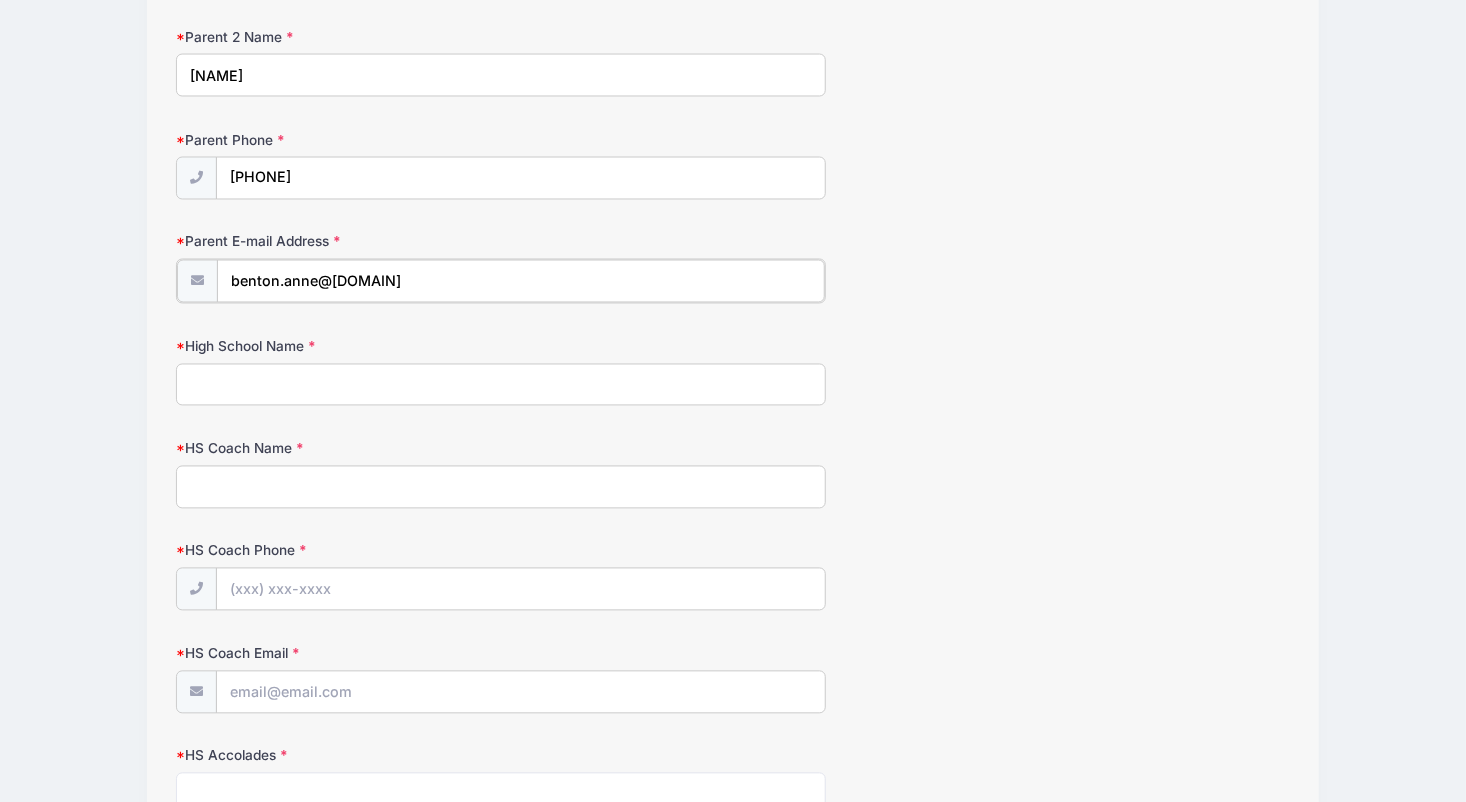 type on "benton.anne@[DOMAIN]" 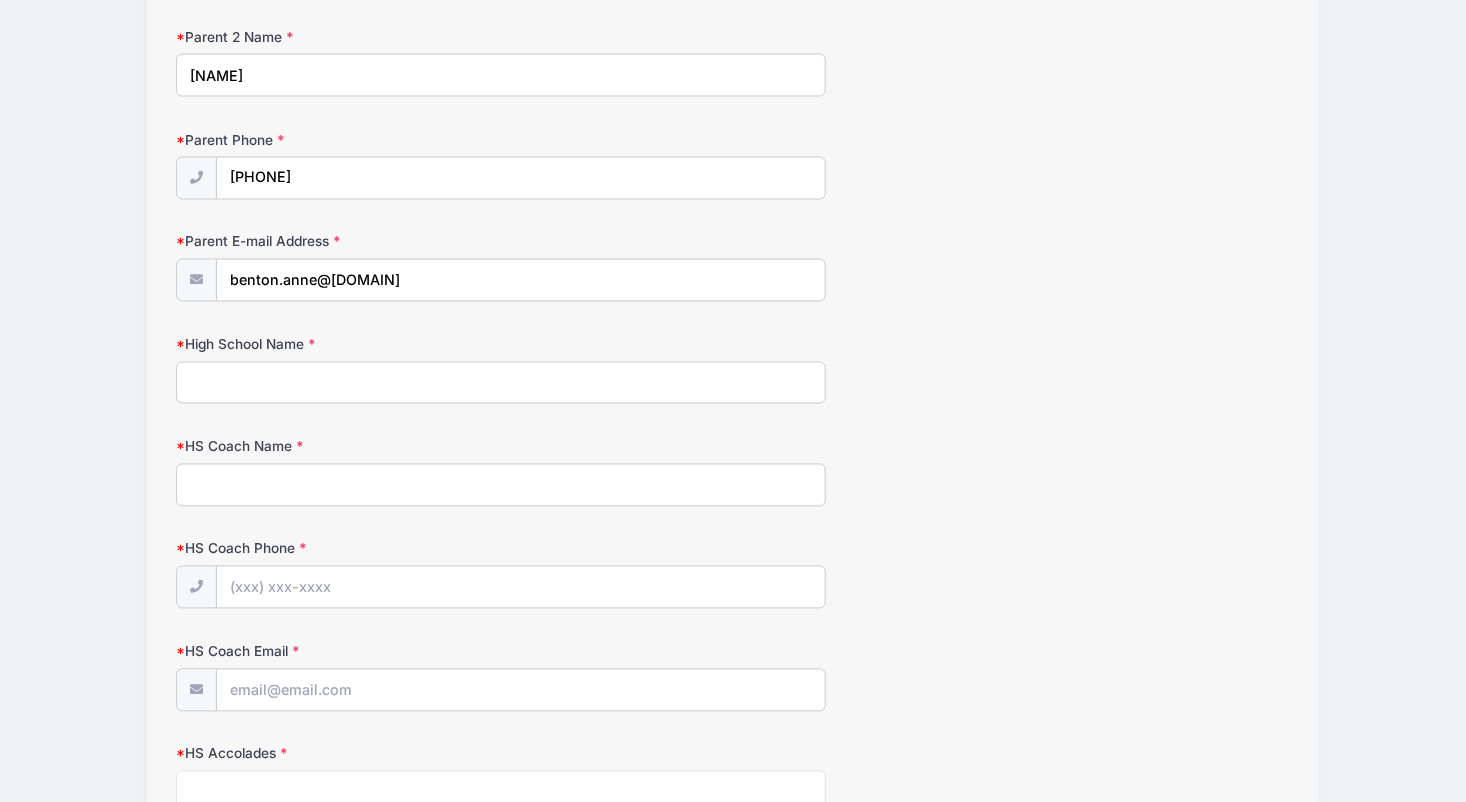 click on "D3 Midwest Lacrosse Showcase
Boys D3 Midwest Lacrosse Showcase ILLINOIS: Midfield from 08/09 to 08/09/2025
Exit
Step  2 /7
Step 1
Step 2
Step 3
Policies
Summary
[FIRST]" at bounding box center [733, 21] 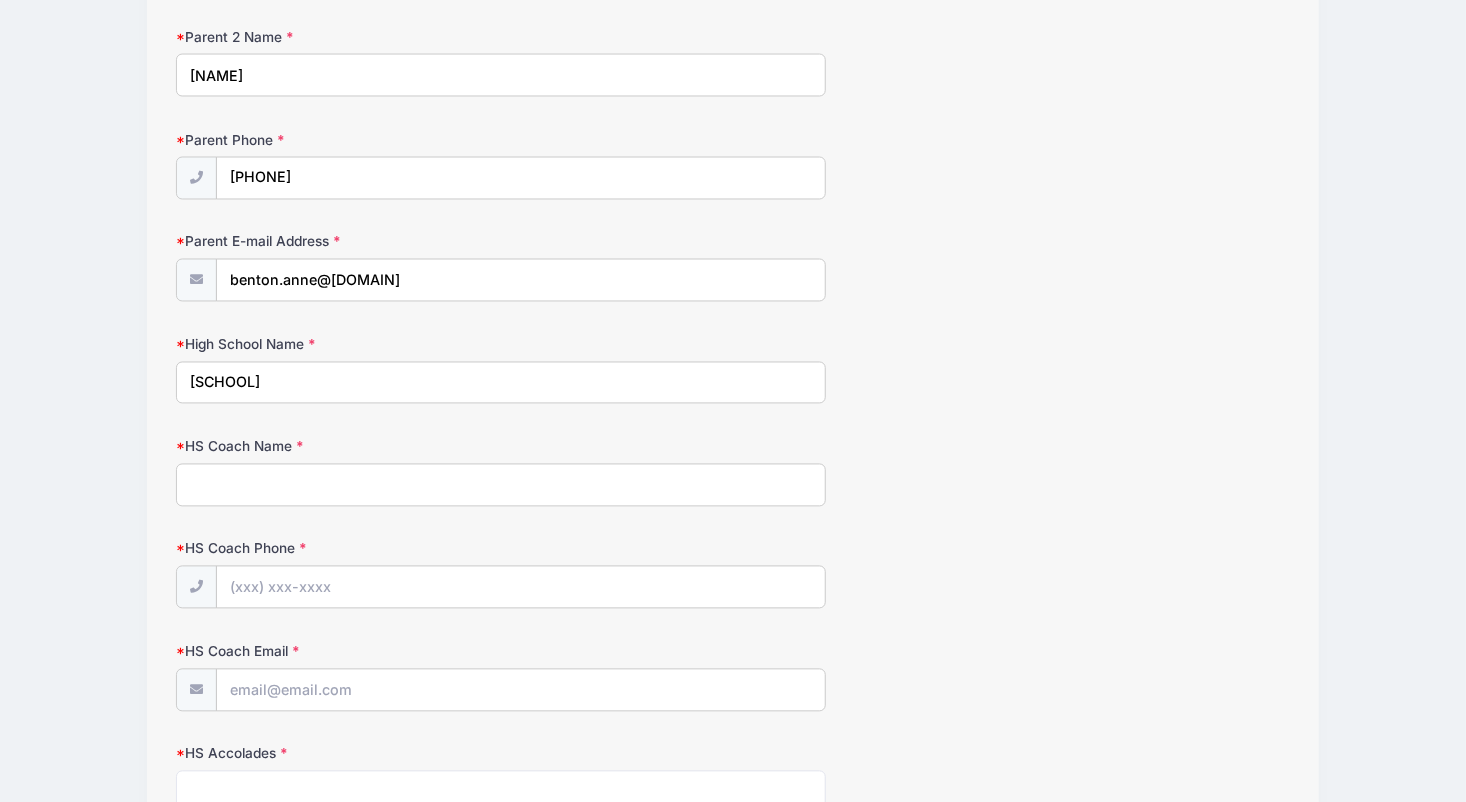type on "[SCHOOL]" 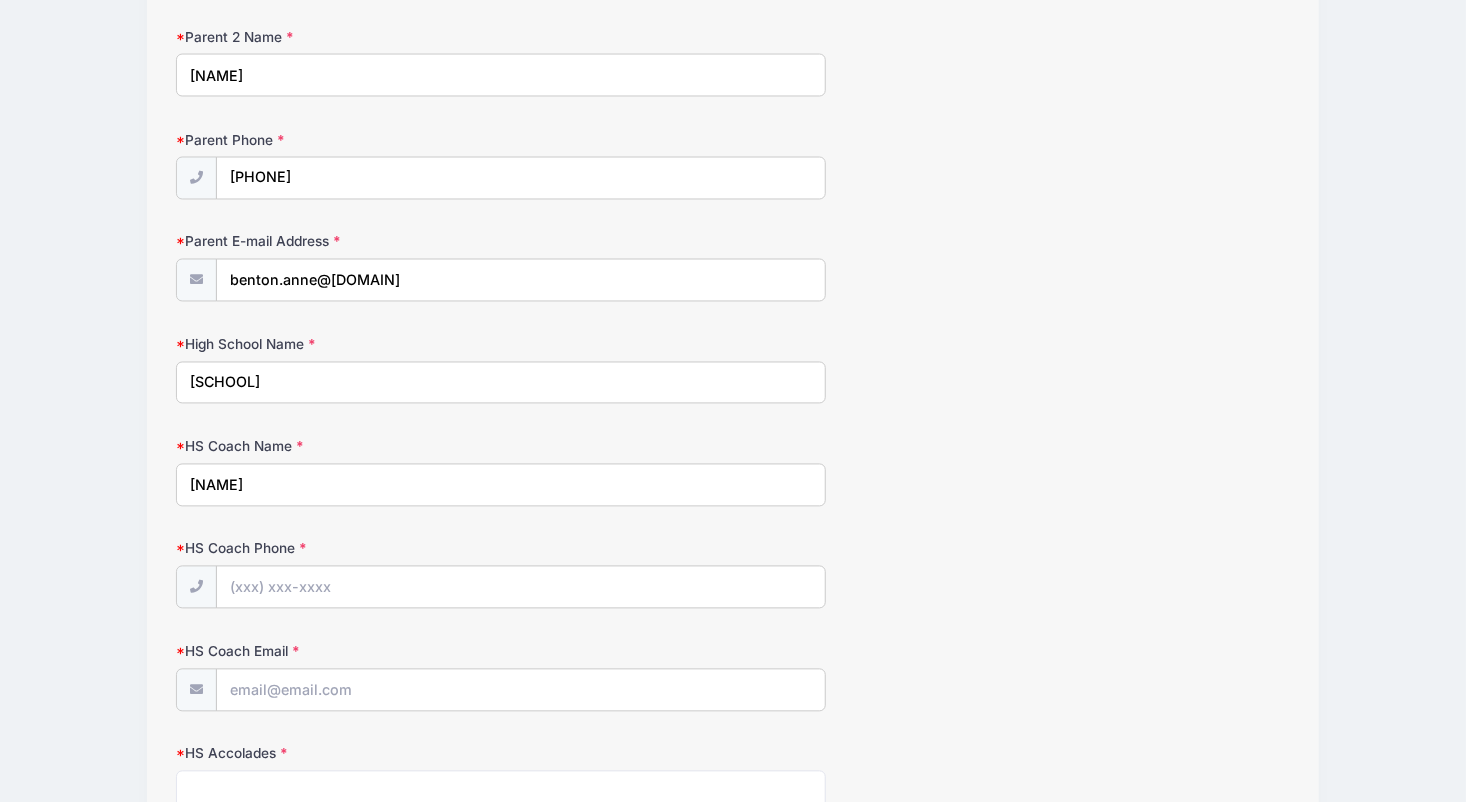 type on "[NAME]" 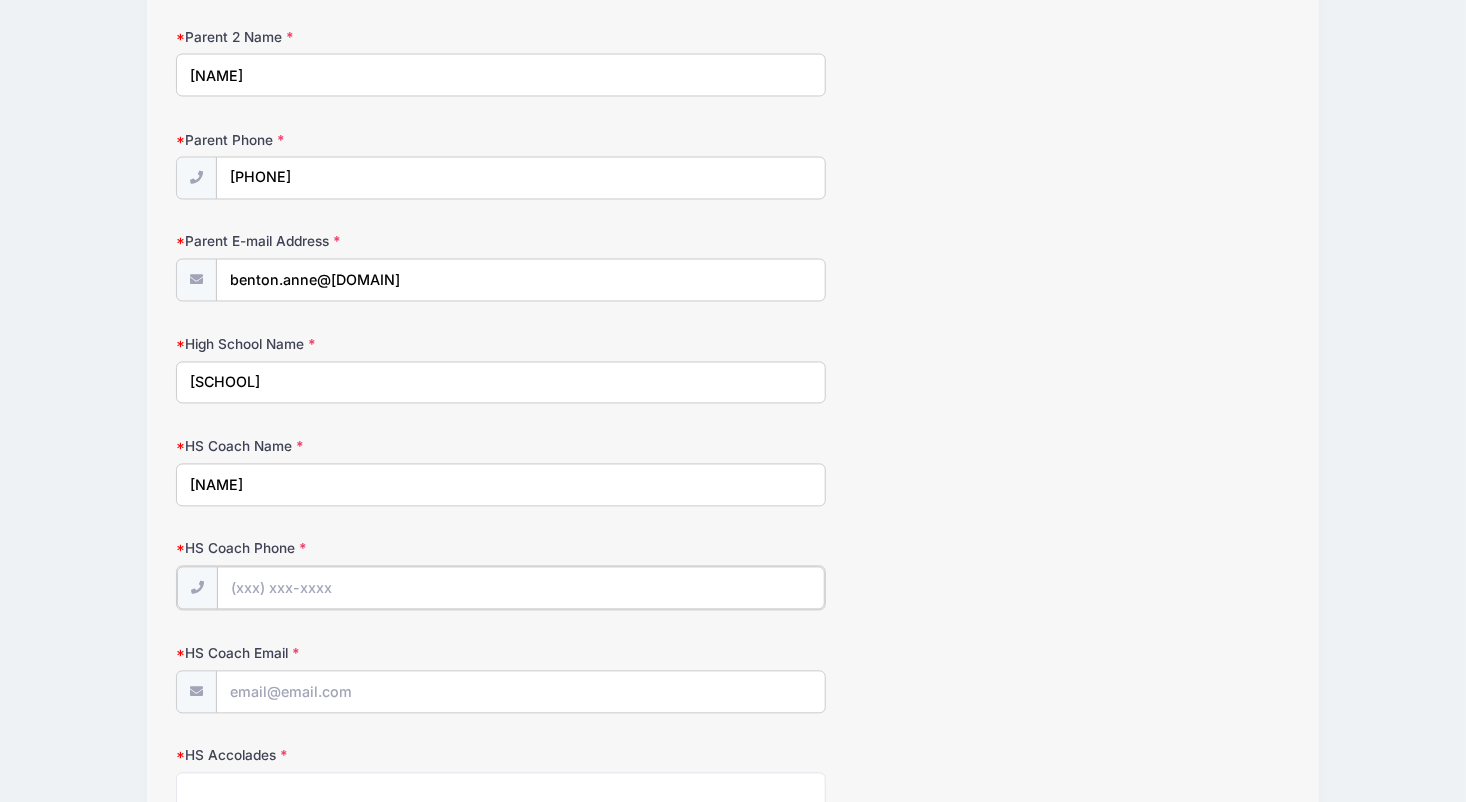 click on "HS Coach Phone" at bounding box center (520, 588) 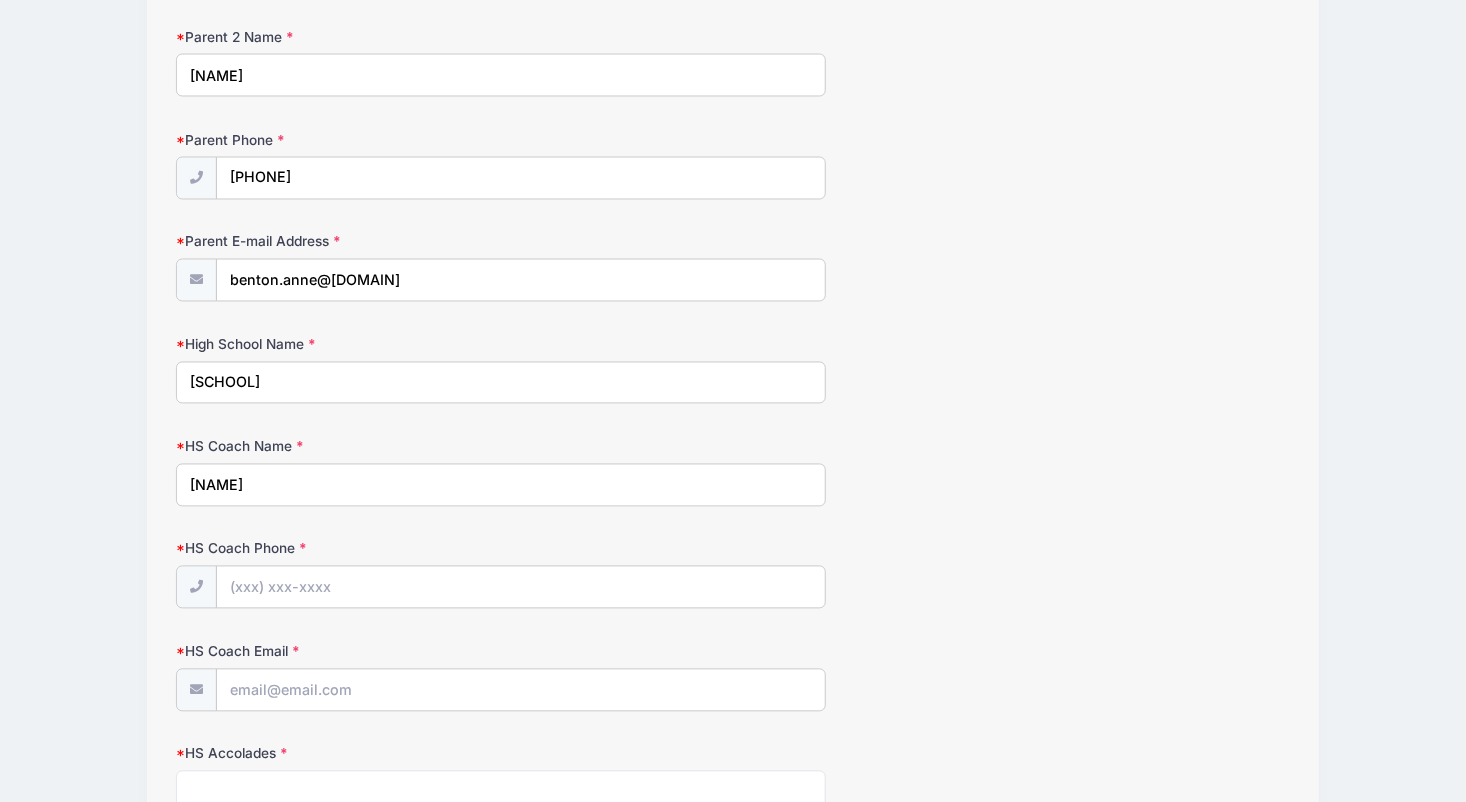 click on "D3 Midwest Lacrosse Showcase
Boys D3 Midwest Lacrosse Showcase ILLINOIS: Midfield from 08/09 to 08/09/2025
Exit
Step  2 /7
Step 1
Step 2
Step 3
Policies
Summary
[FIRST]" at bounding box center (733, 21) 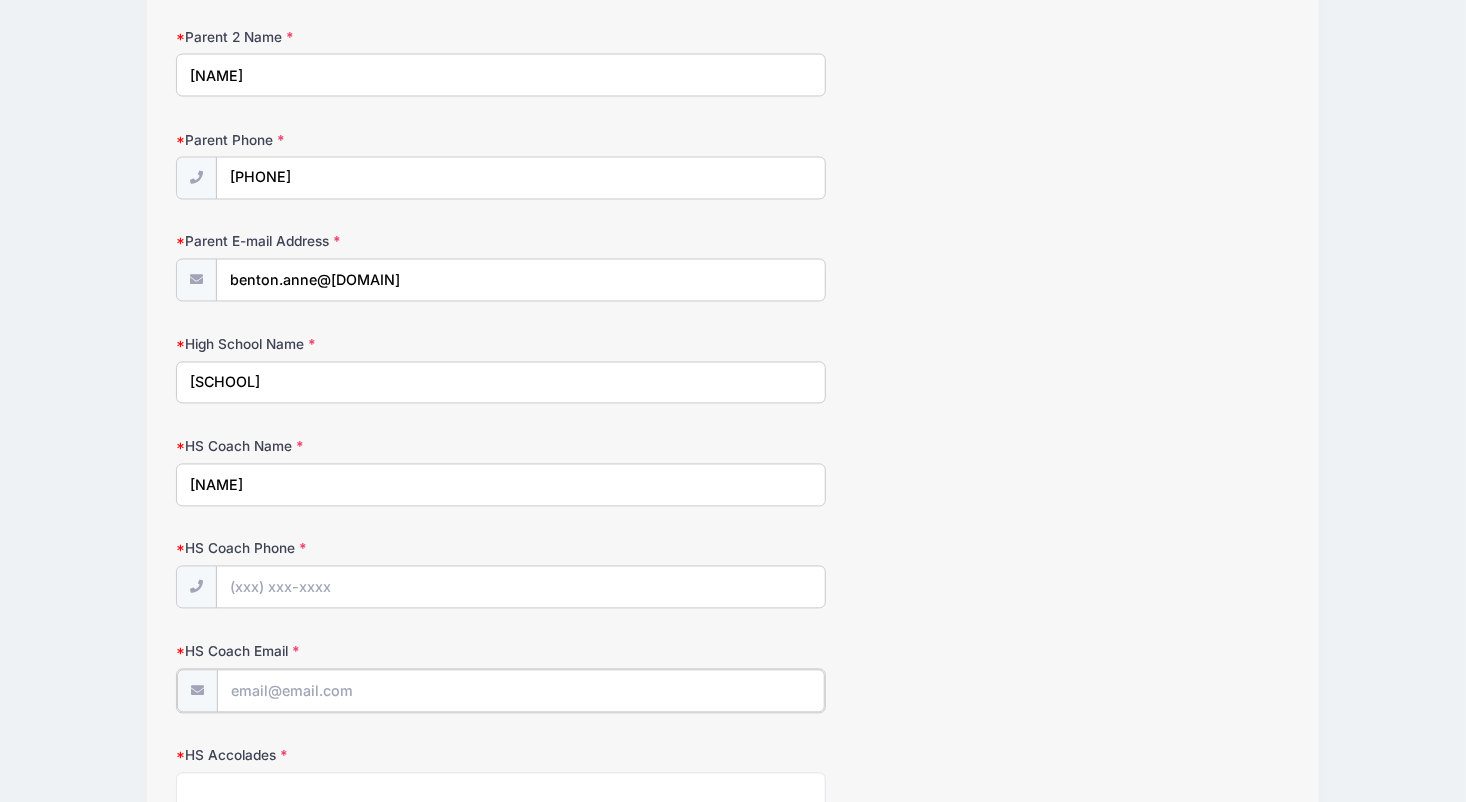 click on "HS Coach Email" at bounding box center [520, 691] 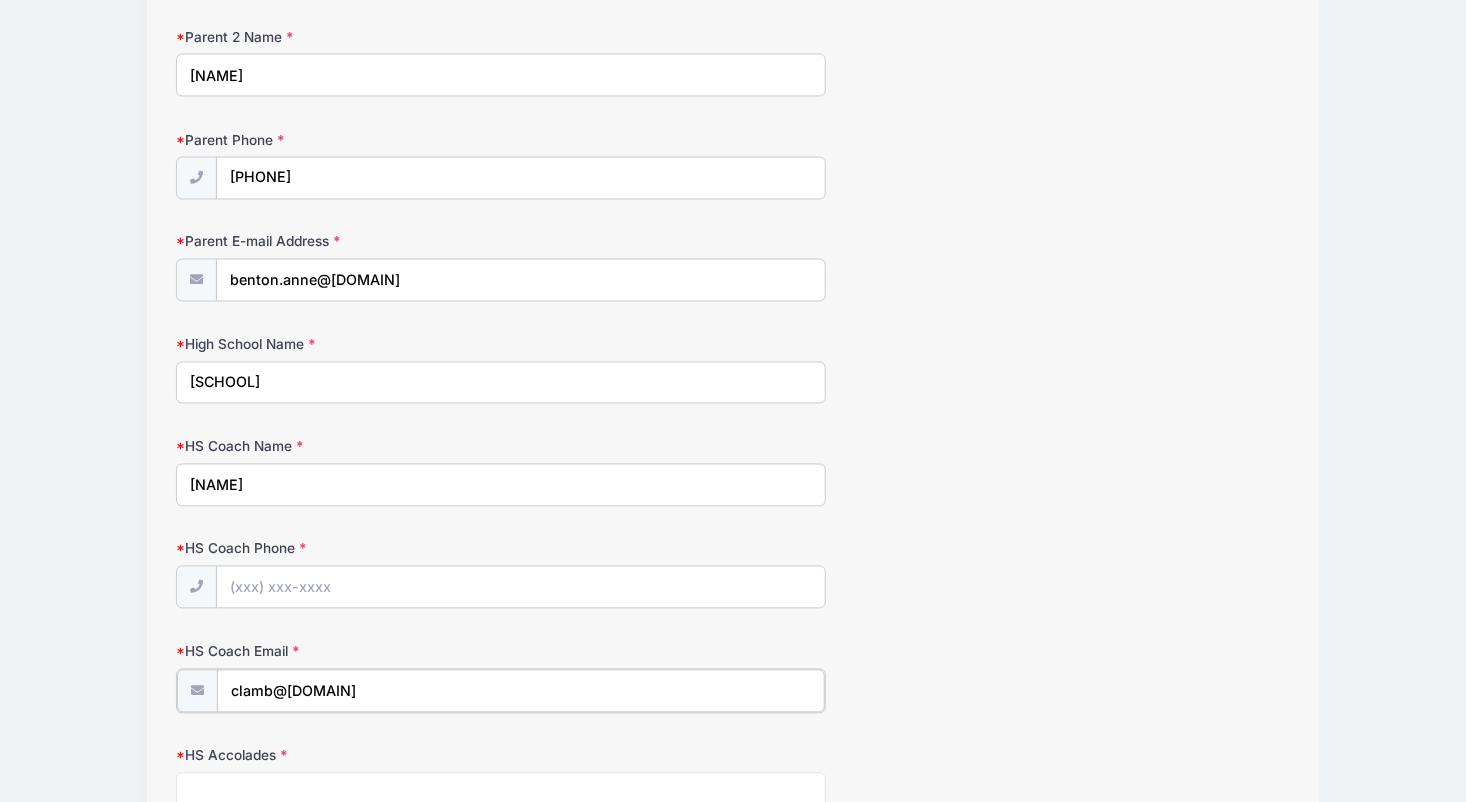 type on "clamb@[DOMAIN]" 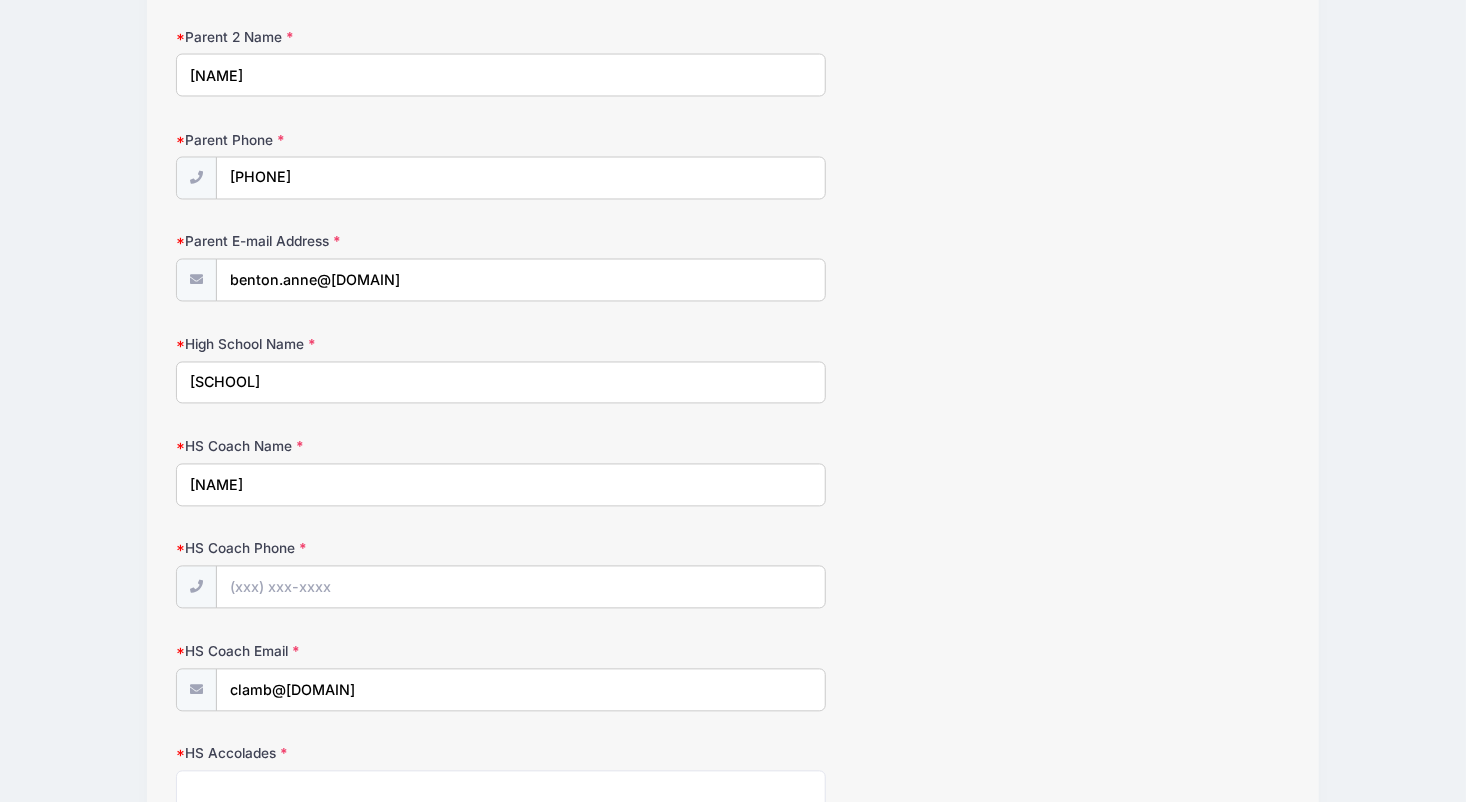 click on "D3 Midwest Lacrosse Showcase
Boys D3 Midwest Lacrosse Showcase ILLINOIS: Midfield from 08/09 to 08/09/2025
Exit
Step  2 /7
Step 1
Step 2
Step 3
Policies
Summary
[FIRST]" at bounding box center [733, 21] 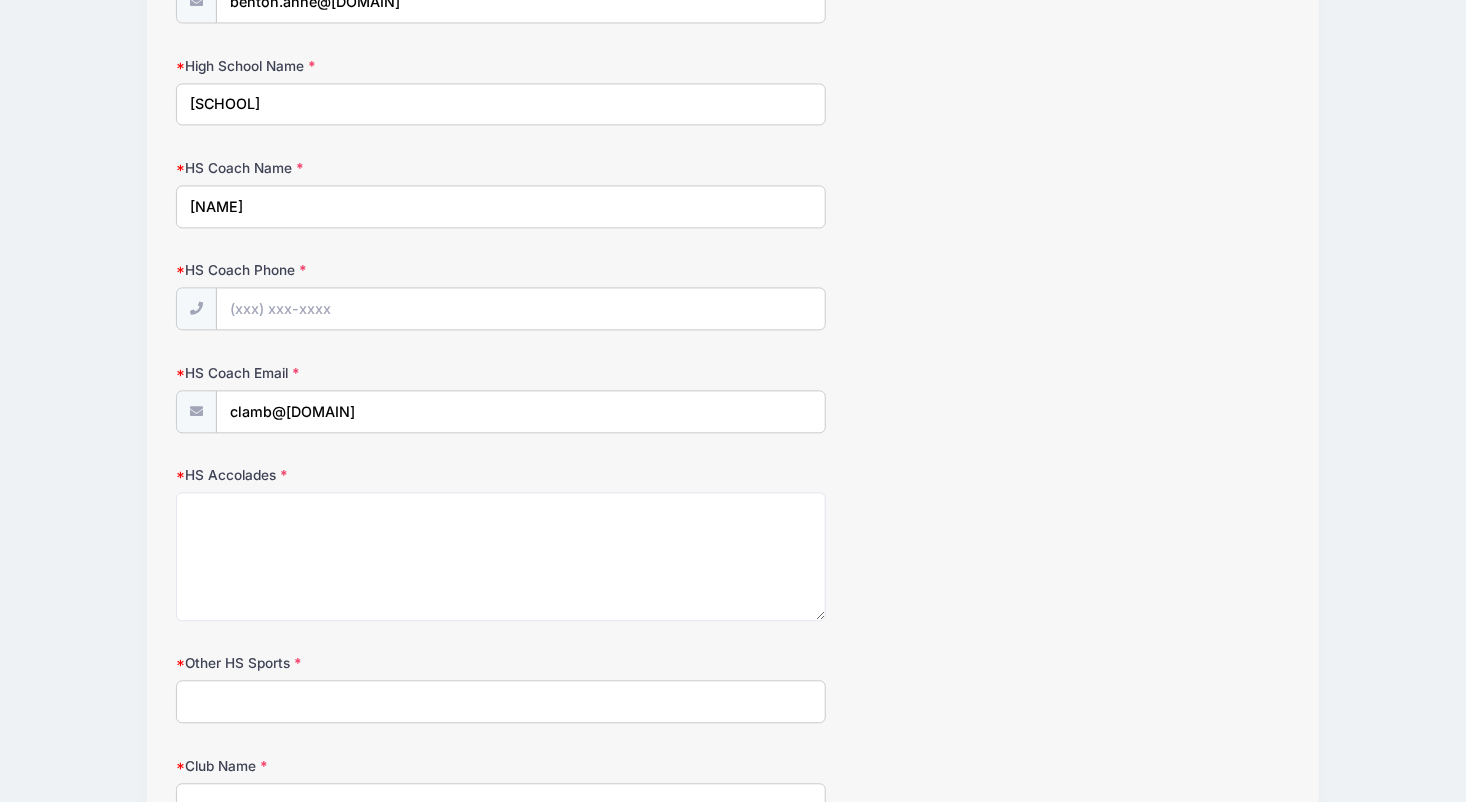 scroll, scrollTop: 2160, scrollLeft: 0, axis: vertical 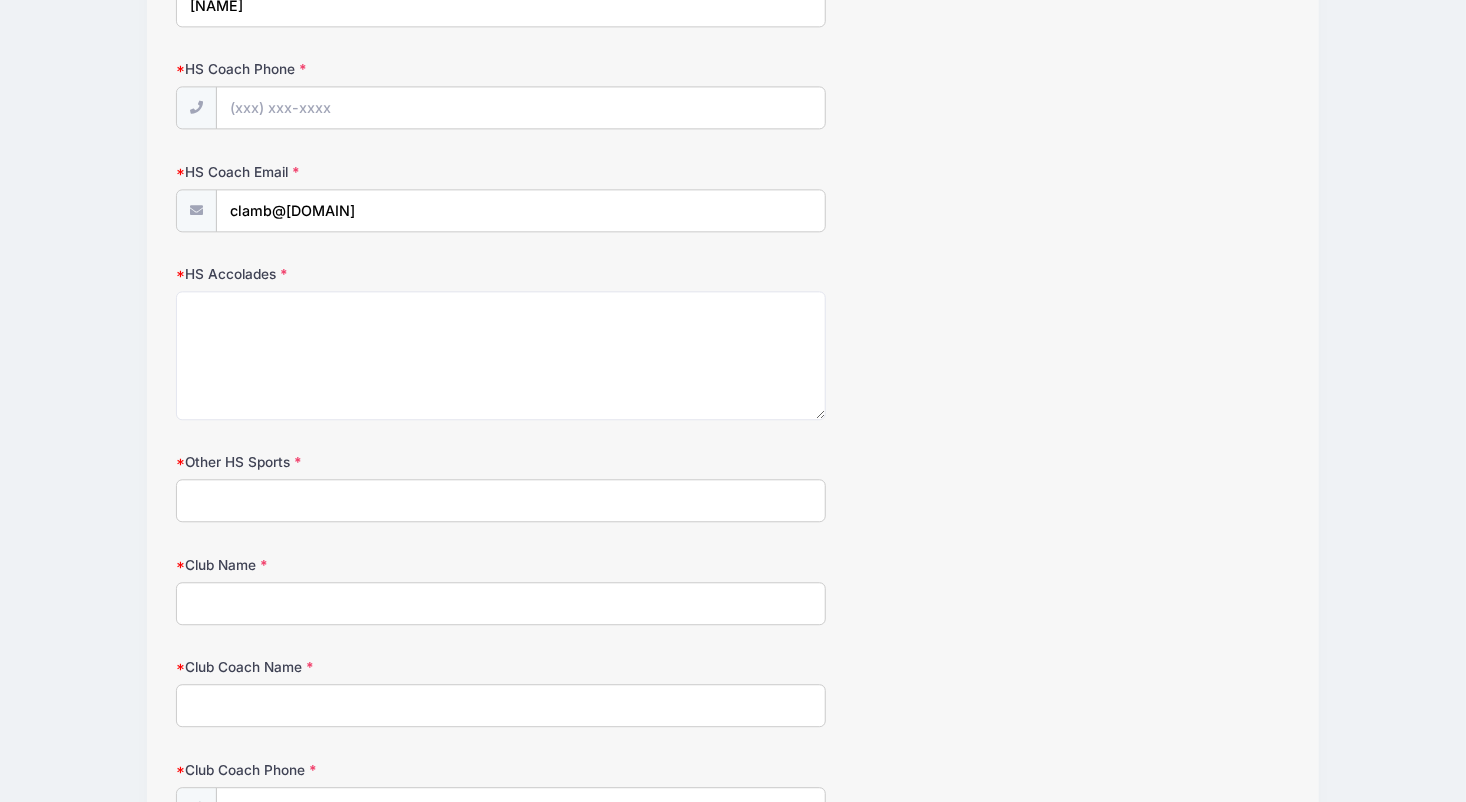 click on "Other HS Sports" at bounding box center [500, 500] 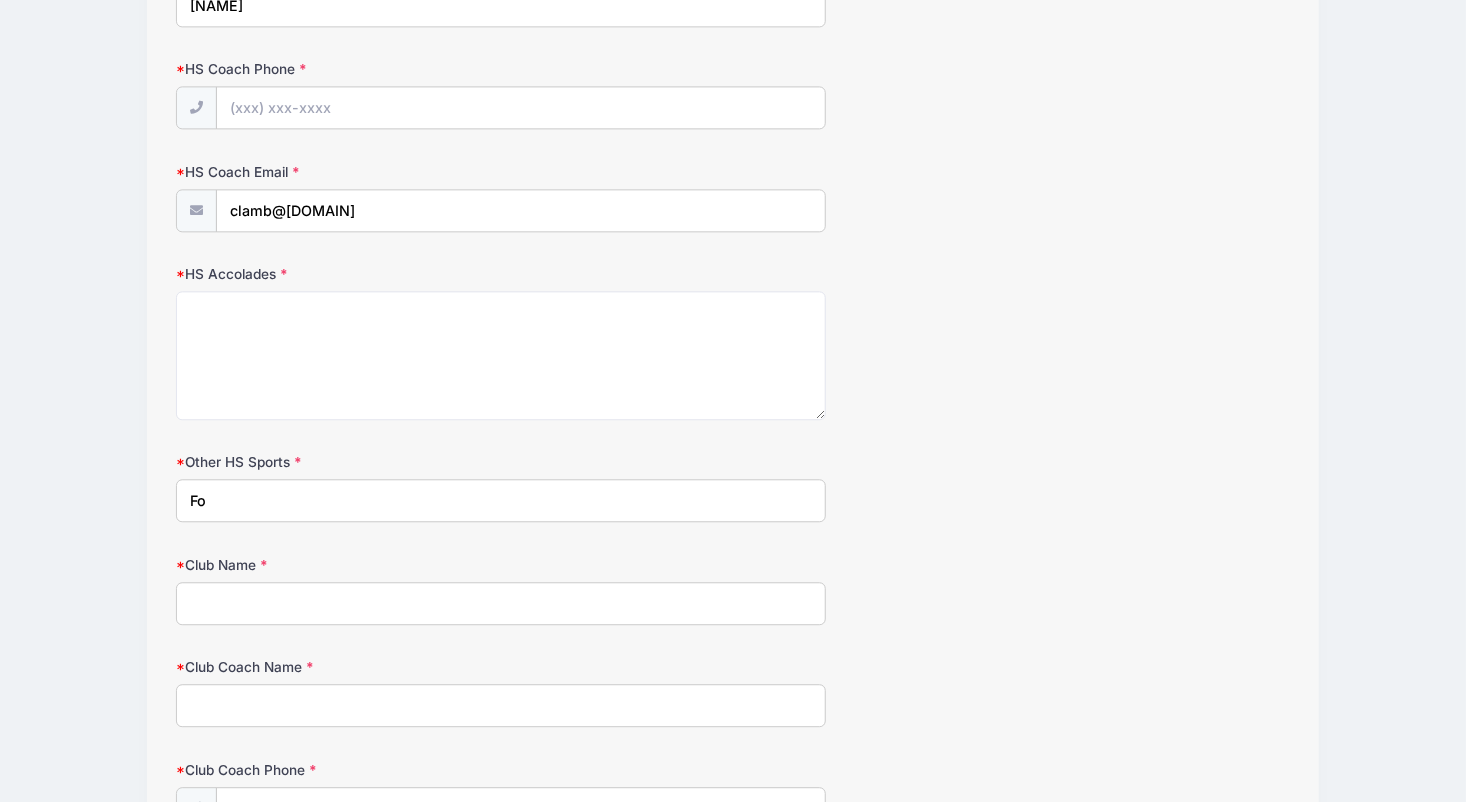 type on "F" 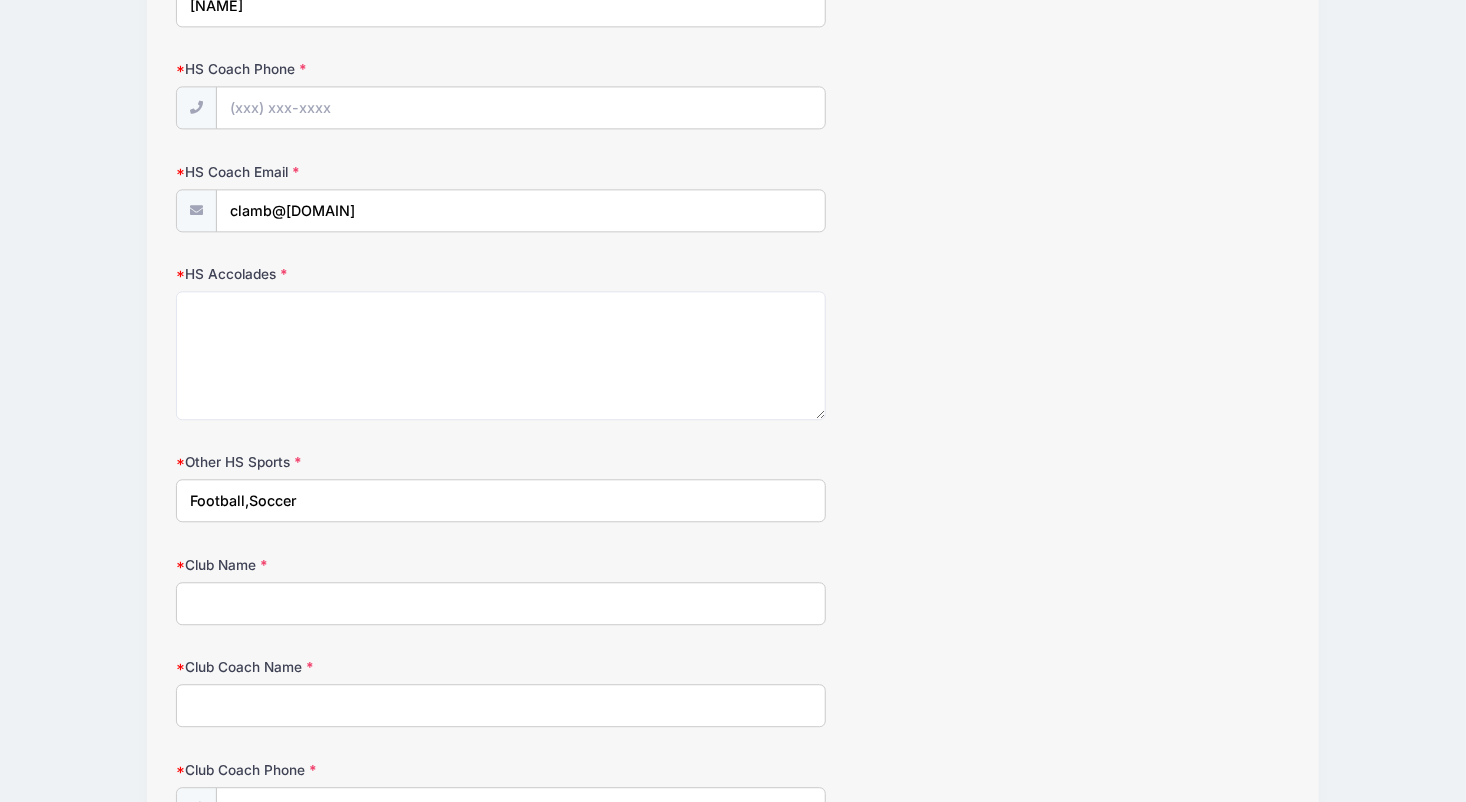 type on "Football,Soccer" 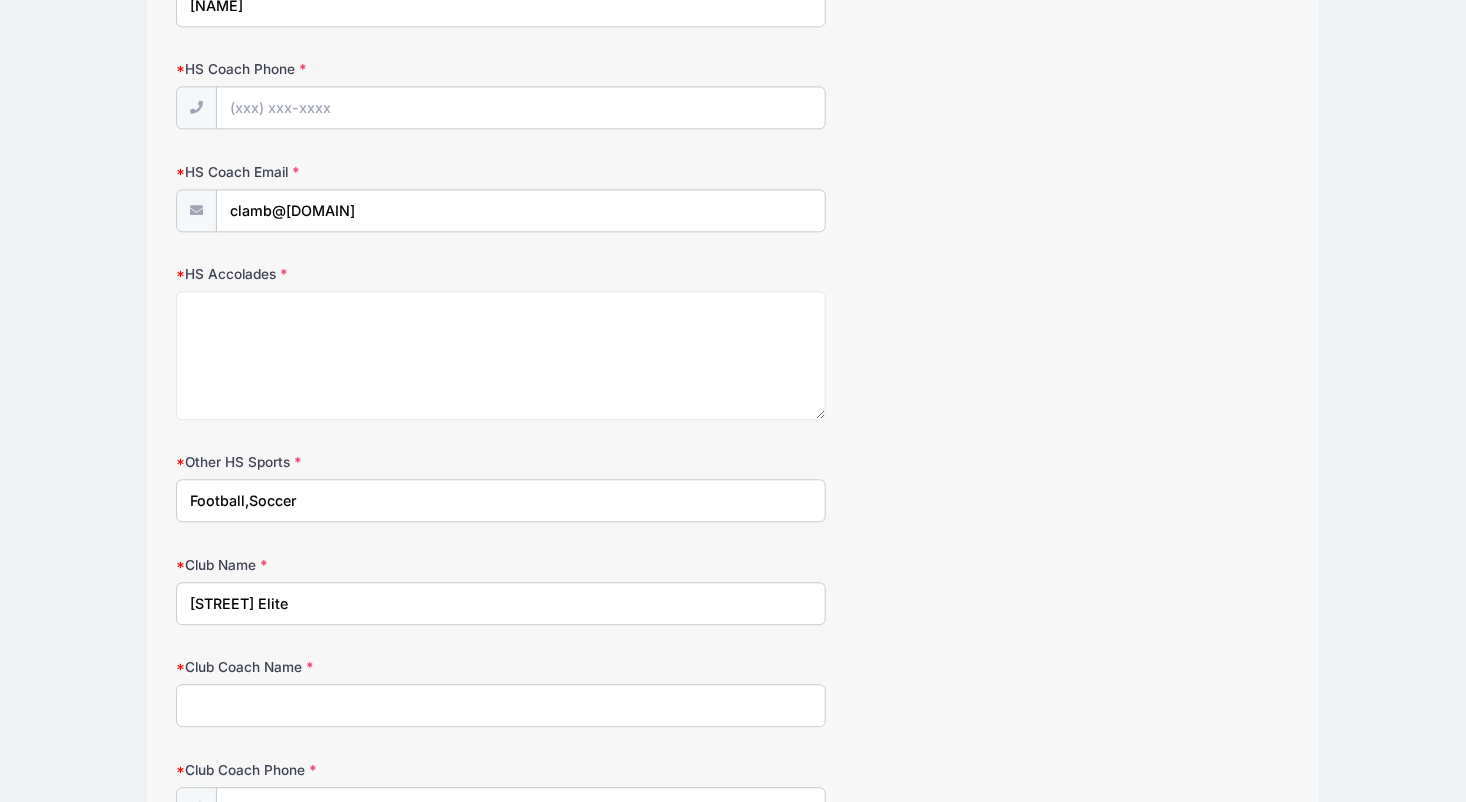 type on "[STREET] Elite" 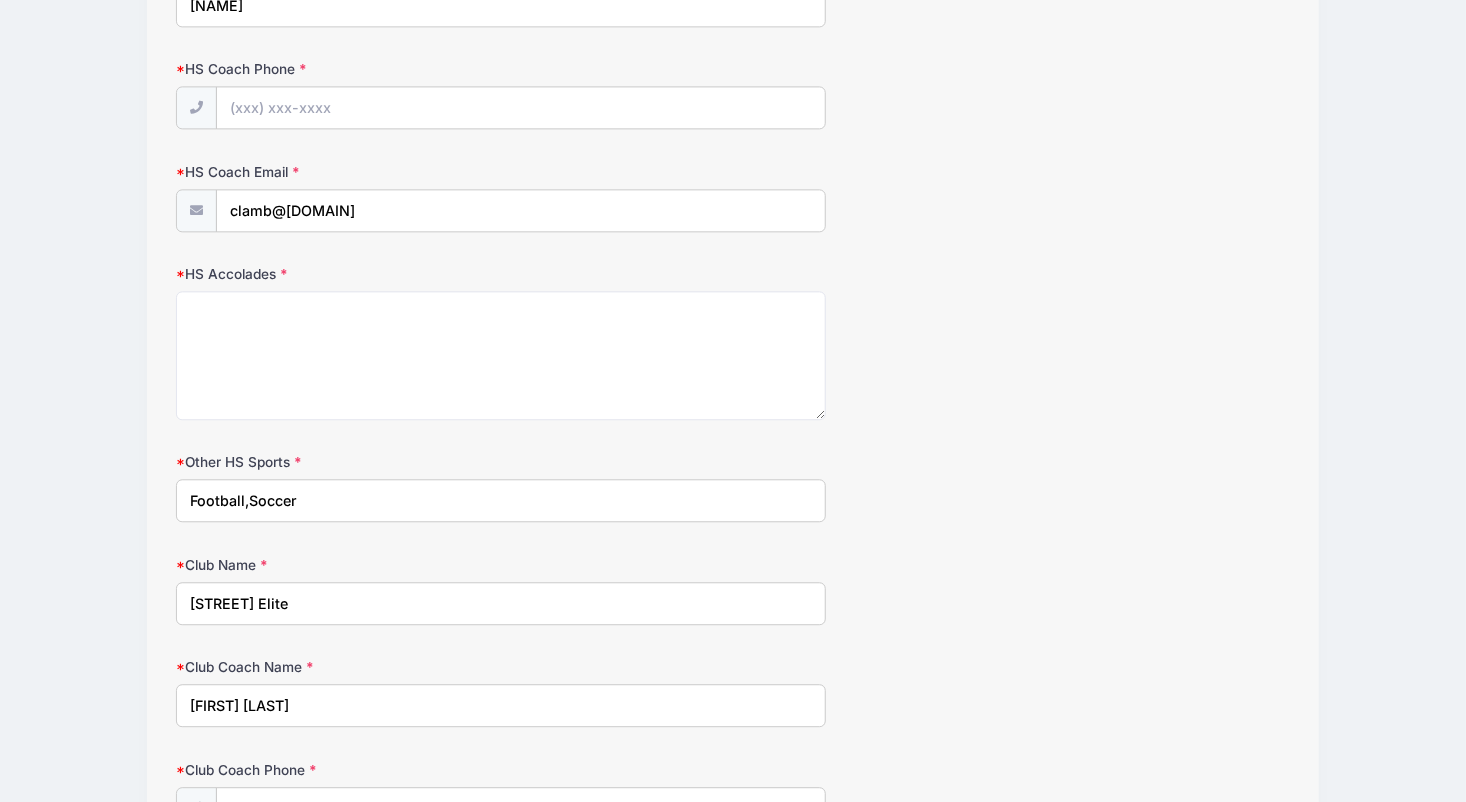 type on "[FIRST] [LAST]" 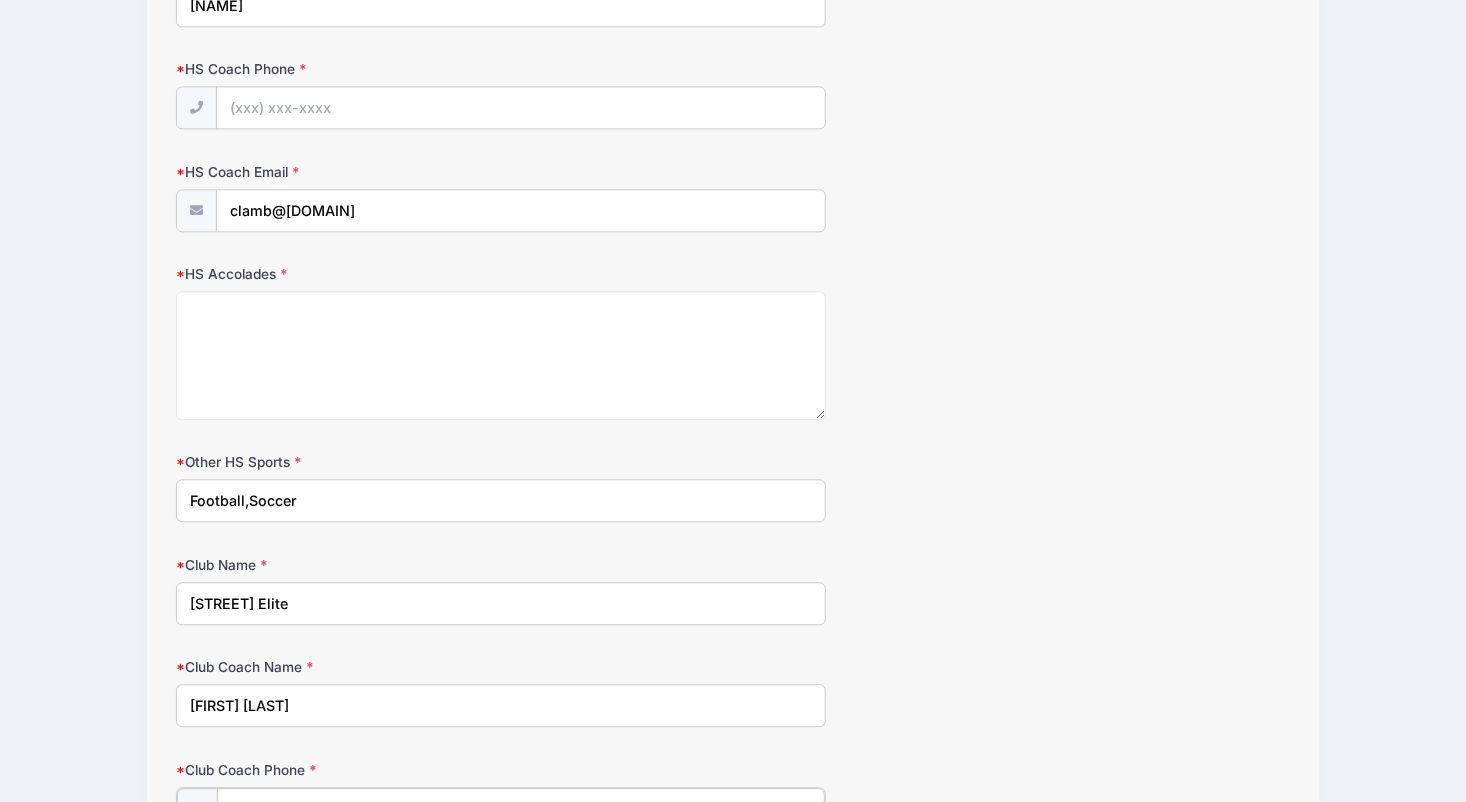 scroll, scrollTop: 2176, scrollLeft: 0, axis: vertical 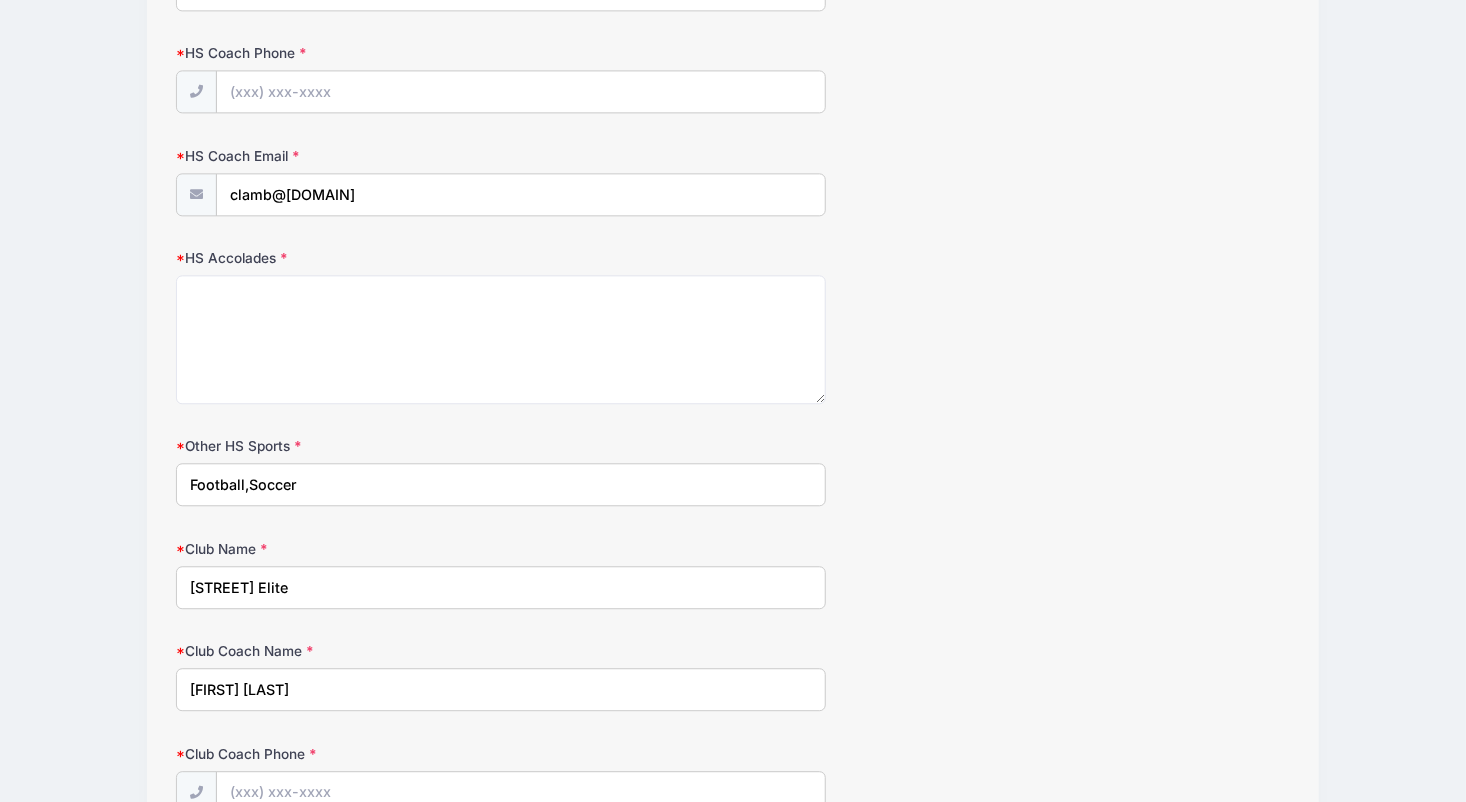 click on "D3 Midwest Lacrosse Showcase
Boys D3 Midwest Lacrosse Showcase ILLINOIS: Midfield from 08/09 to 08/09/2025
Exit
Step  2 /7
Step 1
Step 2
Step 3
Policies
Summary
[FIRST]" at bounding box center [733, -475] 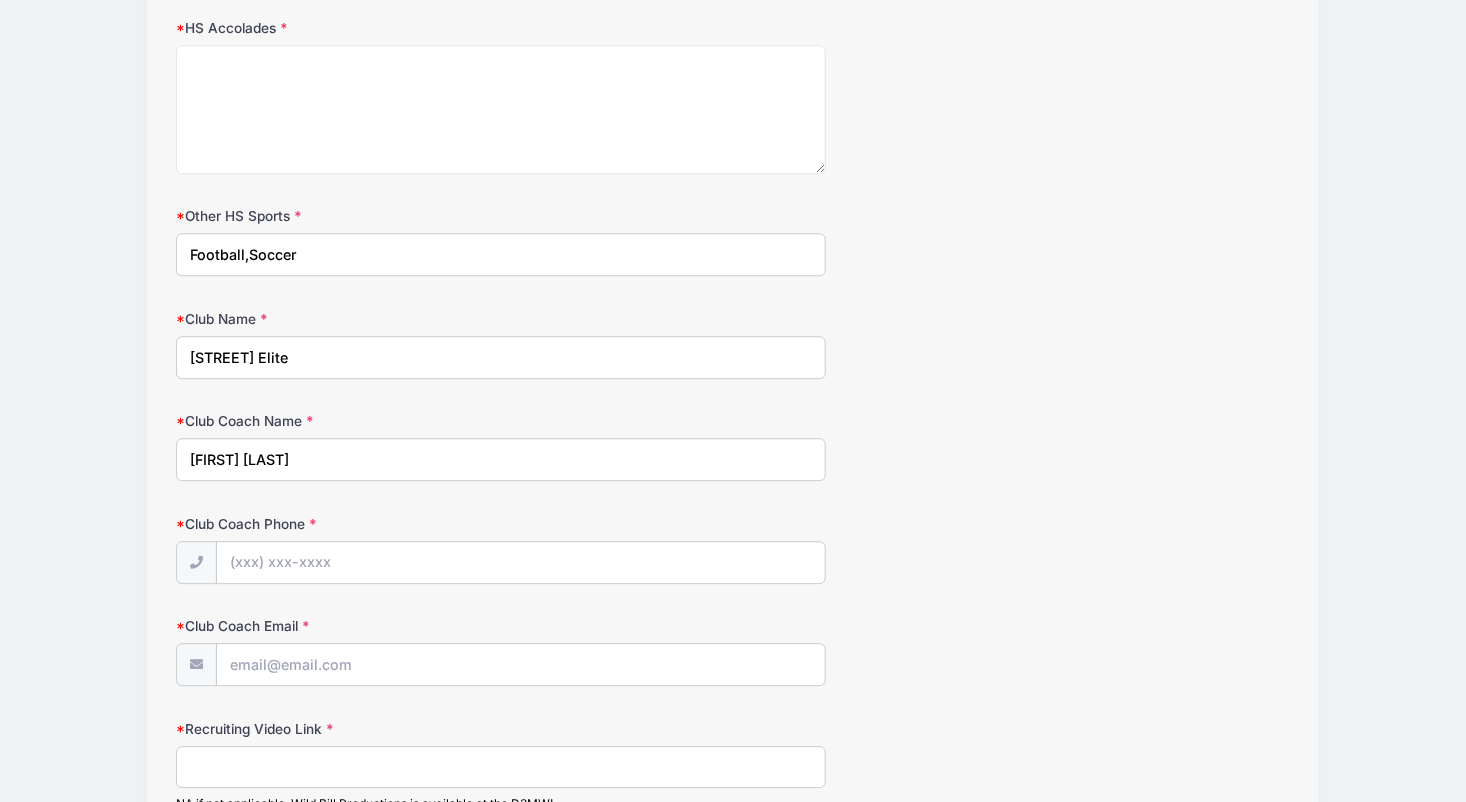 scroll, scrollTop: 2456, scrollLeft: 0, axis: vertical 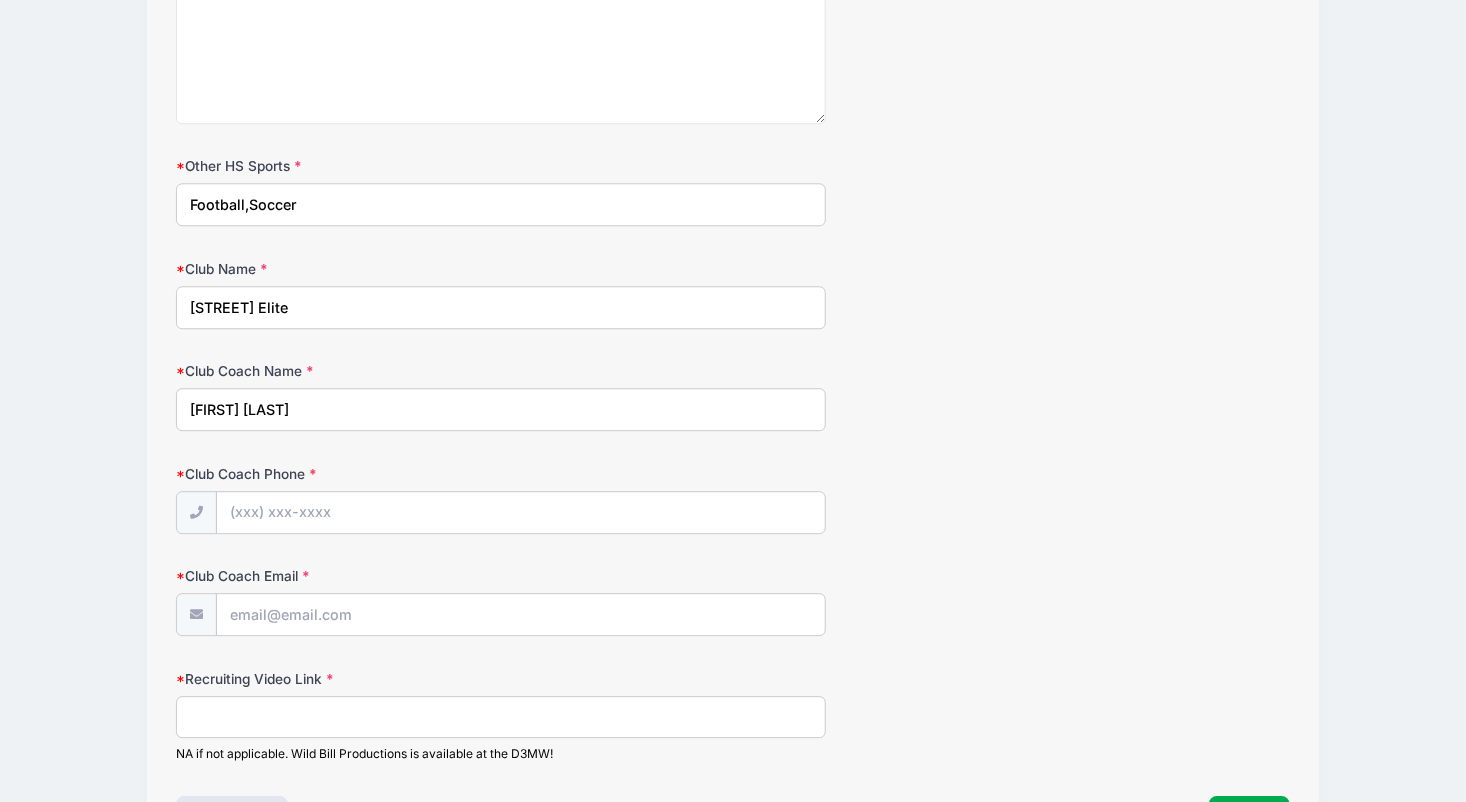 click on "Recruiting Video Link" at bounding box center (500, 717) 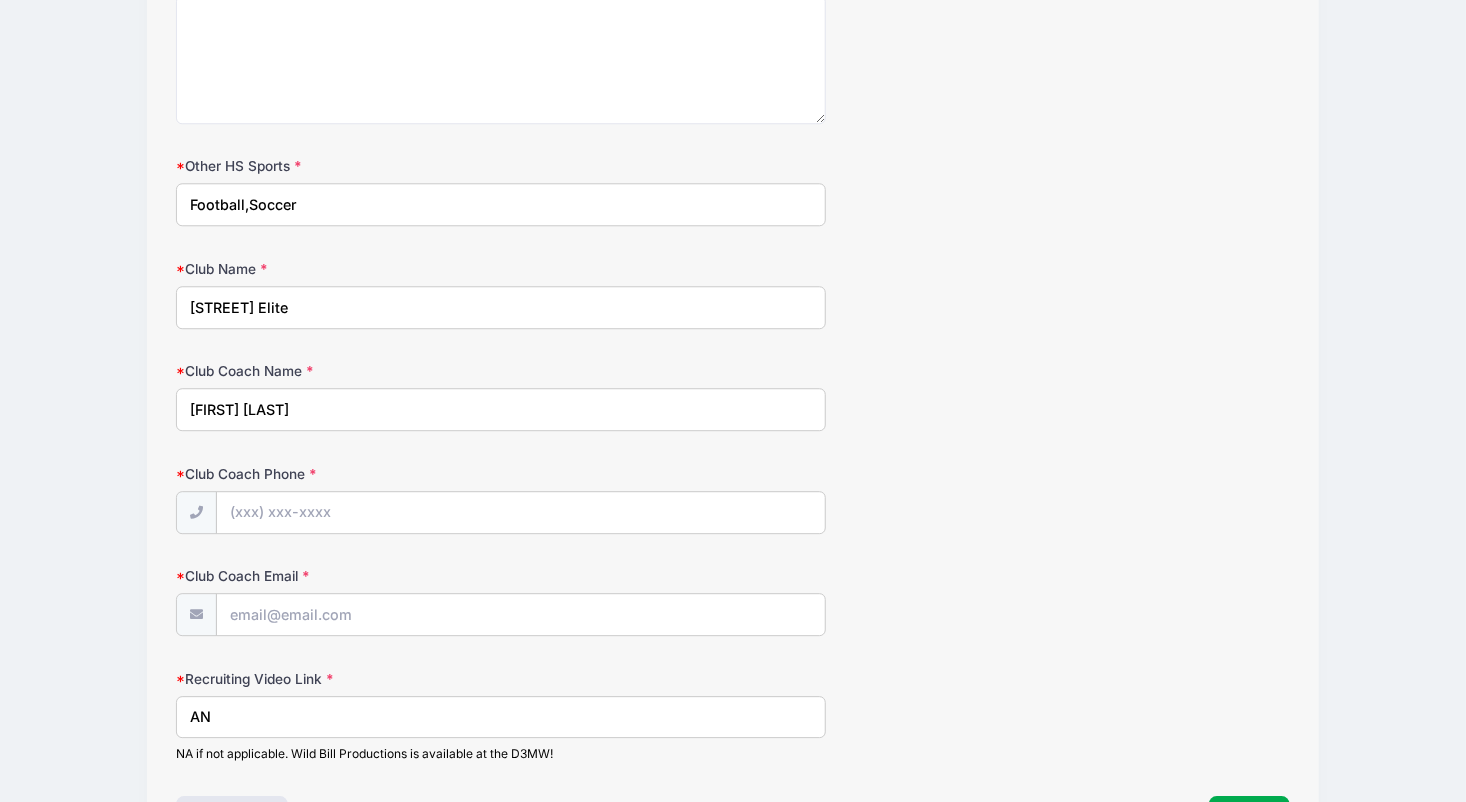 type on "A" 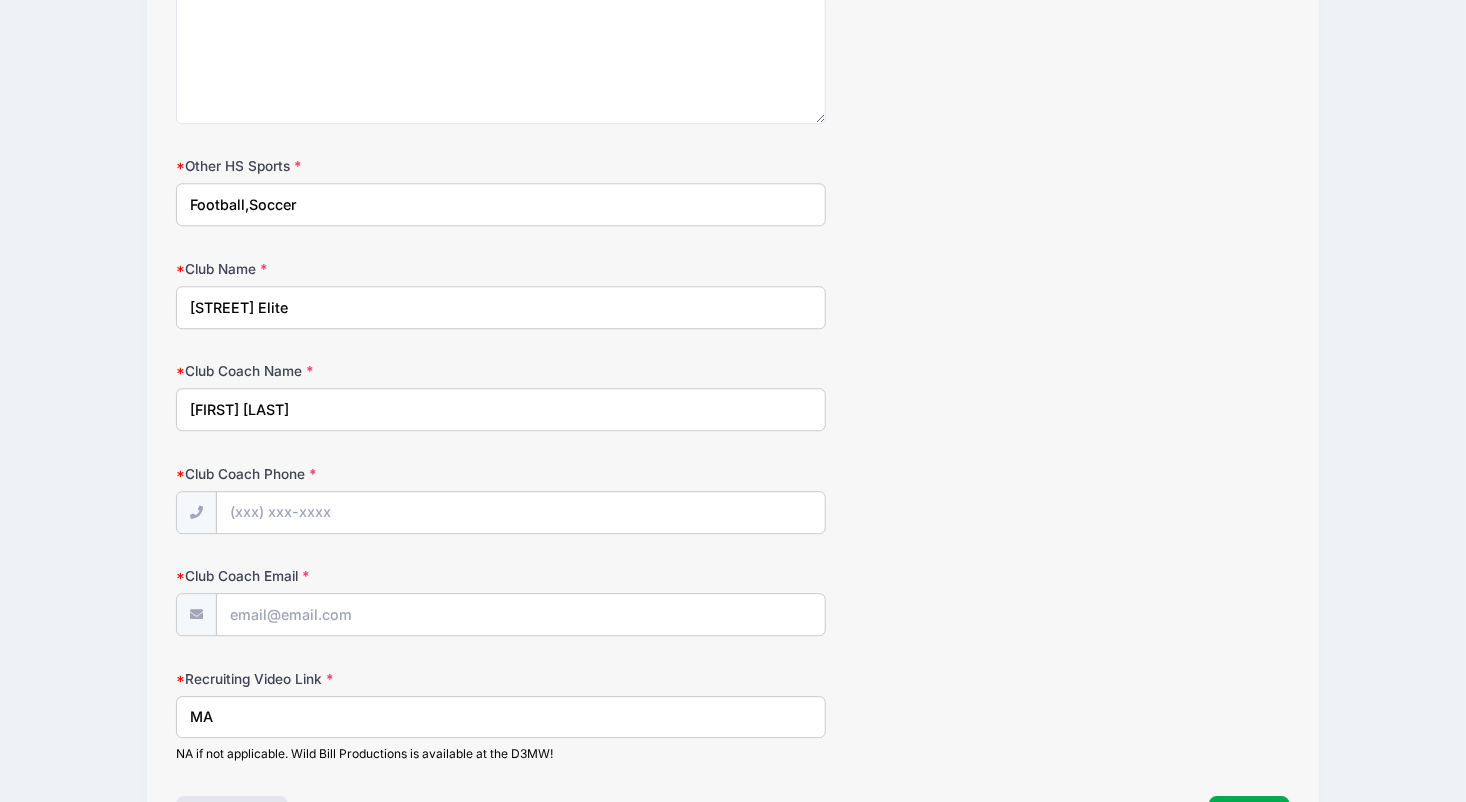 type on "M" 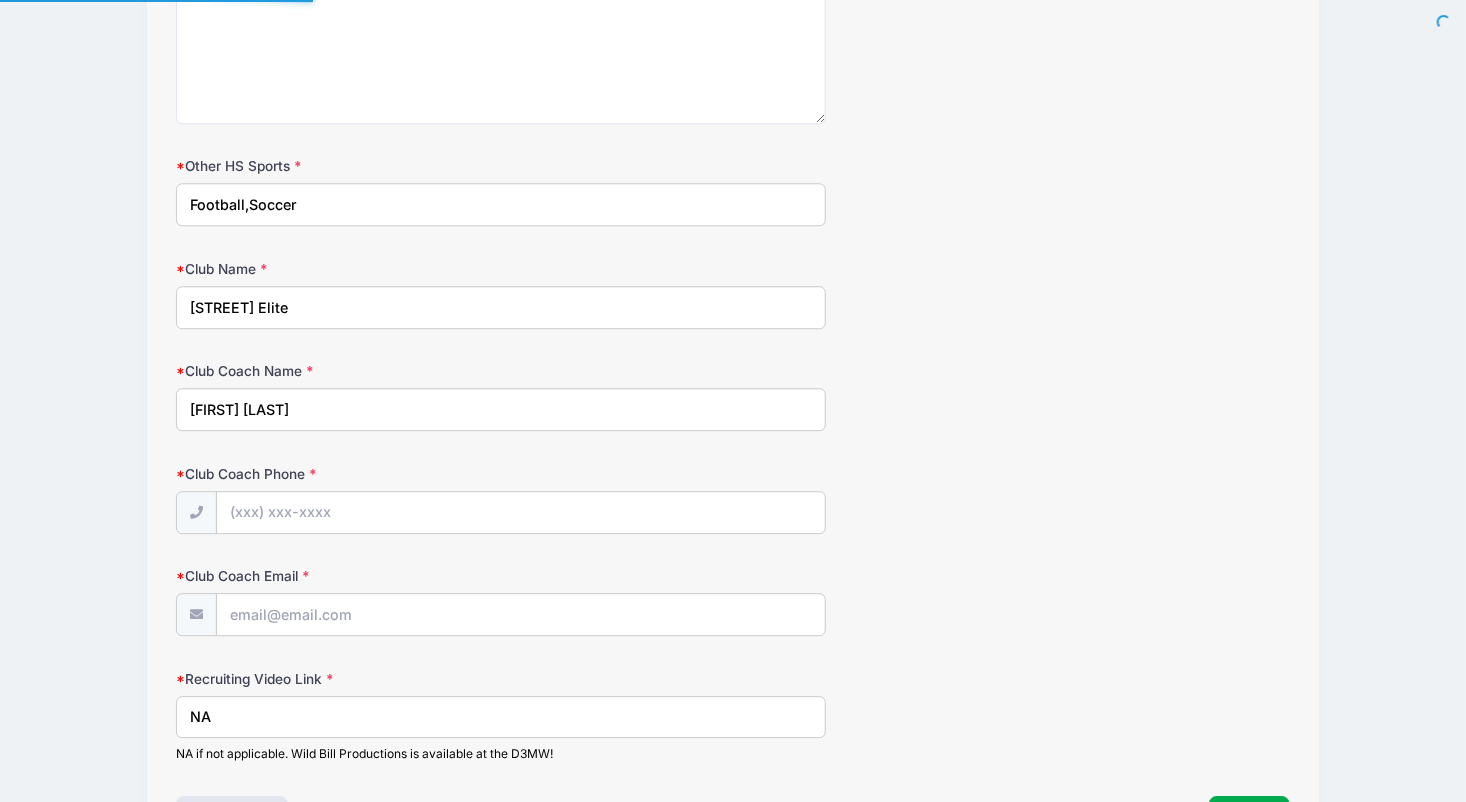 type on "NA" 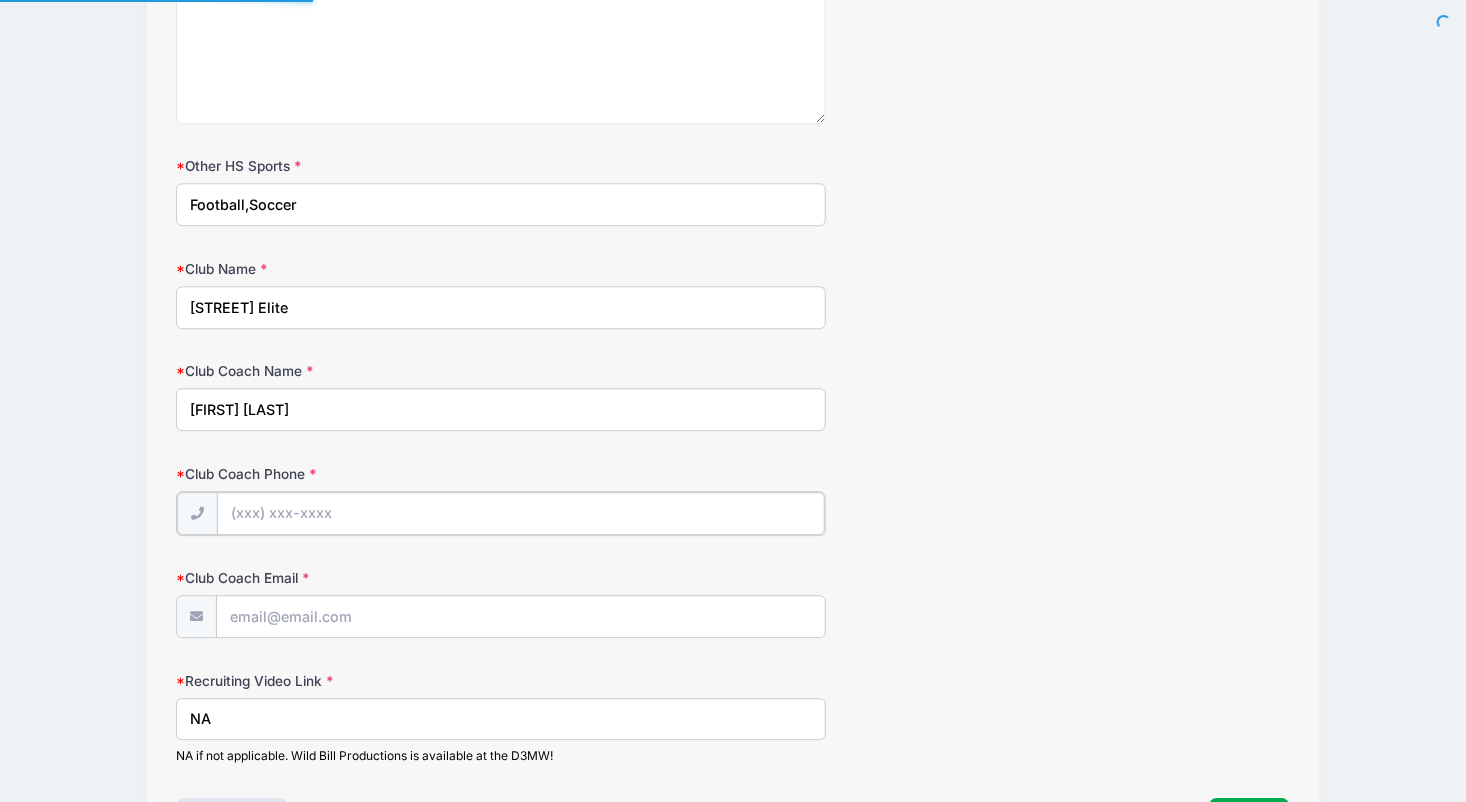 click on "Club Coach Phone" at bounding box center [520, 513] 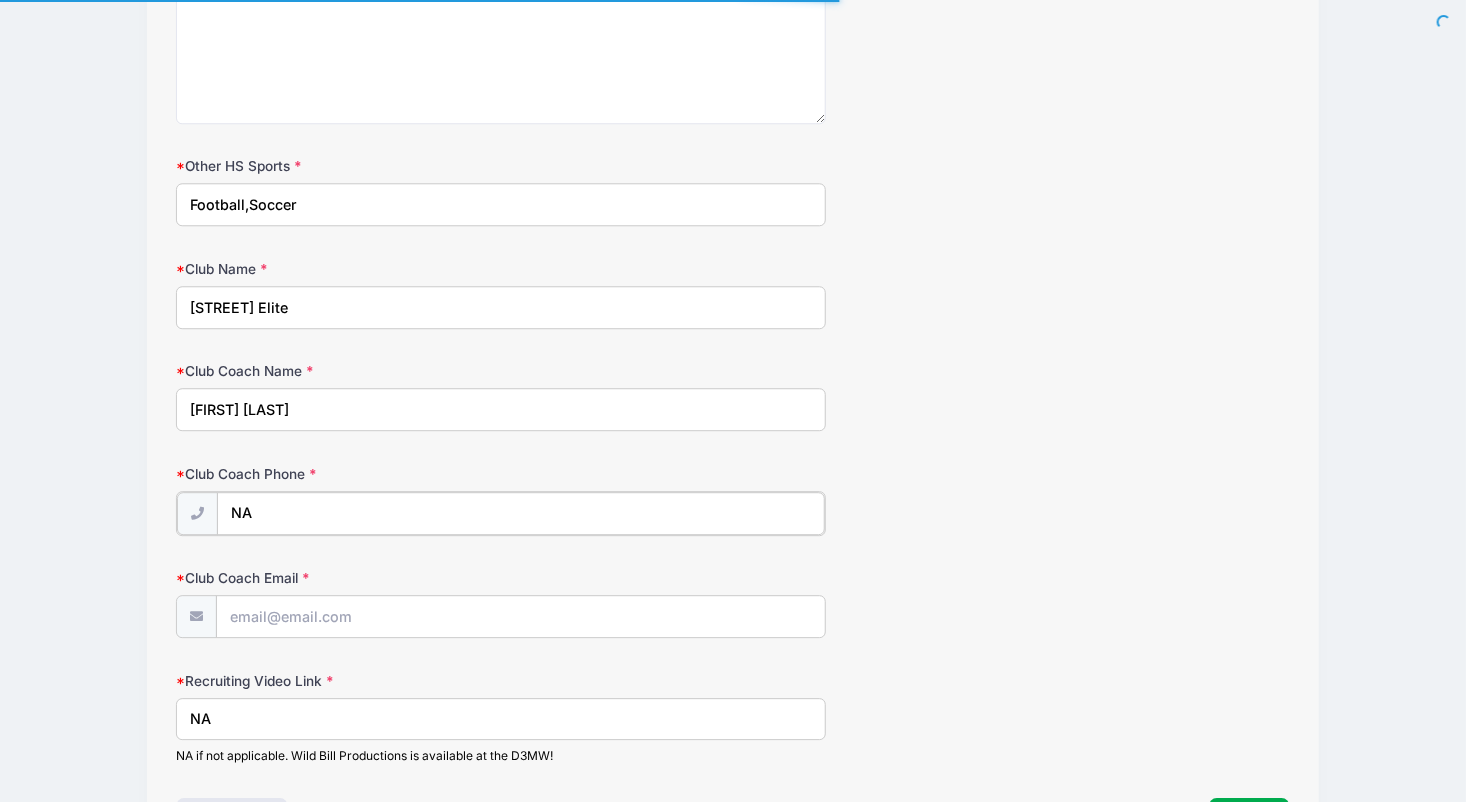 type on "NA" 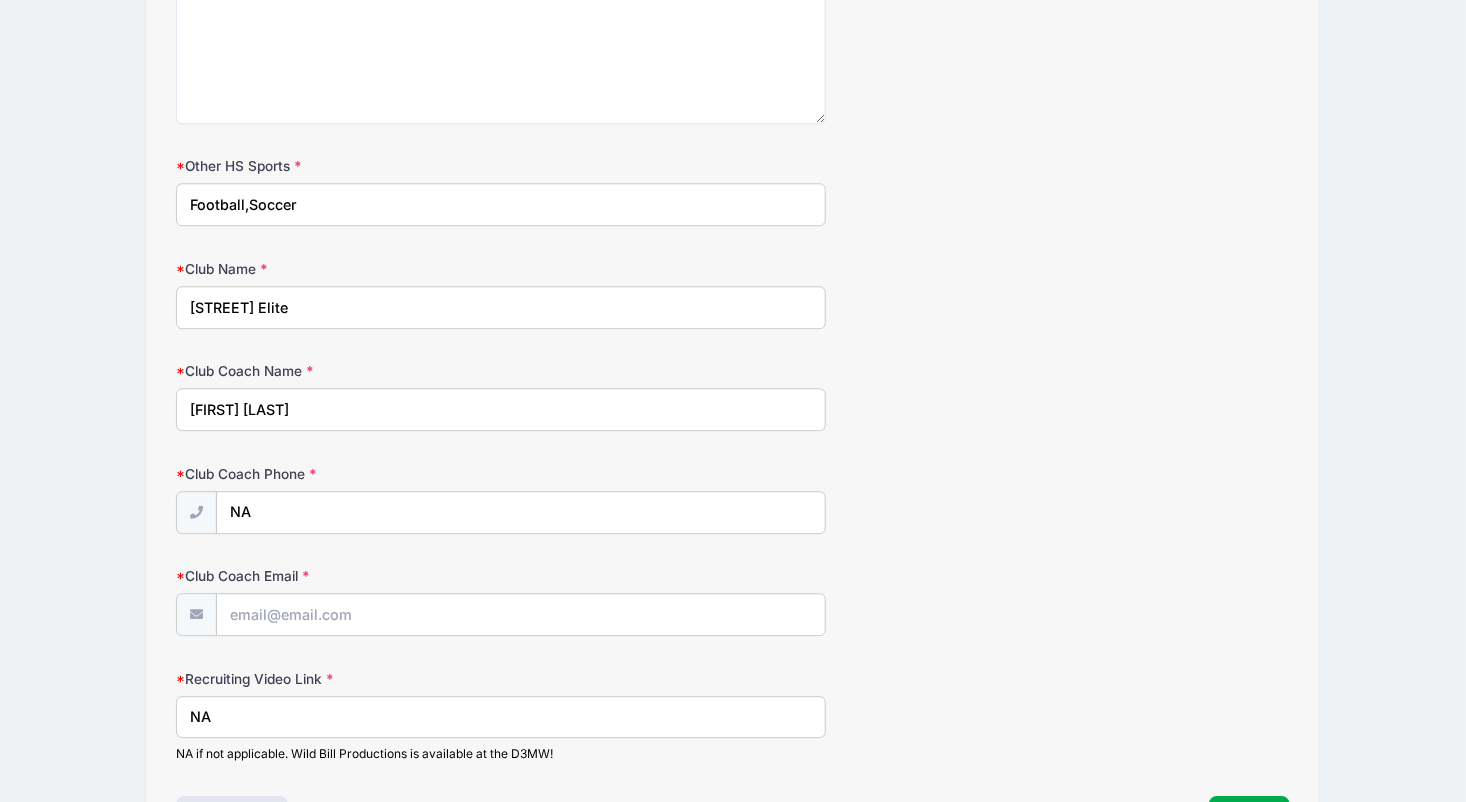 click on "D3 Midwest Lacrosse Showcase
Boys D3 Midwest Lacrosse Showcase ILLINOIS: Midfield from 08/09 to 08/09/2025
Exit
Step  2 /7
Step 1
Step 2
Step 3
Policies
Summary
[FIRST]" at bounding box center (733, -755) 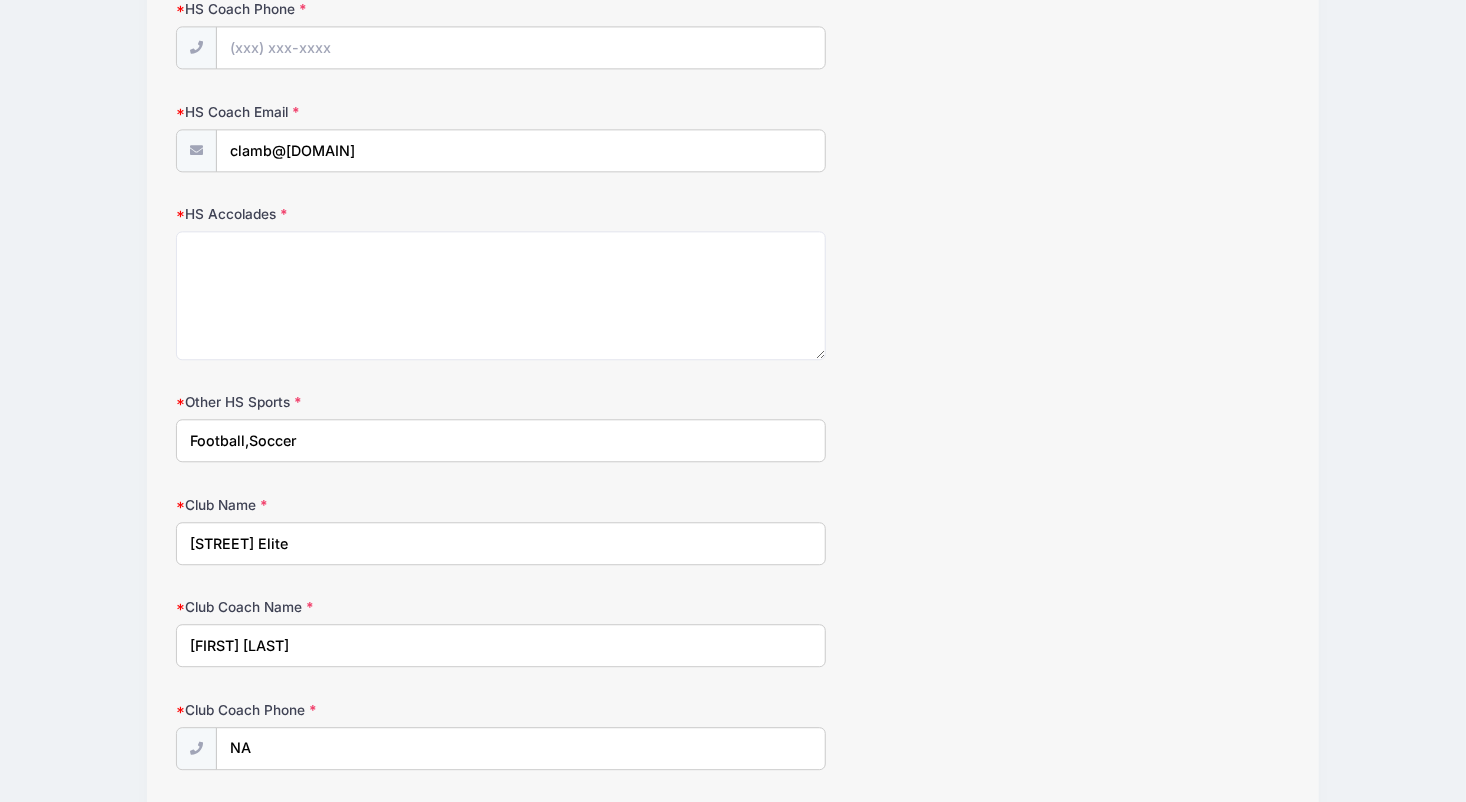 scroll, scrollTop: 2096, scrollLeft: 0, axis: vertical 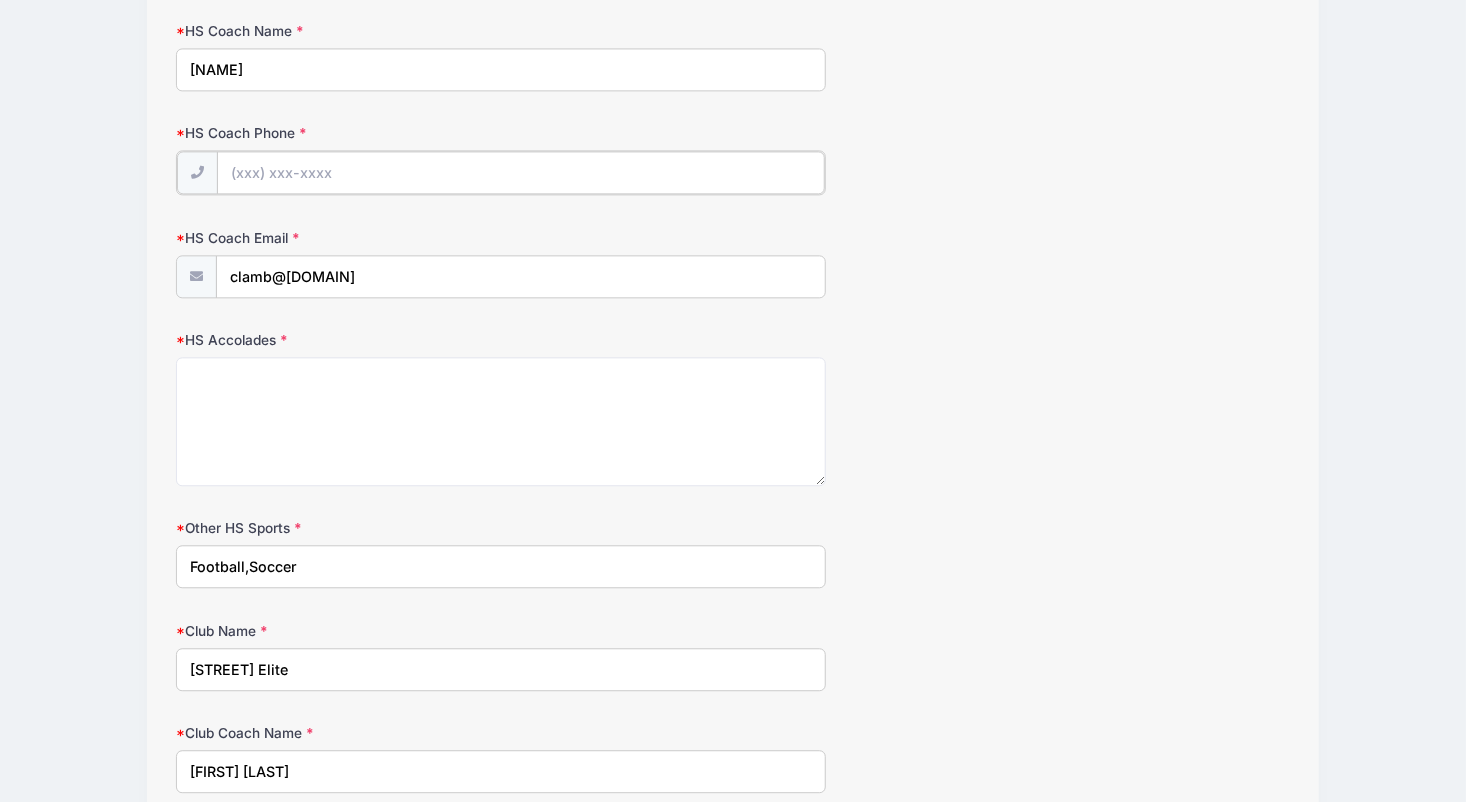 click on "HS Coach Phone" at bounding box center [520, 172] 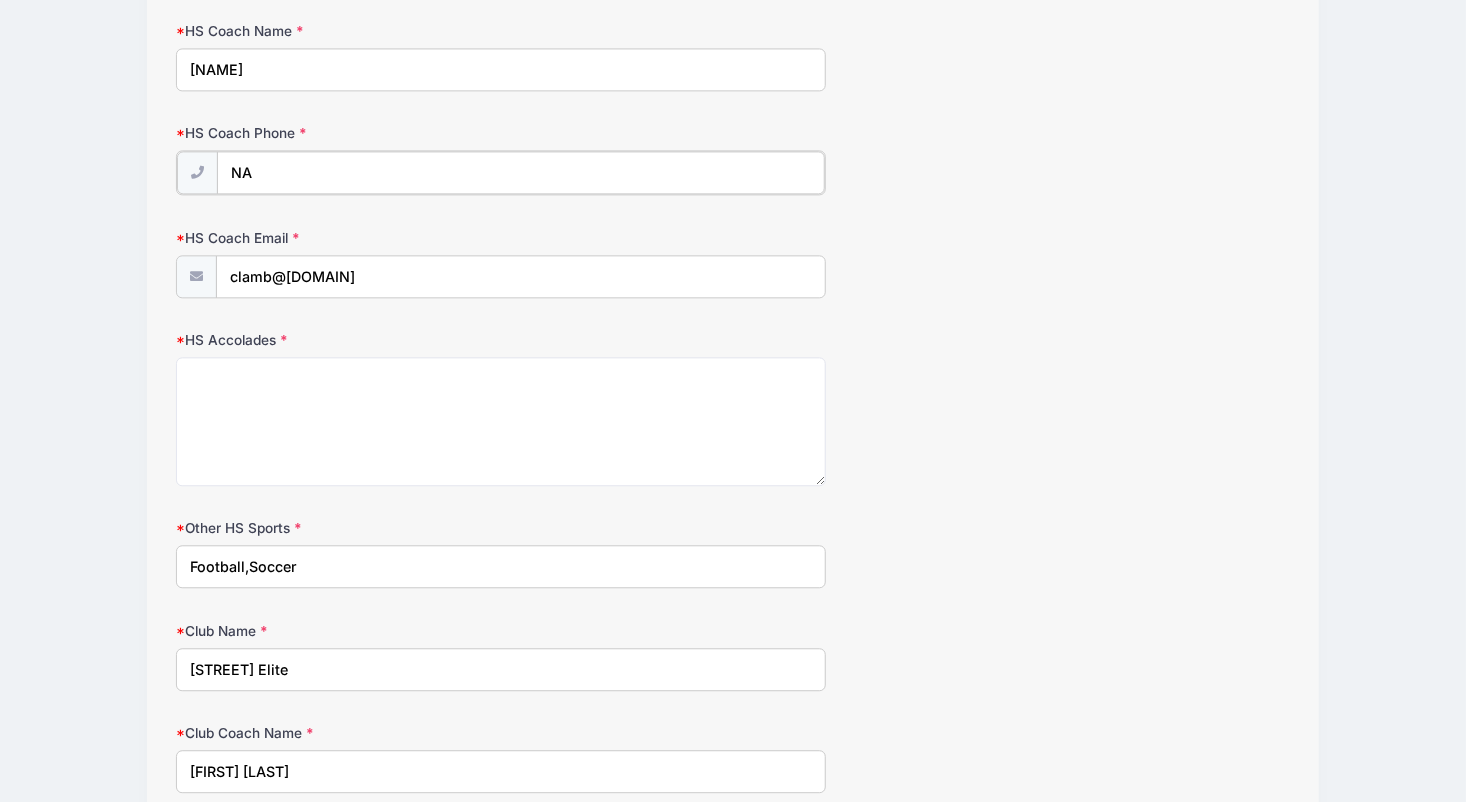 type on "NA" 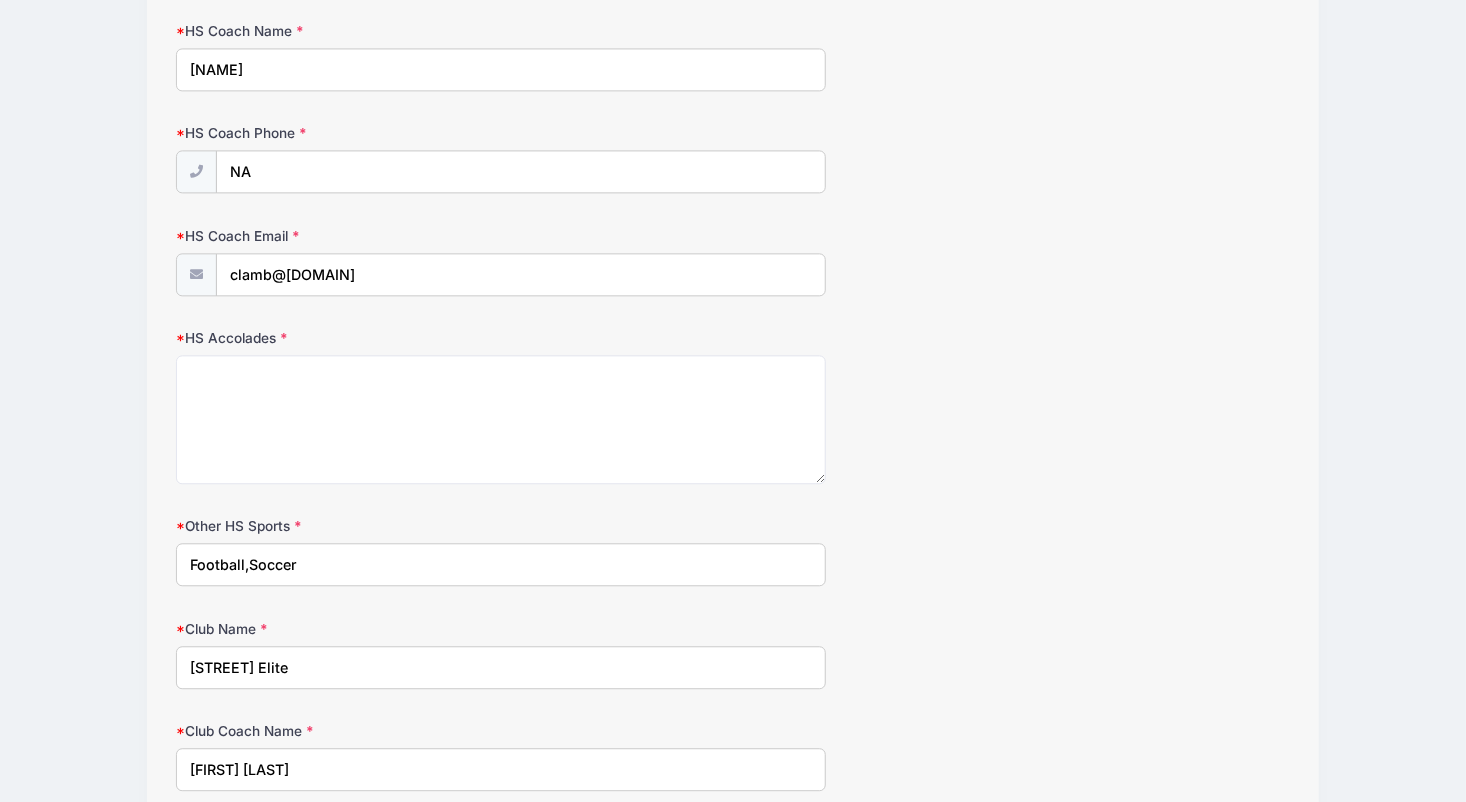 click on "D3 Midwest Lacrosse Showcase
Boys D3 Midwest Lacrosse Showcase ILLINOIS: Midfield from 08/09 to 08/09/2025
Exit
Step  2 /7
Step 1
Step 2
Step 3
Policies
Summary
[FIRST]" at bounding box center [733, -395] 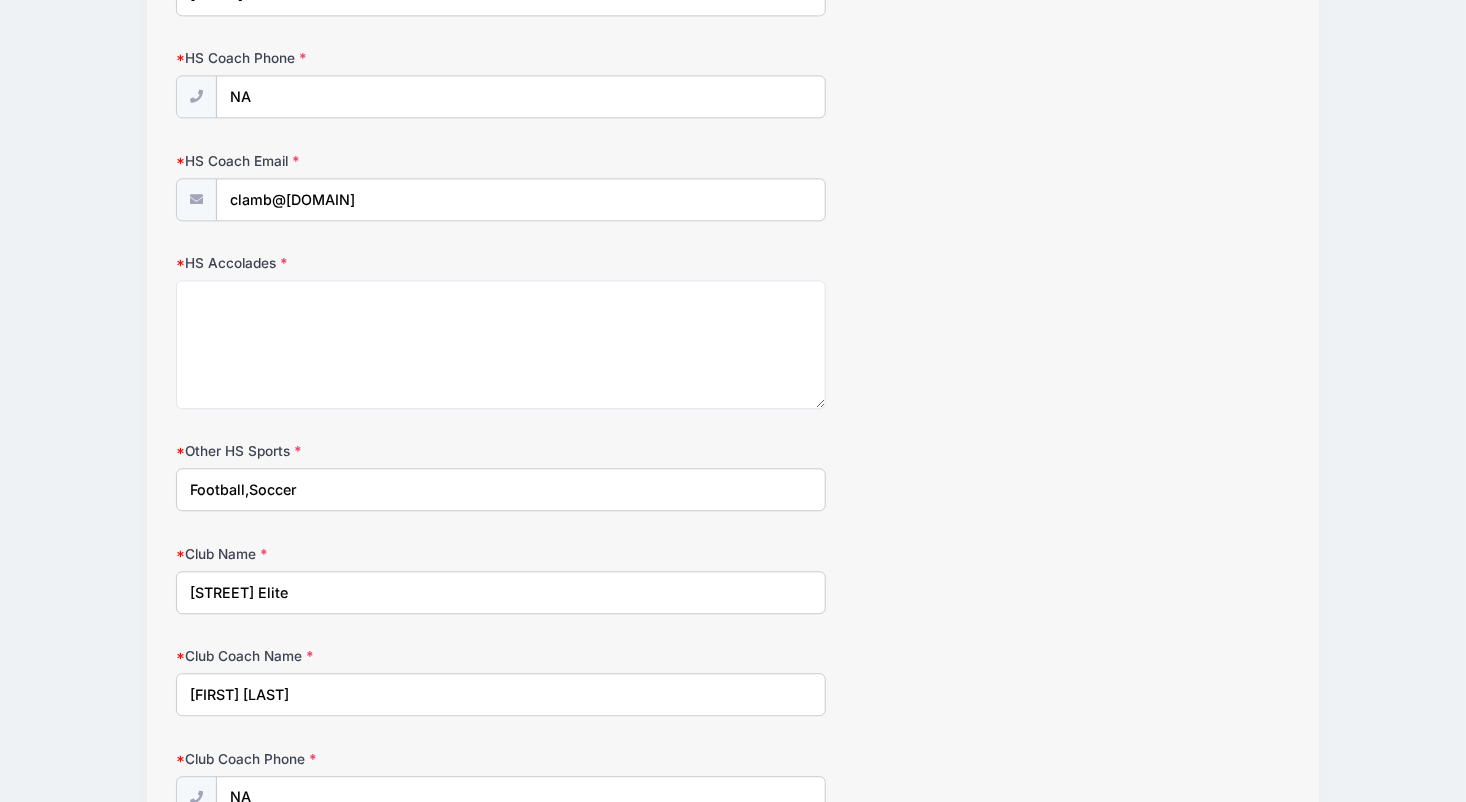 scroll, scrollTop: 2176, scrollLeft: 0, axis: vertical 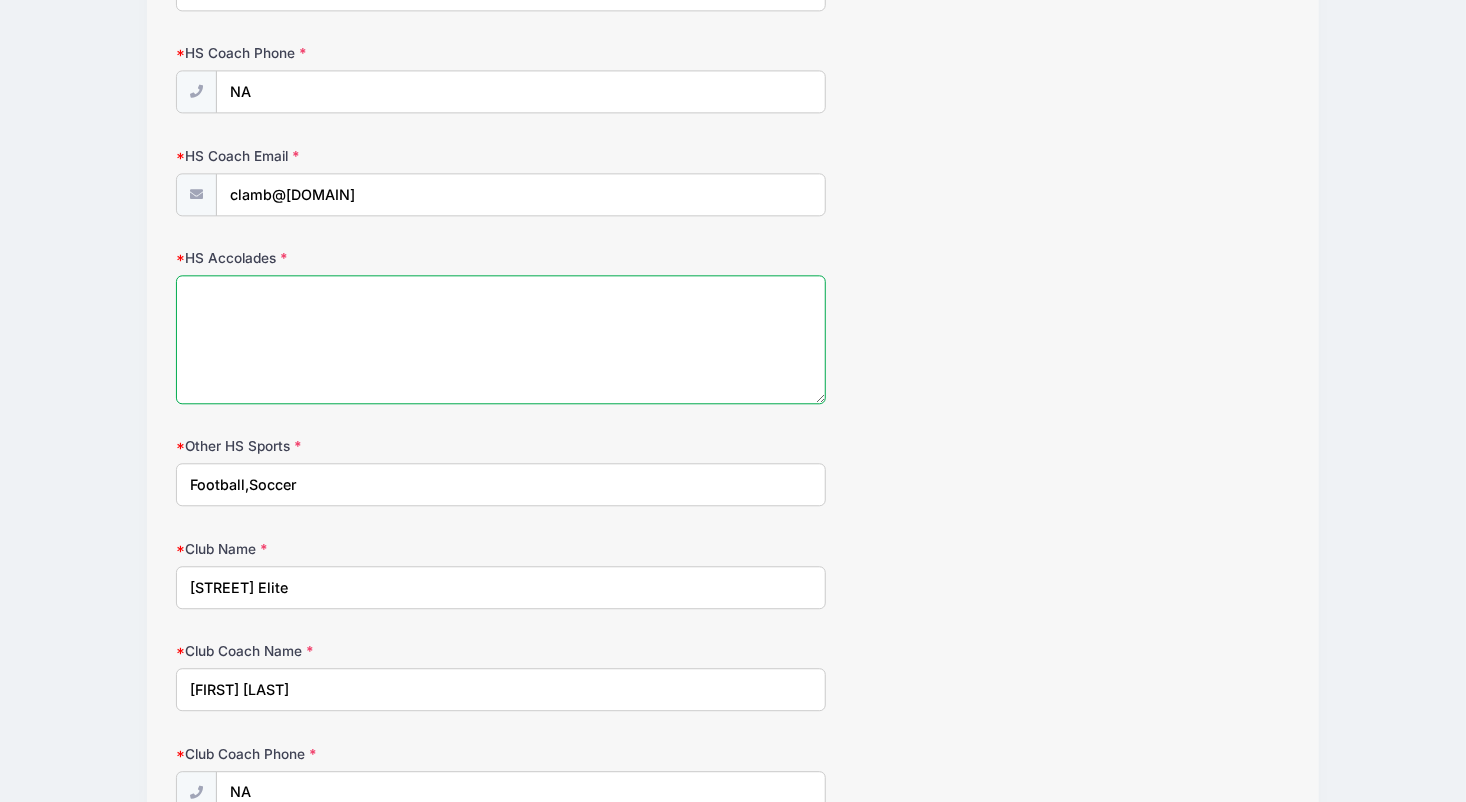 click on "HS Accolades" at bounding box center (500, 339) 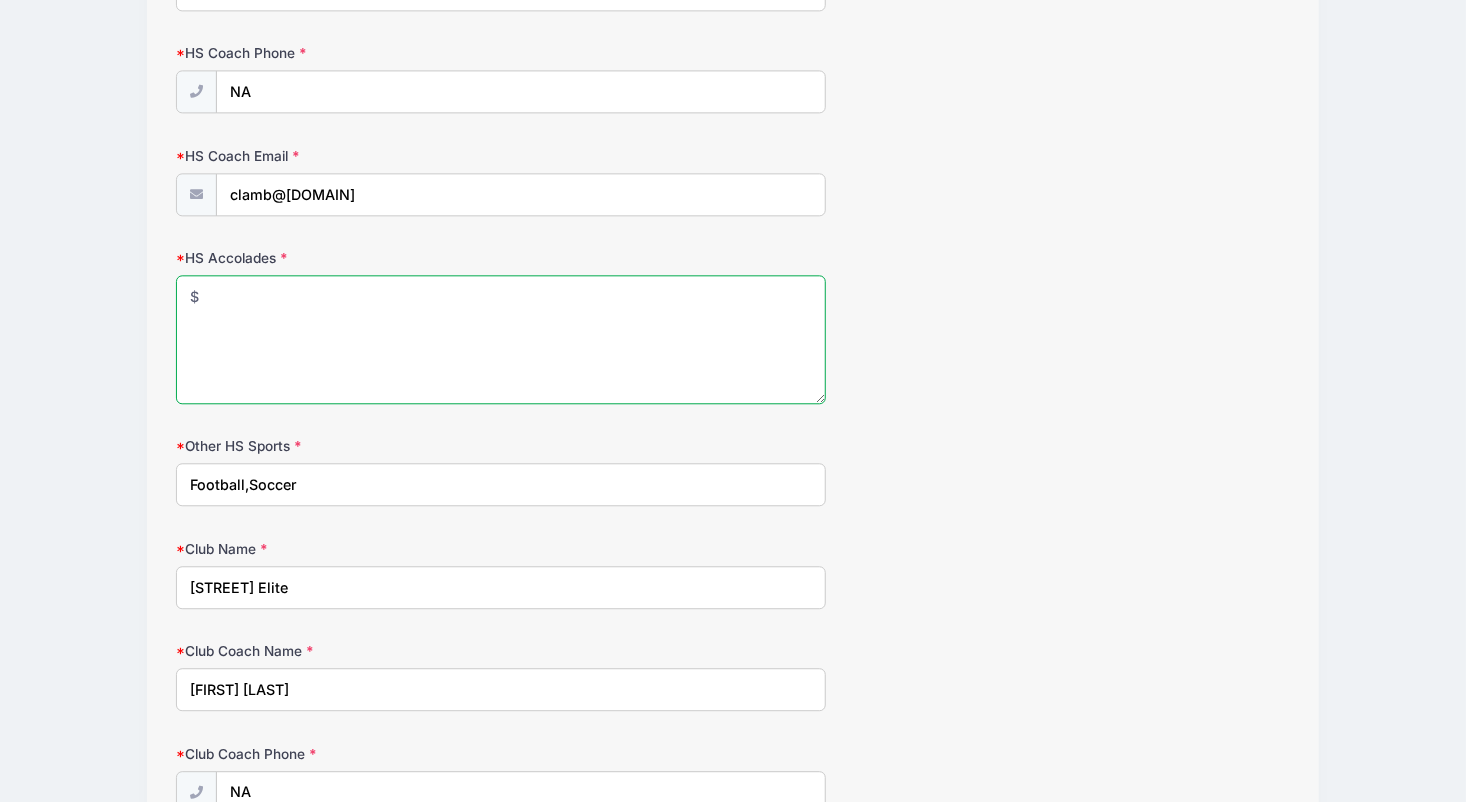 type on "$" 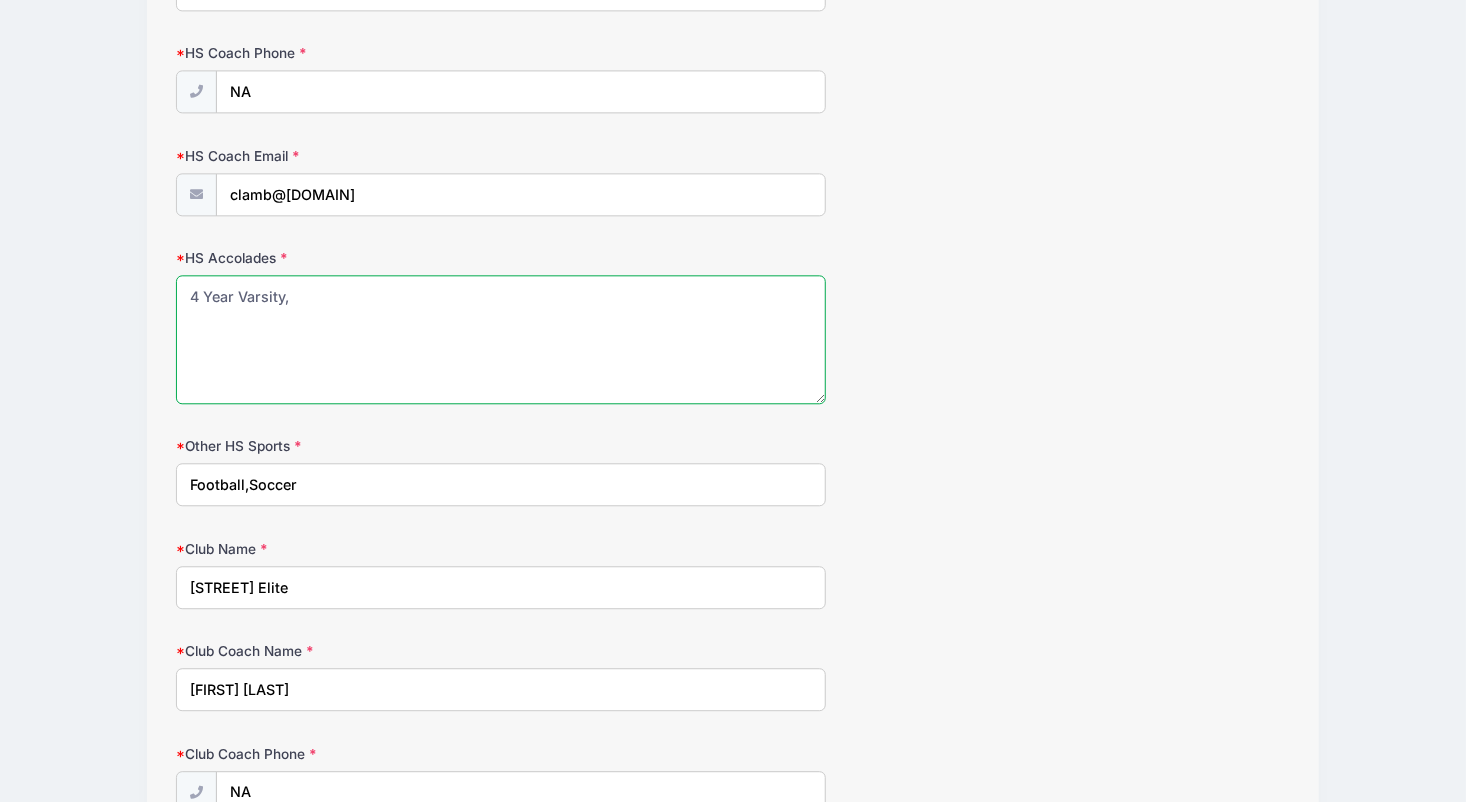 type on "4 Year Varsity," 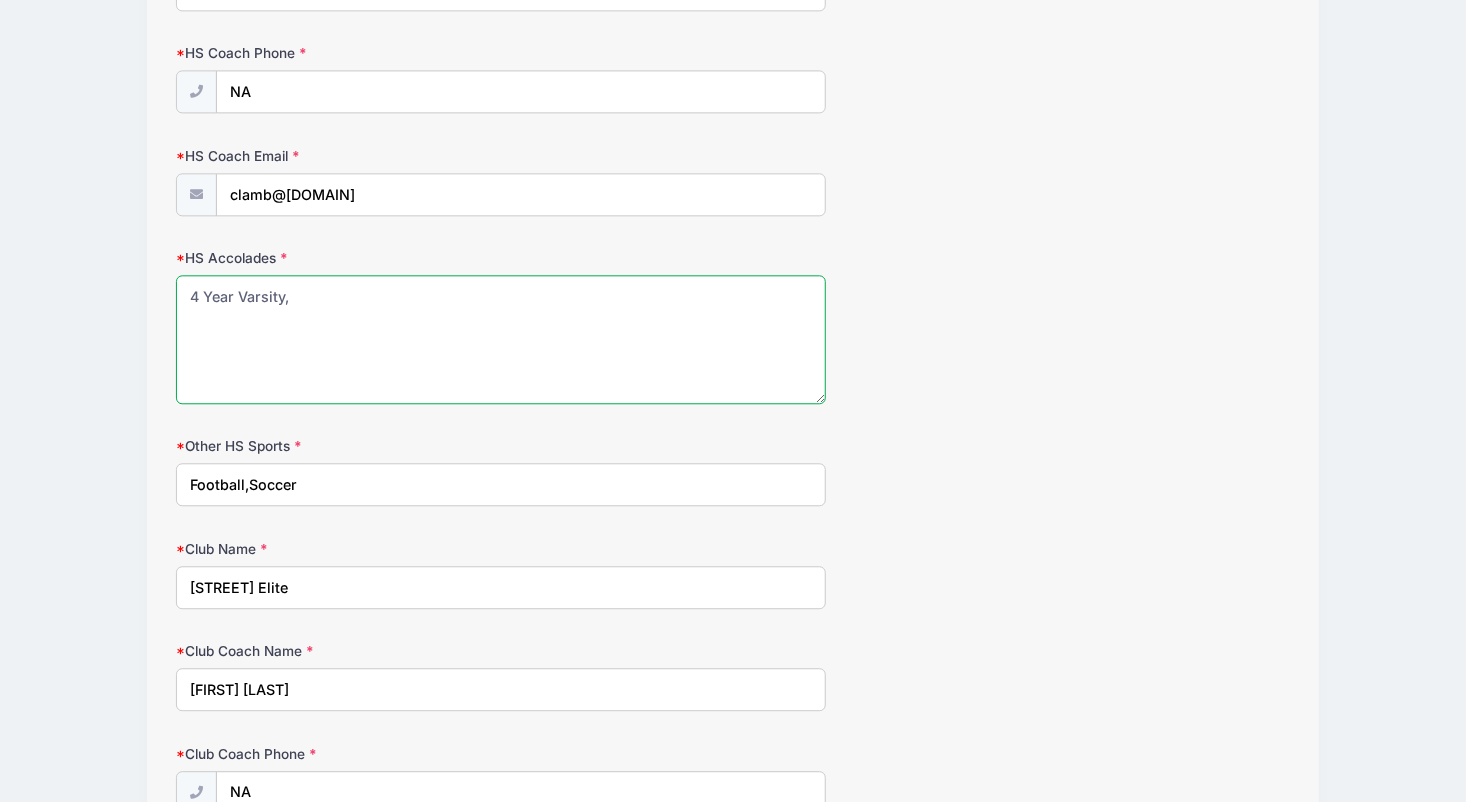 click on "D3 Midwest Lacrosse Showcase
Boys D3 Midwest Lacrosse Showcase ILLINOIS: Midfield from 08/09 to 08/09/2025
Exit
Step  2 /7
Step 1
Step 2
Step 3
Policies
Summary
[FIRST]" at bounding box center (733, -475) 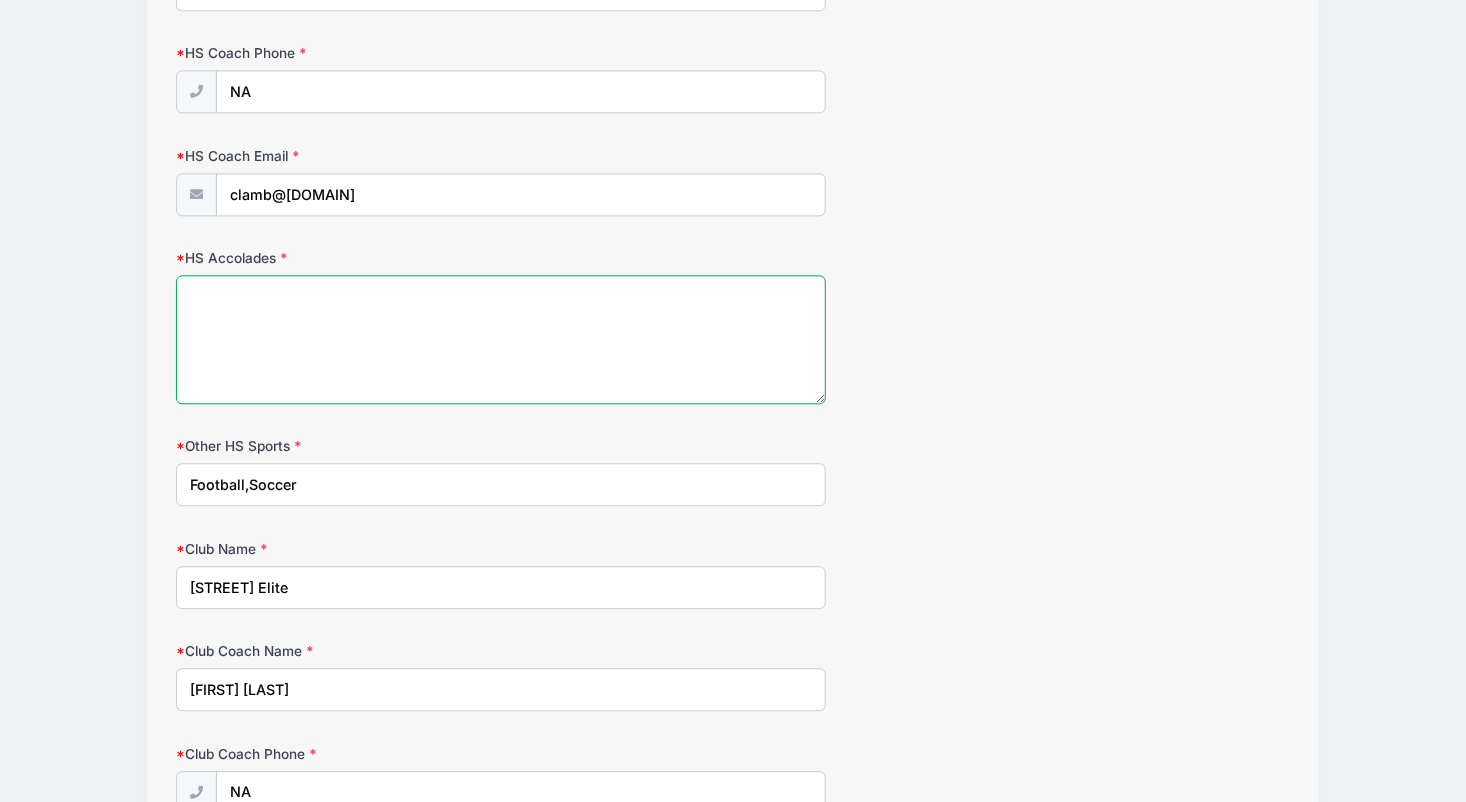 click on "HS Accolades" at bounding box center (500, 339) 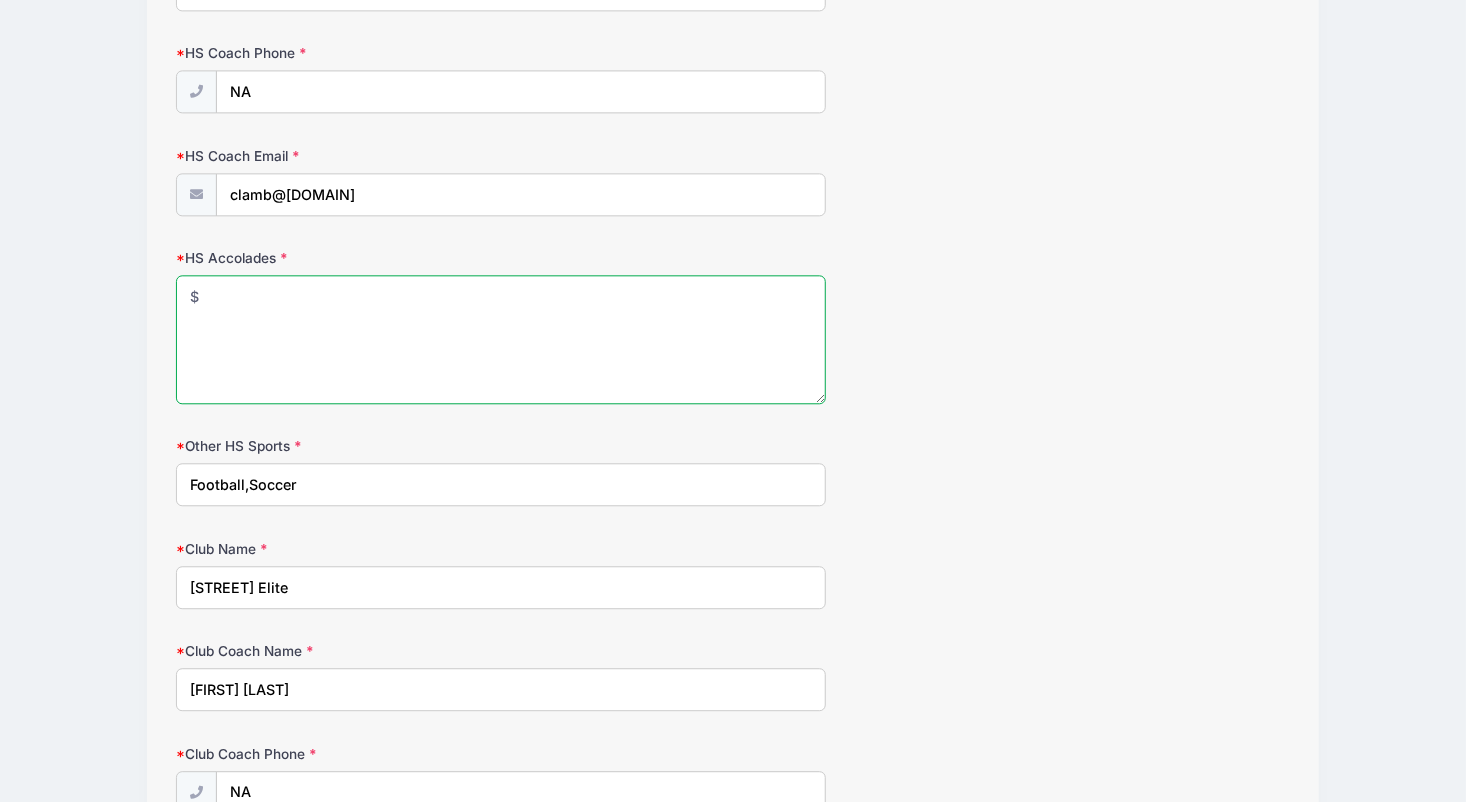 type on "$" 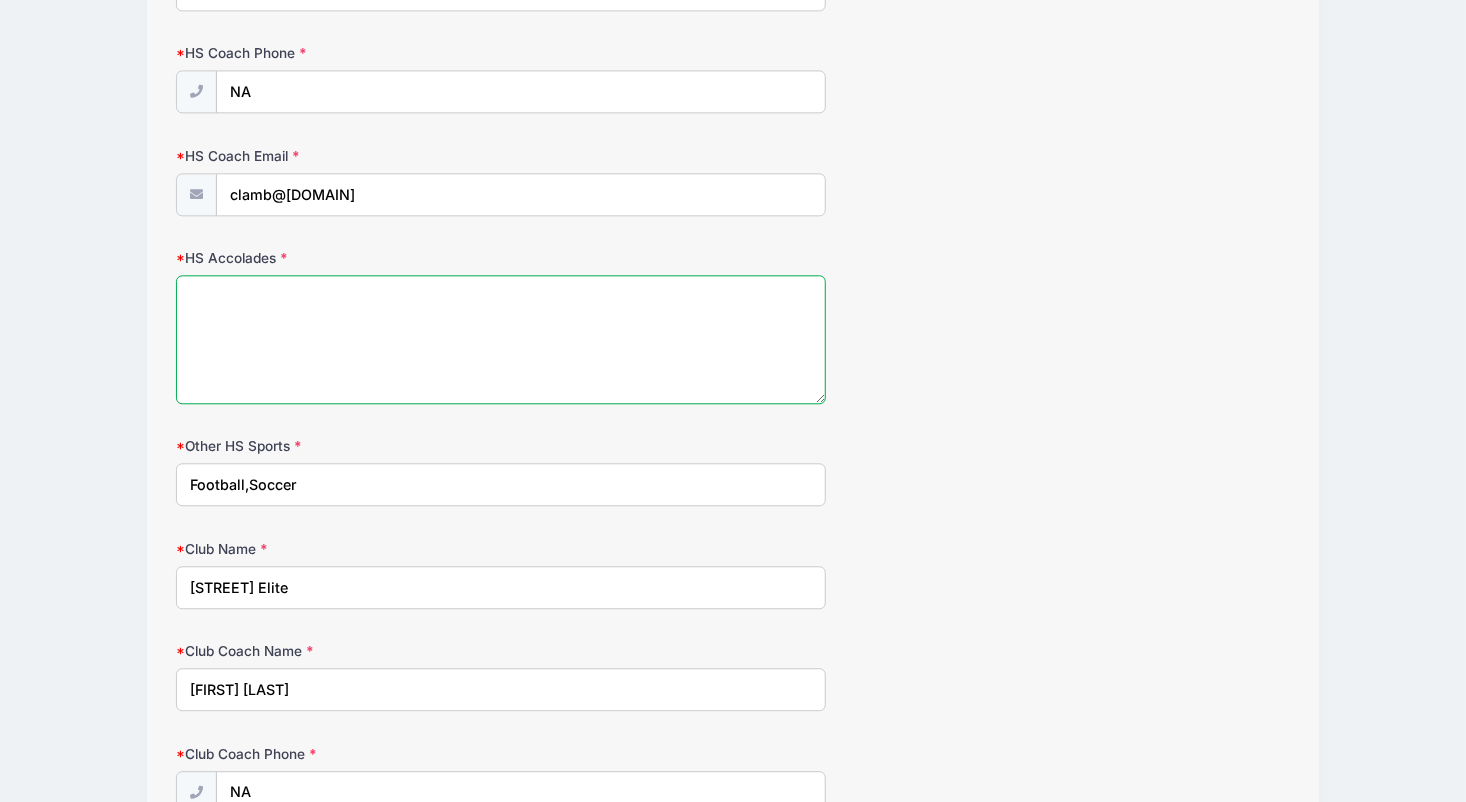 click on "HS Accolades" at bounding box center (500, 339) 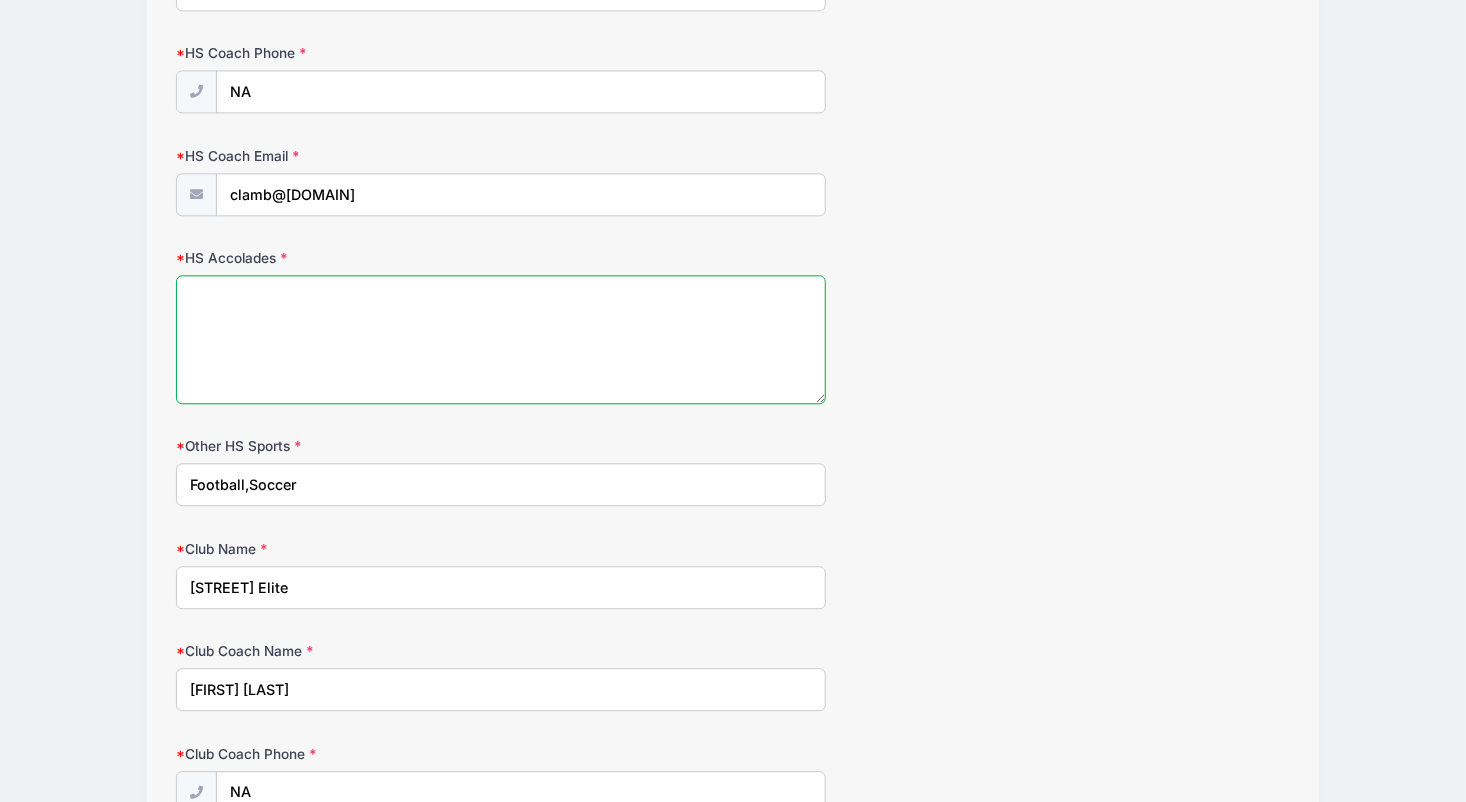 click on "HS Accolades" at bounding box center [500, 339] 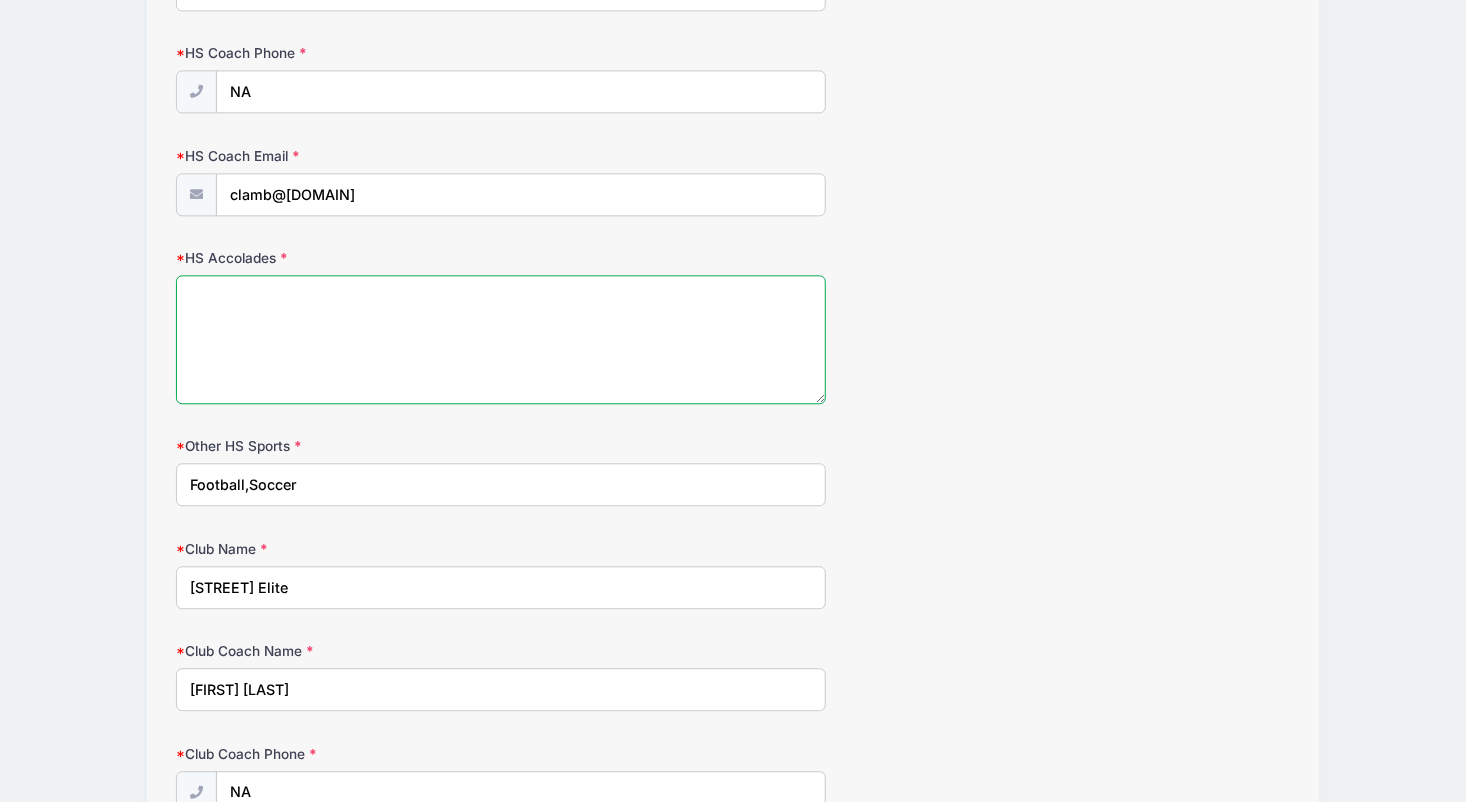 type on "F" 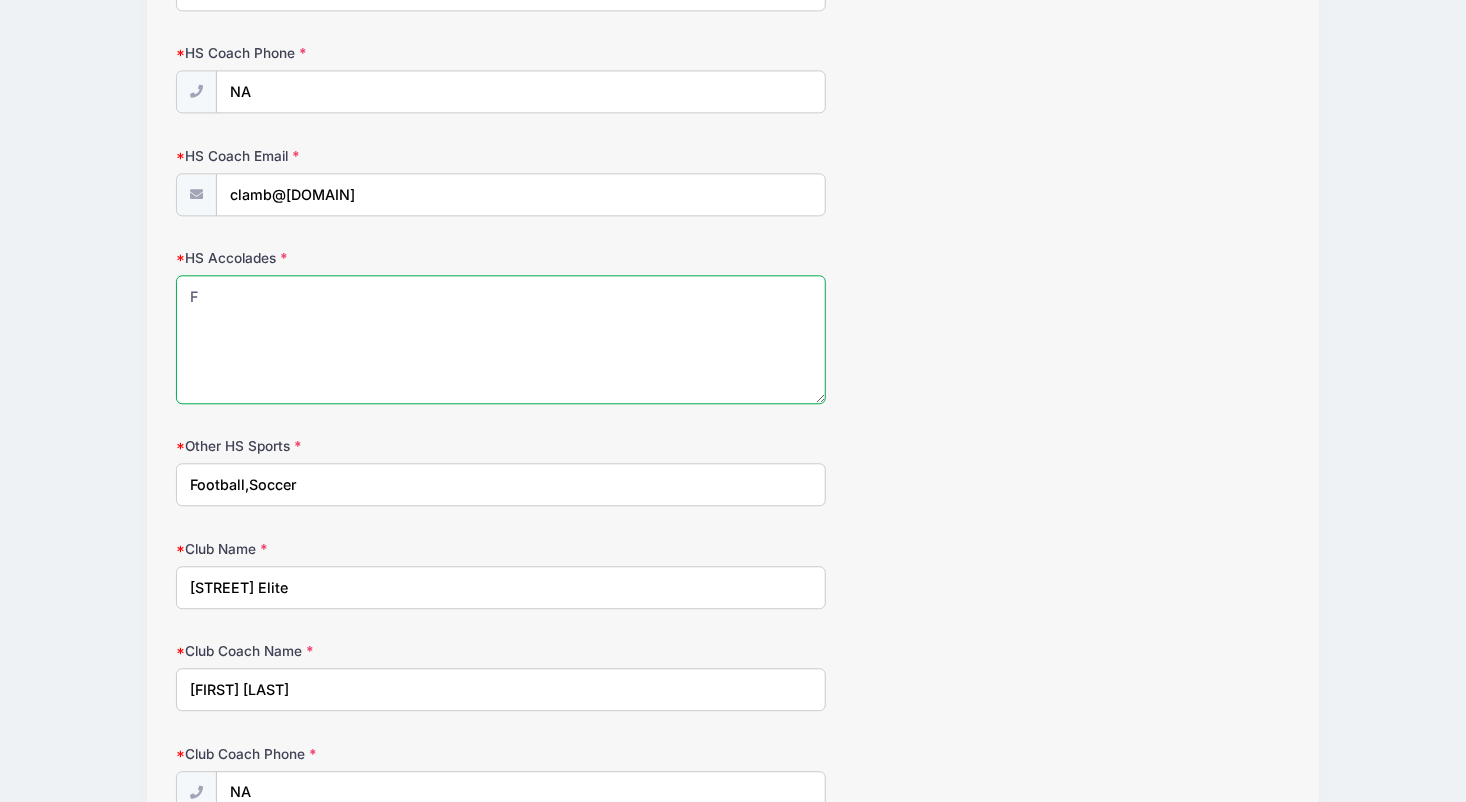click on "F" at bounding box center [500, 339] 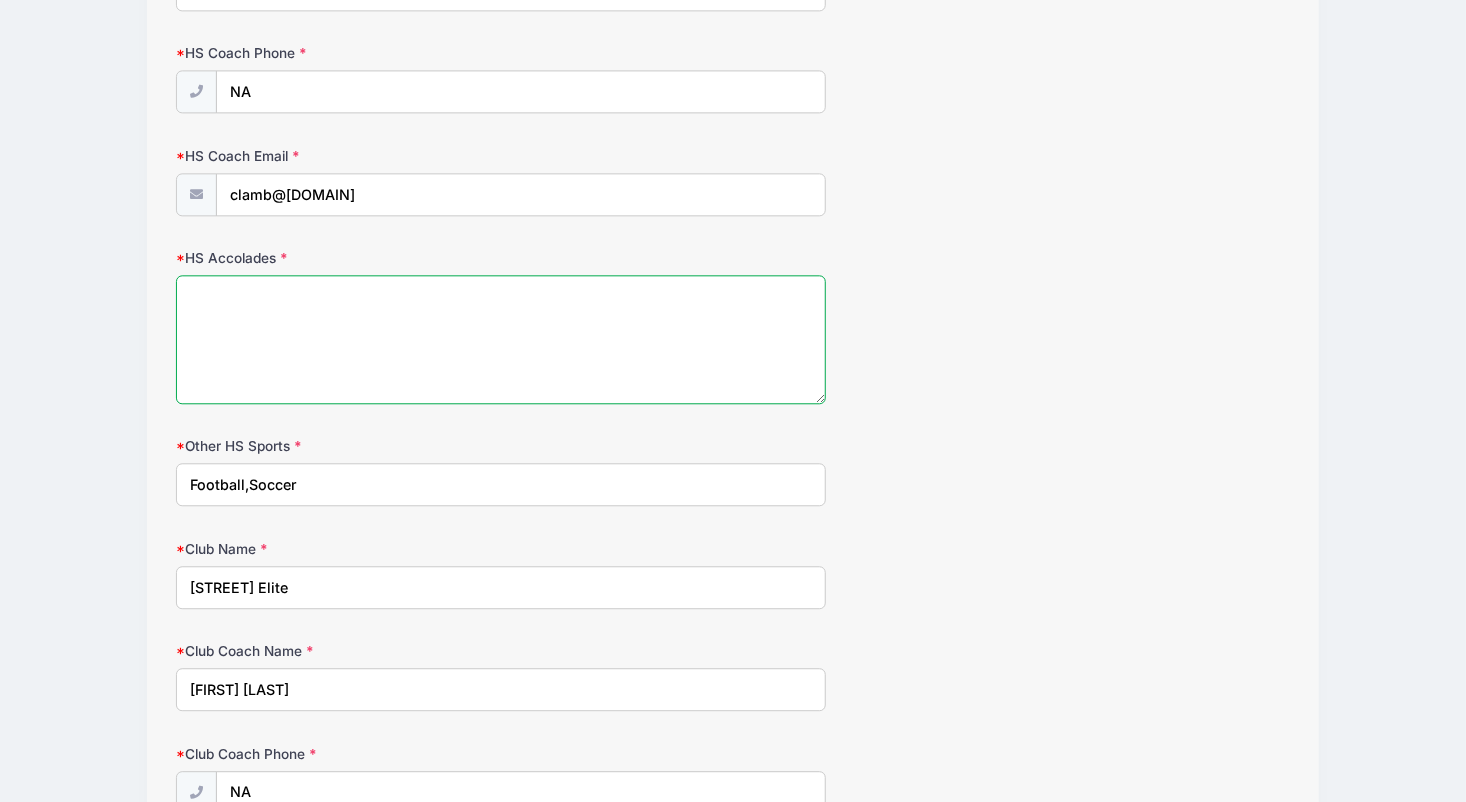 type on "H" 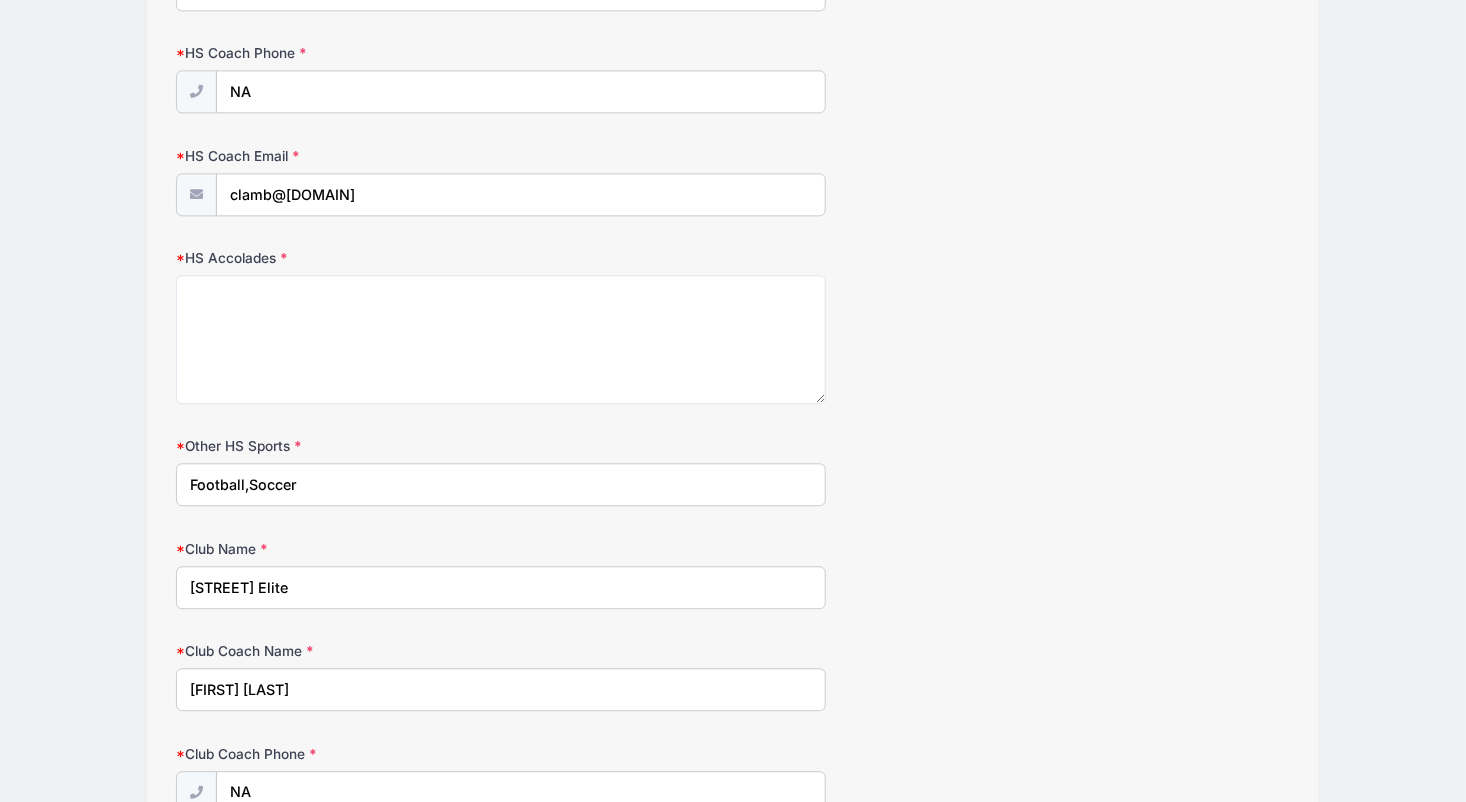 click on "D3 Midwest Lacrosse Showcase
Boys D3 Midwest Lacrosse Showcase ILLINOIS: Midfield from 08/09 to 08/09/2025
Exit
Step  2 /7
Step 1
Step 2
Step 3
Policies
Summary
[FIRST]" at bounding box center [733, -475] 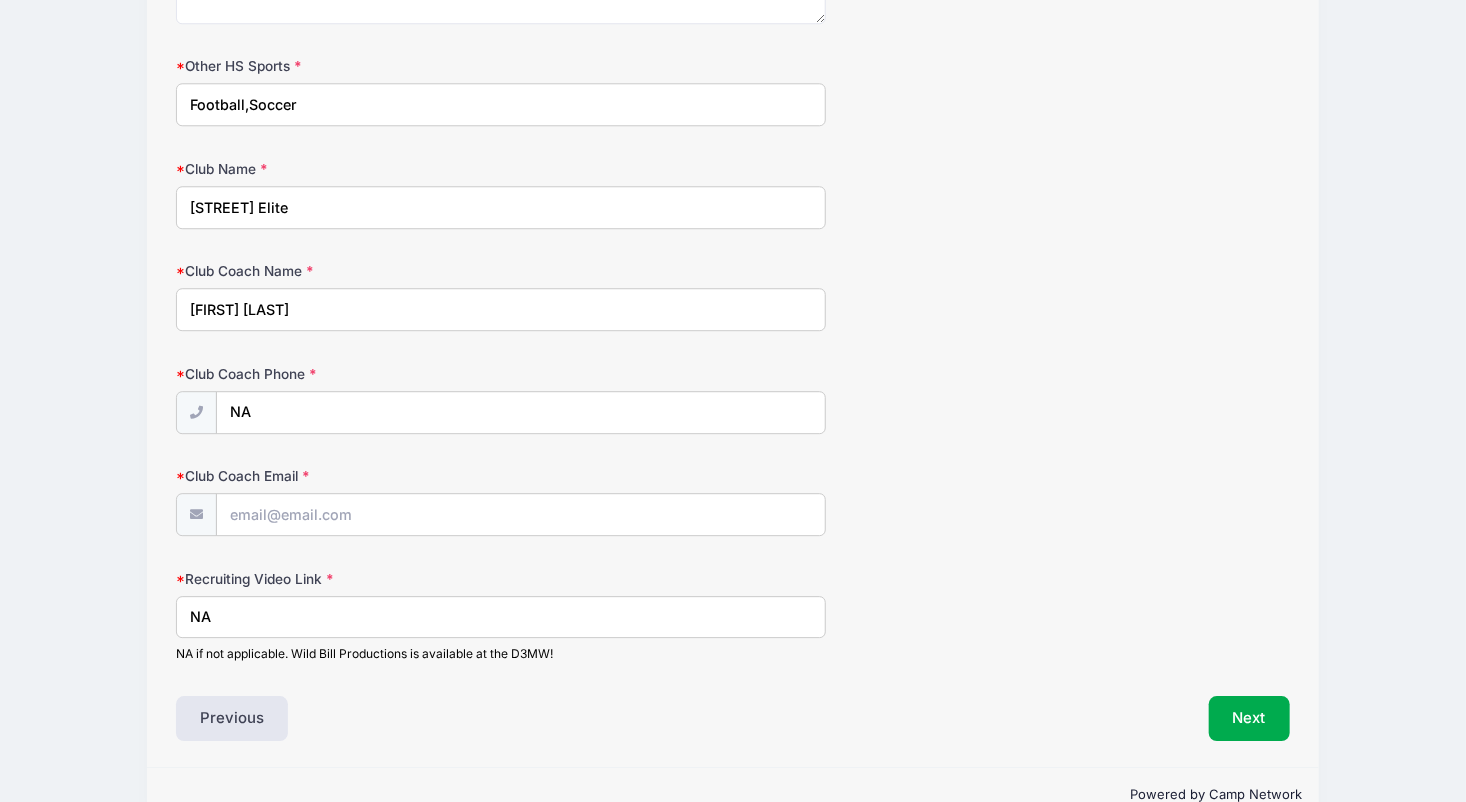 scroll, scrollTop: 2588, scrollLeft: 0, axis: vertical 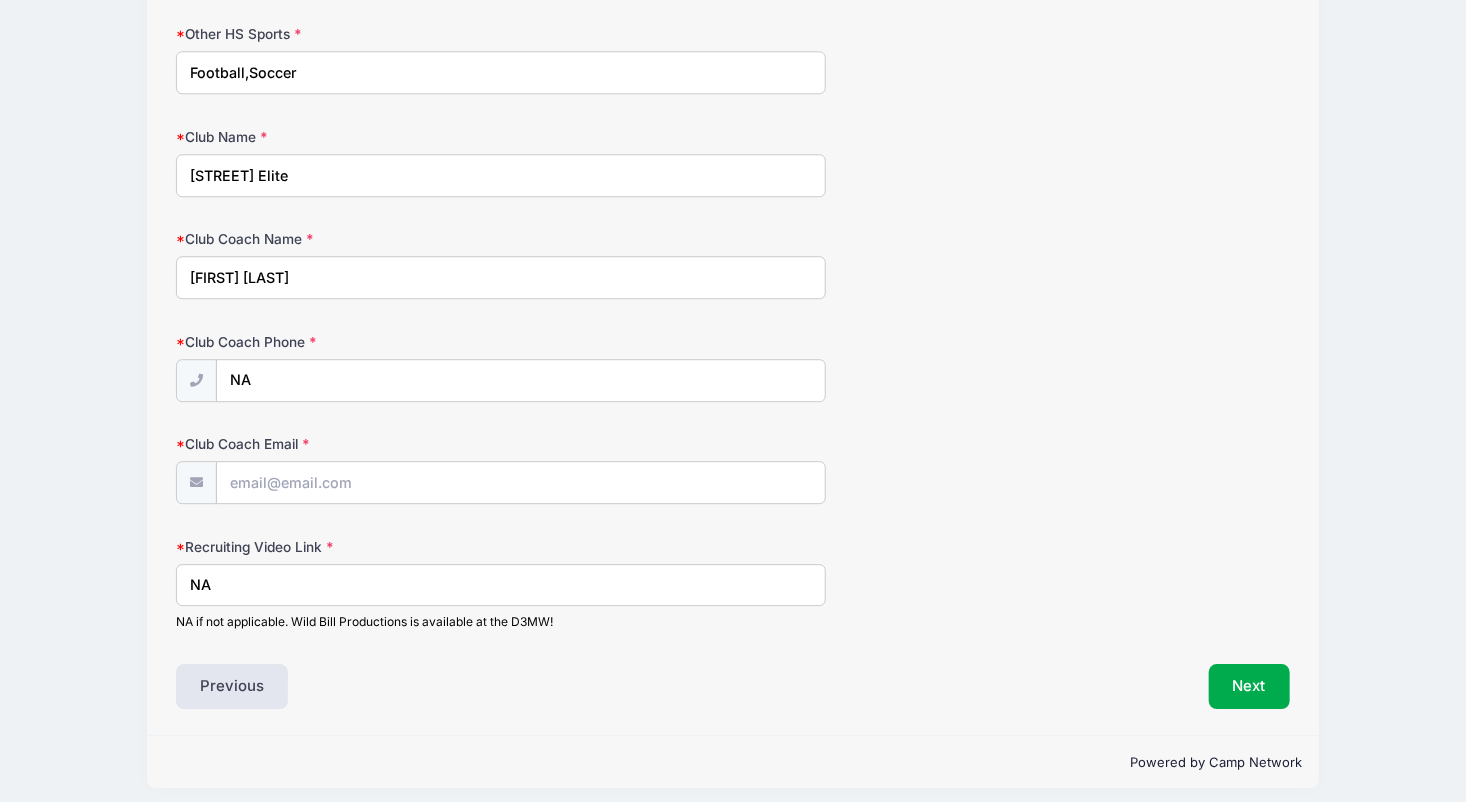 click on "NA" at bounding box center [500, 585] 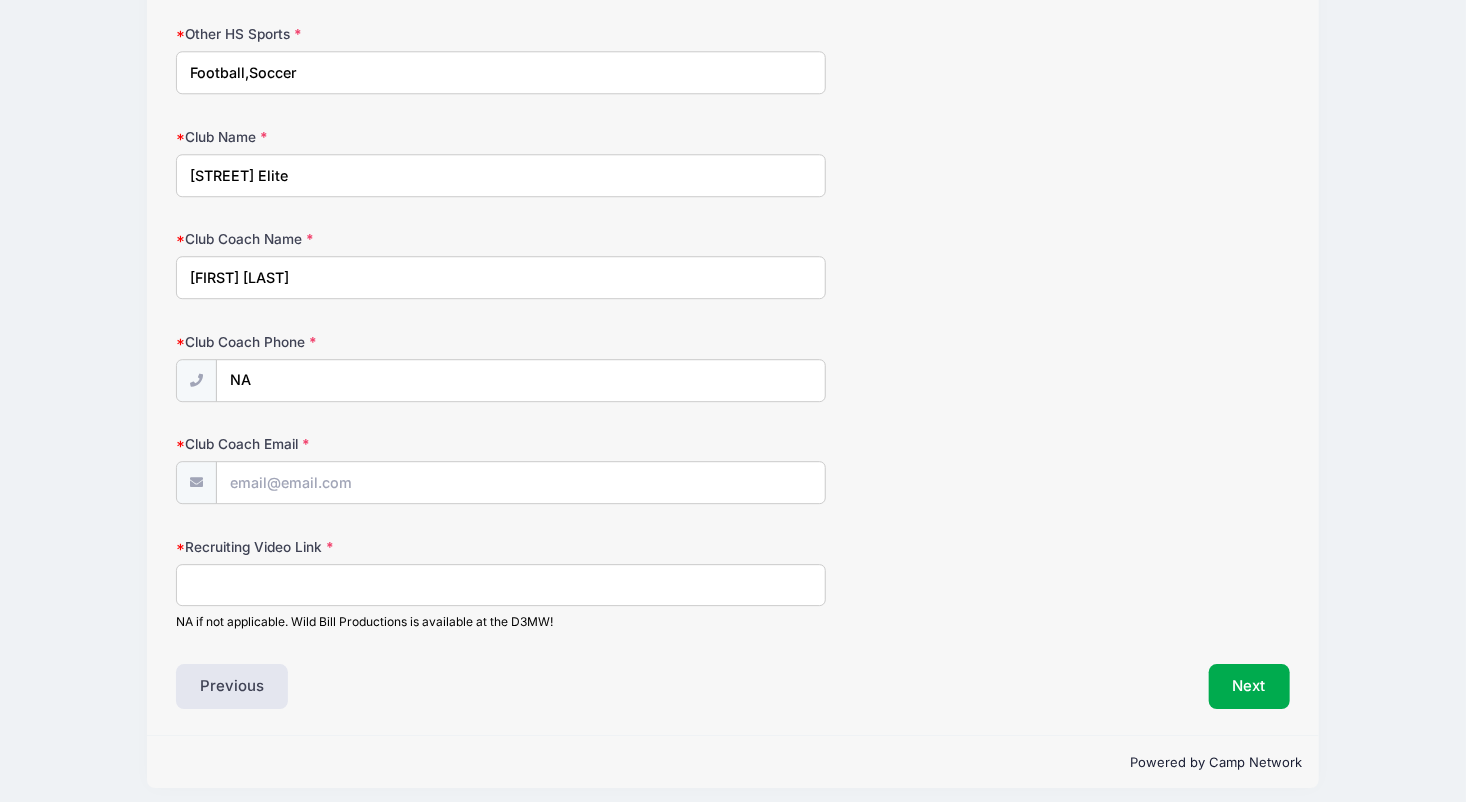 paste on "https://imlca.sportsrecruits.com/athlete/[NAME]4" 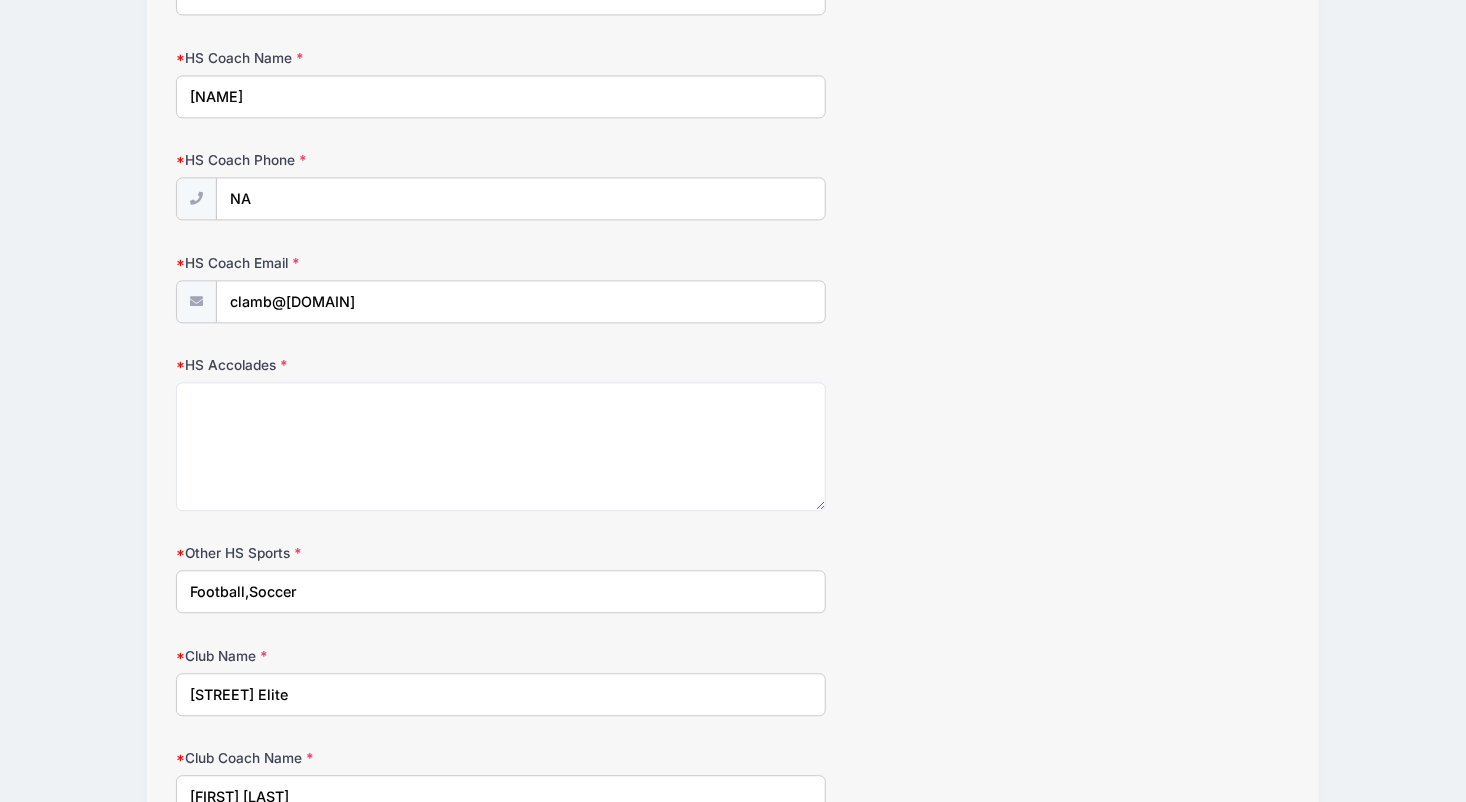scroll, scrollTop: 2065, scrollLeft: 0, axis: vertical 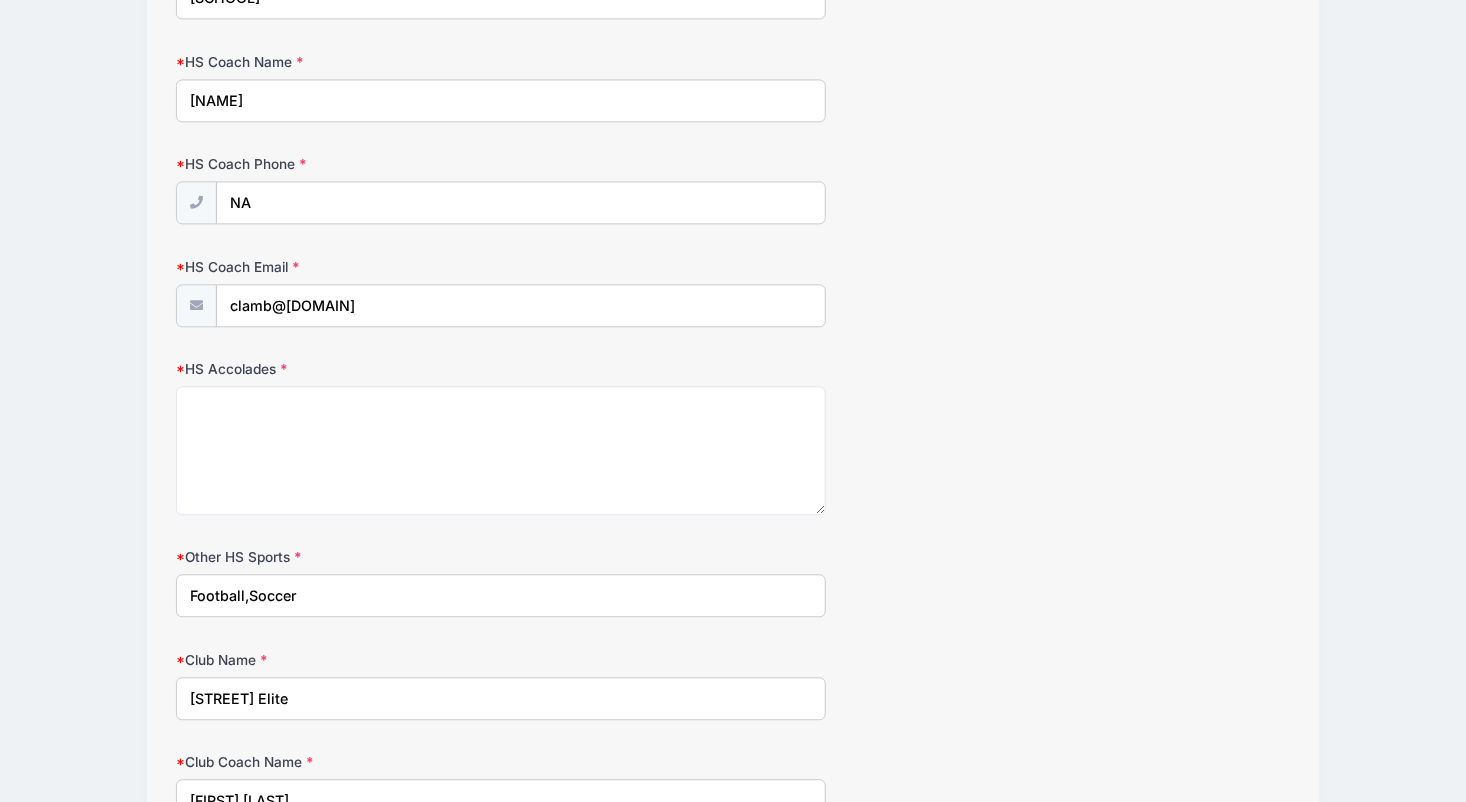 type on "https://imlca.sportsrecruits.com/athlete/[NAME]4" 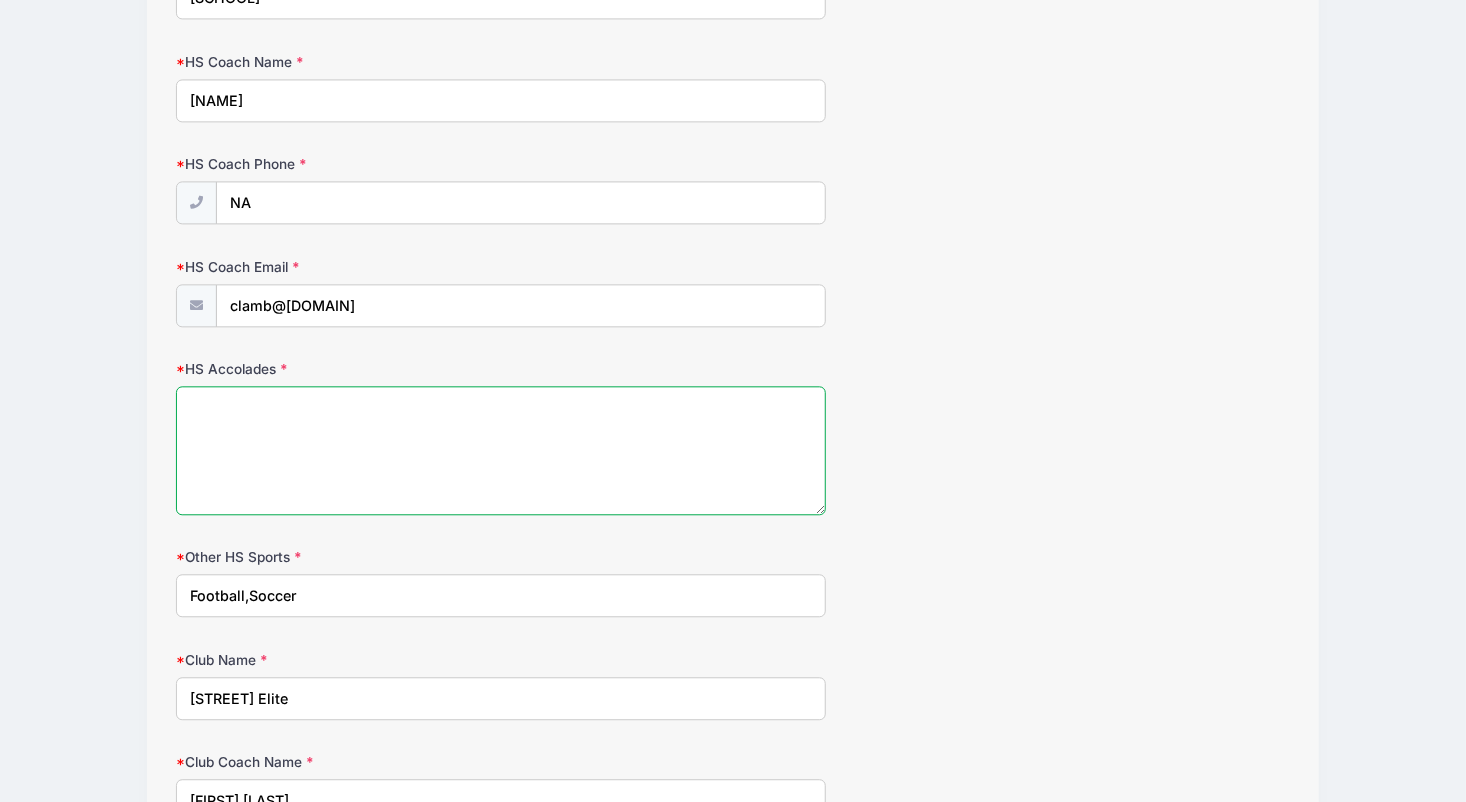 click on "HS Accolades" at bounding box center (500, 450) 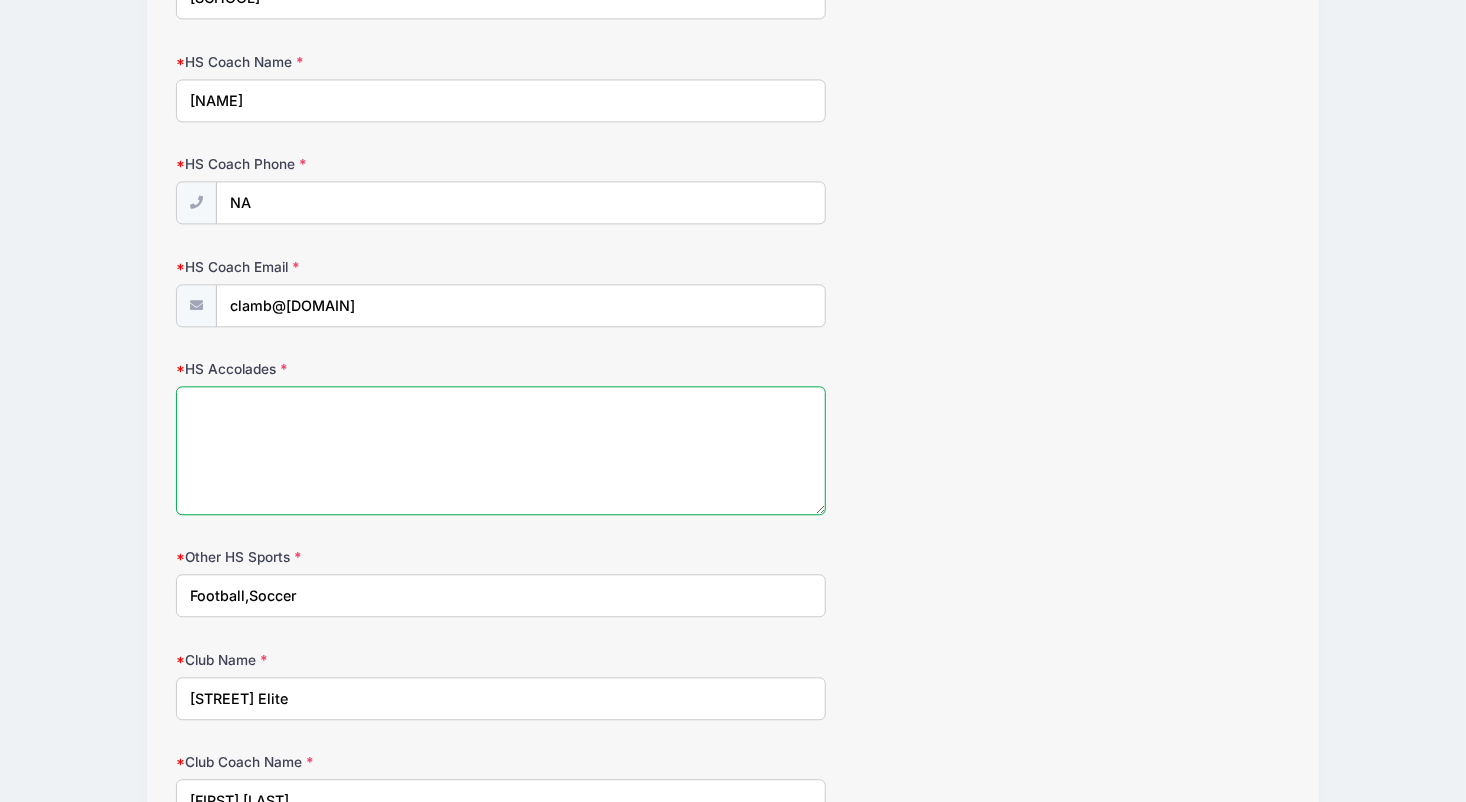 scroll, scrollTop: 2588, scrollLeft: 0, axis: vertical 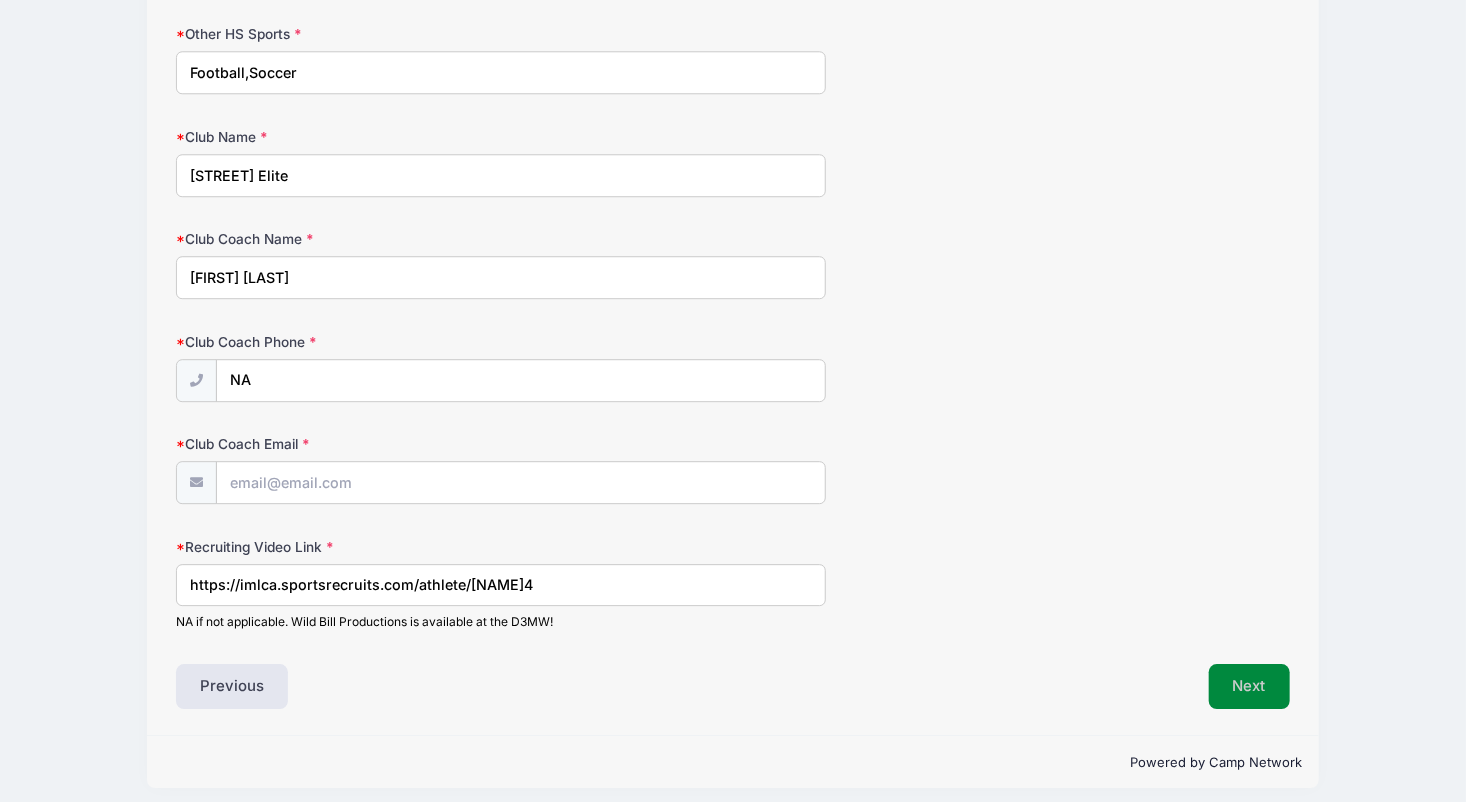 drag, startPoint x: 1246, startPoint y: 677, endPoint x: 1484, endPoint y: 628, distance: 242.99178 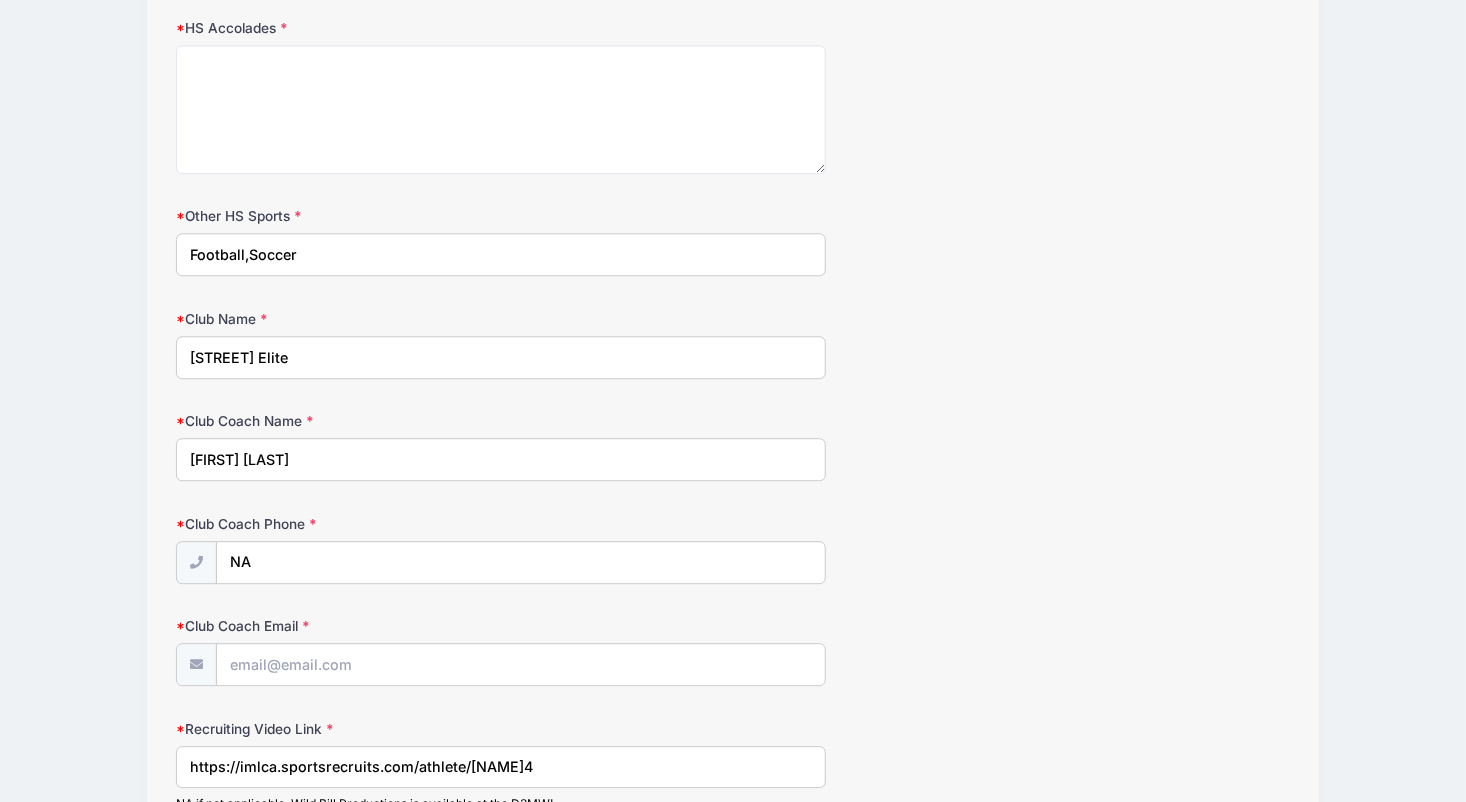 scroll, scrollTop: 2588, scrollLeft: 0, axis: vertical 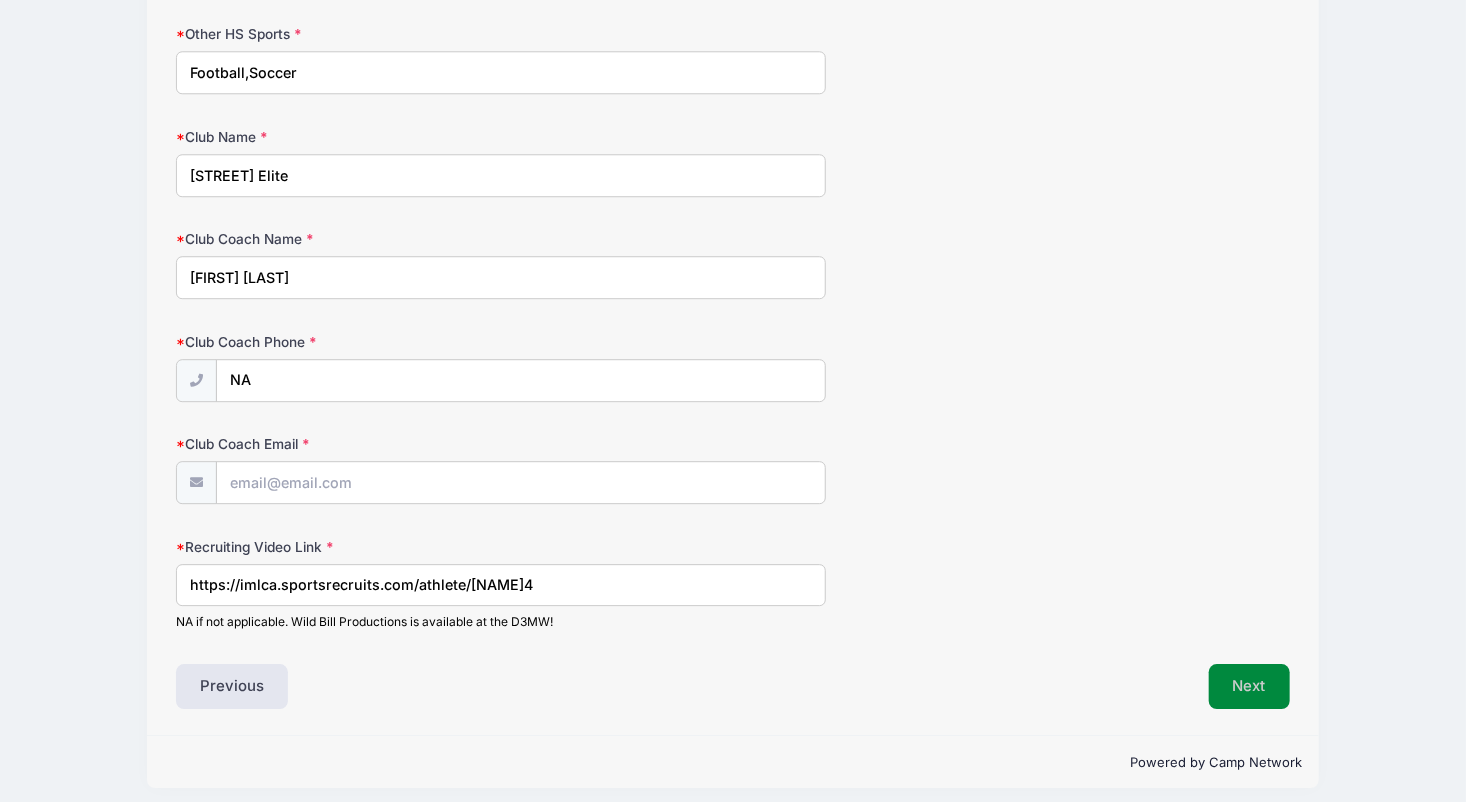 click on "Next" at bounding box center (1249, 687) 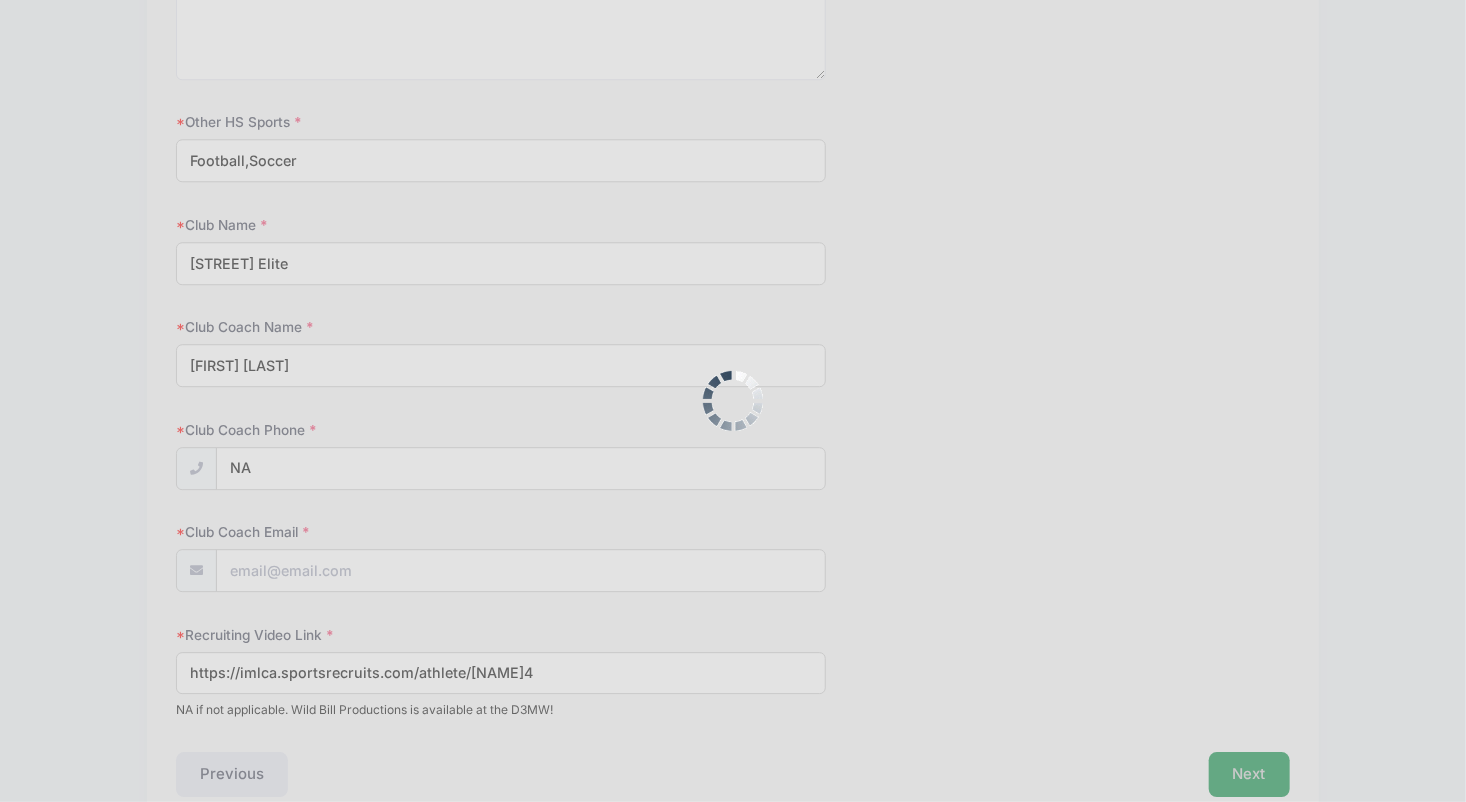 scroll, scrollTop: 0, scrollLeft: 0, axis: both 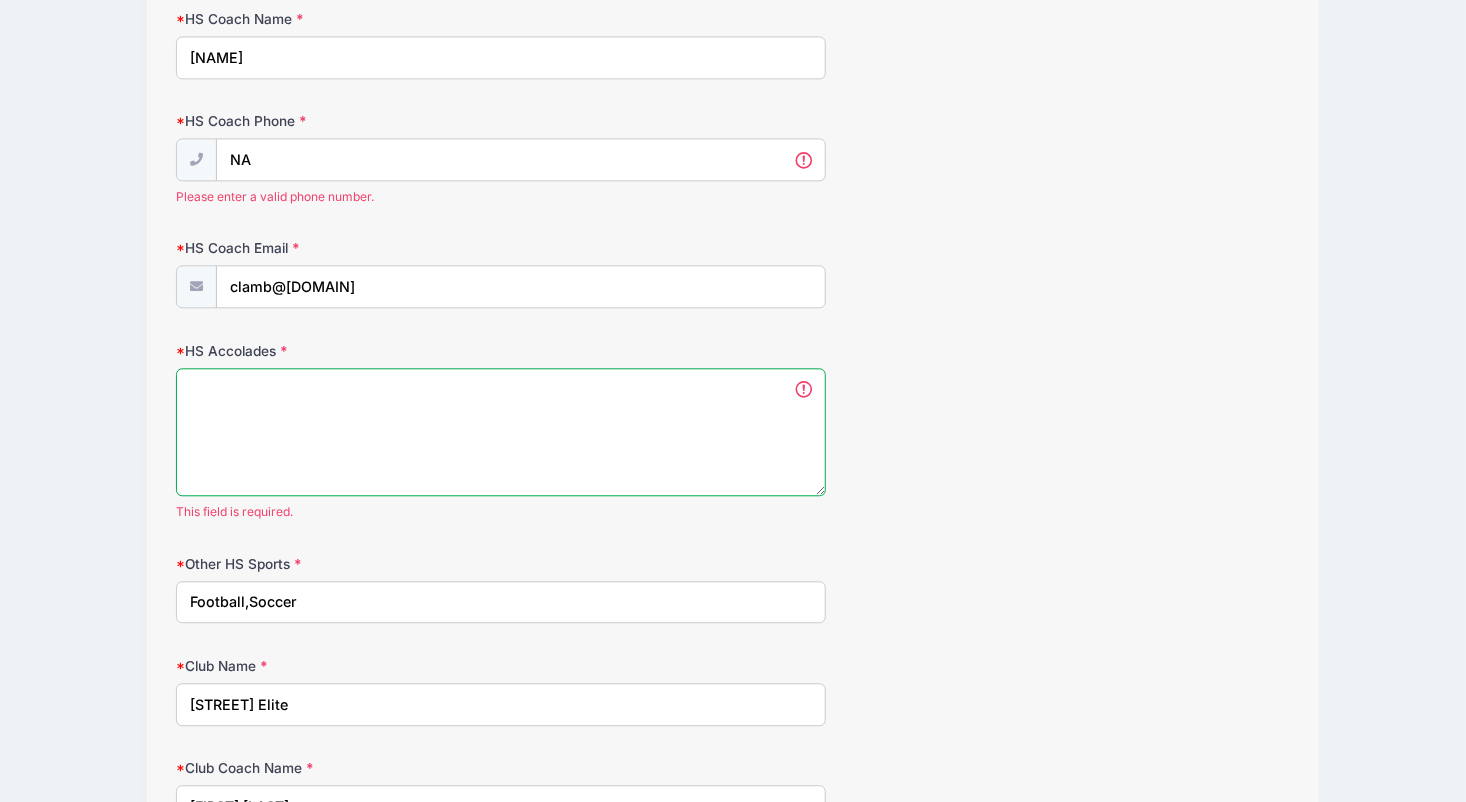 click on "HS Accolades" at bounding box center [500, 432] 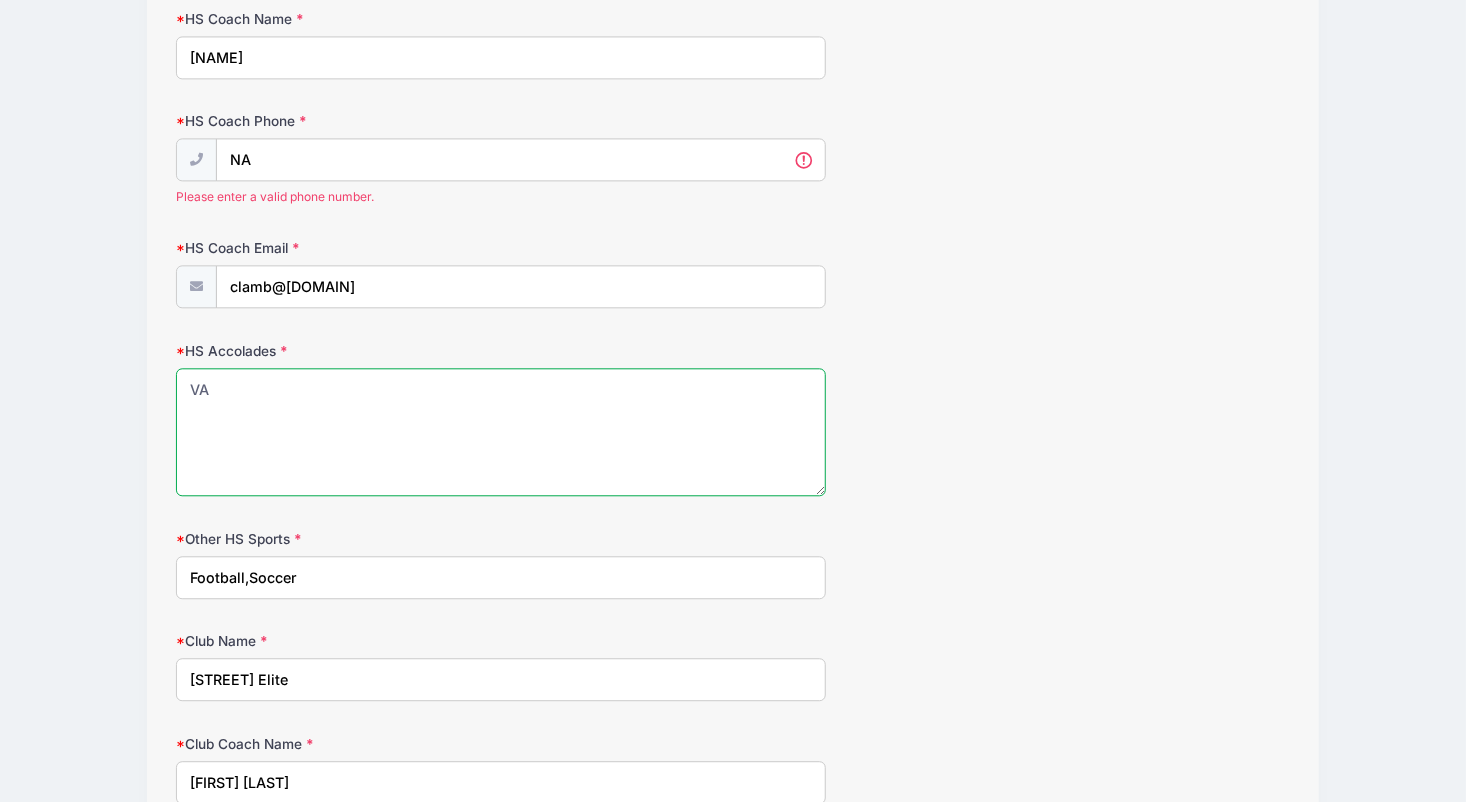 type on "V" 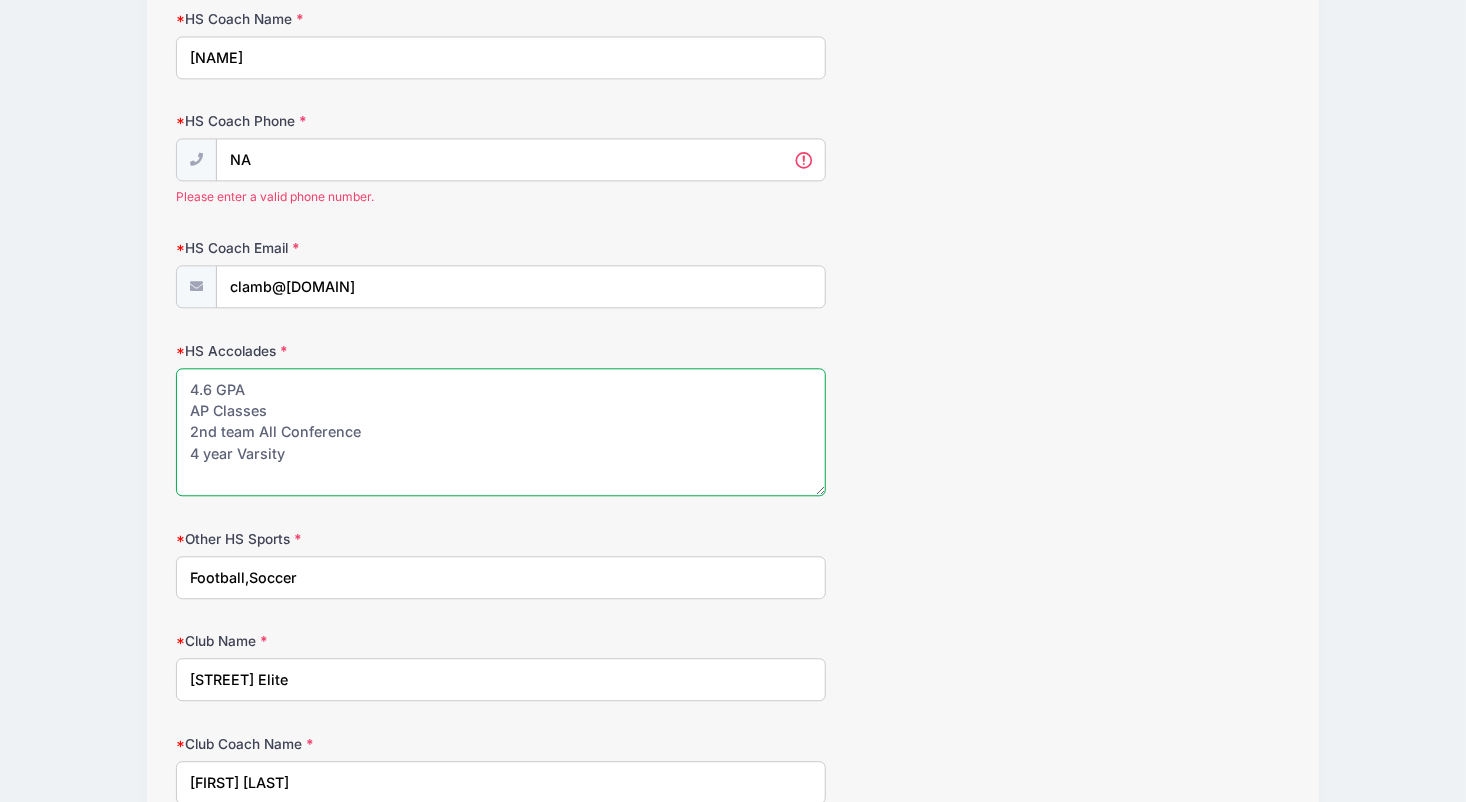 type on "4.6 GPA
AP Classes
2nd team All Conference
4 year Varsity" 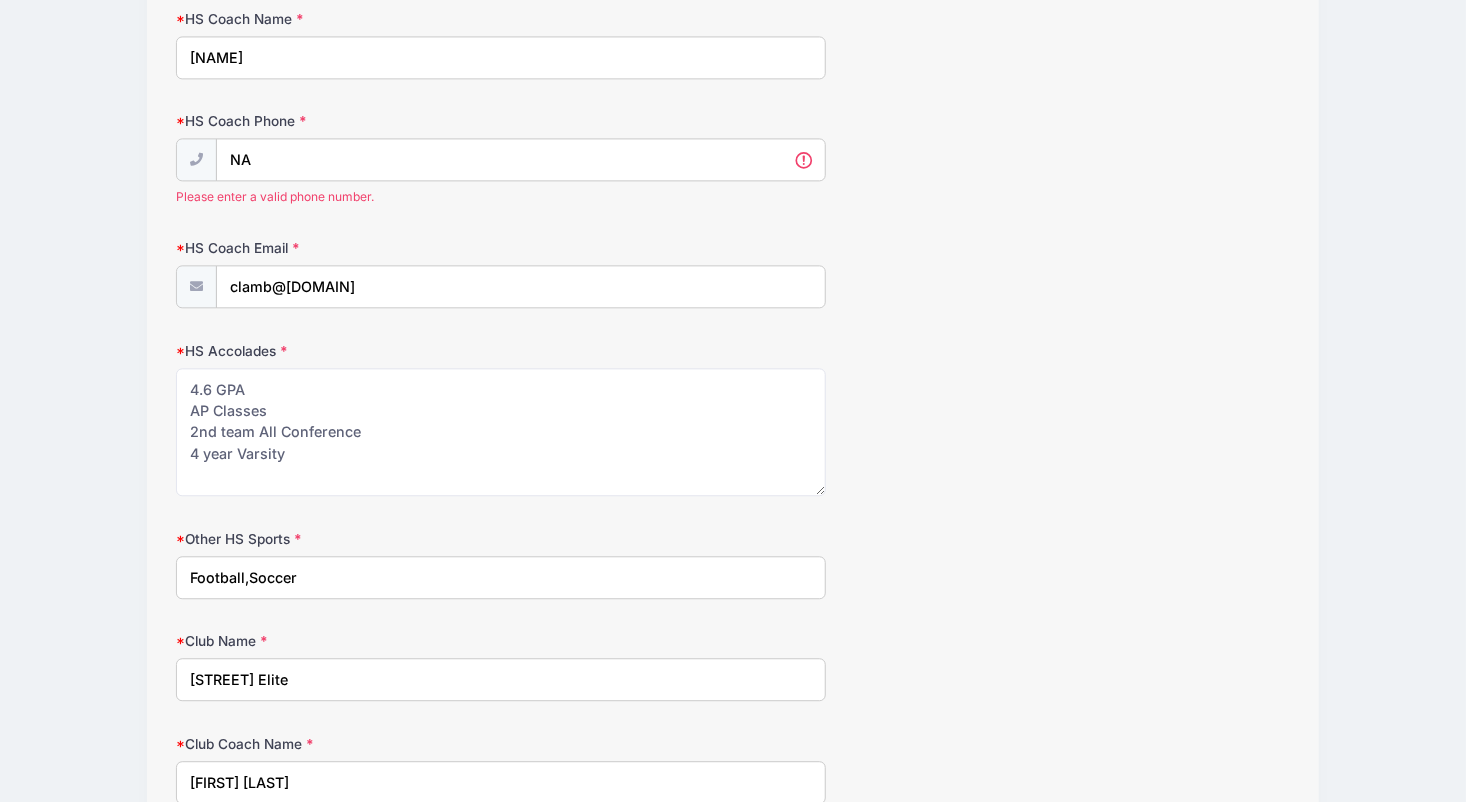 click on "HS Accolades
4.6 GPA
AP Classes
2nd team All Conference
4 year Varsity" at bounding box center (732, 419) 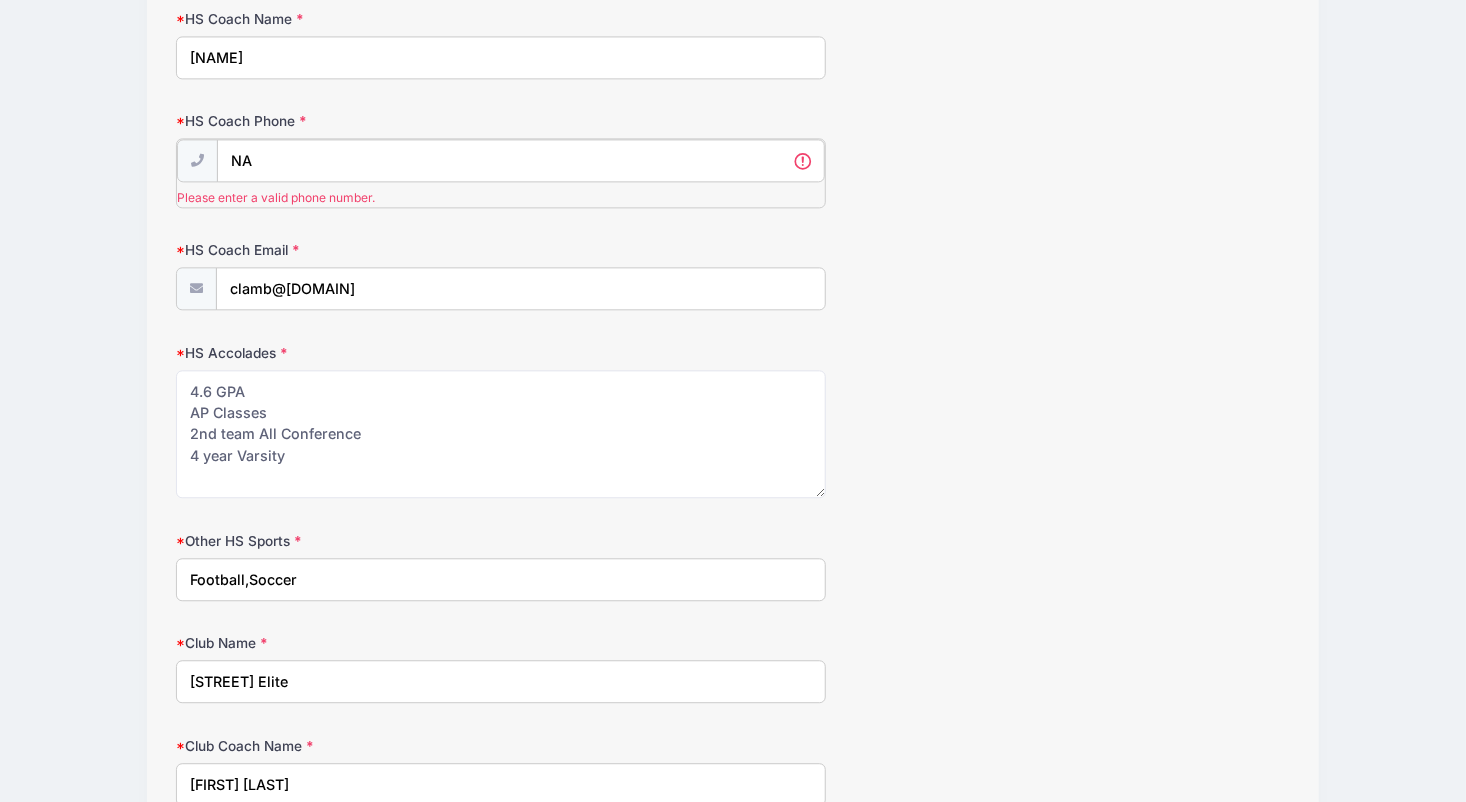 click on "NA" at bounding box center (520, 160) 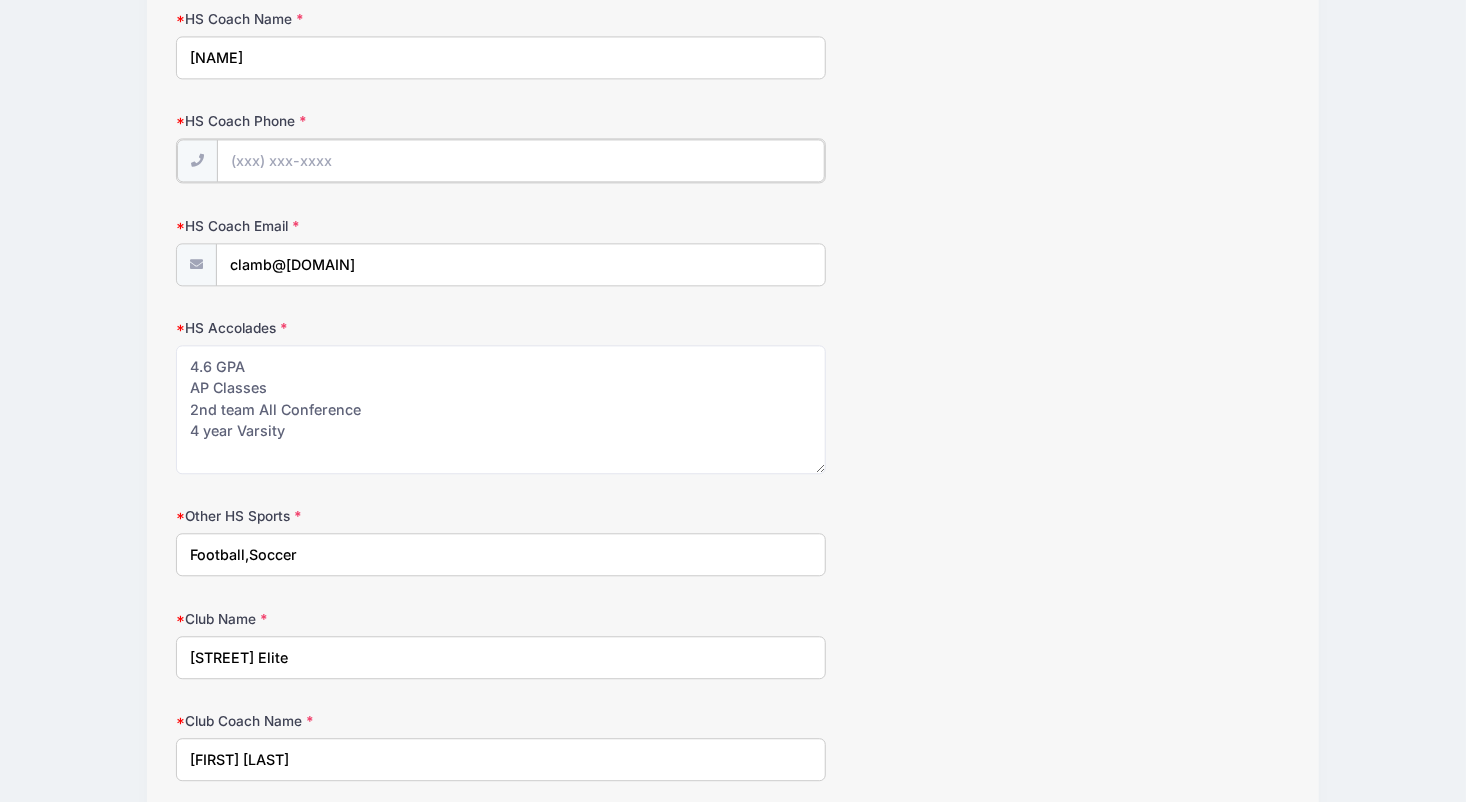 type 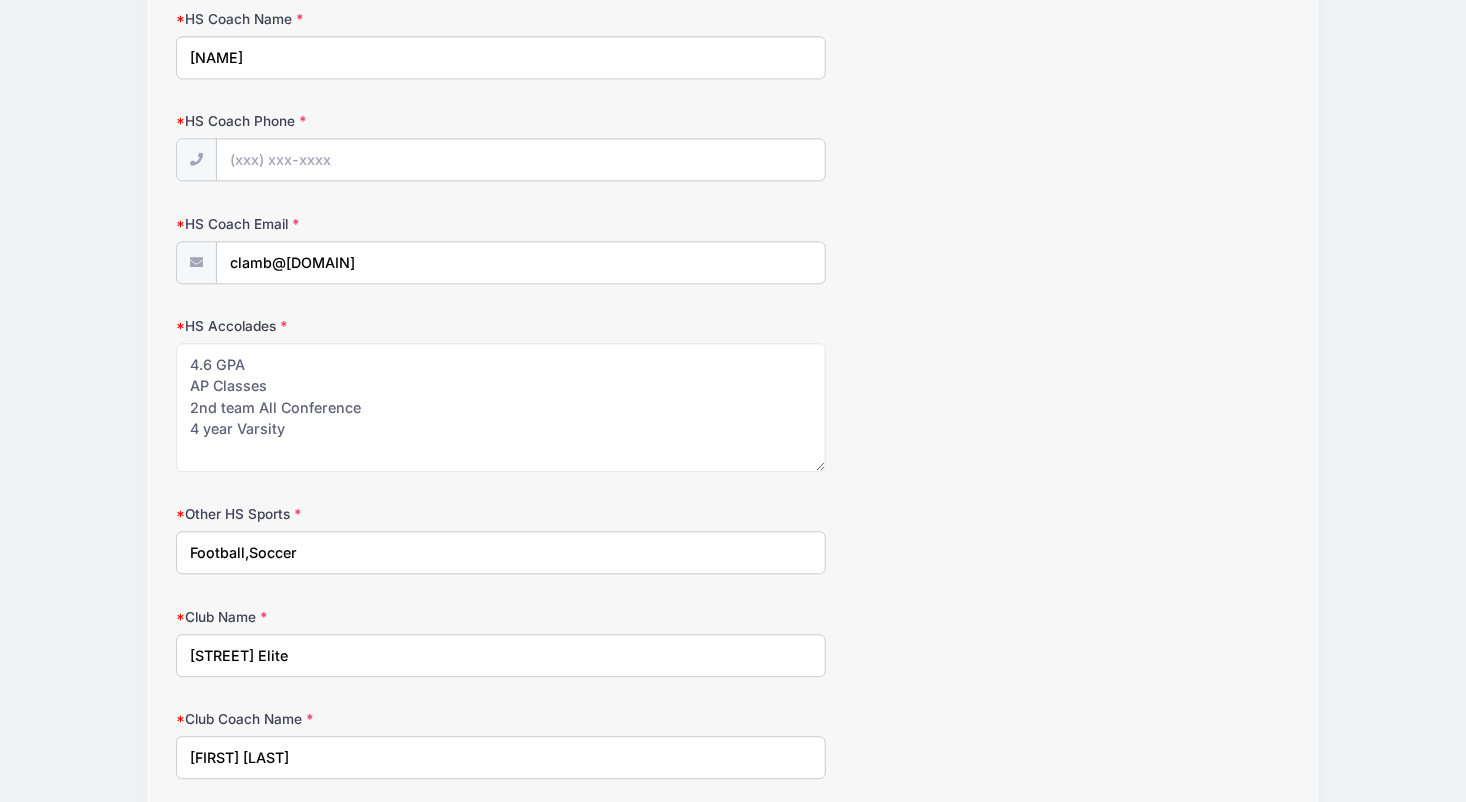 click on "HS Coach Phone" at bounding box center (520, 159) 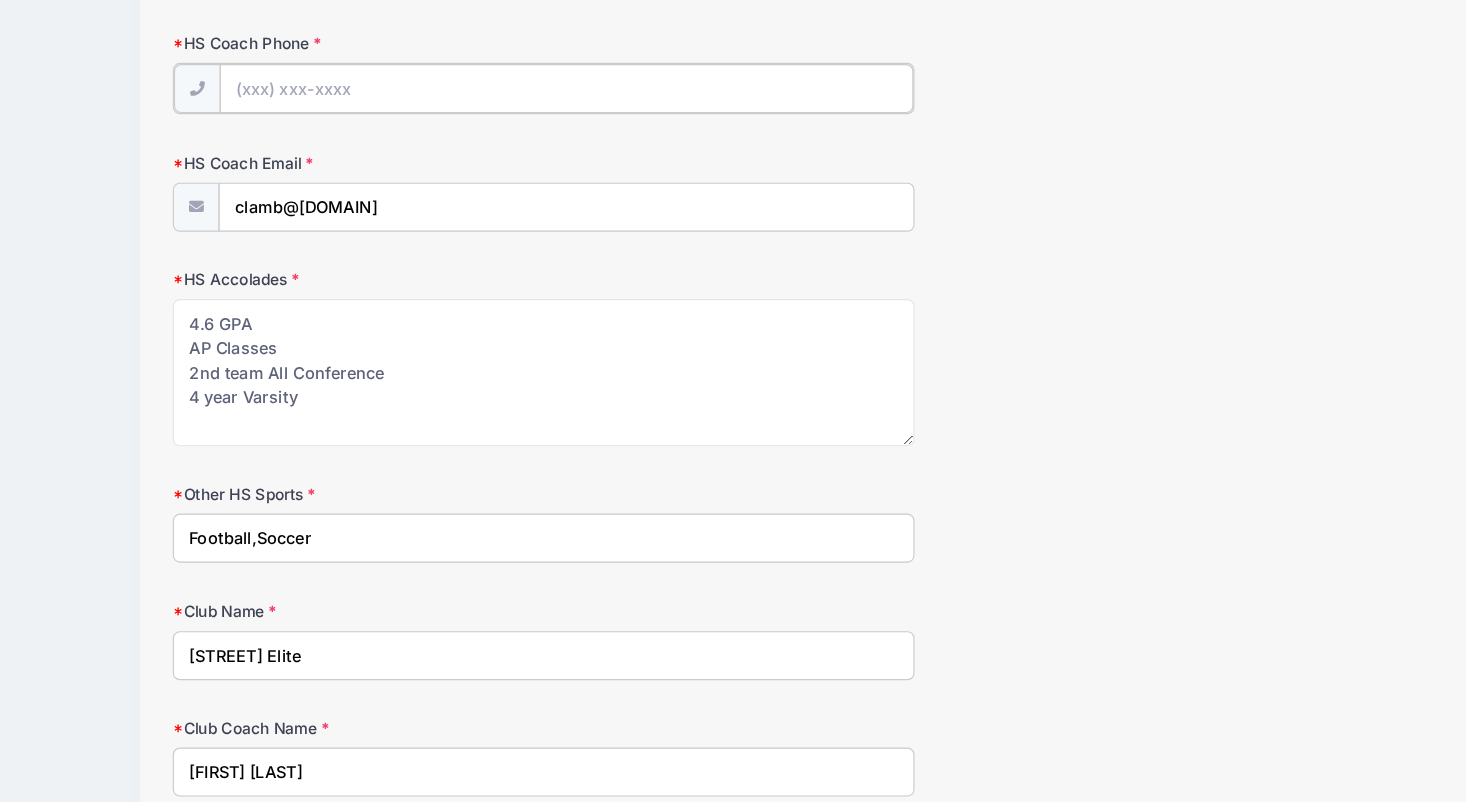 scroll, scrollTop: 2107, scrollLeft: 0, axis: vertical 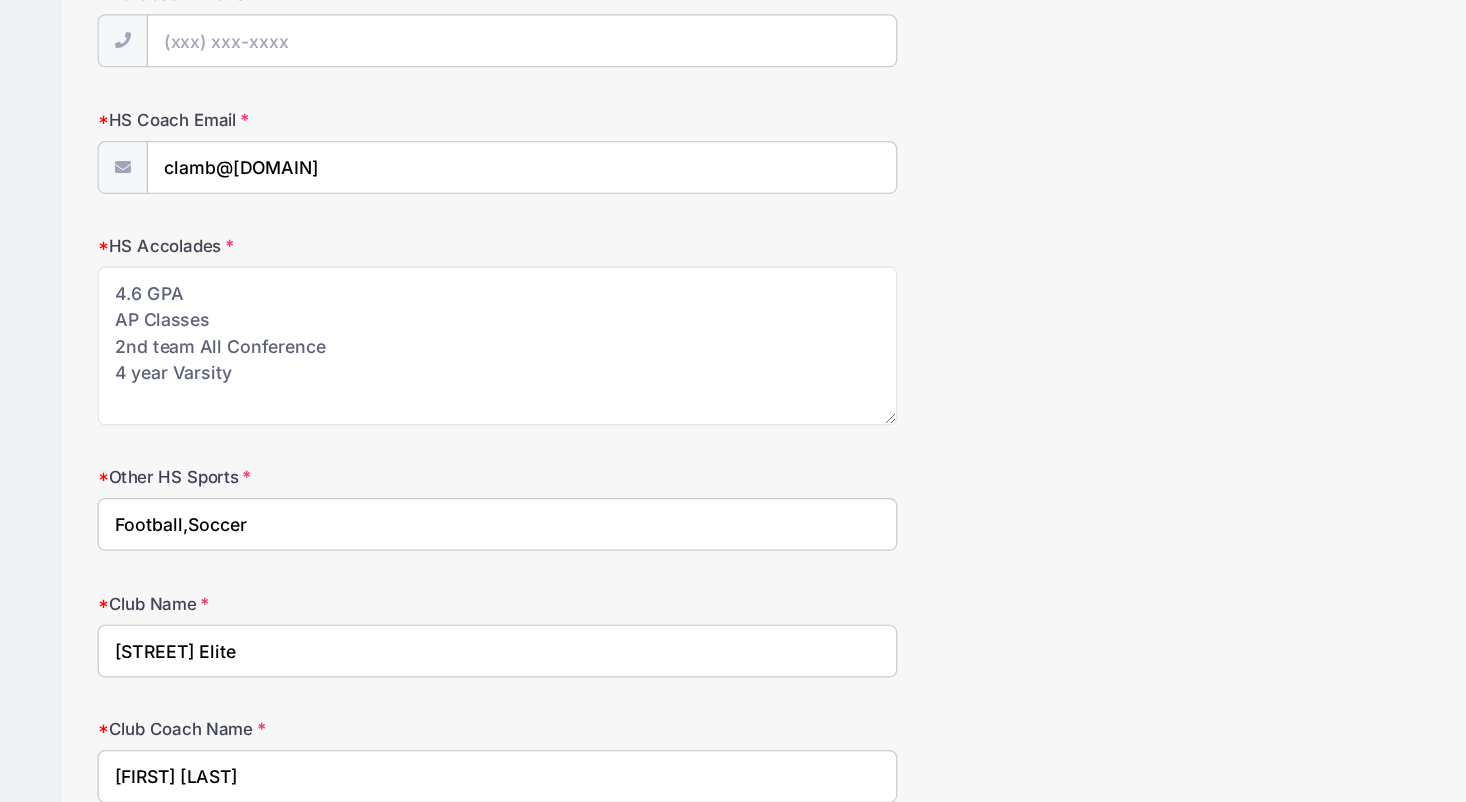 click on "Club Coach Name" at bounding box center (361, 720) 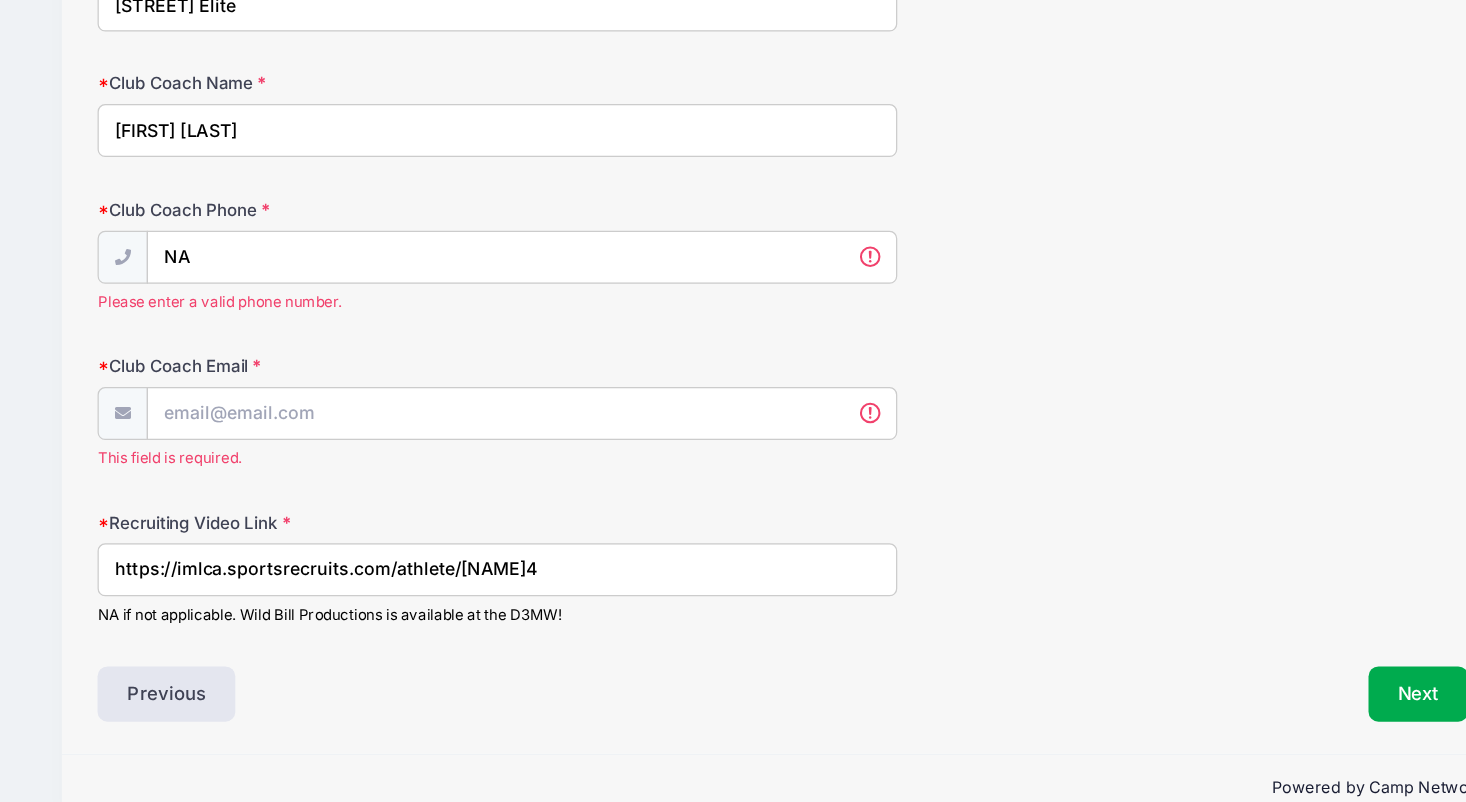 scroll, scrollTop: 2637, scrollLeft: 0, axis: vertical 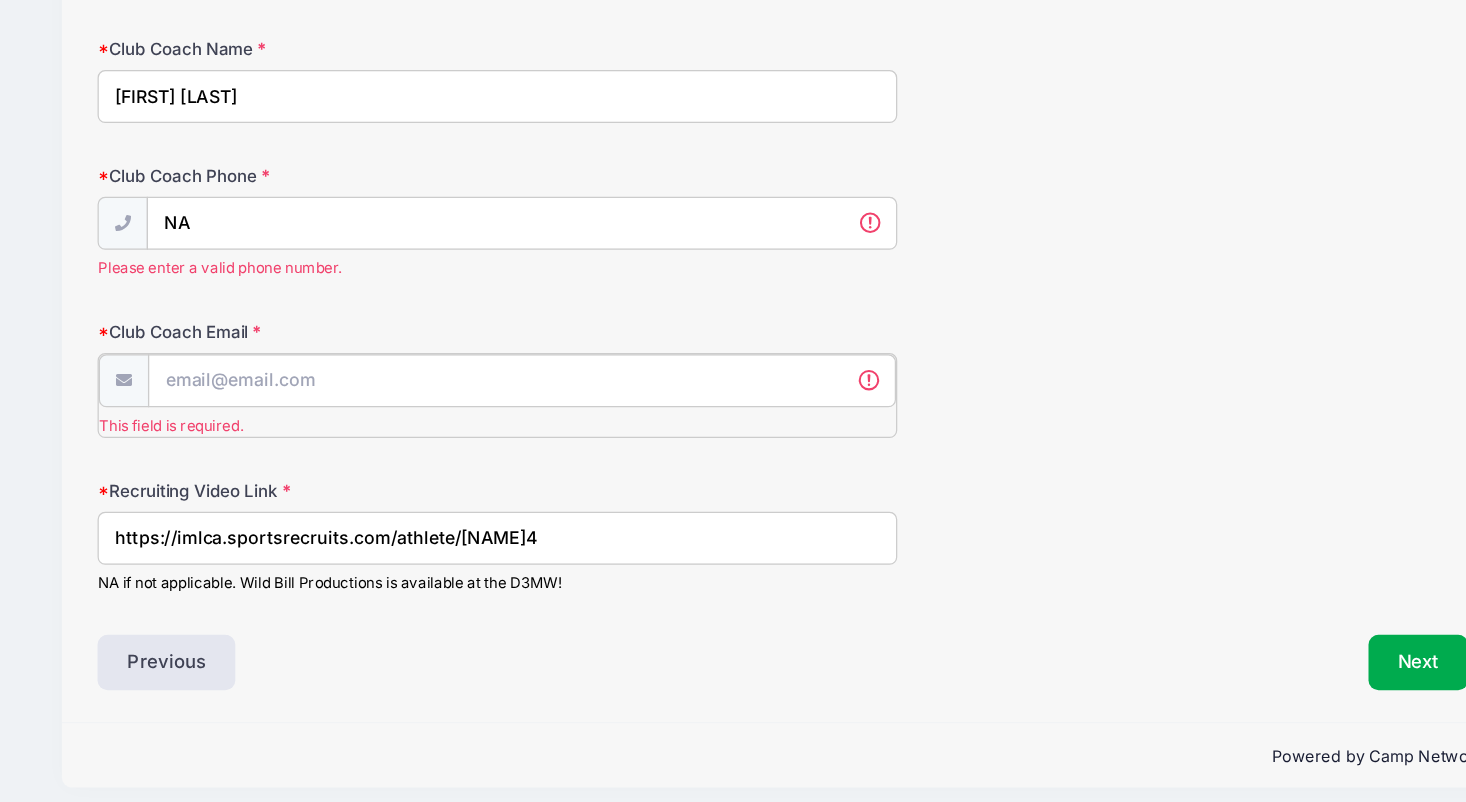 click on "Club Coach Email" at bounding box center [520, 459] 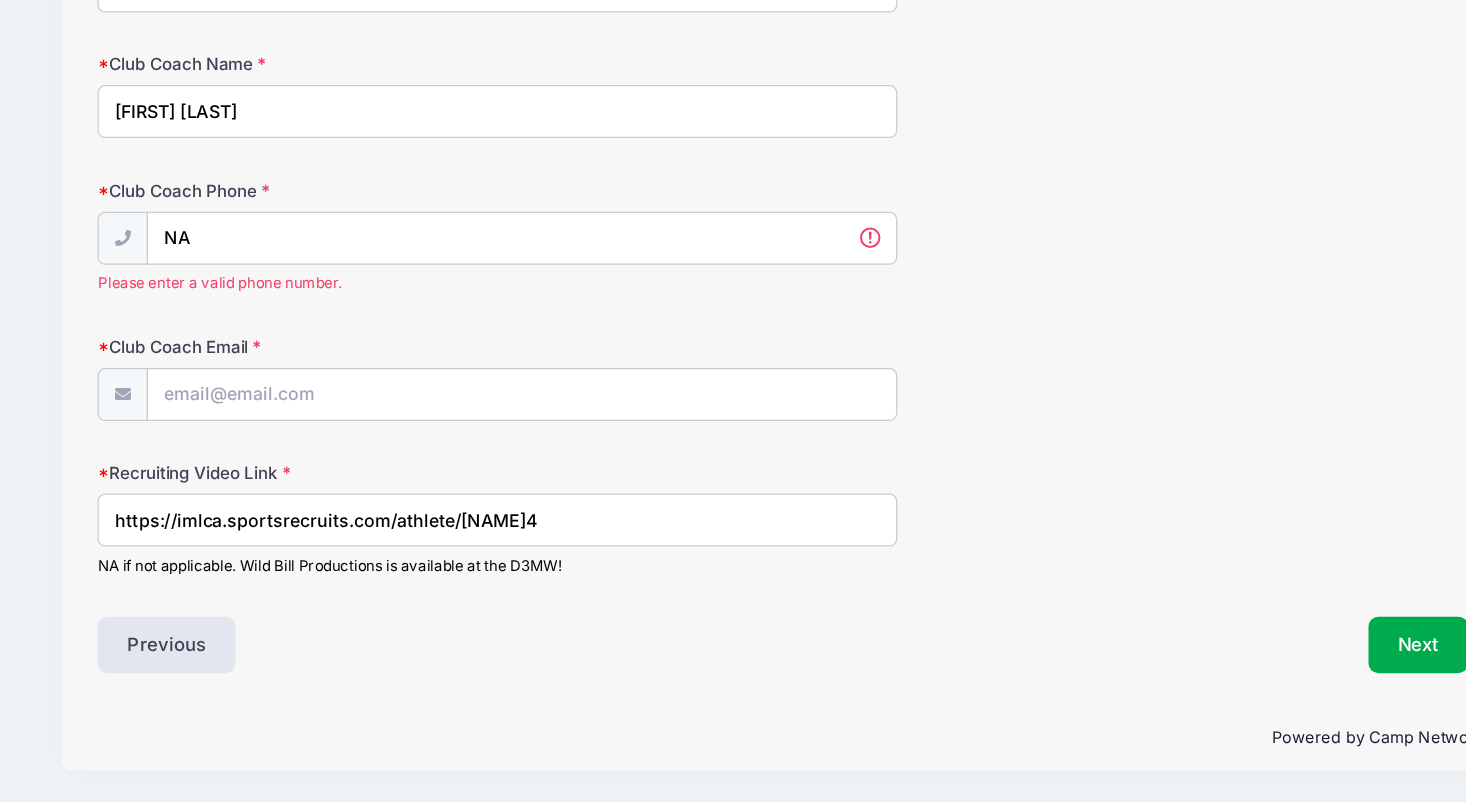 scroll, scrollTop: 2613, scrollLeft: 0, axis: vertical 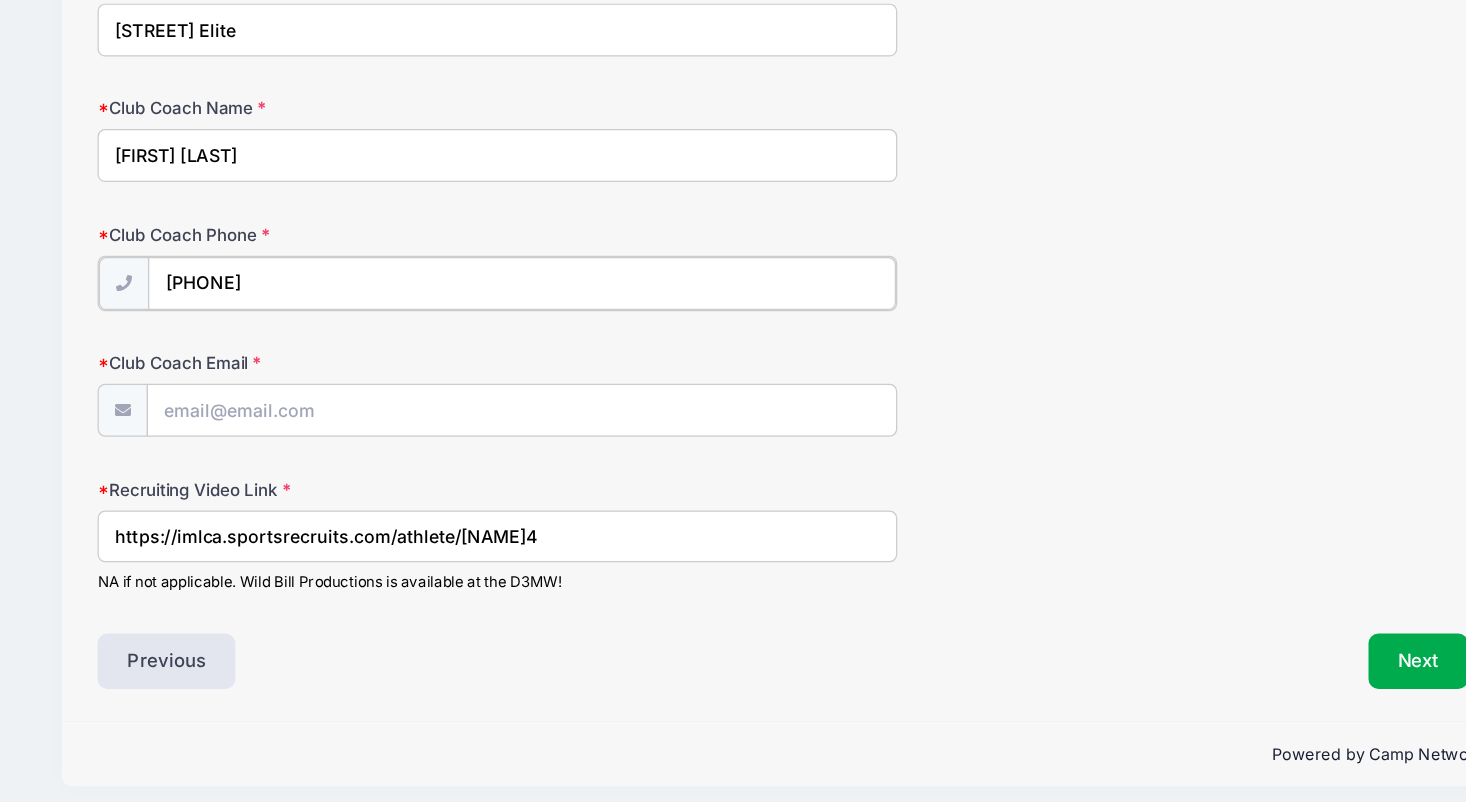 type on "[PHONE]" 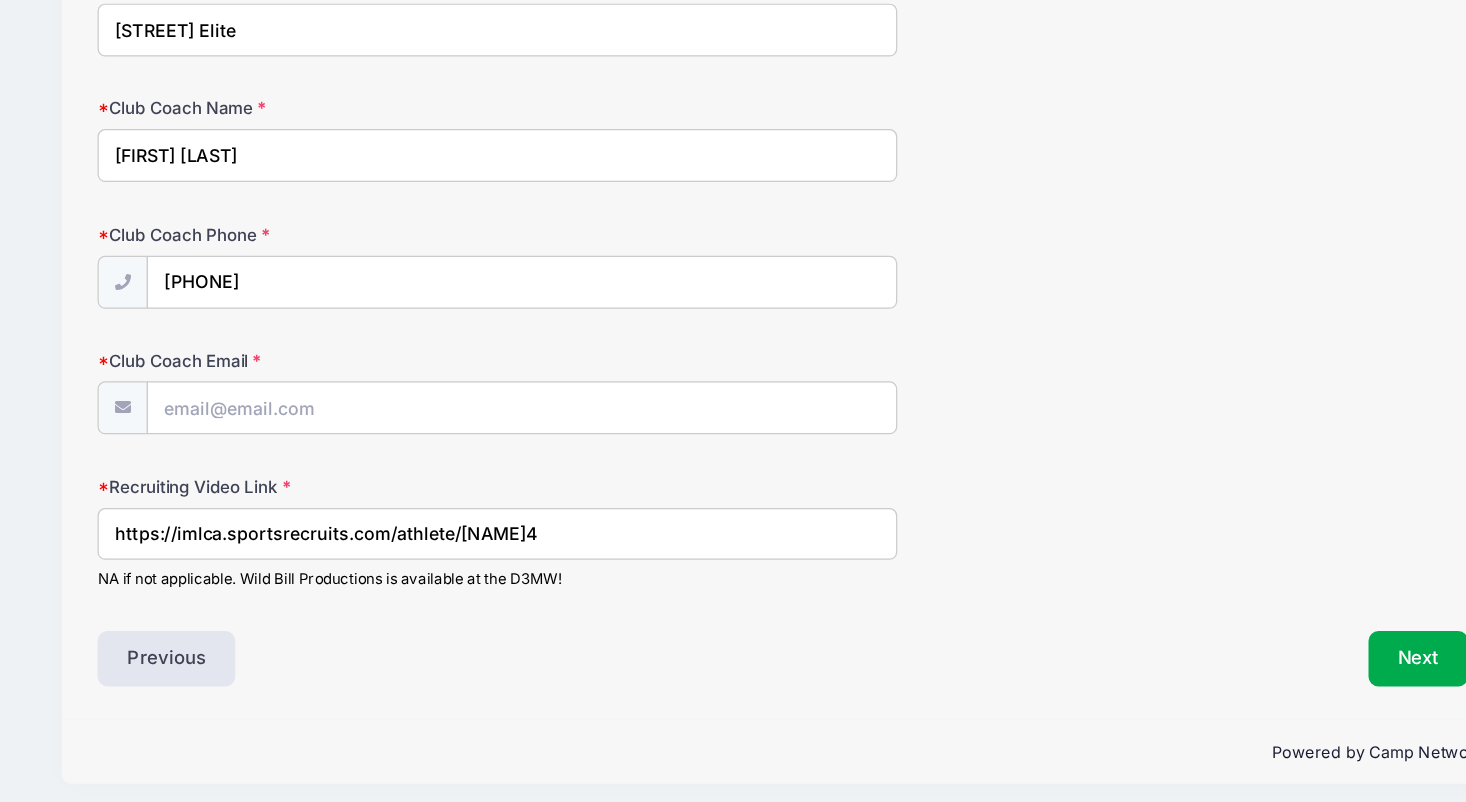 scroll, scrollTop: 2588, scrollLeft: 0, axis: vertical 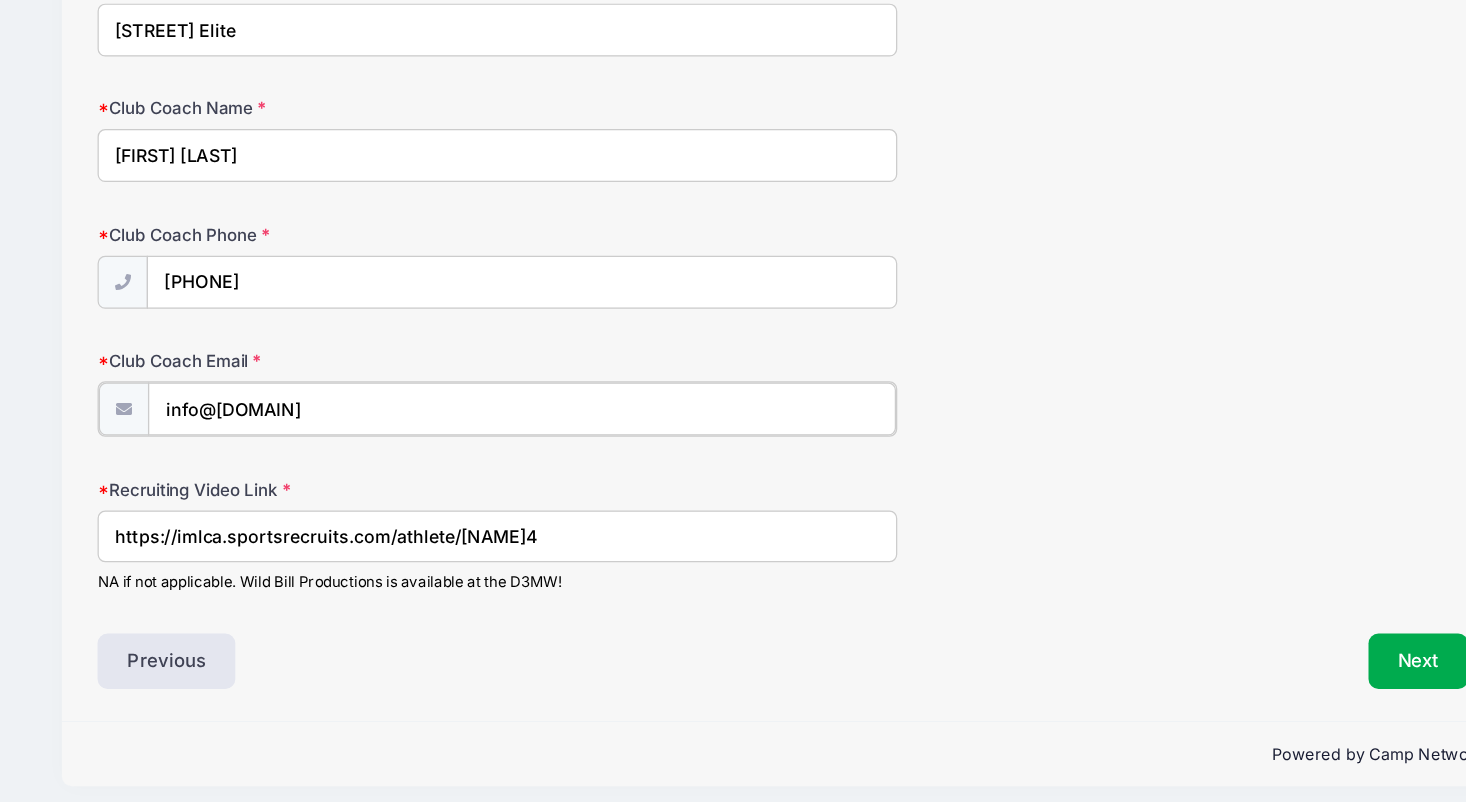 type on "info@[DOMAIN]" 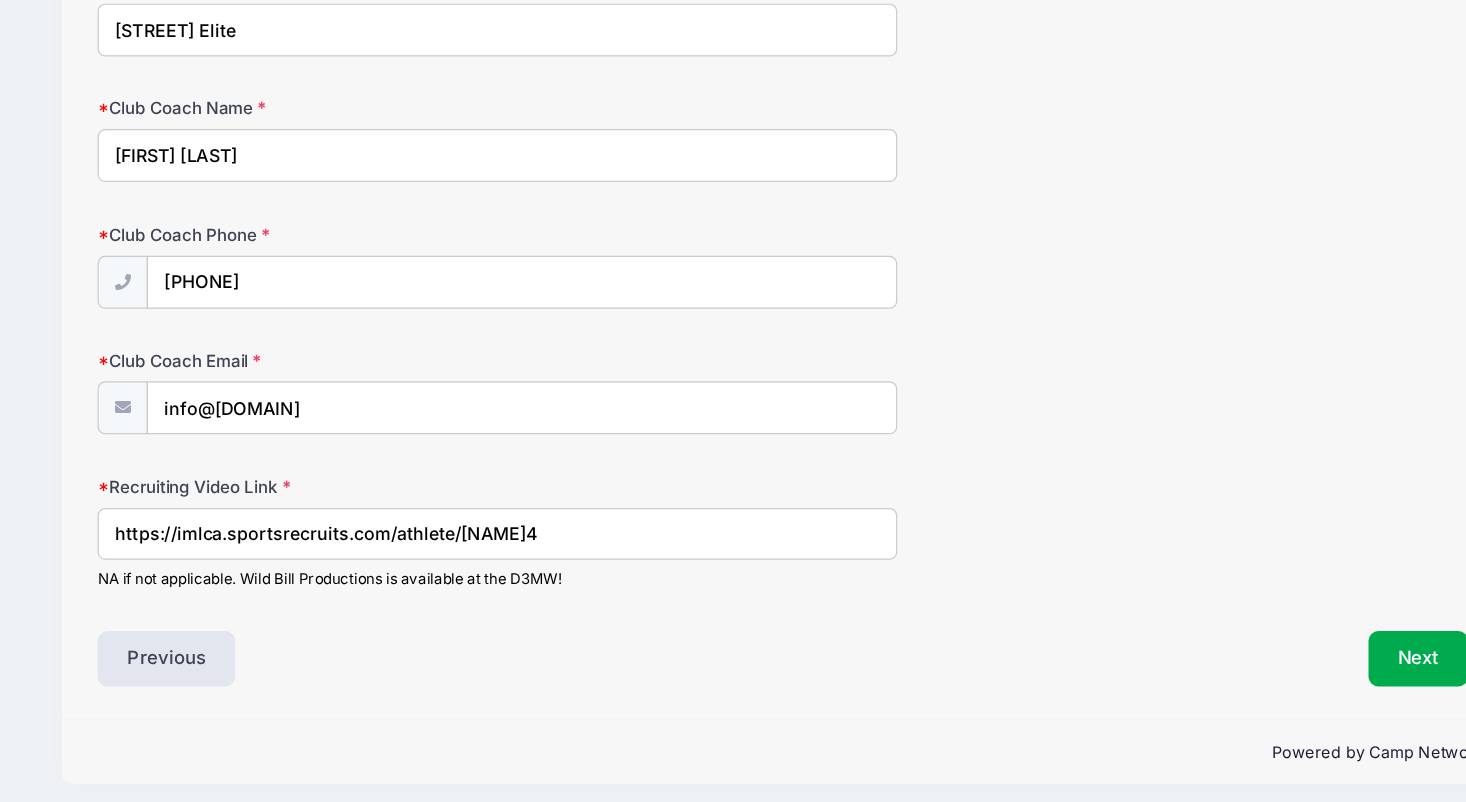scroll, scrollTop: 2588, scrollLeft: 0, axis: vertical 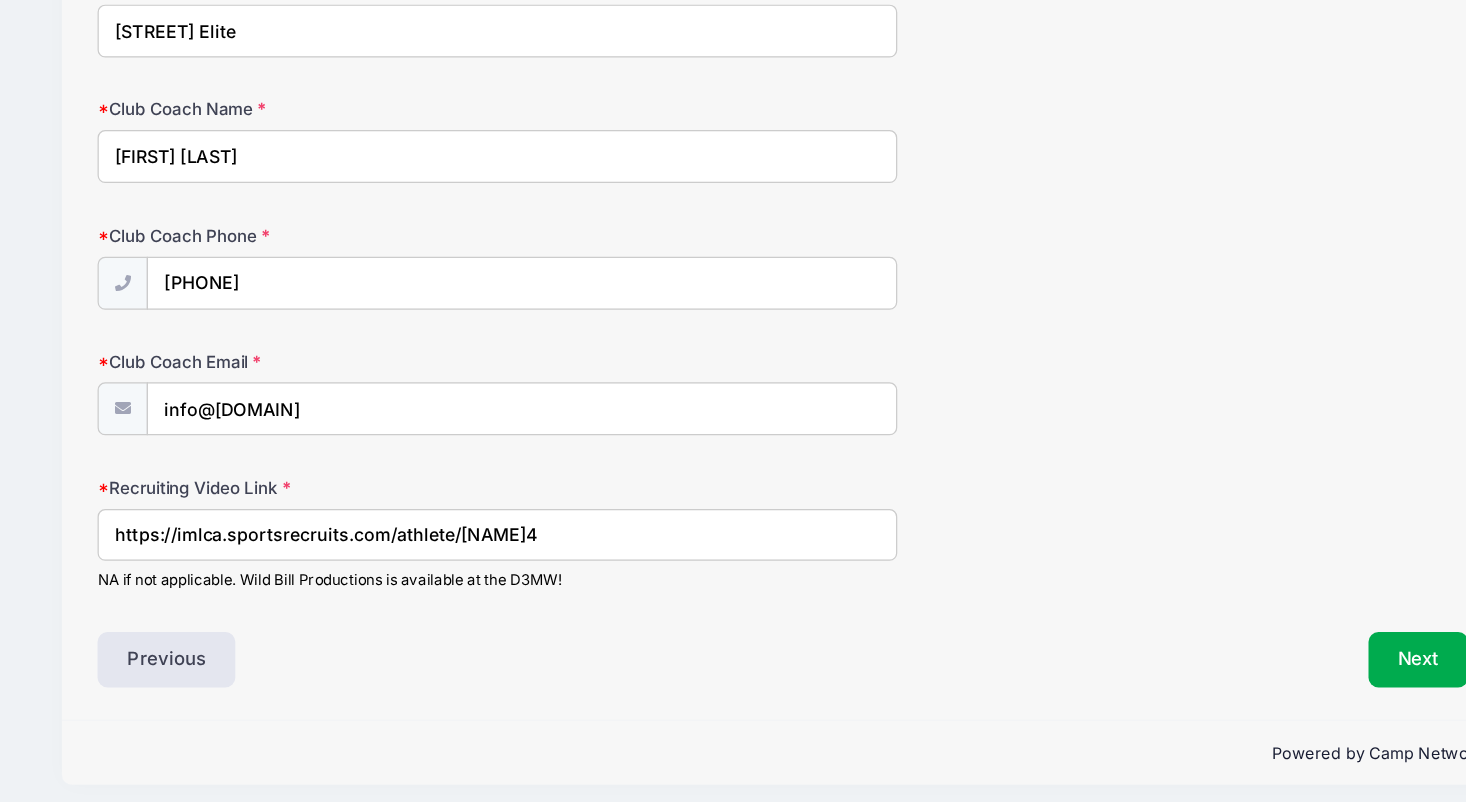 click on "D3 Midwest Lacrosse Showcase
Boys D3 Midwest Lacrosse Showcase ILLINOIS: Midfield from 08/09 to 08/09/2025
Exit
Step  2 /7
Step 1
Step 2
Step 3
Policies
Summary
[FIRST]" at bounding box center [733, -887] 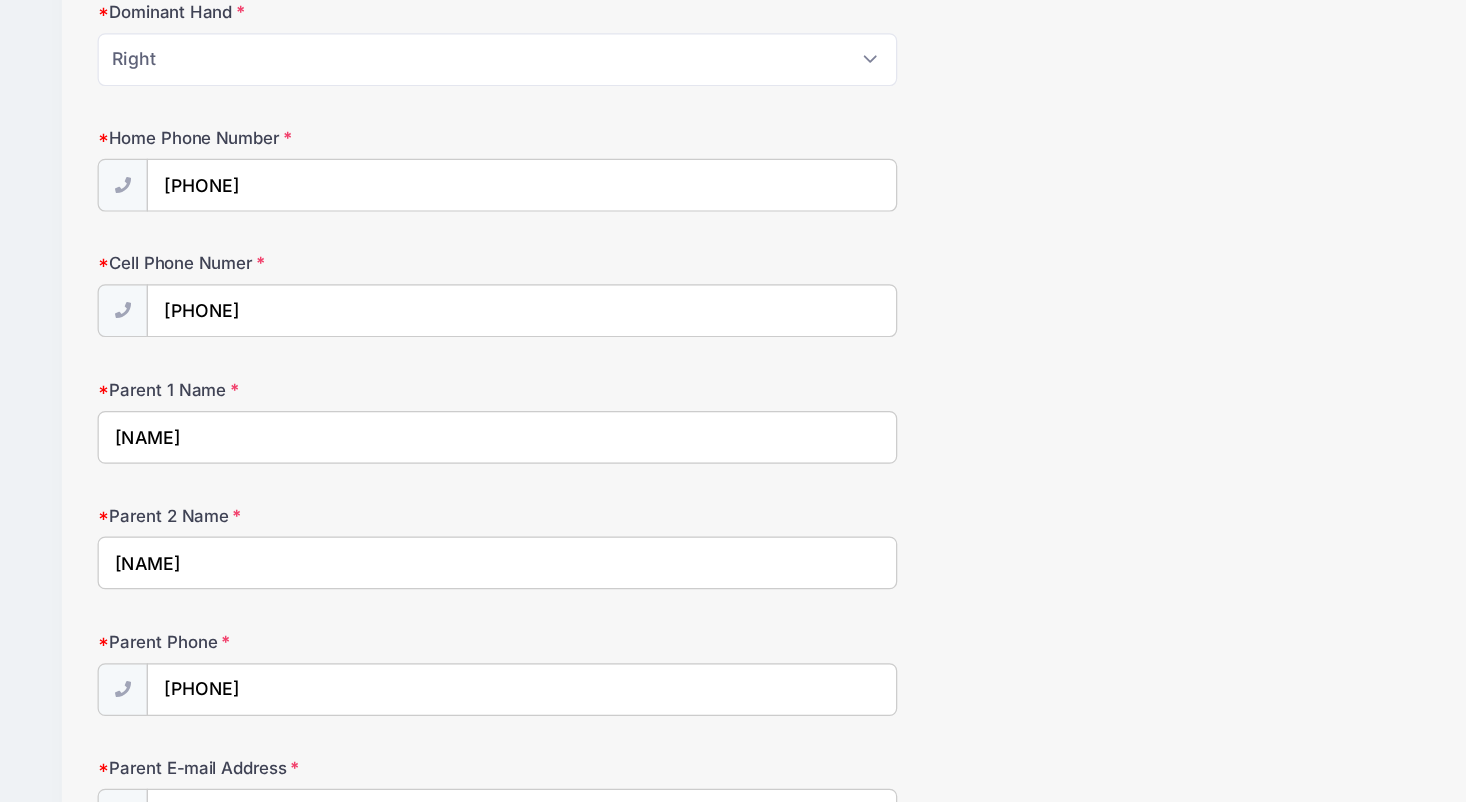 click on "D3 Midwest Lacrosse Showcase
Boys D3 Midwest Lacrosse Showcase ILLINOIS: Midfield from 08/09 to 08/09/2025
Exit
Step  2 /7
Step 1
Step 2
Step 3
Policies
Summary
[FIRST]" at bounding box center [733, 403] 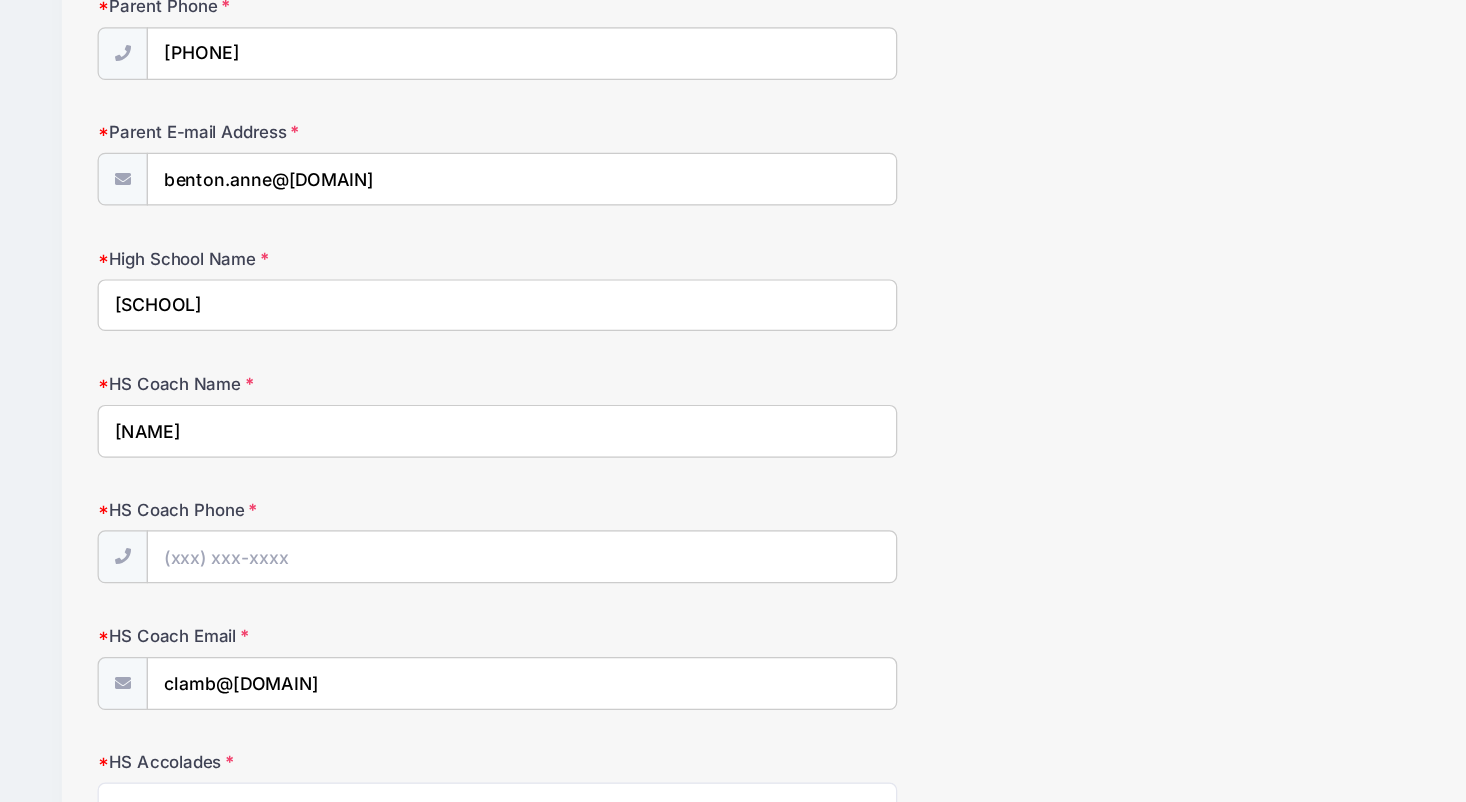 scroll, scrollTop: 1668, scrollLeft: 0, axis: vertical 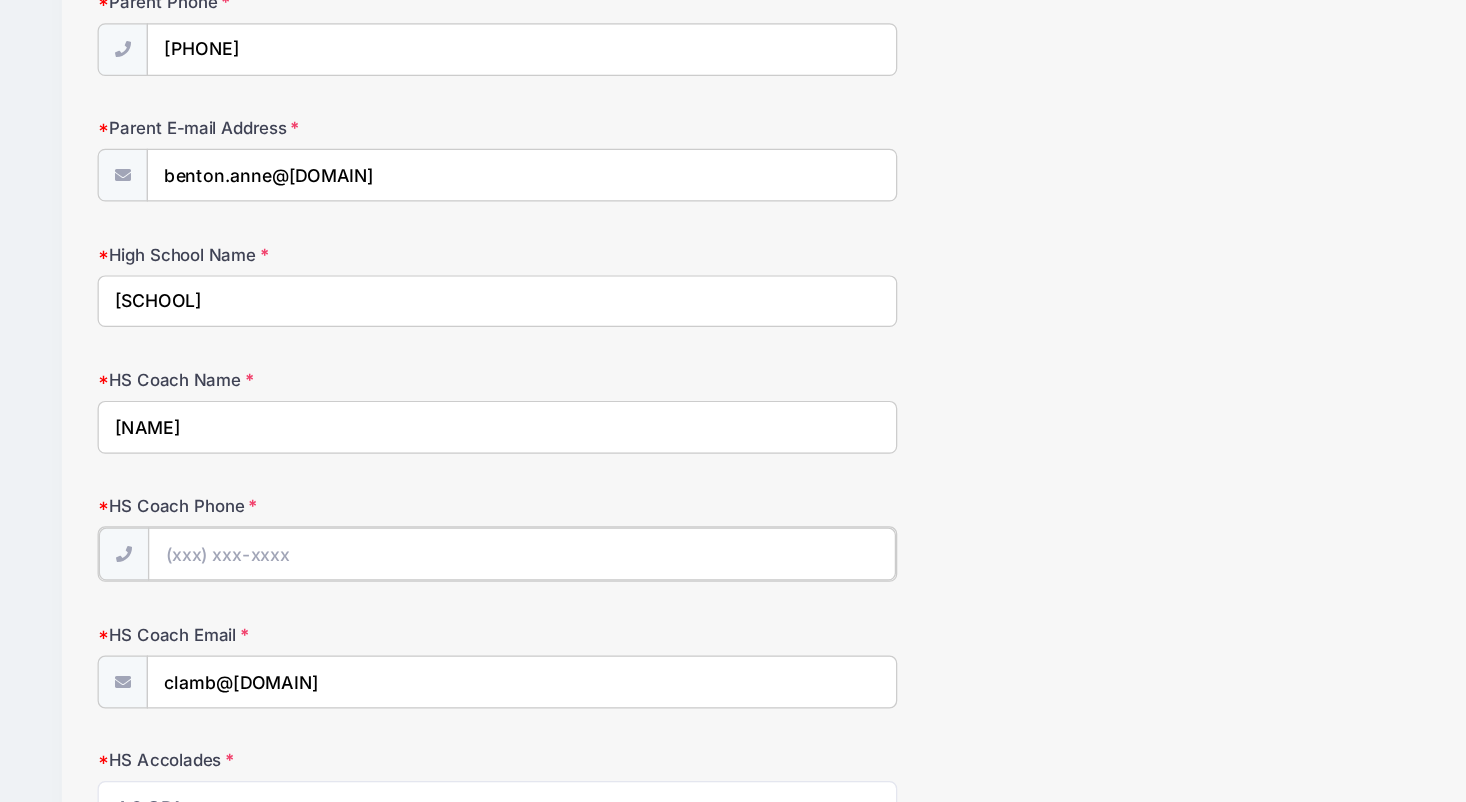 click on "HS Coach Phone" at bounding box center [520, 600] 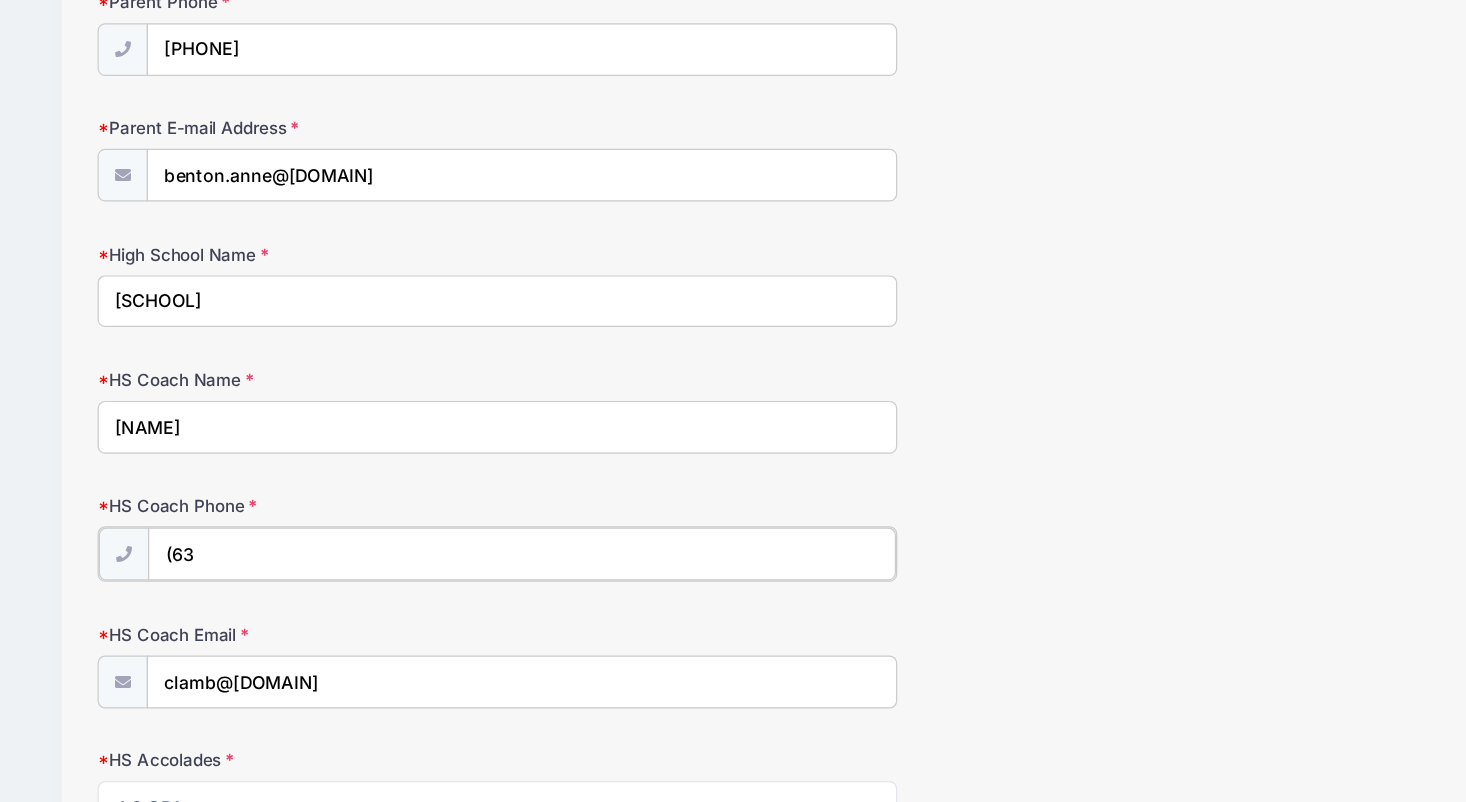 type on "(6" 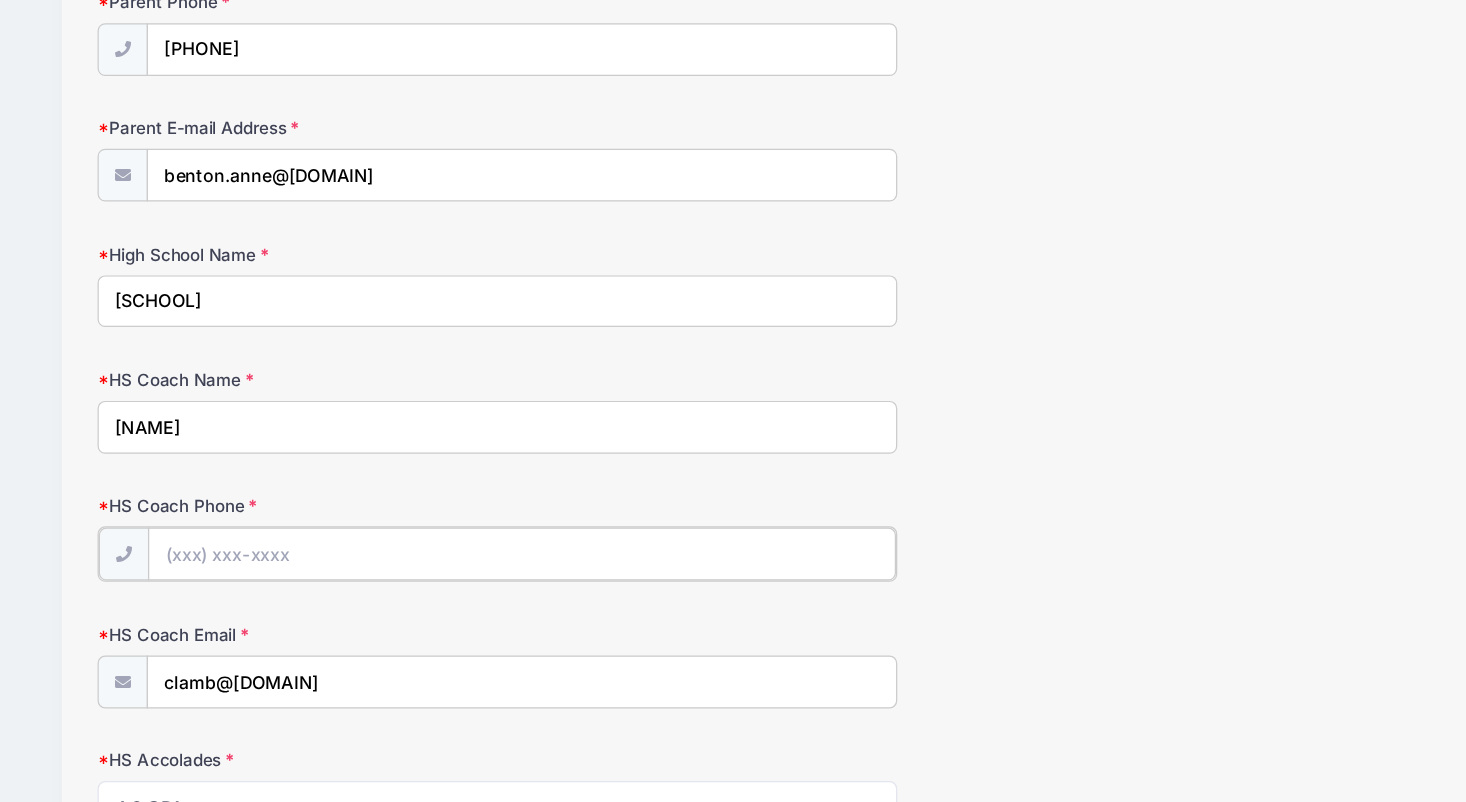 paste on "[PHONE]" 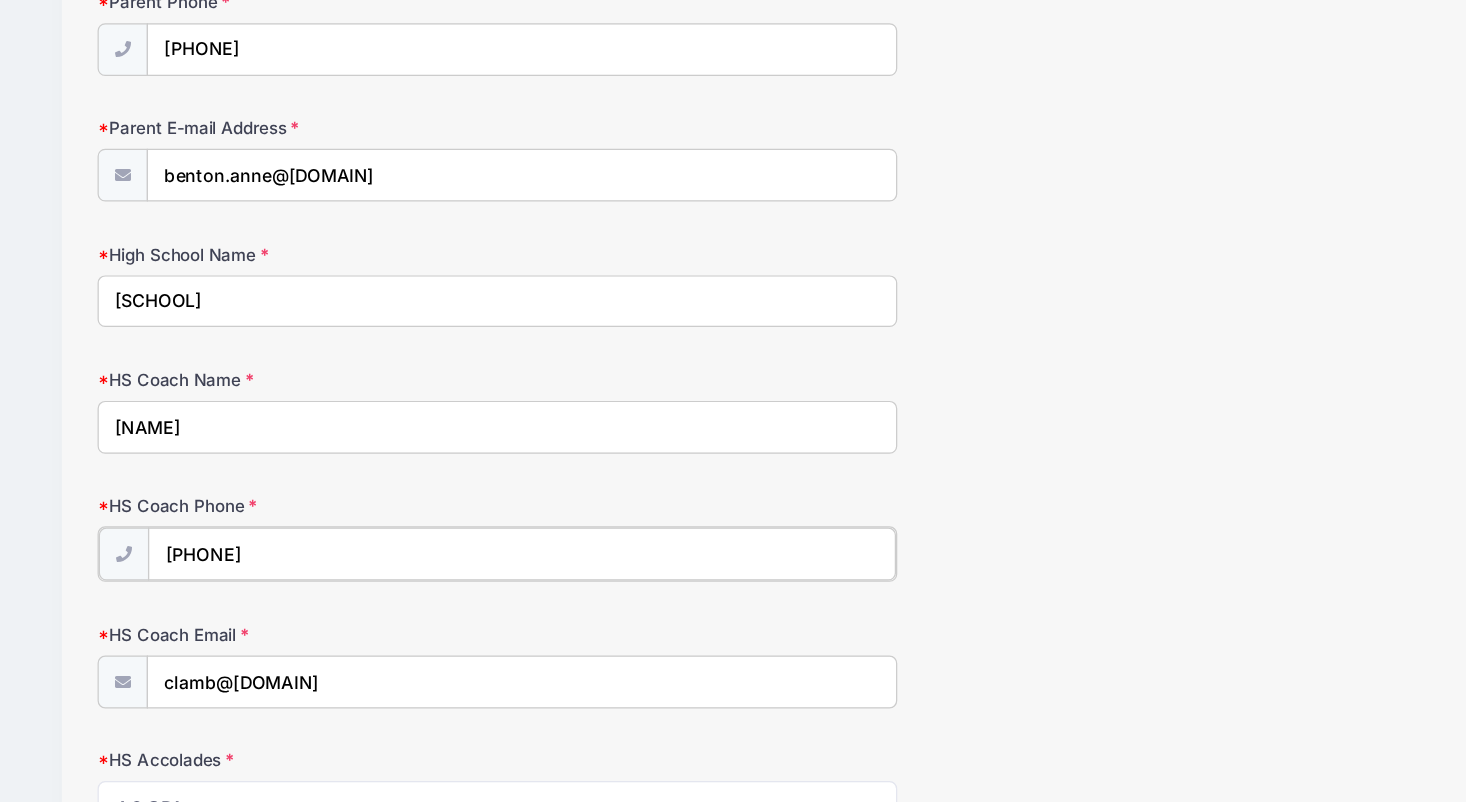 type on "[PHONE]" 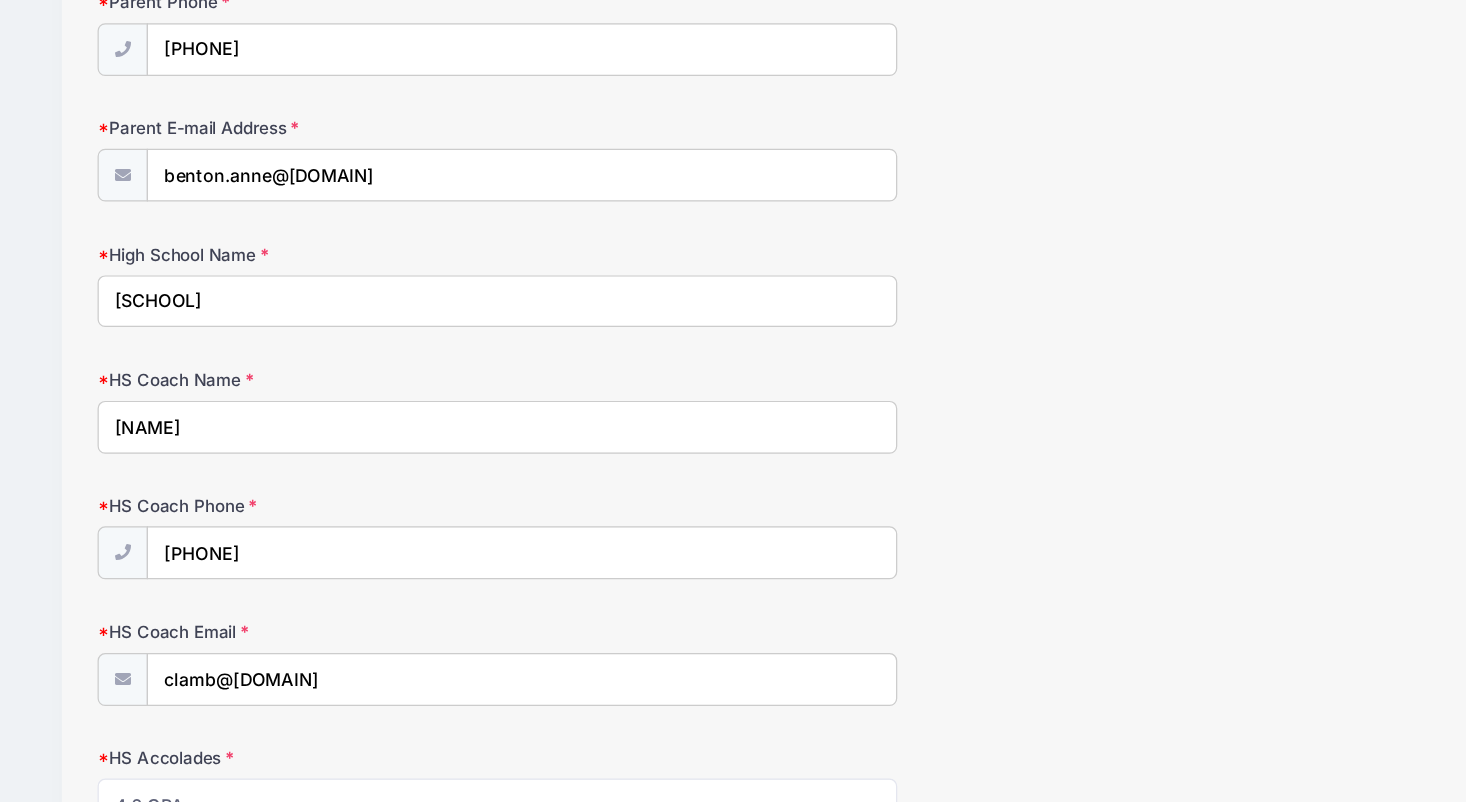 drag, startPoint x: 345, startPoint y: 618, endPoint x: 310, endPoint y: 649, distance: 46.75468 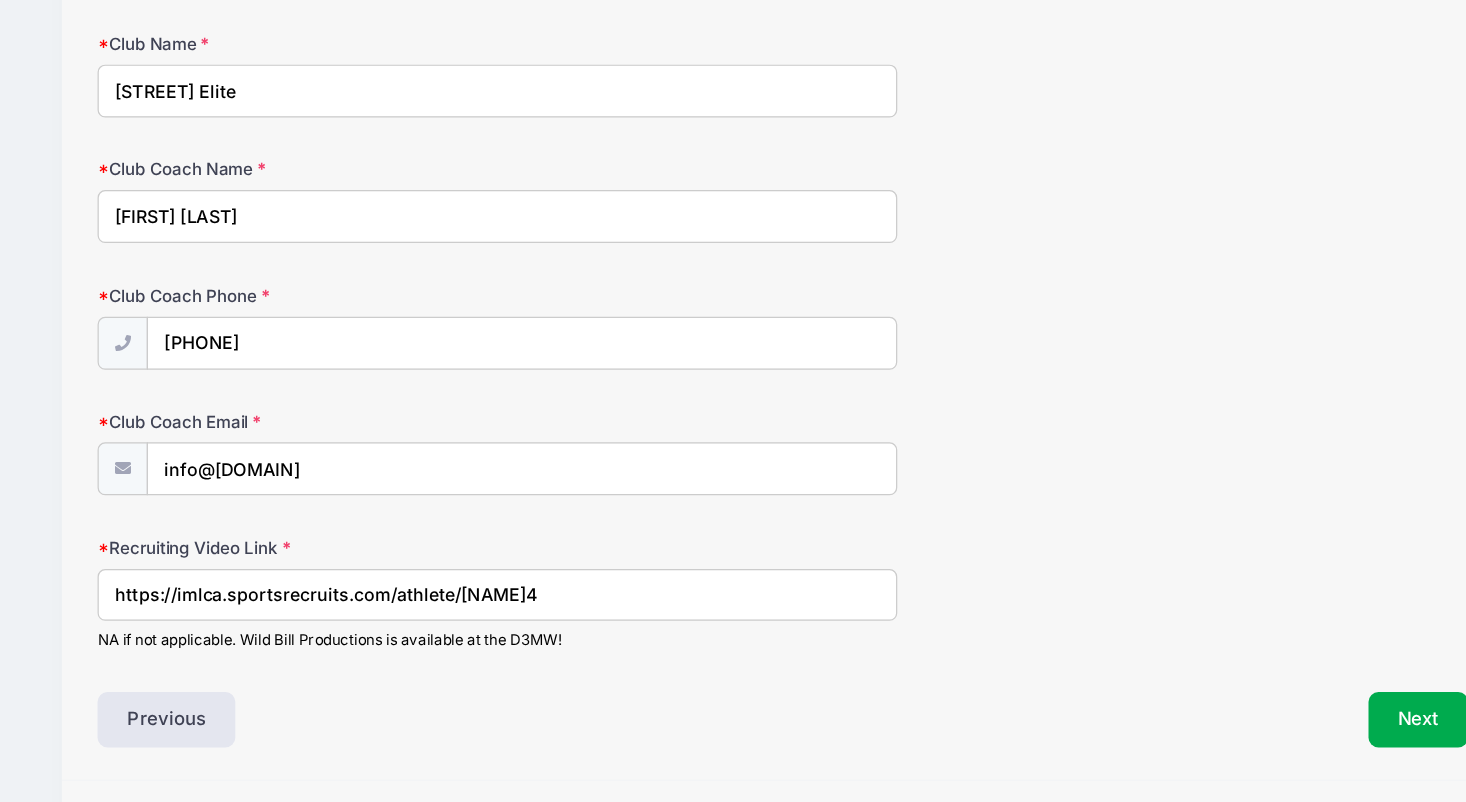 scroll, scrollTop: 2588, scrollLeft: 0, axis: vertical 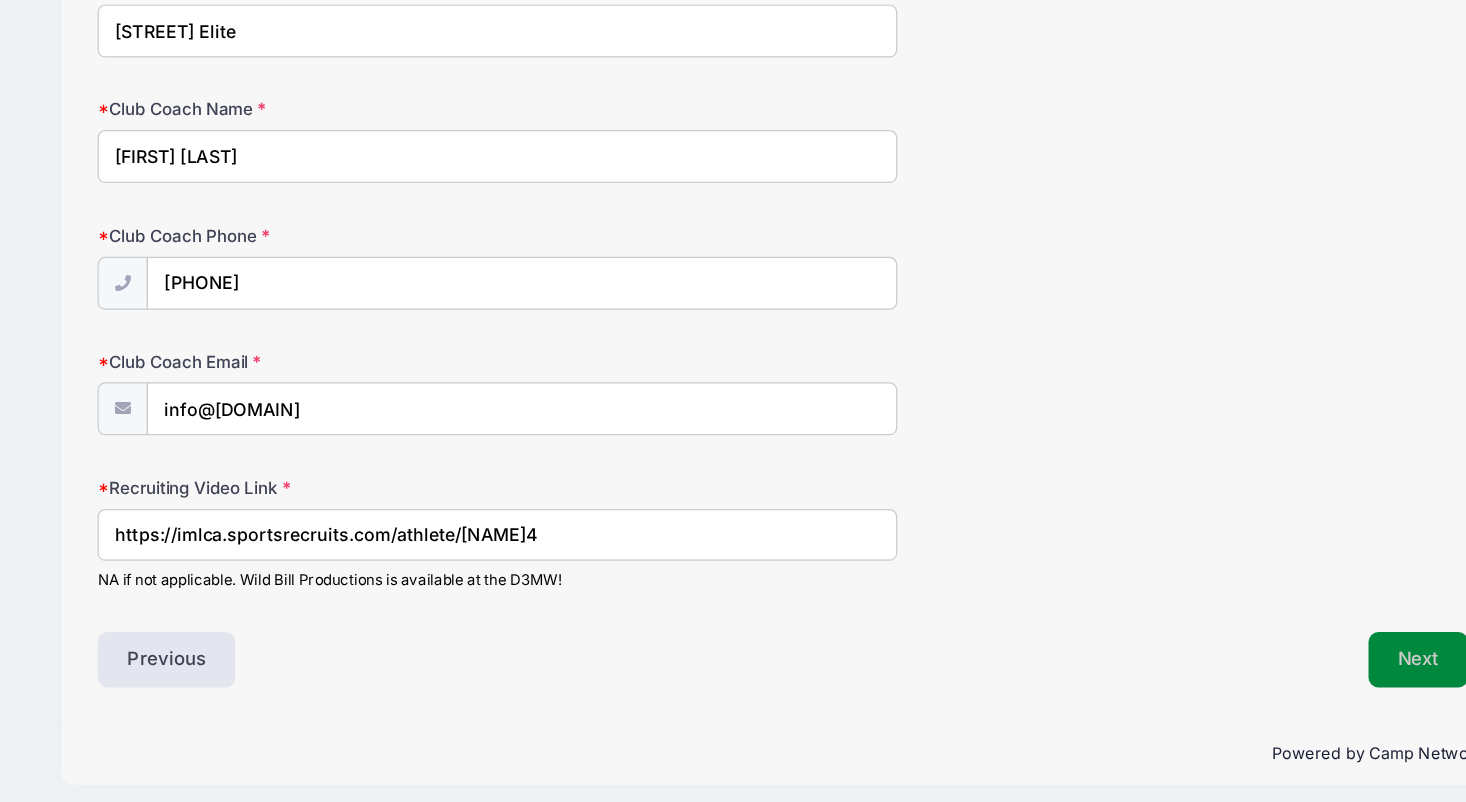 click on "Next" at bounding box center [1249, 687] 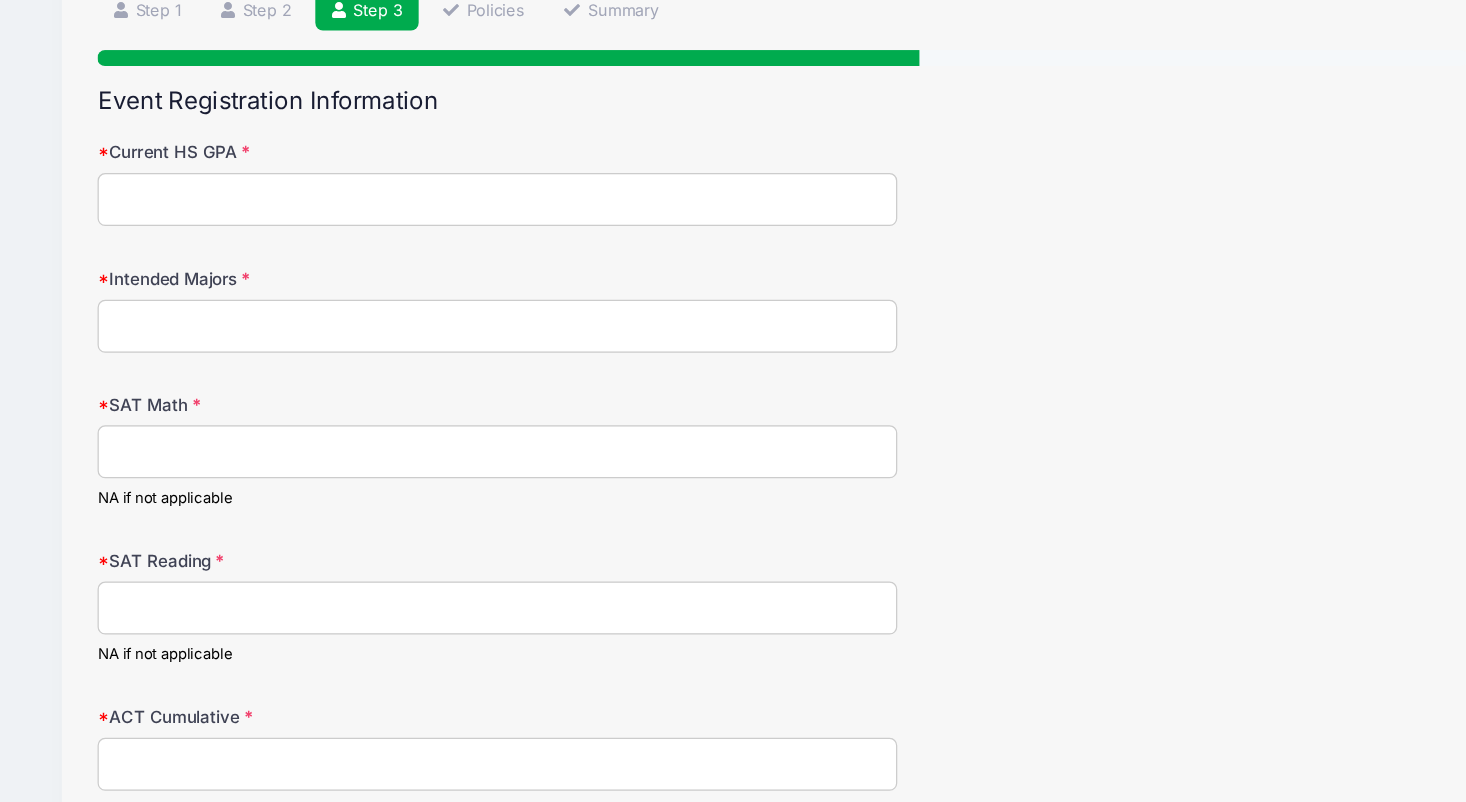 scroll, scrollTop: 0, scrollLeft: 0, axis: both 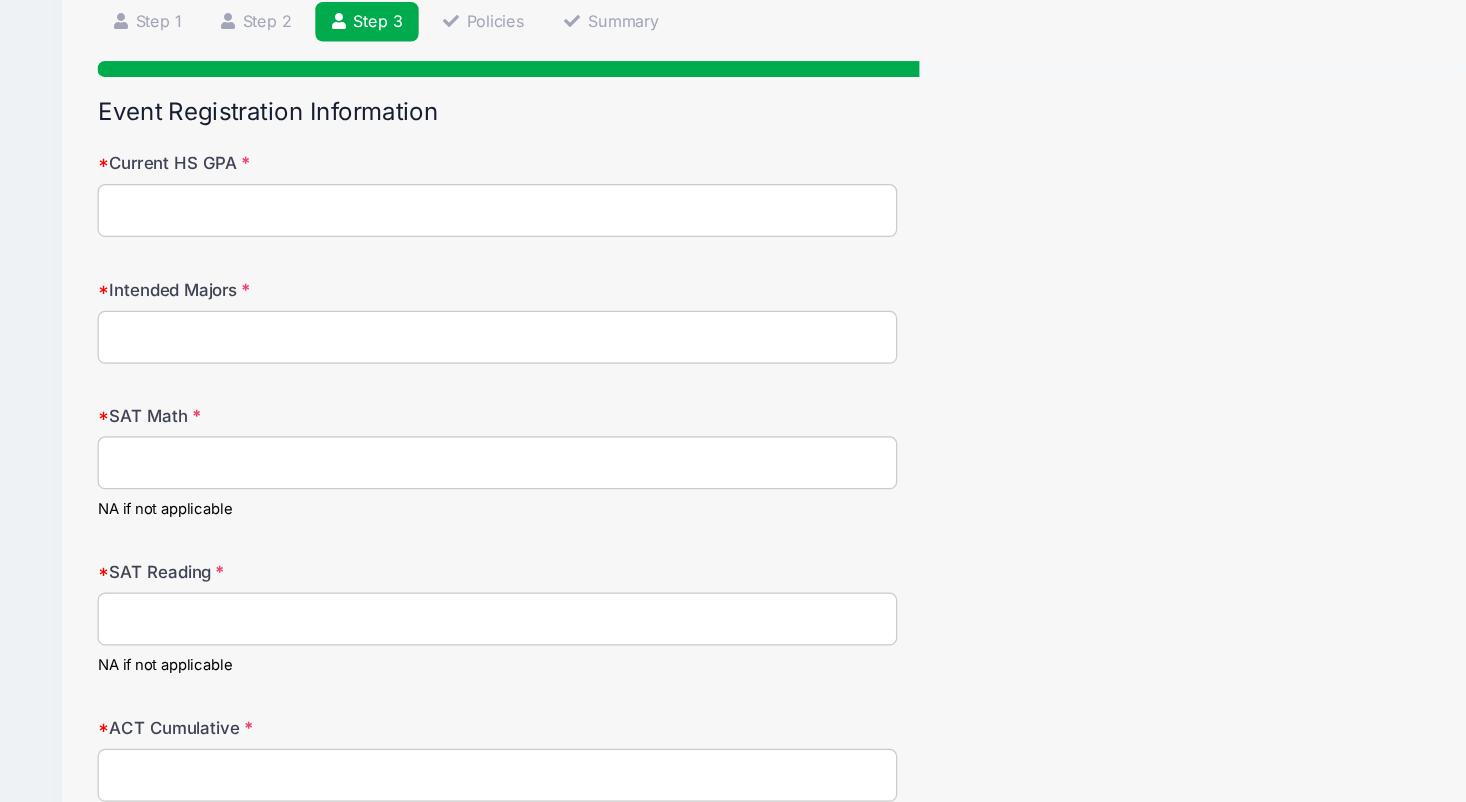 click on "Current HS GPA" at bounding box center (500, 321) 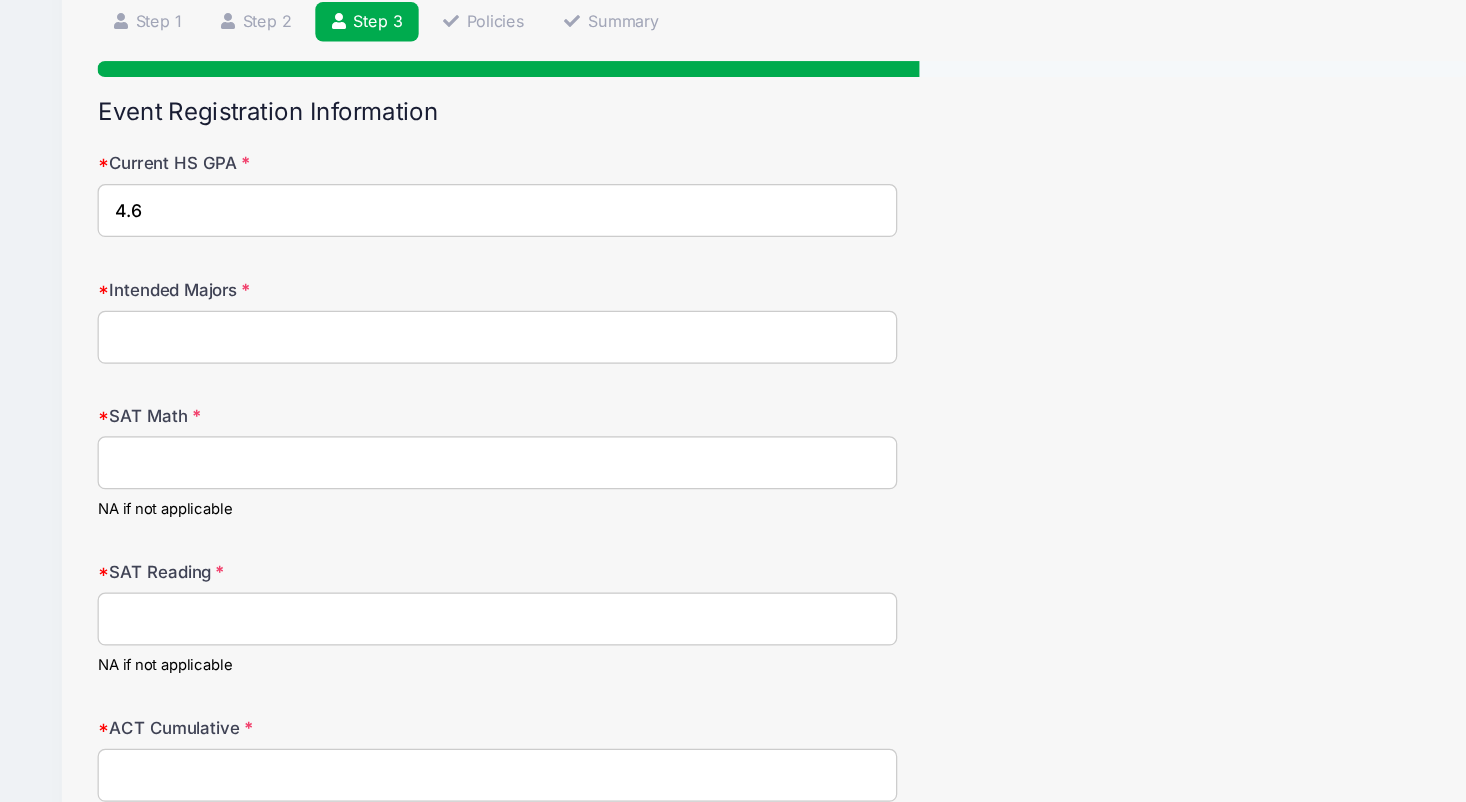 type on "4.6" 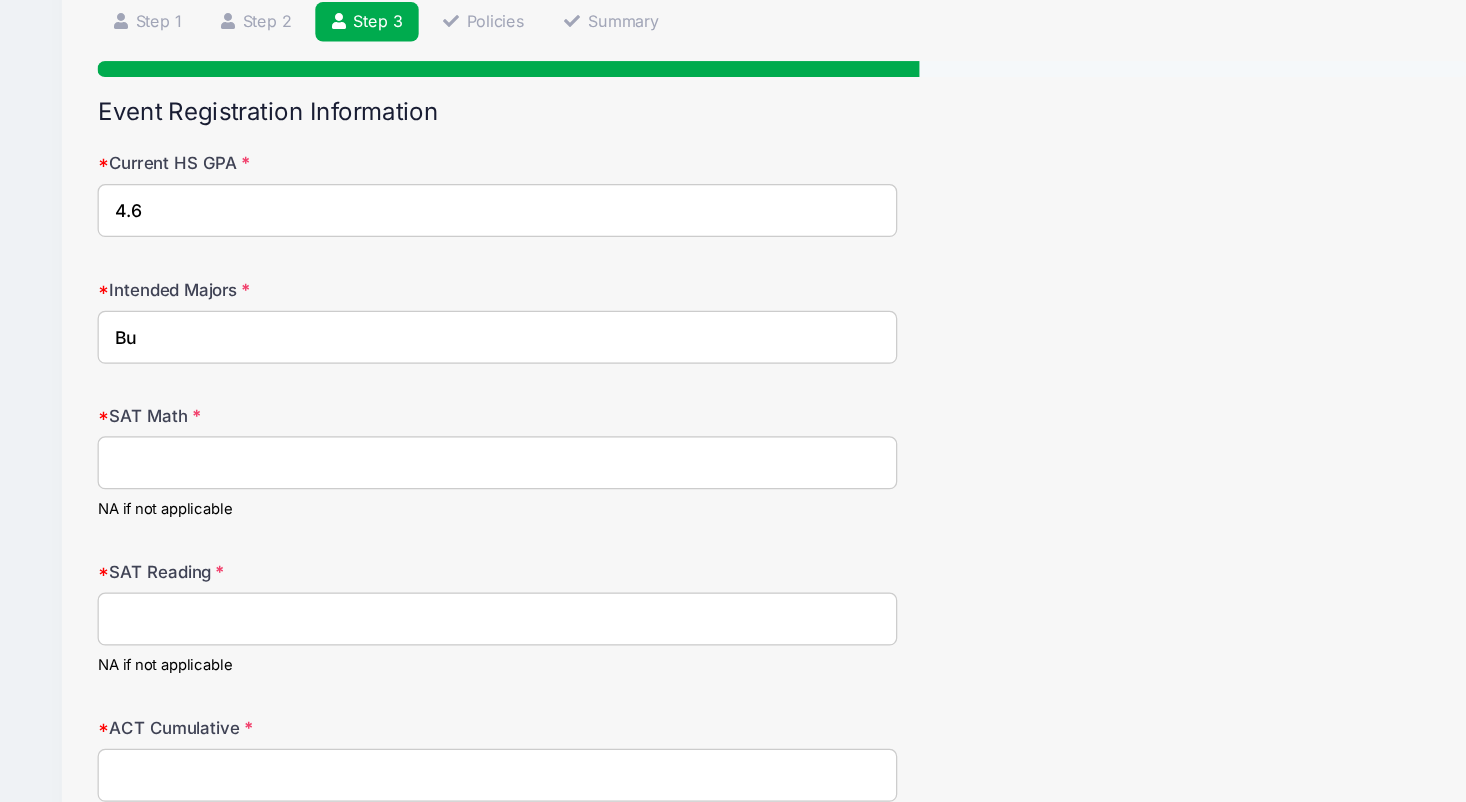 type on "B" 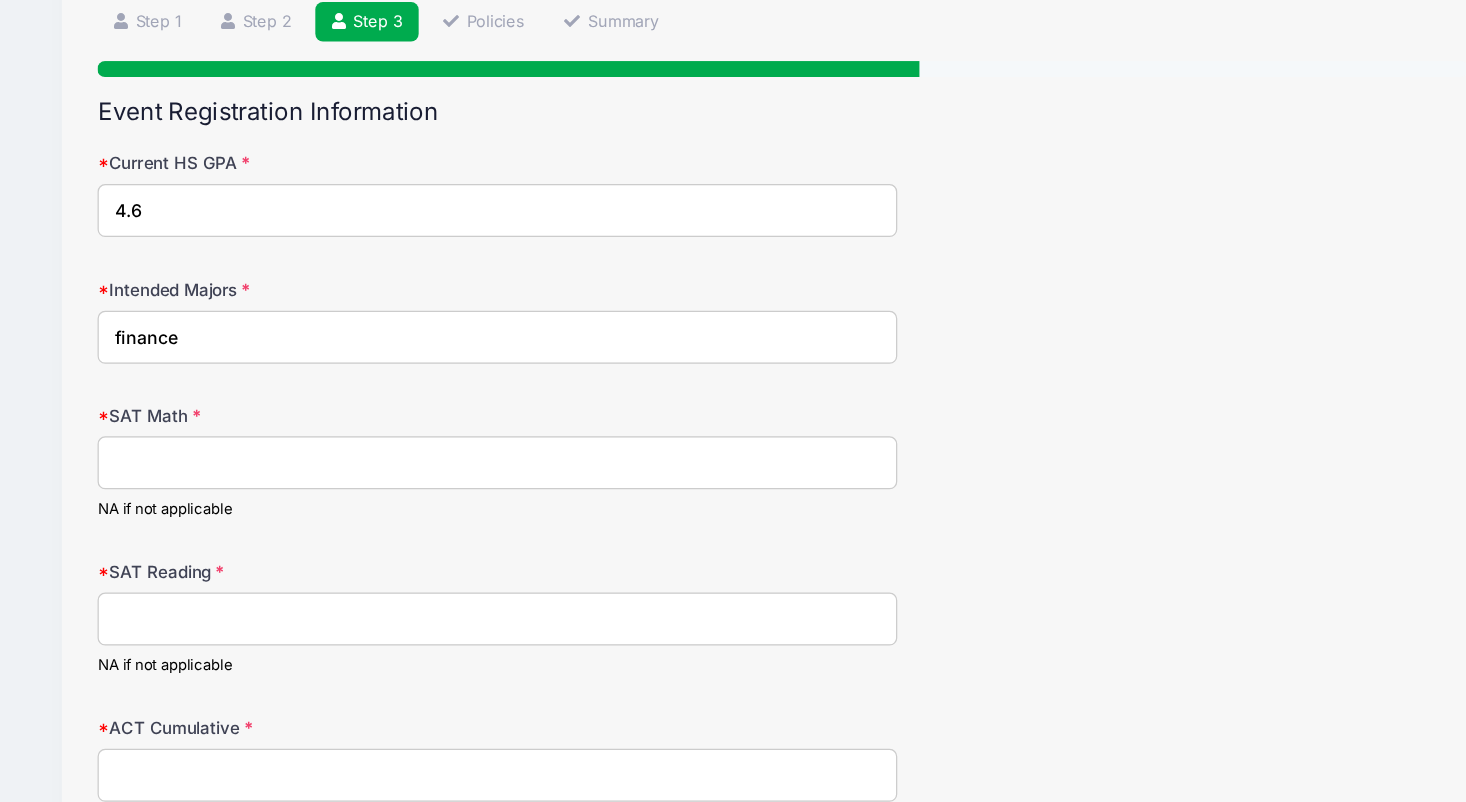 type on "finance" 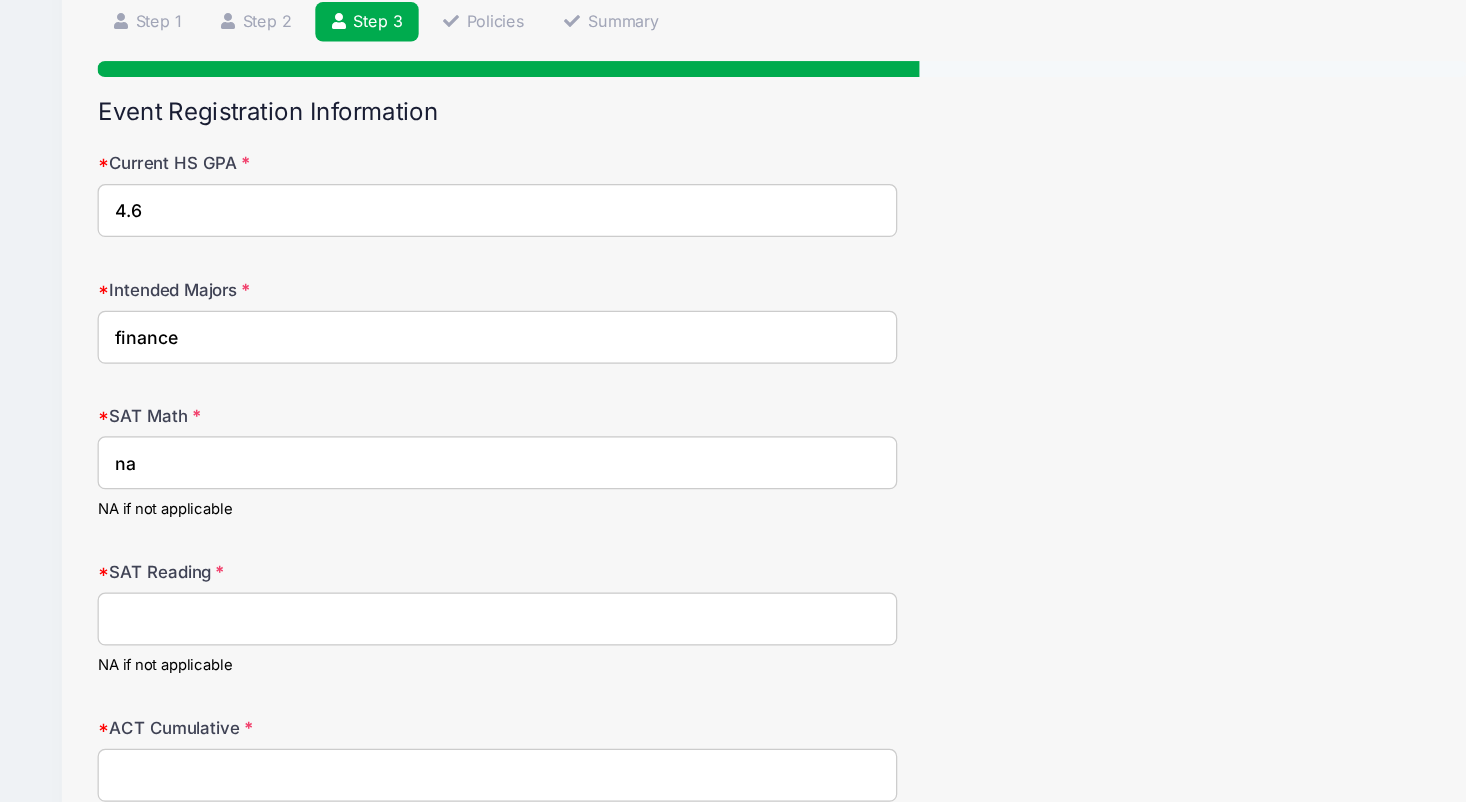 type on "na" 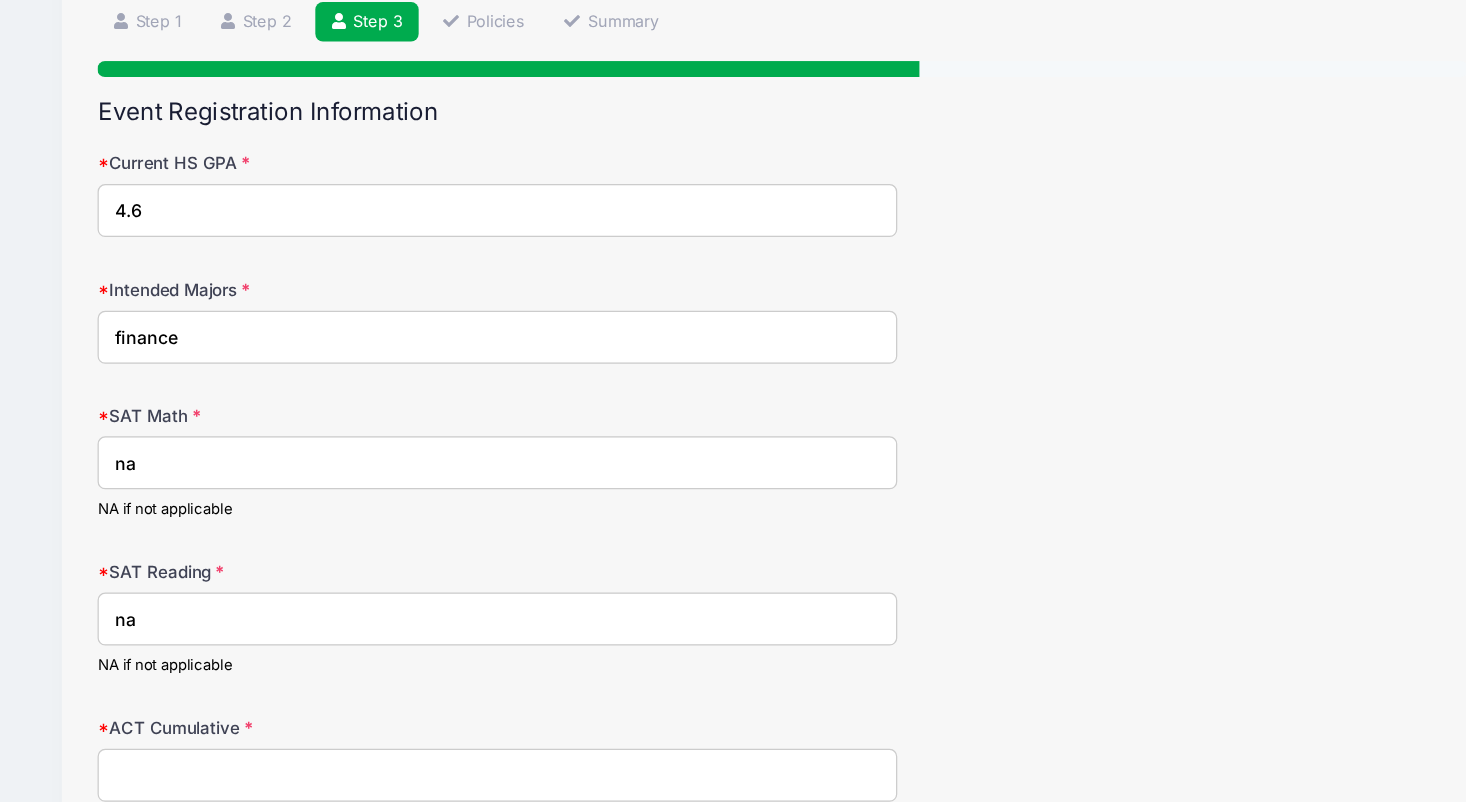 type on "na" 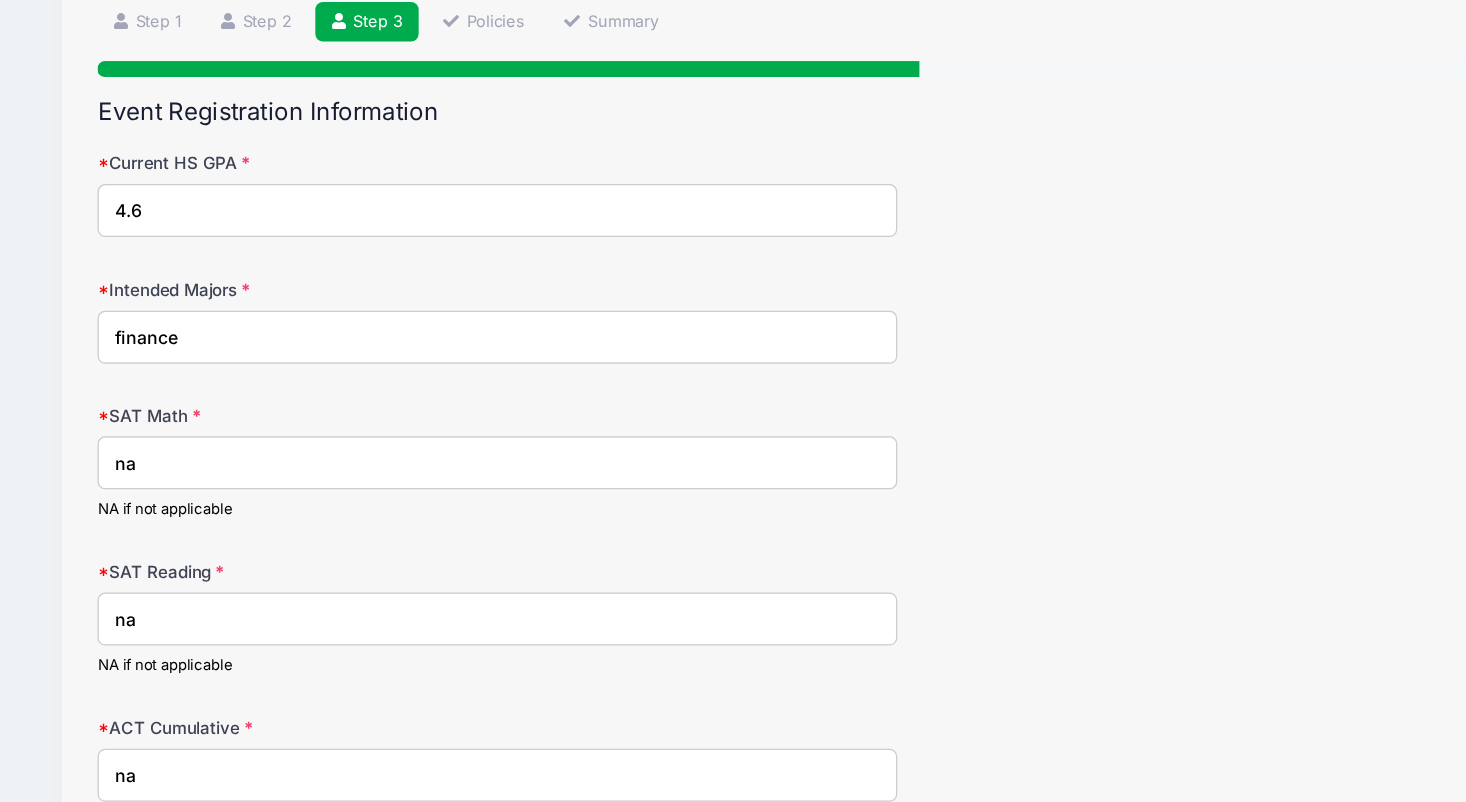 type on "na" 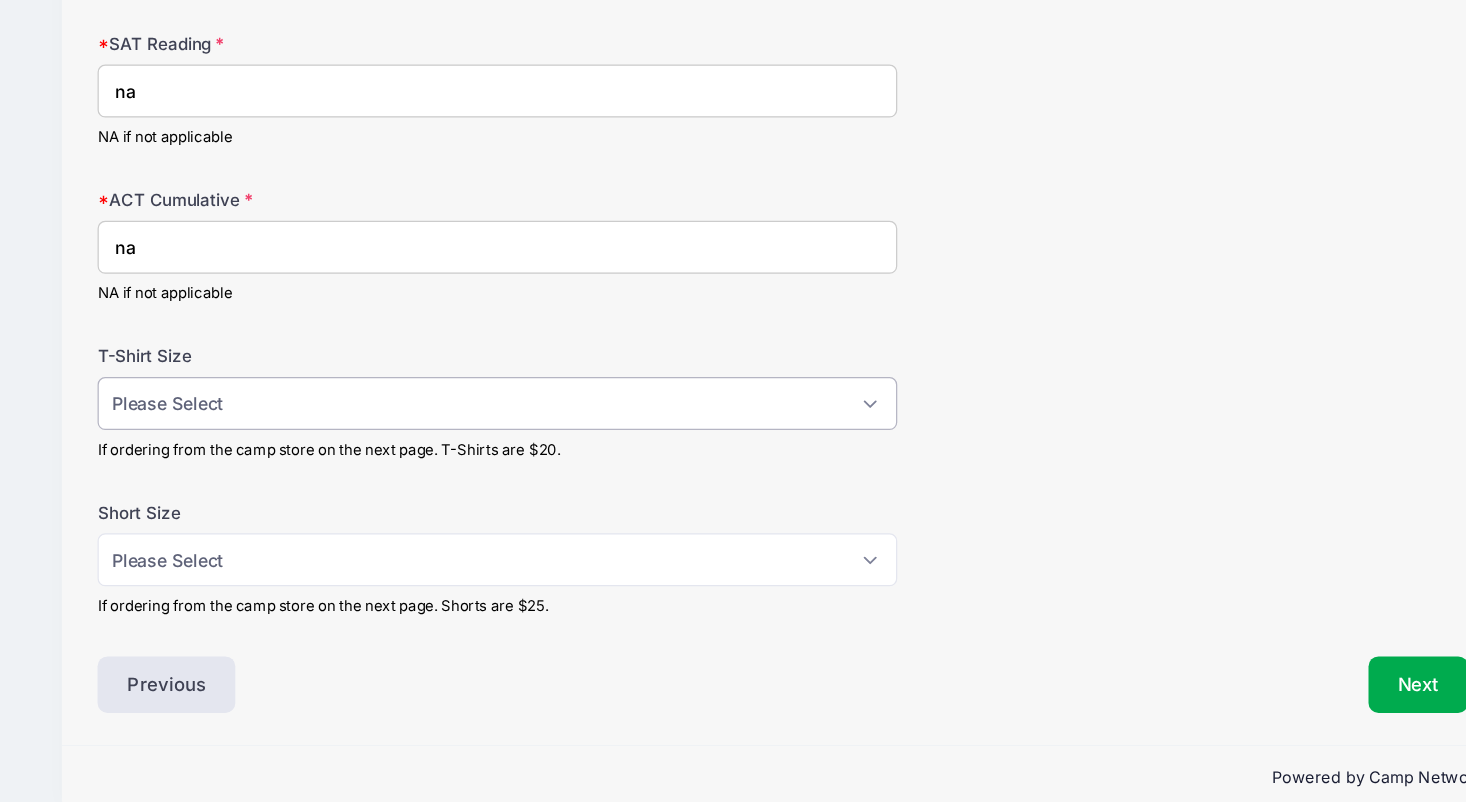 click on "Please Select Adult Small
Adult Medium
Adult Large
Adult XL" at bounding box center [500, 478] 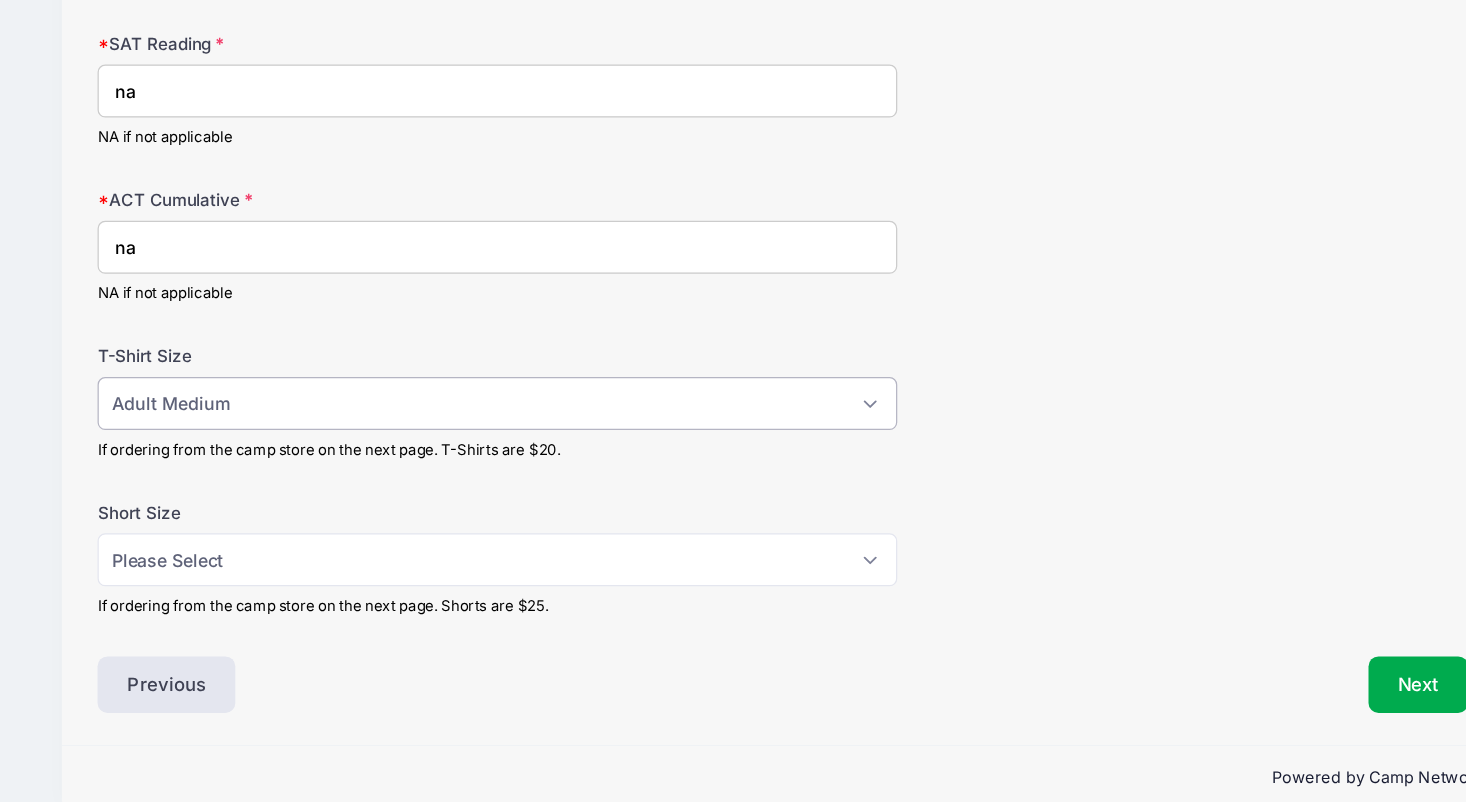 click on "Please Select Adult Small
Adult Medium
Adult Large
Adult XL" at bounding box center (500, 478) 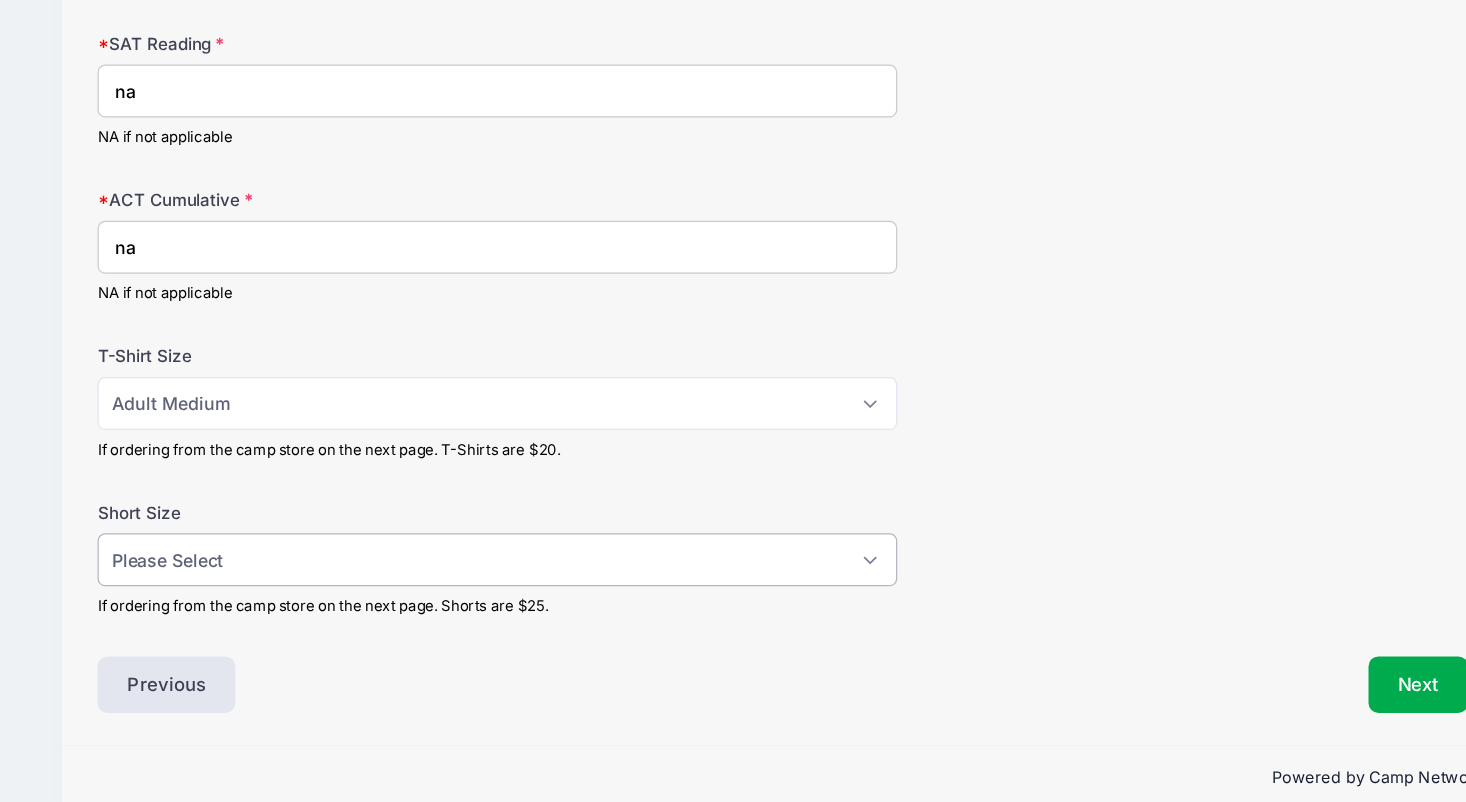 click on "Please Select Adult Small
Adult Medium
Adult Large
Adult XL" at bounding box center [500, 605] 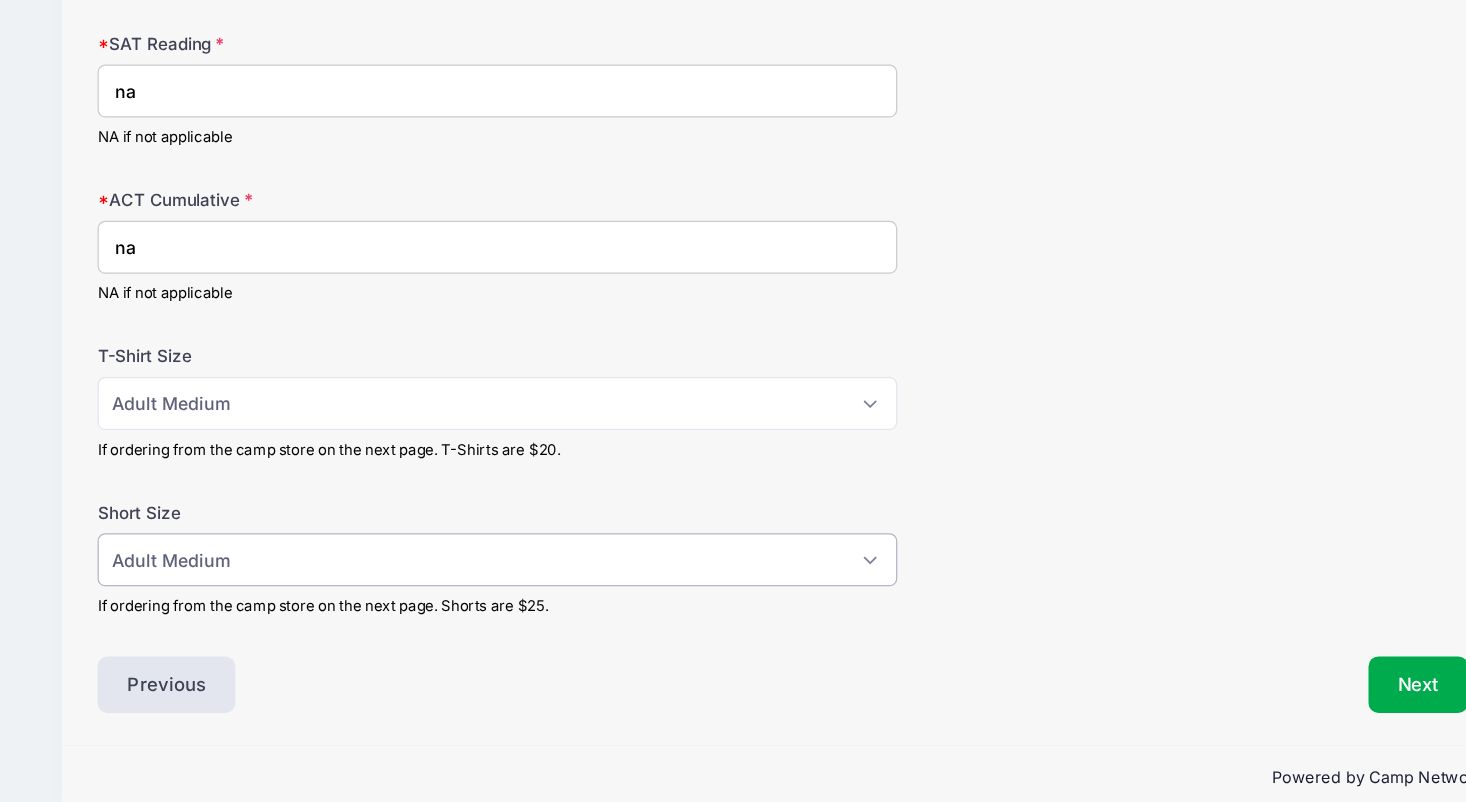 click on "Please Select Adult Small
Adult Medium
Adult Large
Adult XL" at bounding box center (500, 605) 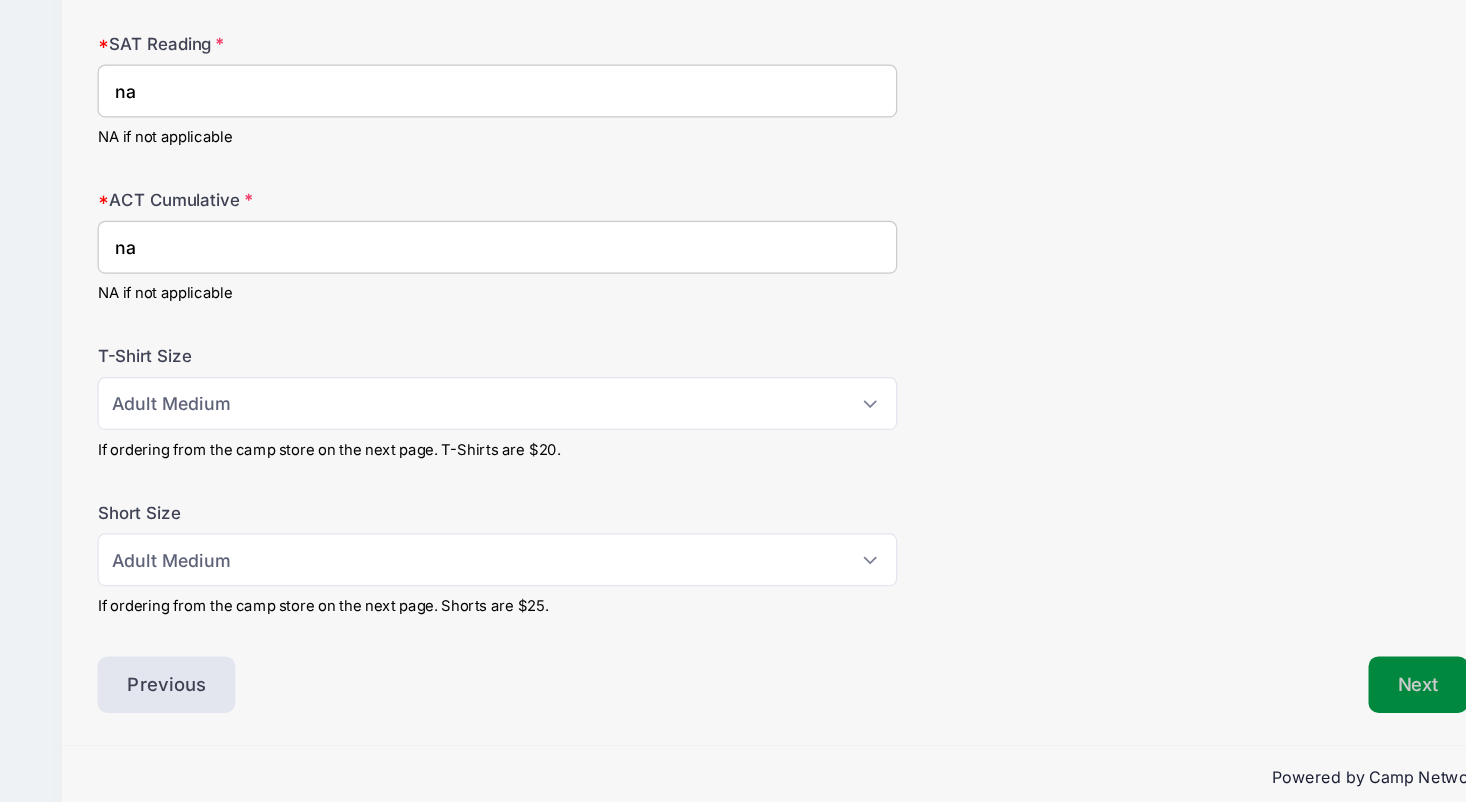 click on "Next" at bounding box center [1249, 707] 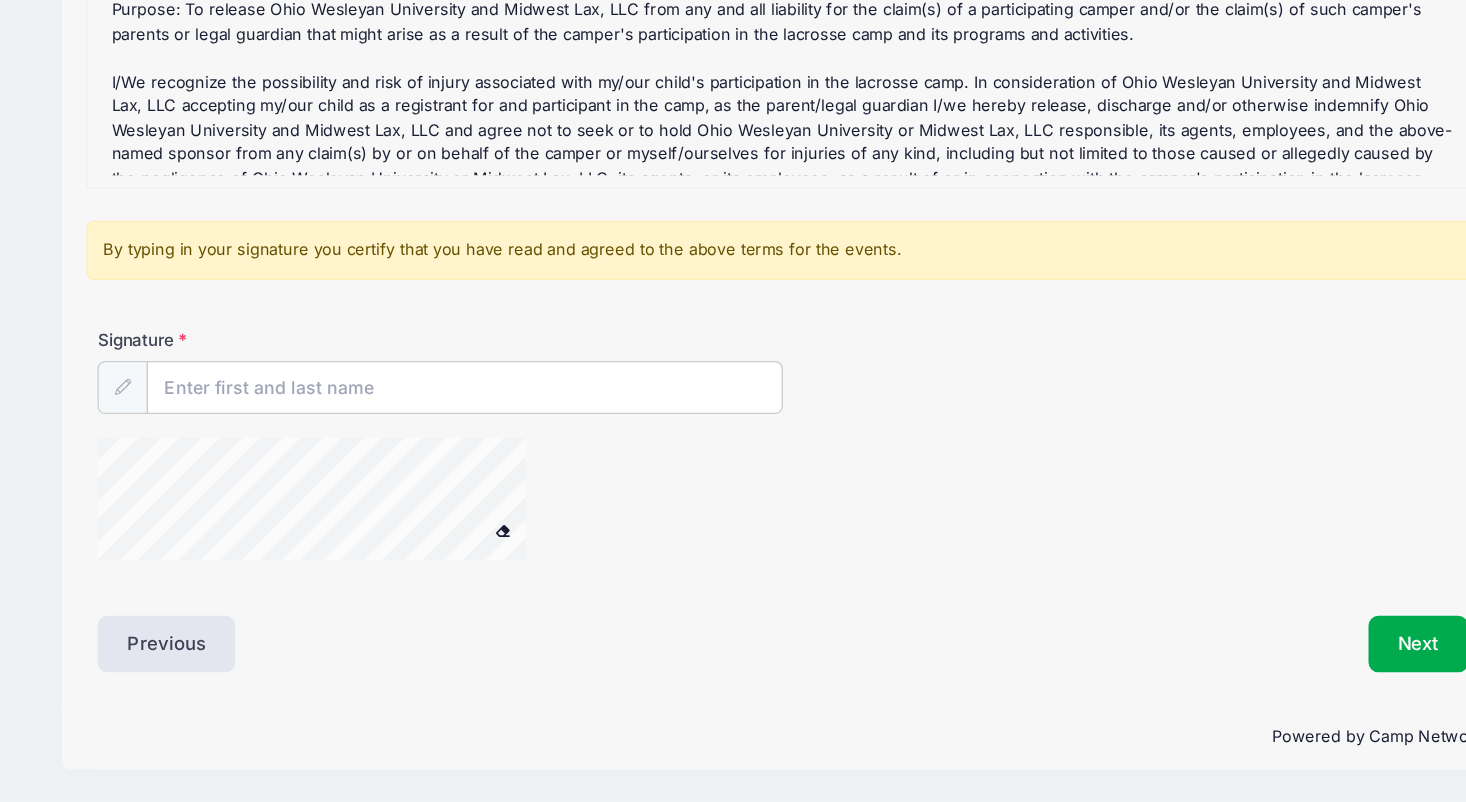 scroll, scrollTop: 153, scrollLeft: 0, axis: vertical 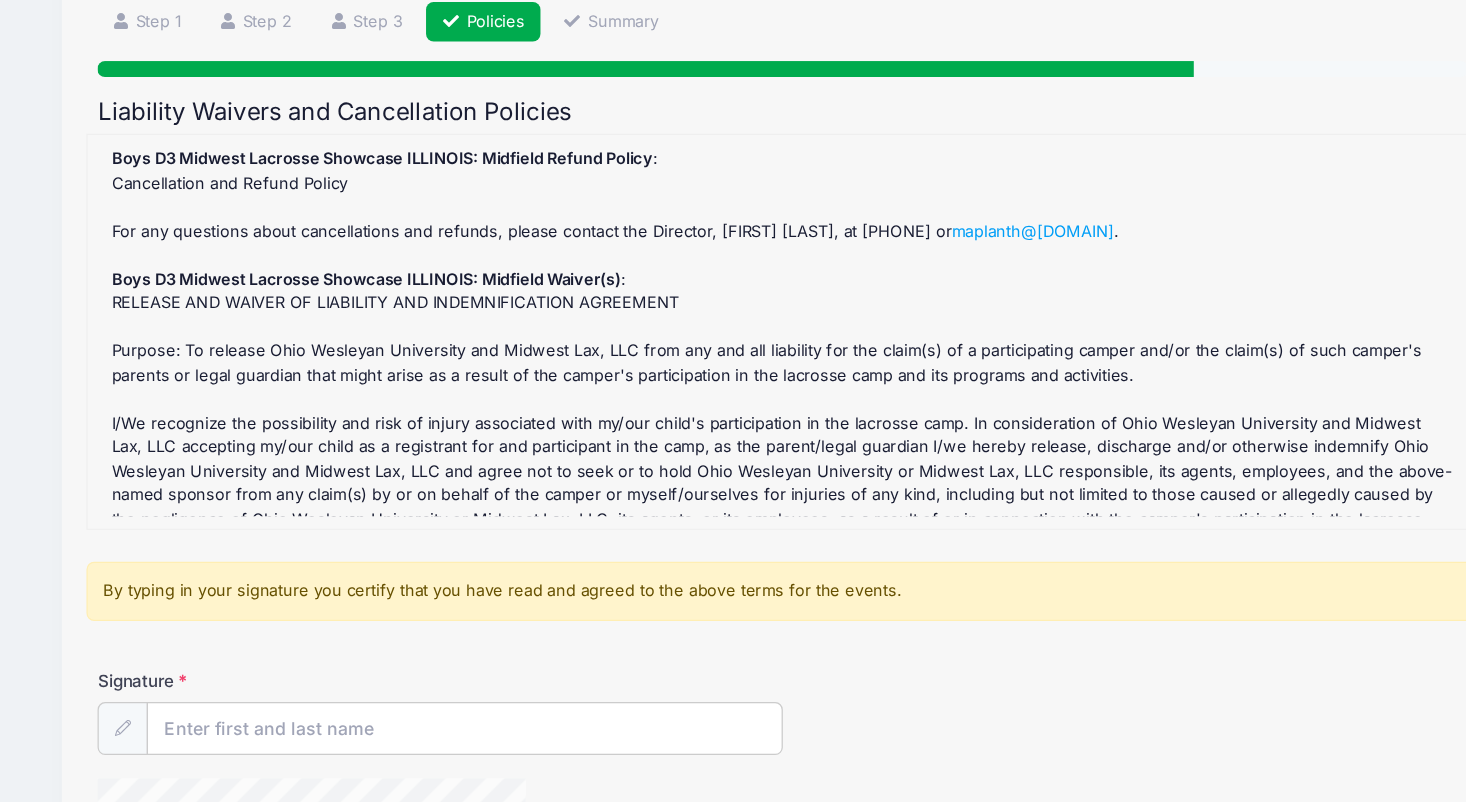 click on "Boys D3 Midwest Lacrosse Showcase ILLINOIS: Midfield Refund Policy :
Cancellation and Refund Policy
For any questions about cancellations and refunds, please contact the Director, [FIRST] [LAST], at [PHONE] or [EMAIL].
Boys D3 Midwest Lacrosse Showcase ILLINOIS: Midfield Waiver(s) :
RELEASE AND WAIVER OF LIABILITY AND INDEMNIFICATION AGREEMENT
Purpose: To release Ohio Wesleyan University and Midwest Lax, LLC from any and all liability for the claim(s) of a participating camper and/or the claim(s) of such camper's parents or legal guardian that might arise as a result of the camper's participation in the lacrosse camp and its programs and activities.
MEDICAL AUTHORIZATION" at bounding box center [733, 420] 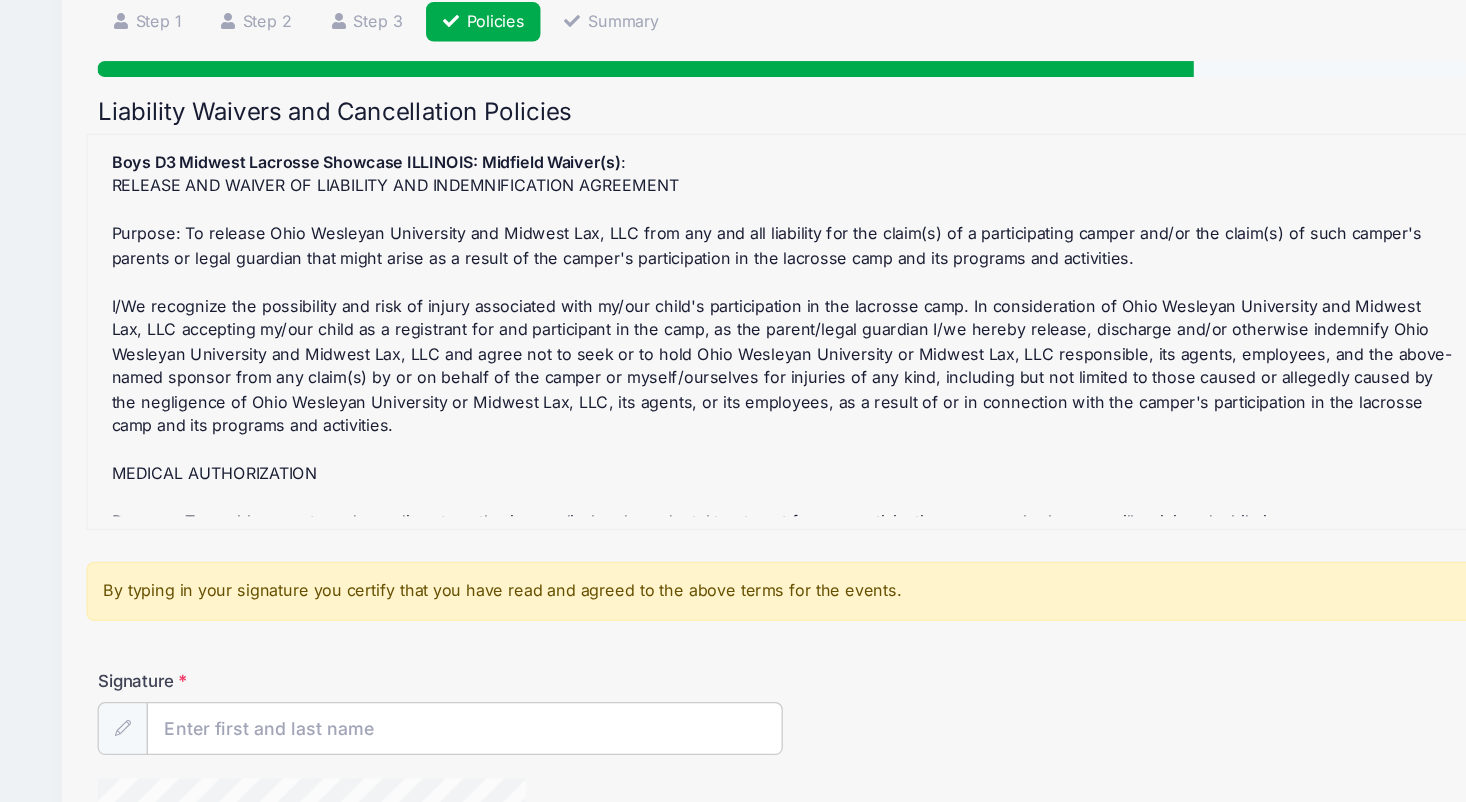 scroll, scrollTop: 207, scrollLeft: 0, axis: vertical 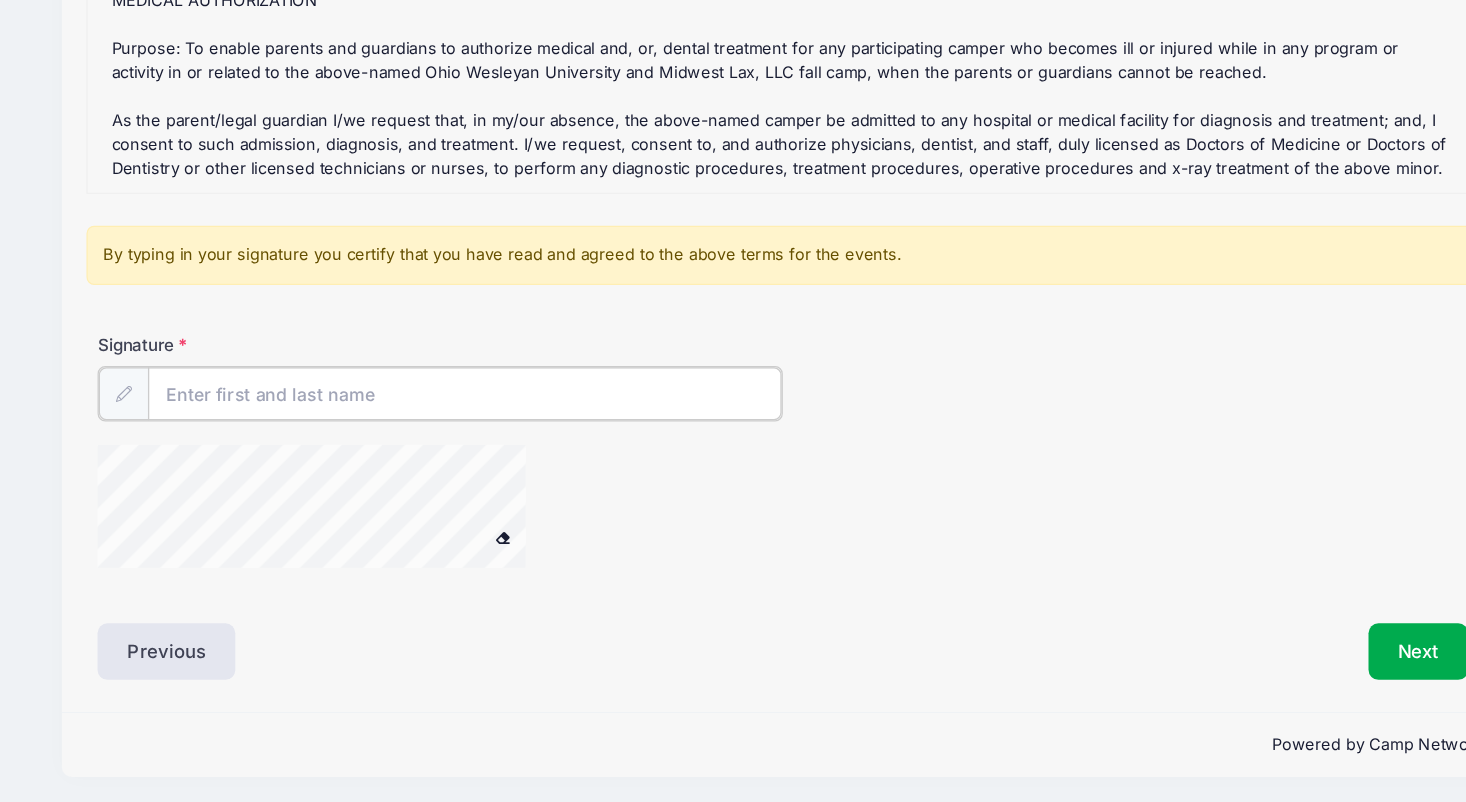 click on "Signature" at bounding box center (474, 470) 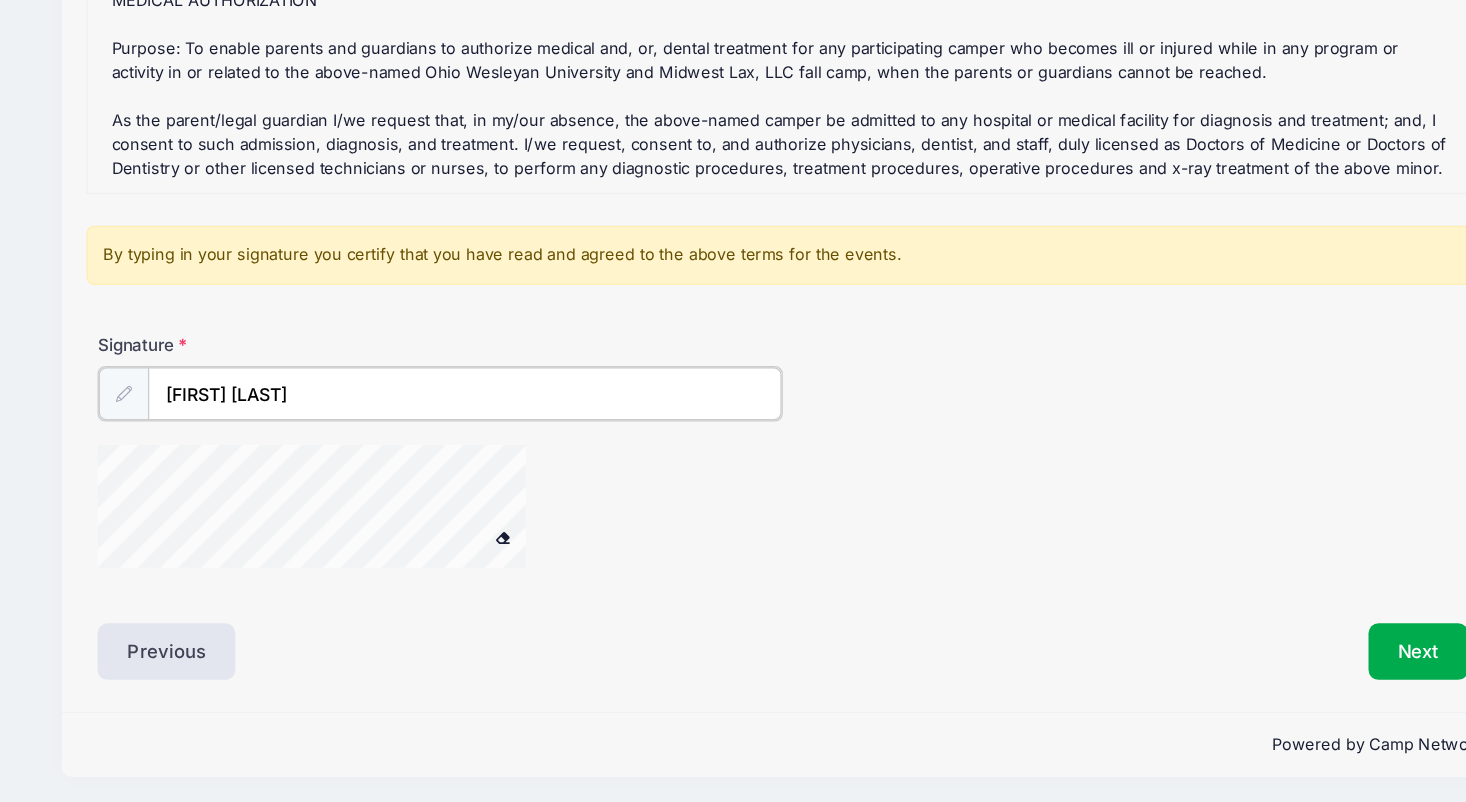 click at bounding box center (376, 565) 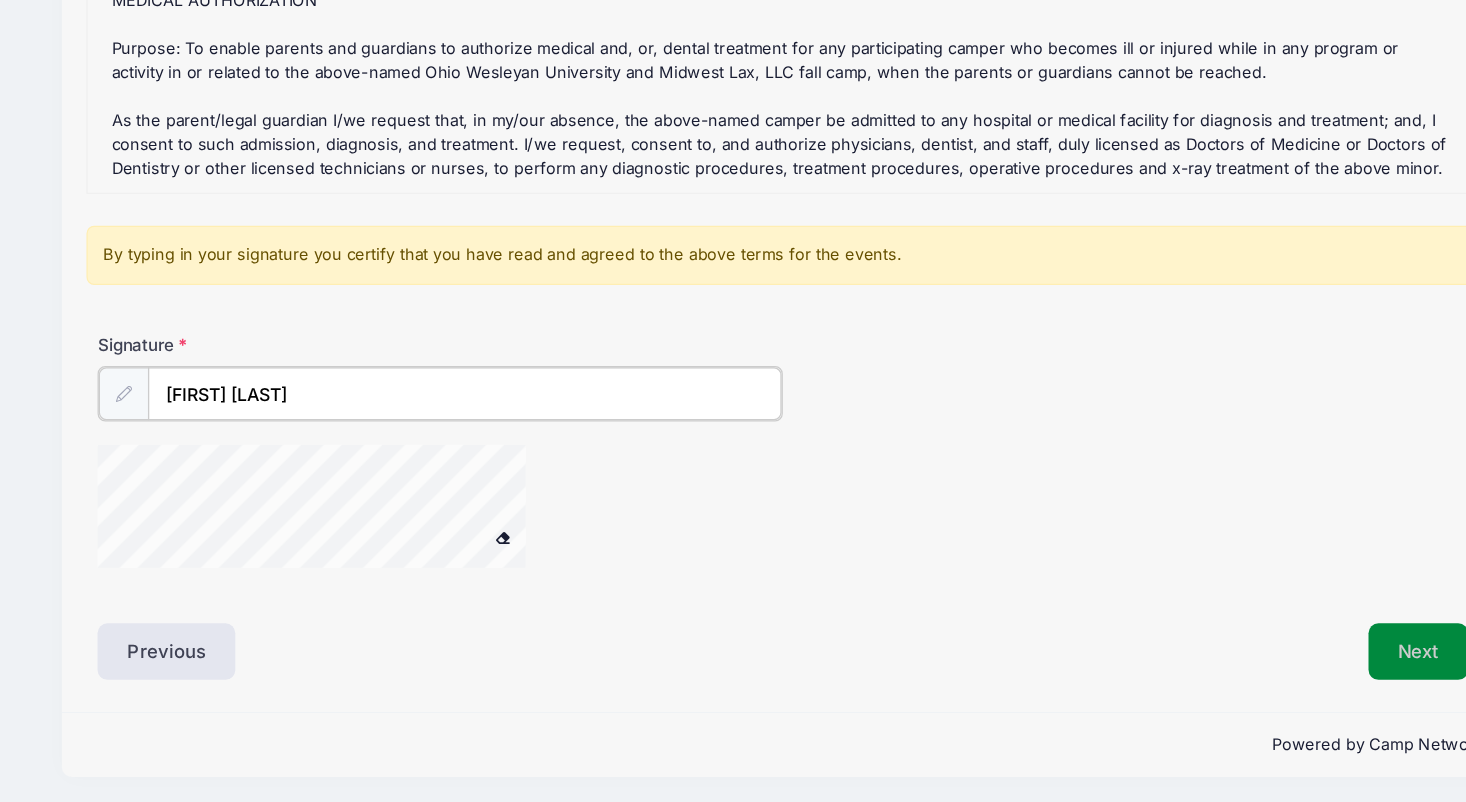 type on "[FIRST] [LAST]" 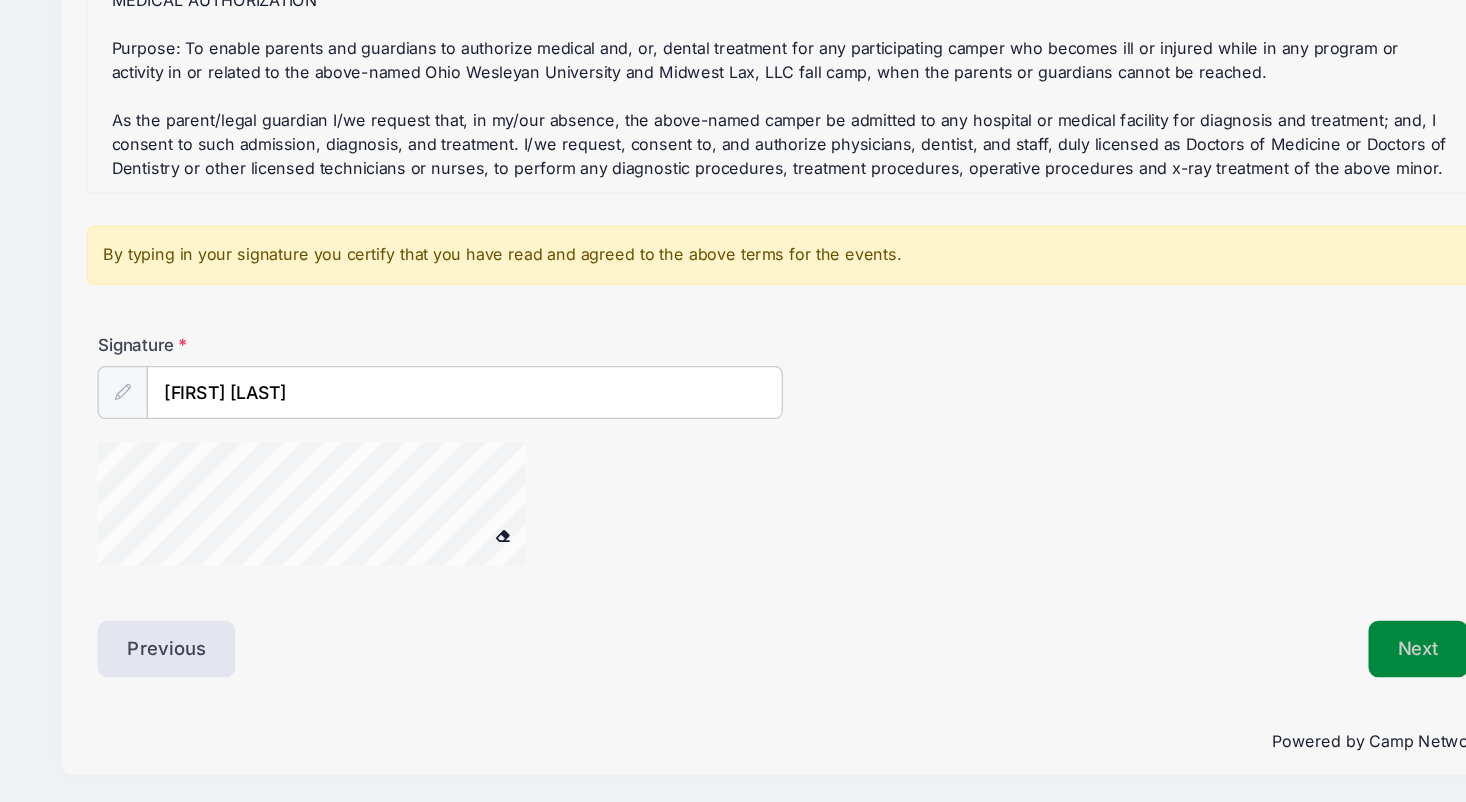 click on "Next" at bounding box center (1249, 678) 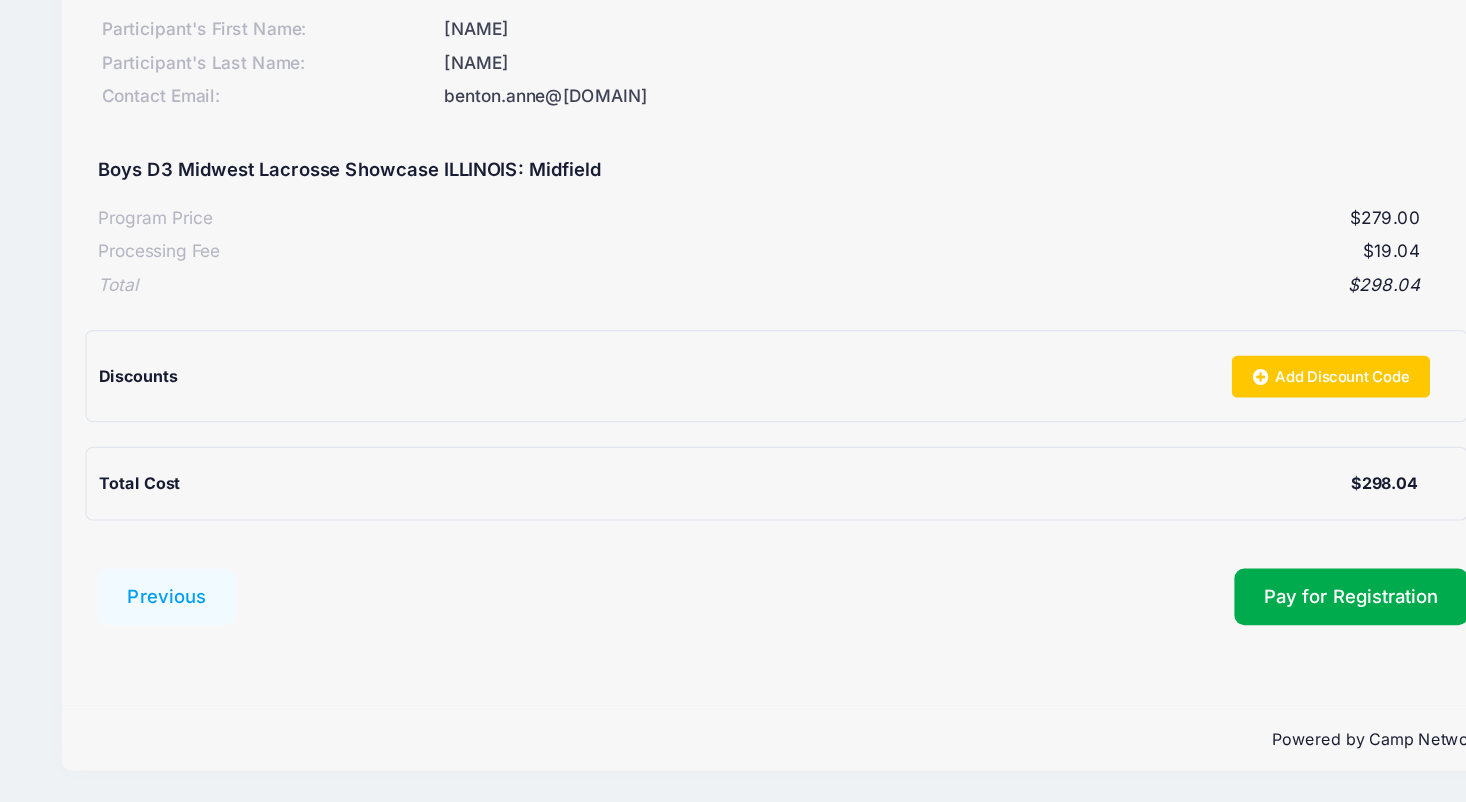 scroll, scrollTop: 0, scrollLeft: 0, axis: both 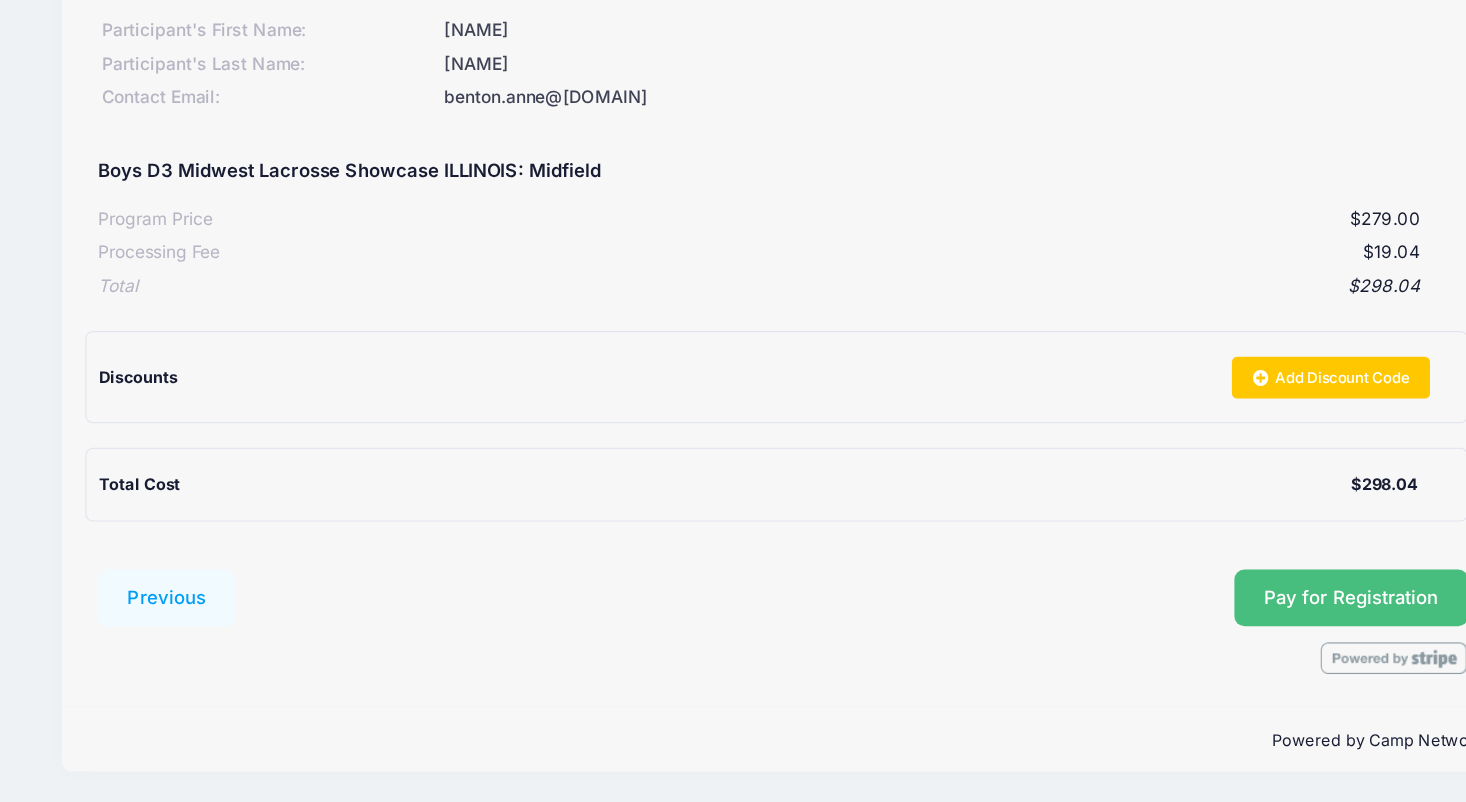 click on "Pay for Registration" at bounding box center (1195, 636) 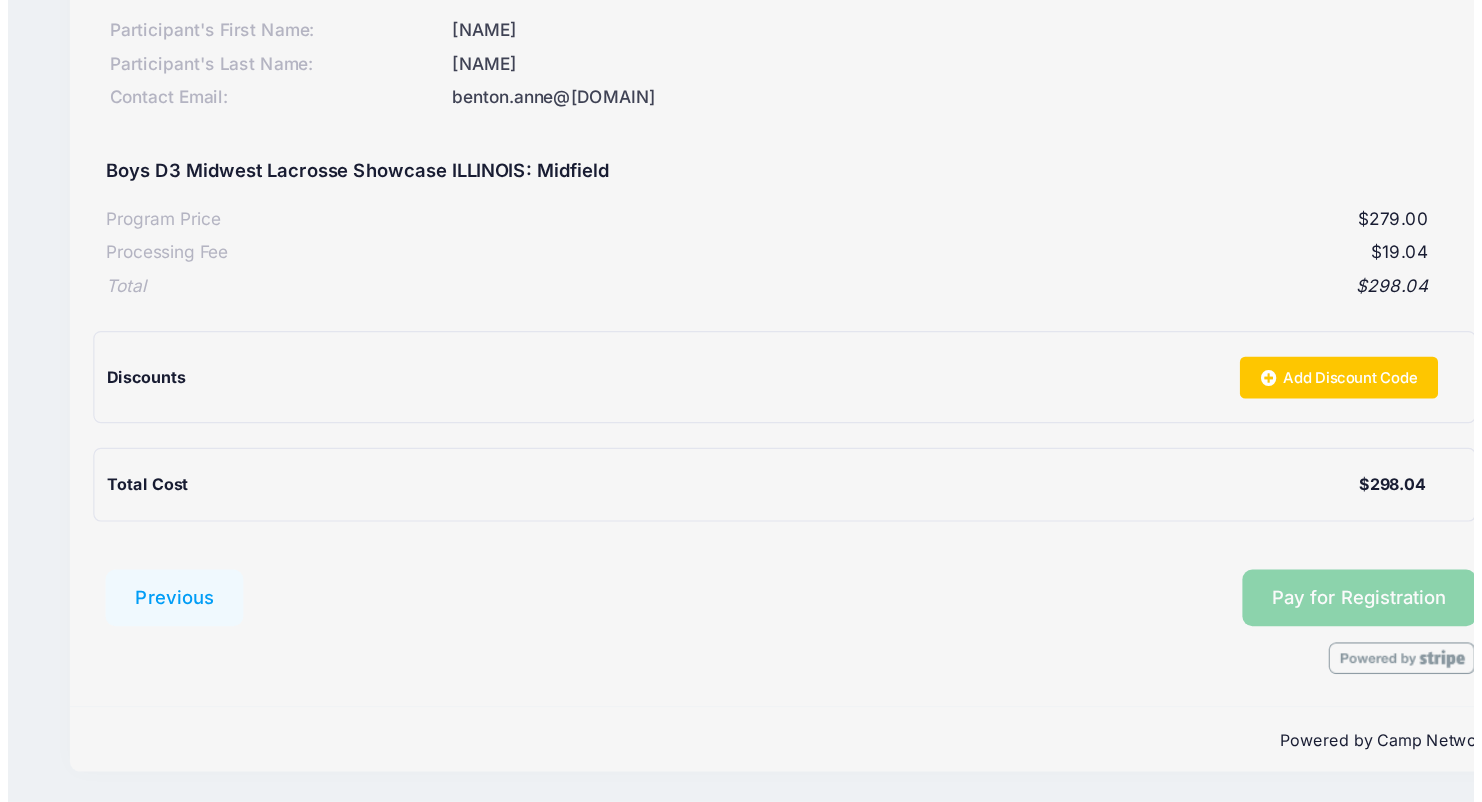 scroll, scrollTop: 144, scrollLeft: 0, axis: vertical 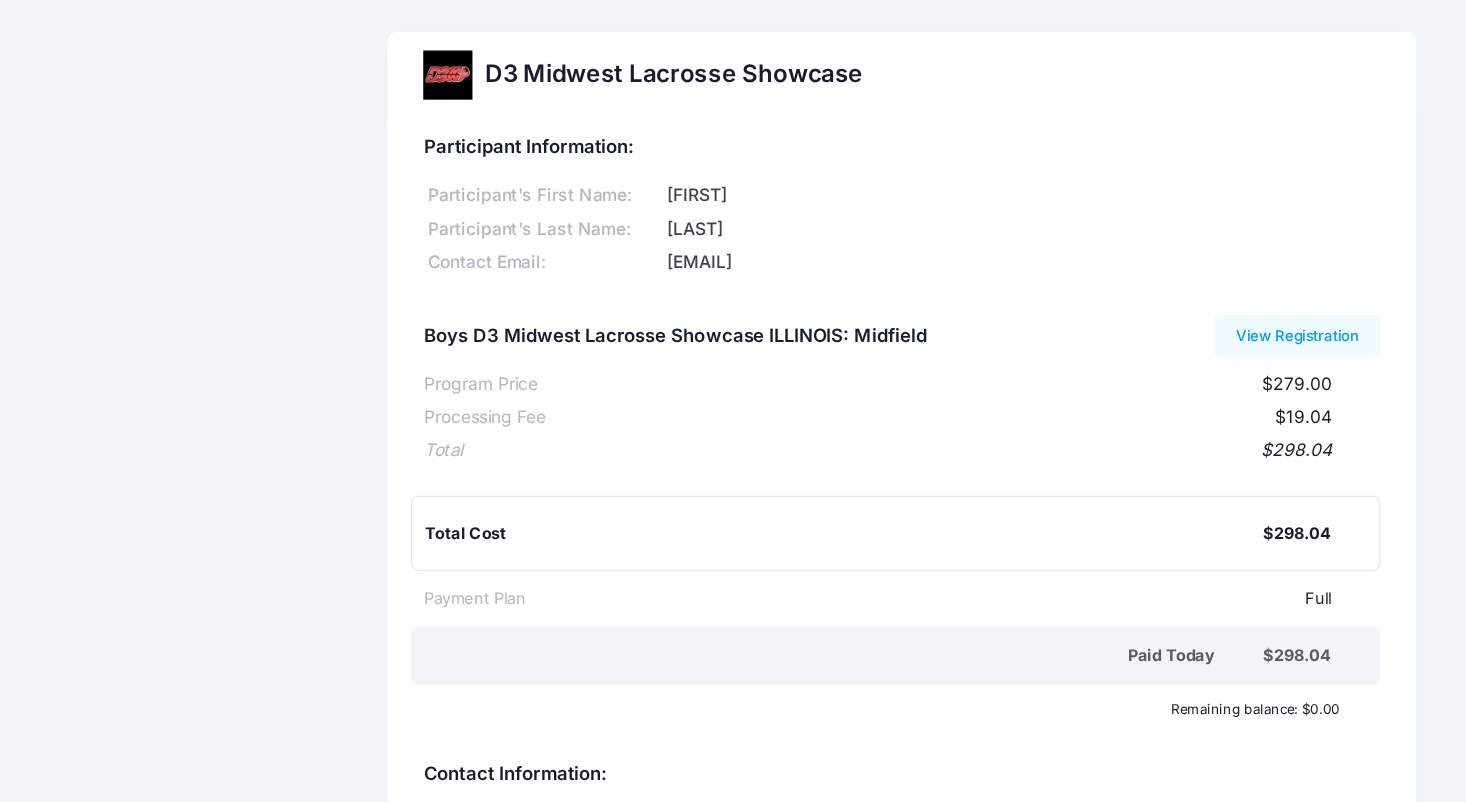 click on "D3 Midwest Lacrosse Showcase
Participant Information:
Participant's First Name:
[FIRST]
Participant's Last Name:
[LAST]
Contact Email:
[EMAIL]
Boys D3 Midwest Lacrosse Showcase [STATE]: Midfield           $279.00" at bounding box center (733, 432) 